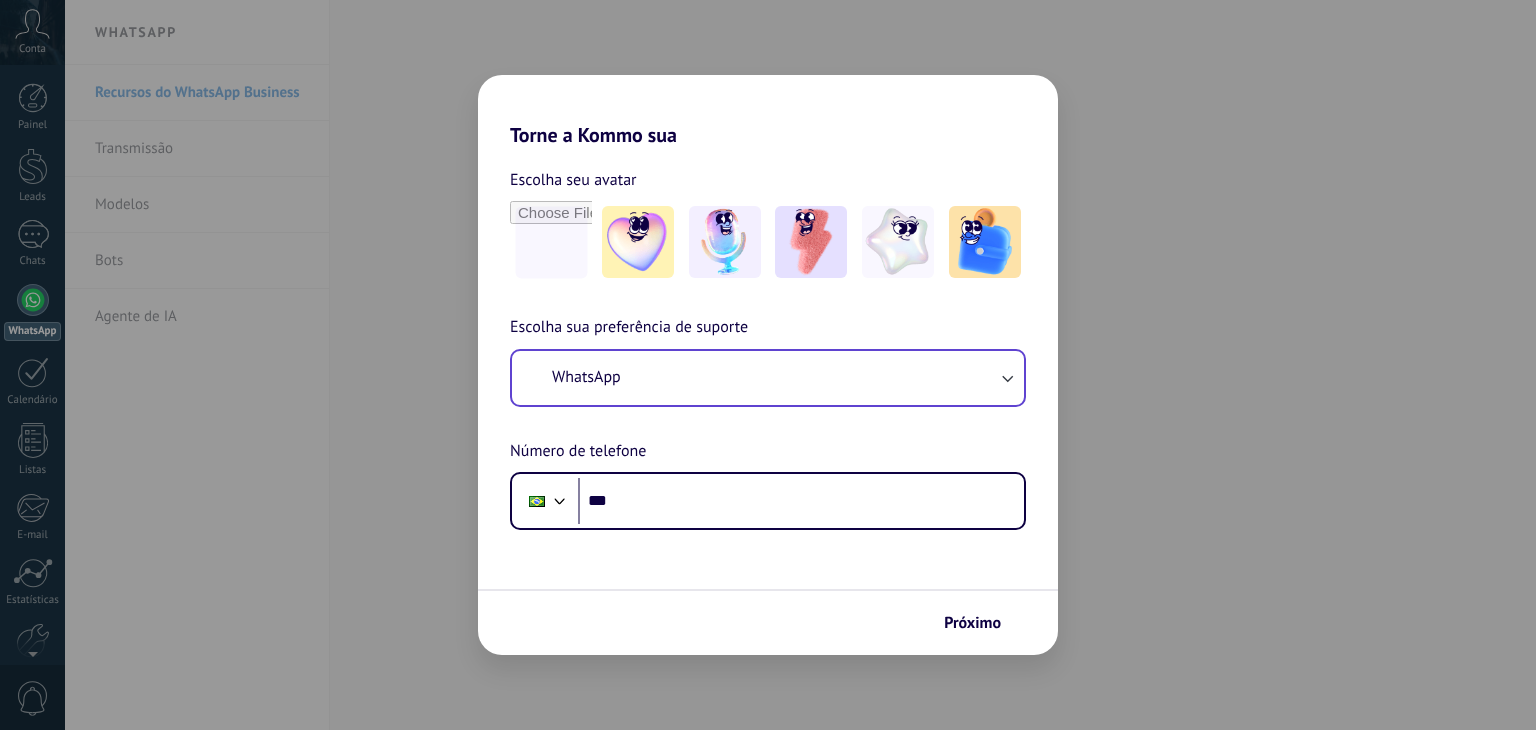 scroll, scrollTop: 0, scrollLeft: 0, axis: both 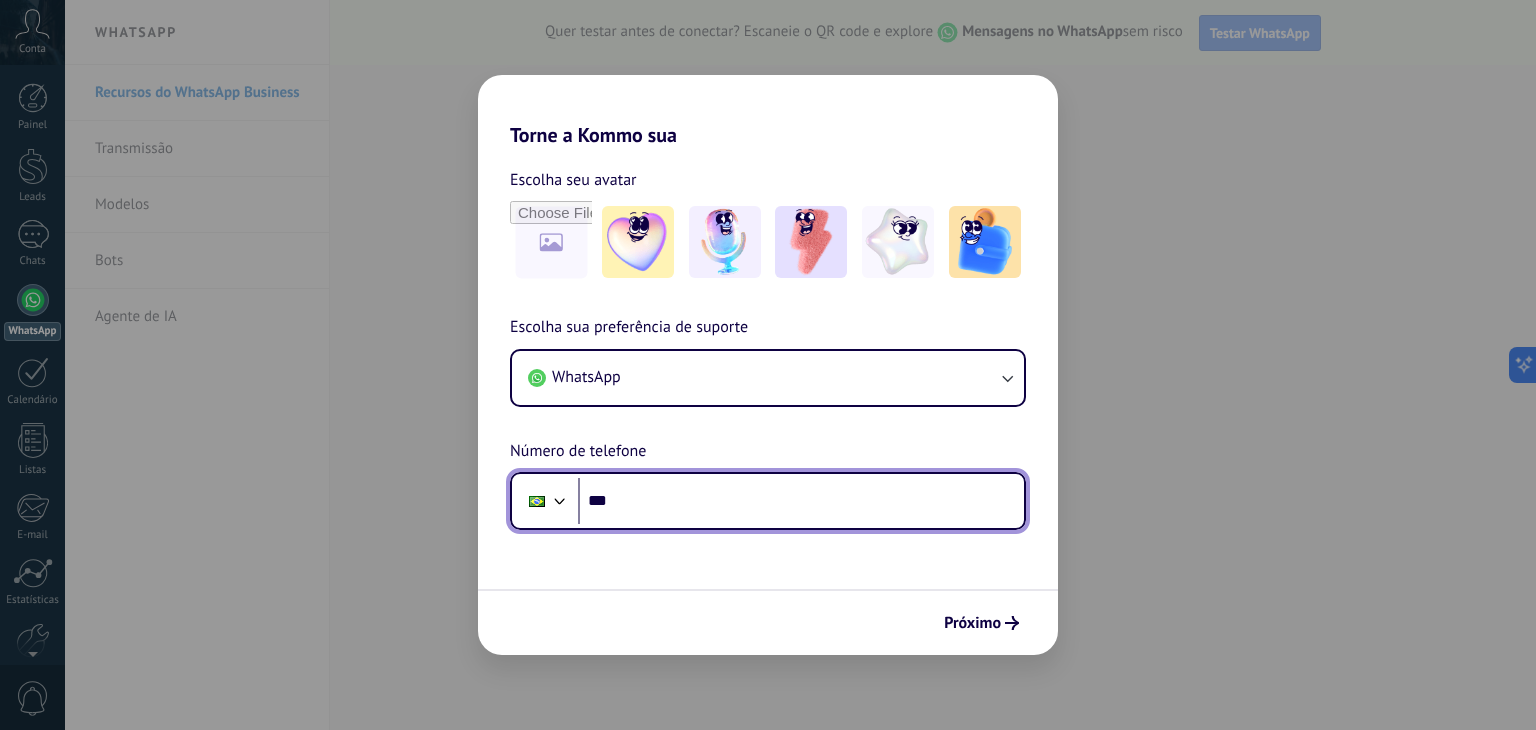 click on "***" at bounding box center (801, 501) 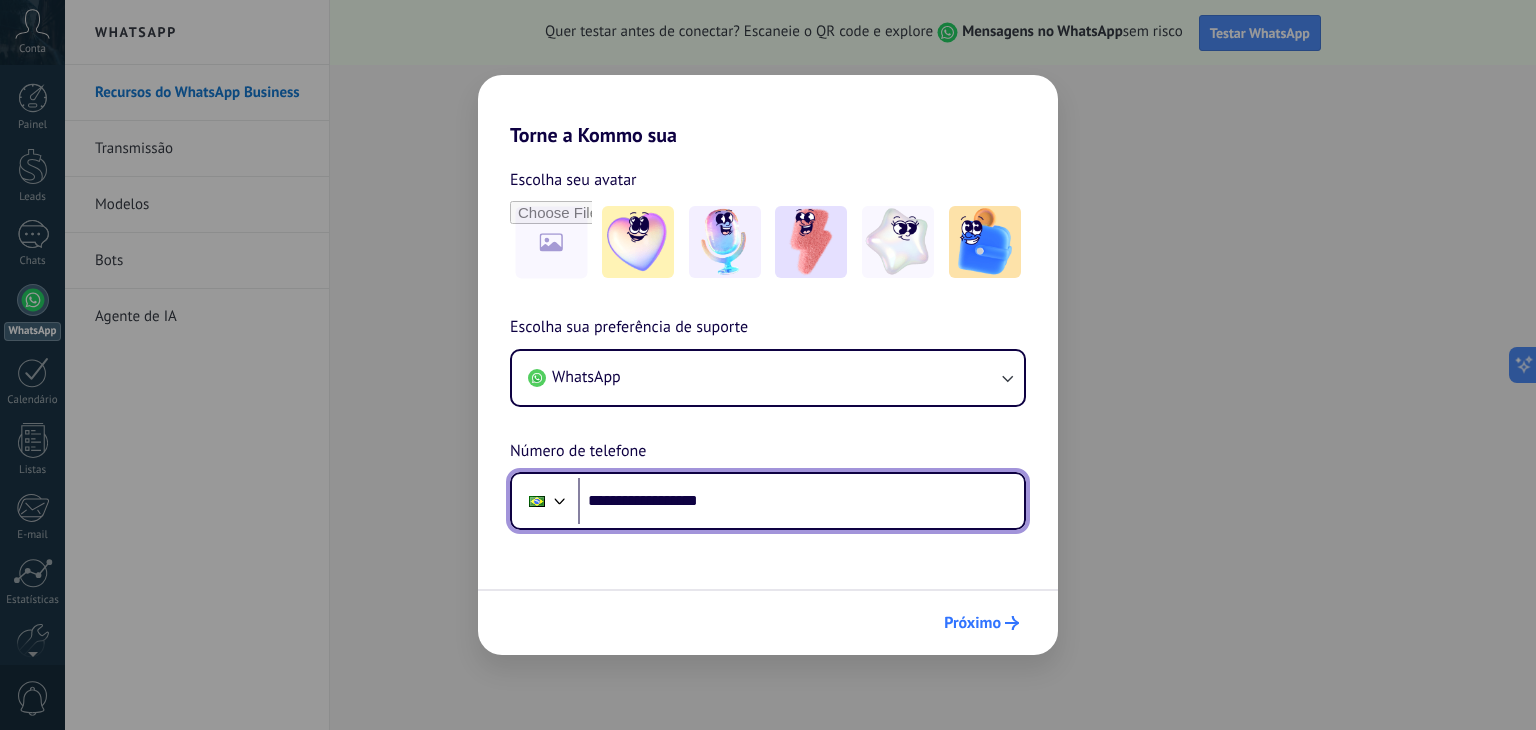type on "**********" 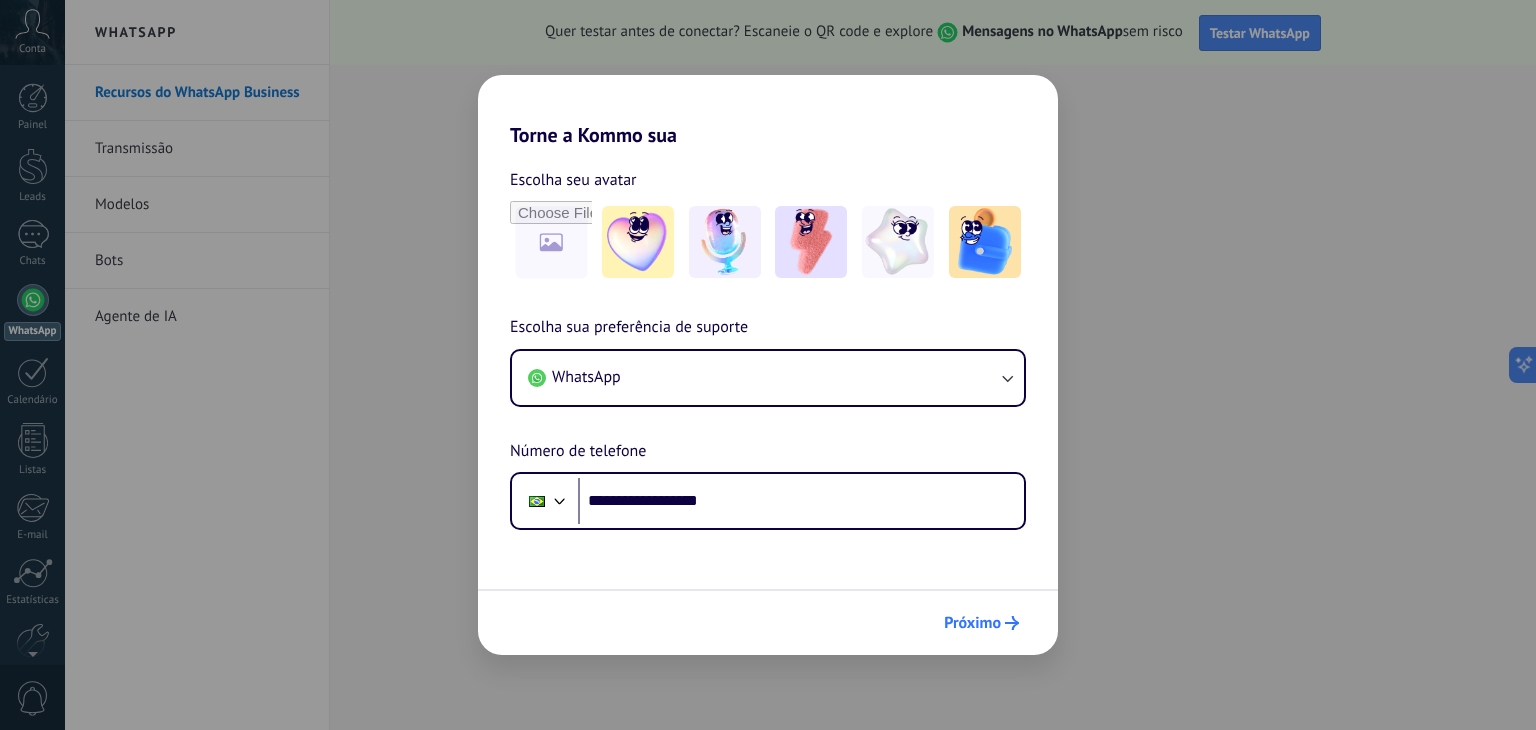 click on "Próximo" at bounding box center [972, 623] 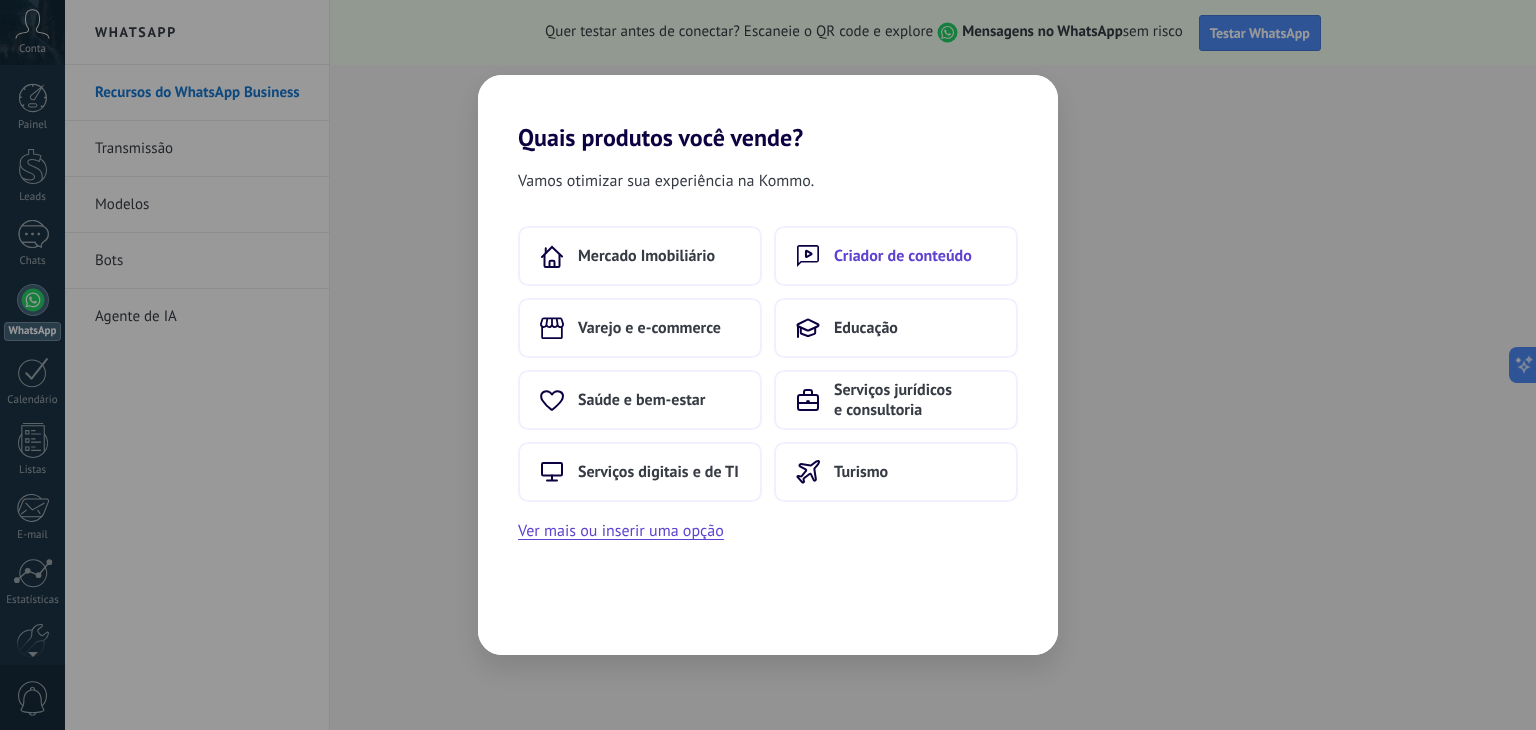 click on "Criador de conteúdo" at bounding box center [896, 256] 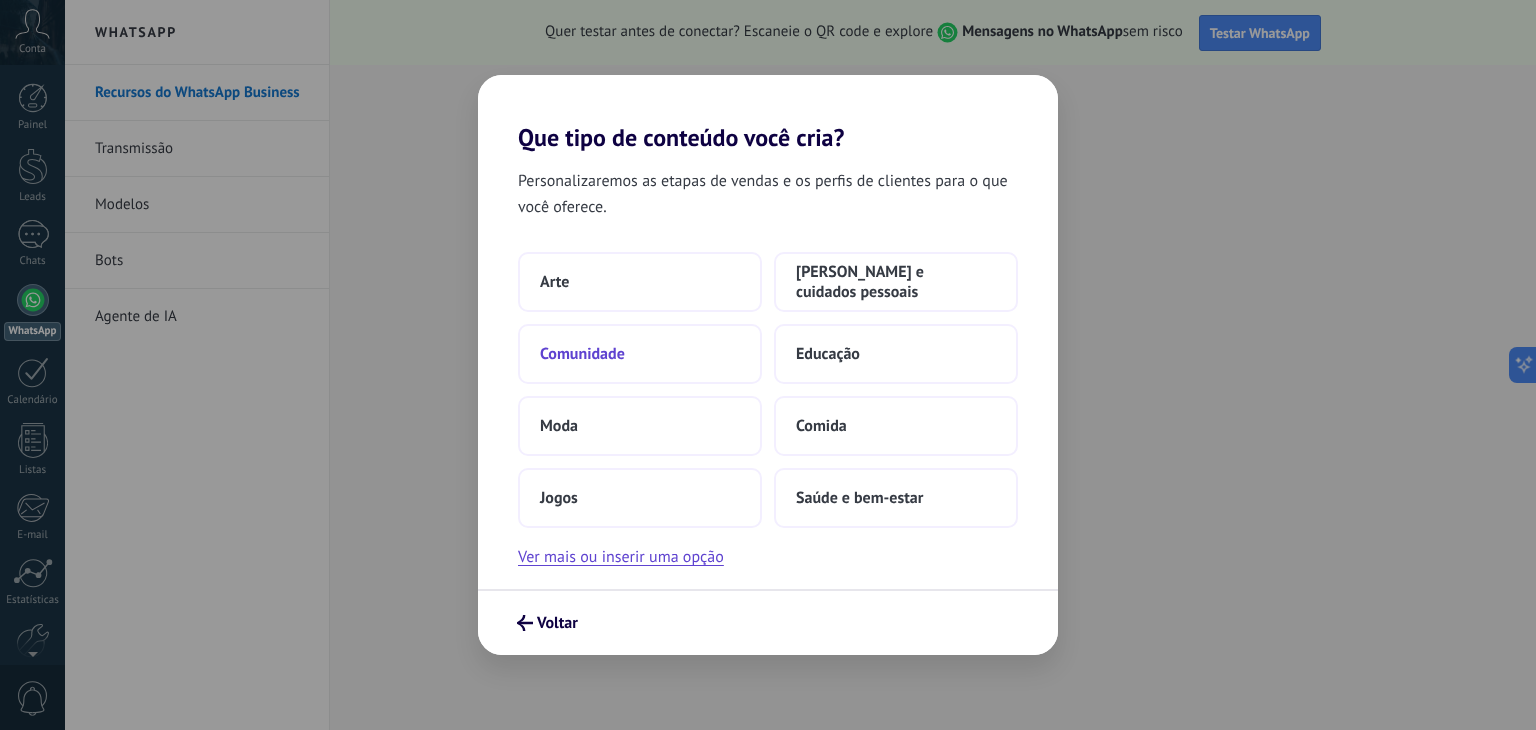 click on "Comunidade" at bounding box center (640, 354) 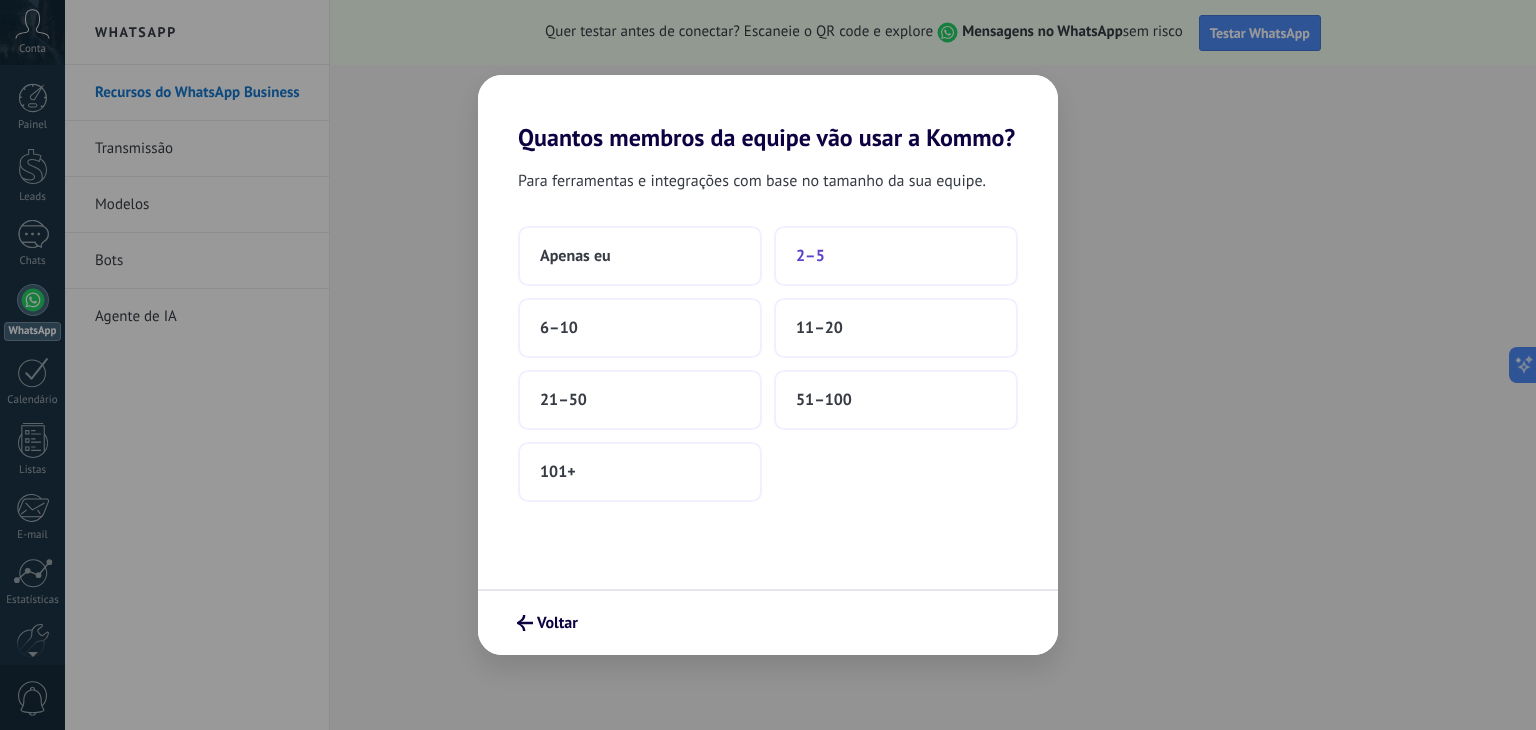 click on "2–5" at bounding box center [896, 256] 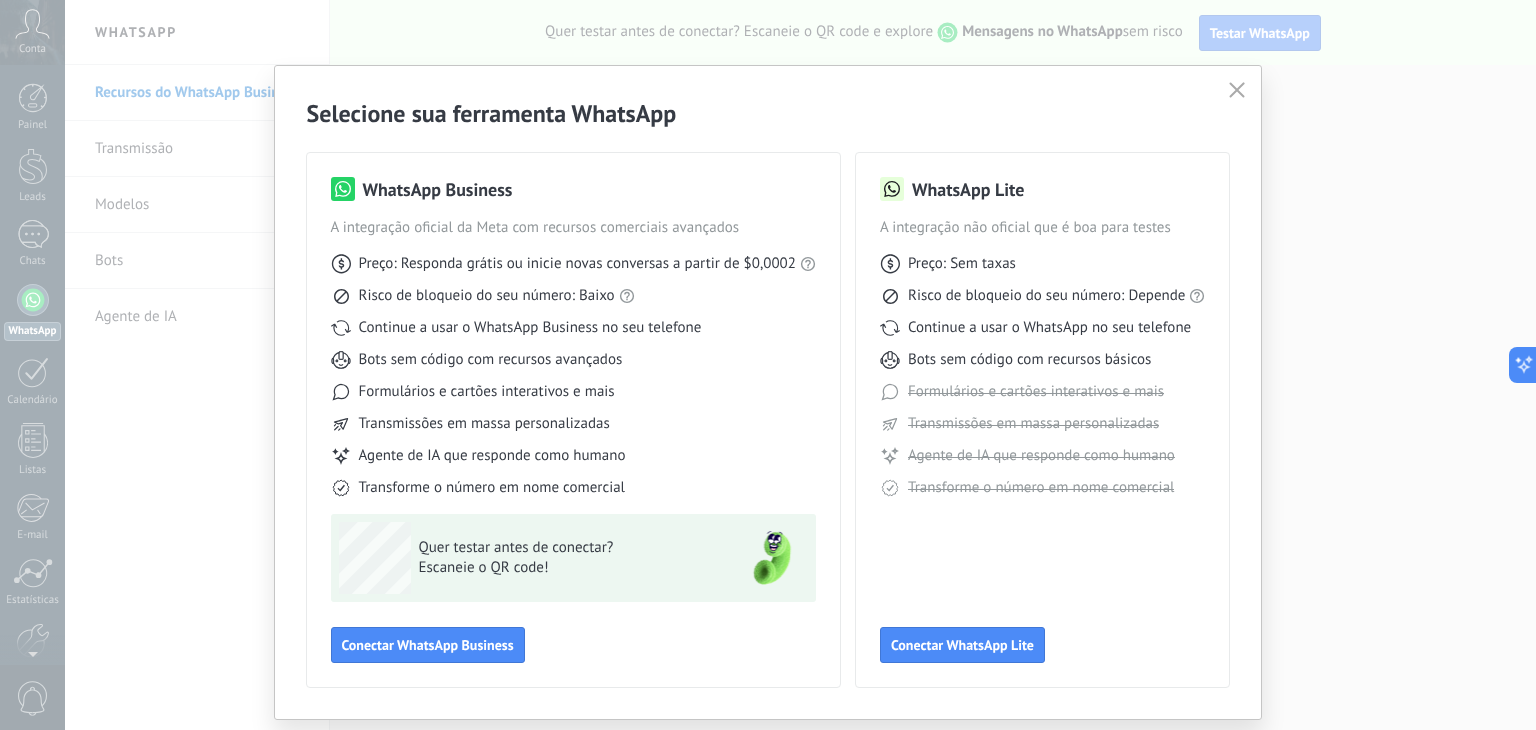 click 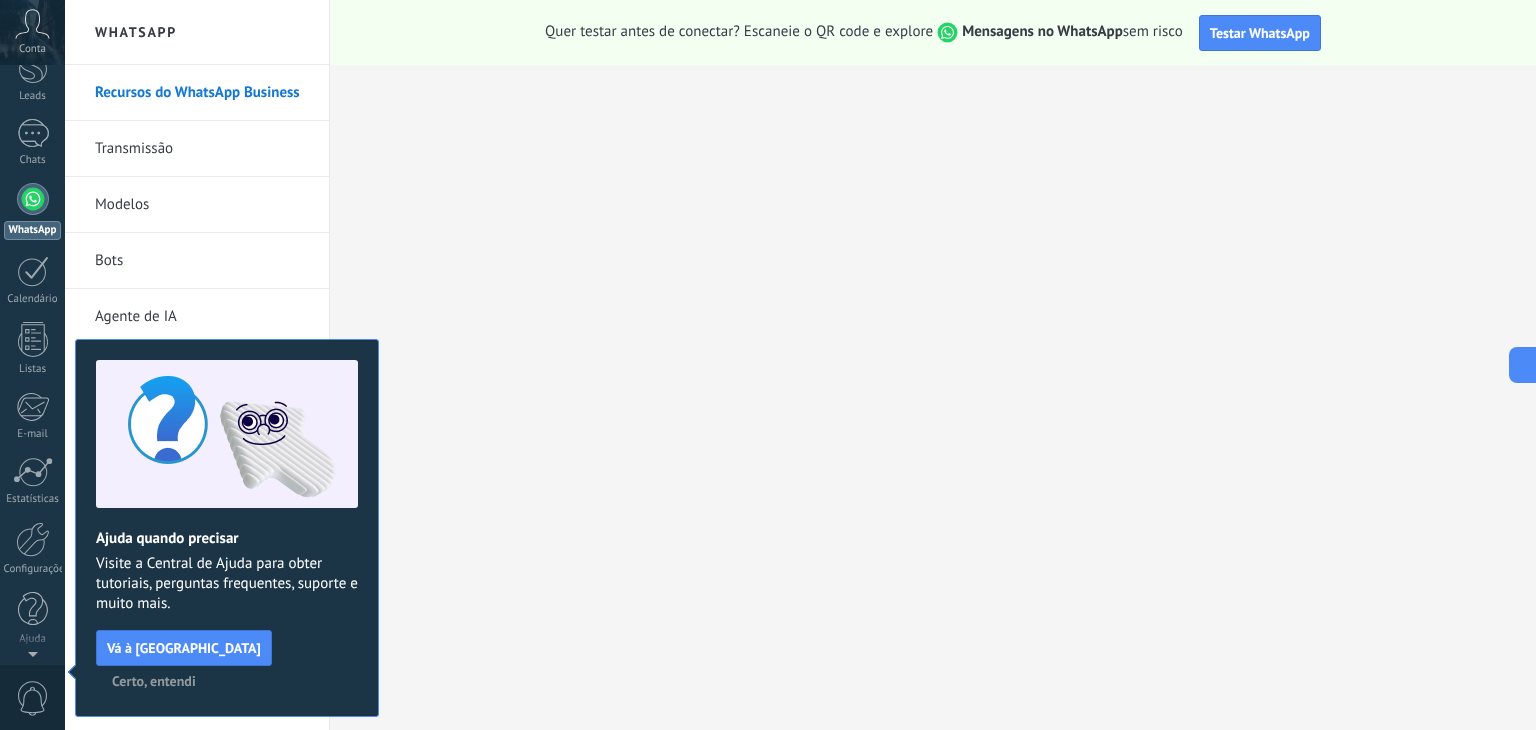 scroll, scrollTop: 0, scrollLeft: 0, axis: both 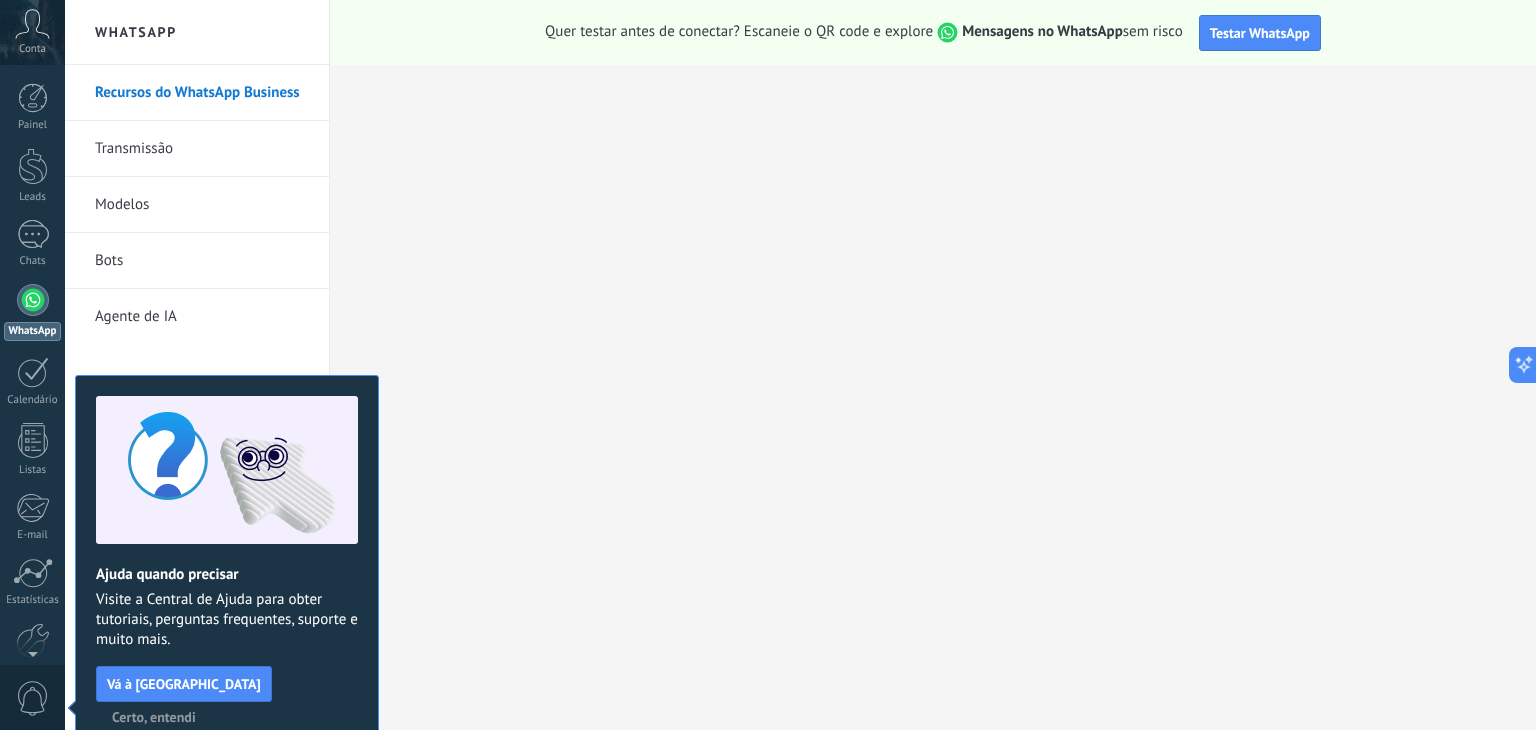 click at bounding box center [33, 300] 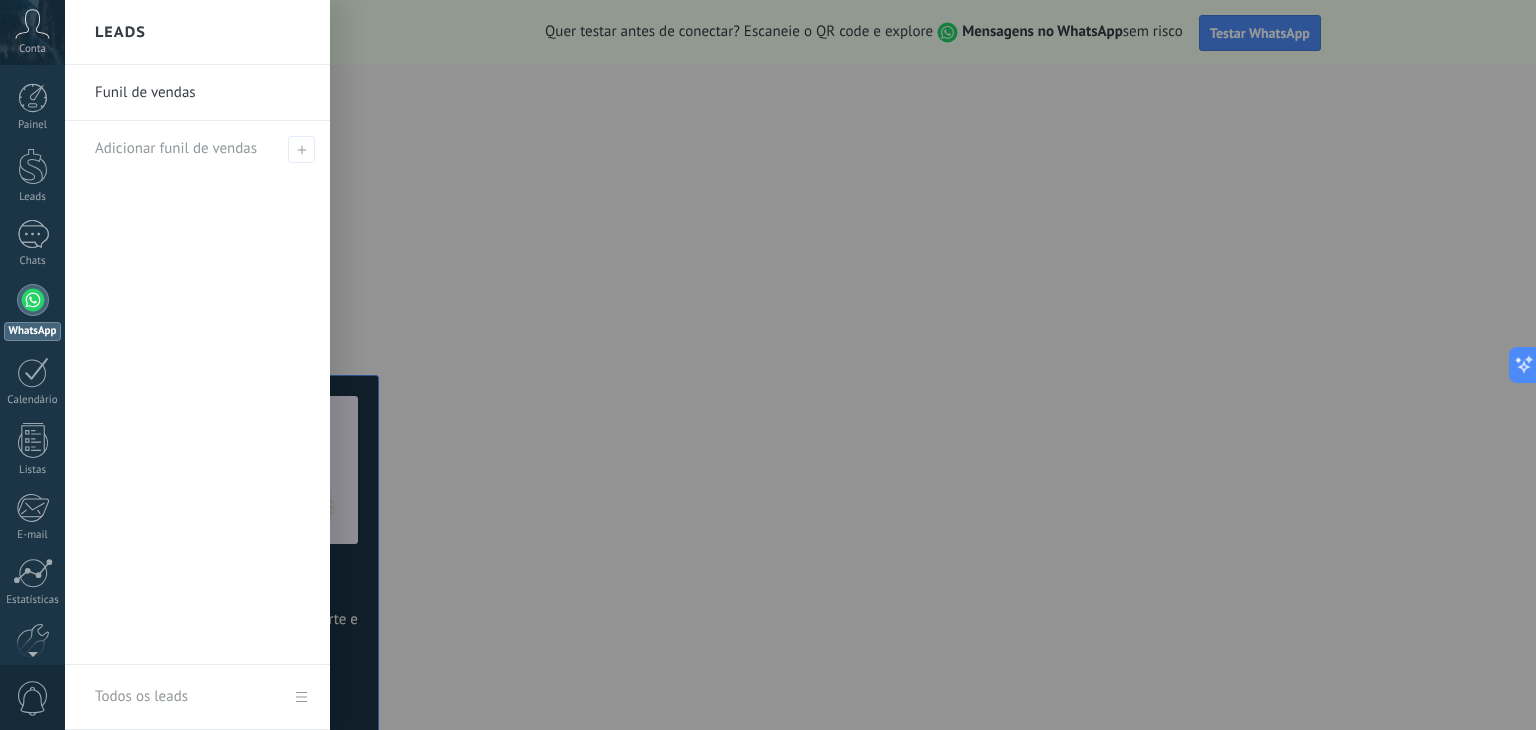 click on "Funil de vendas" at bounding box center (202, 93) 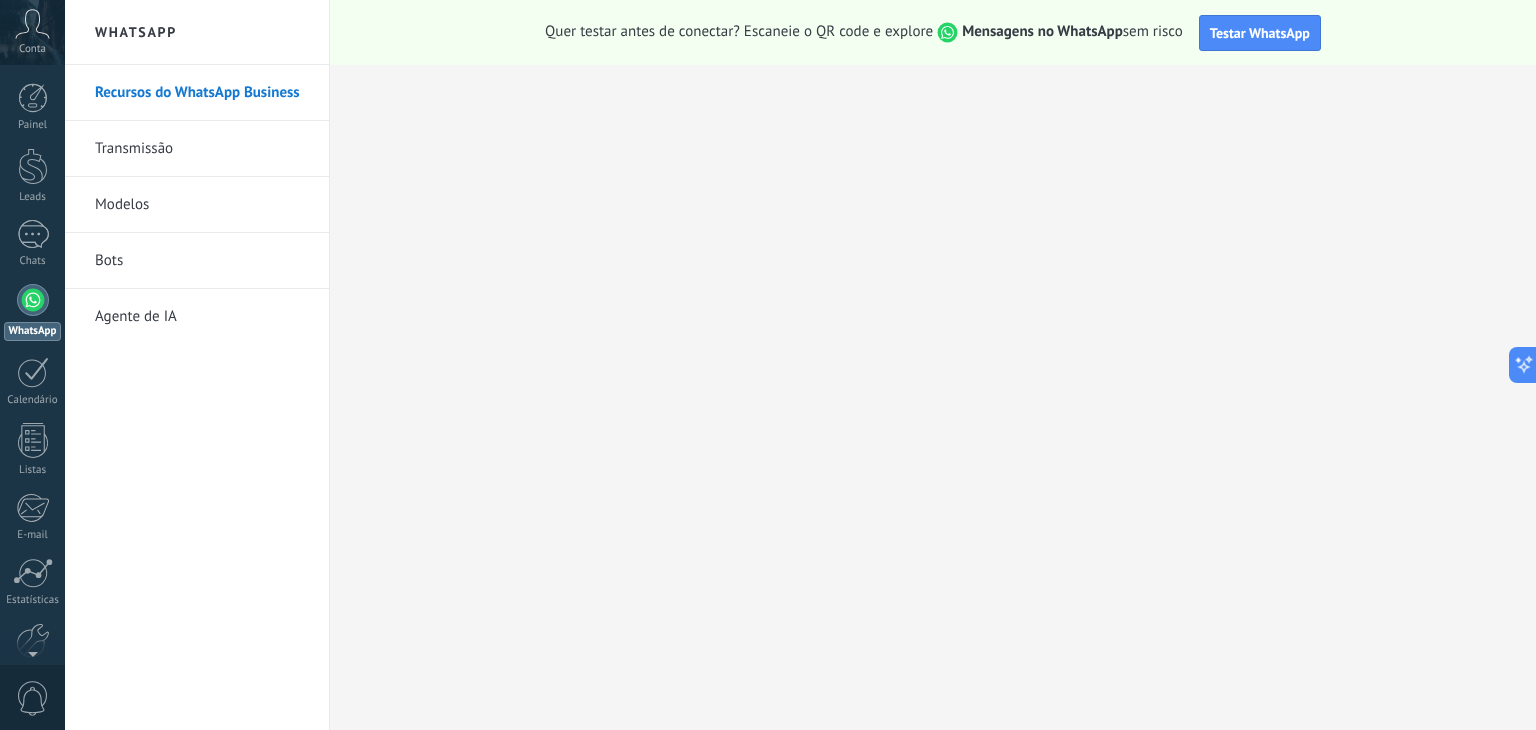 click on "Agente de IA" at bounding box center [202, 317] 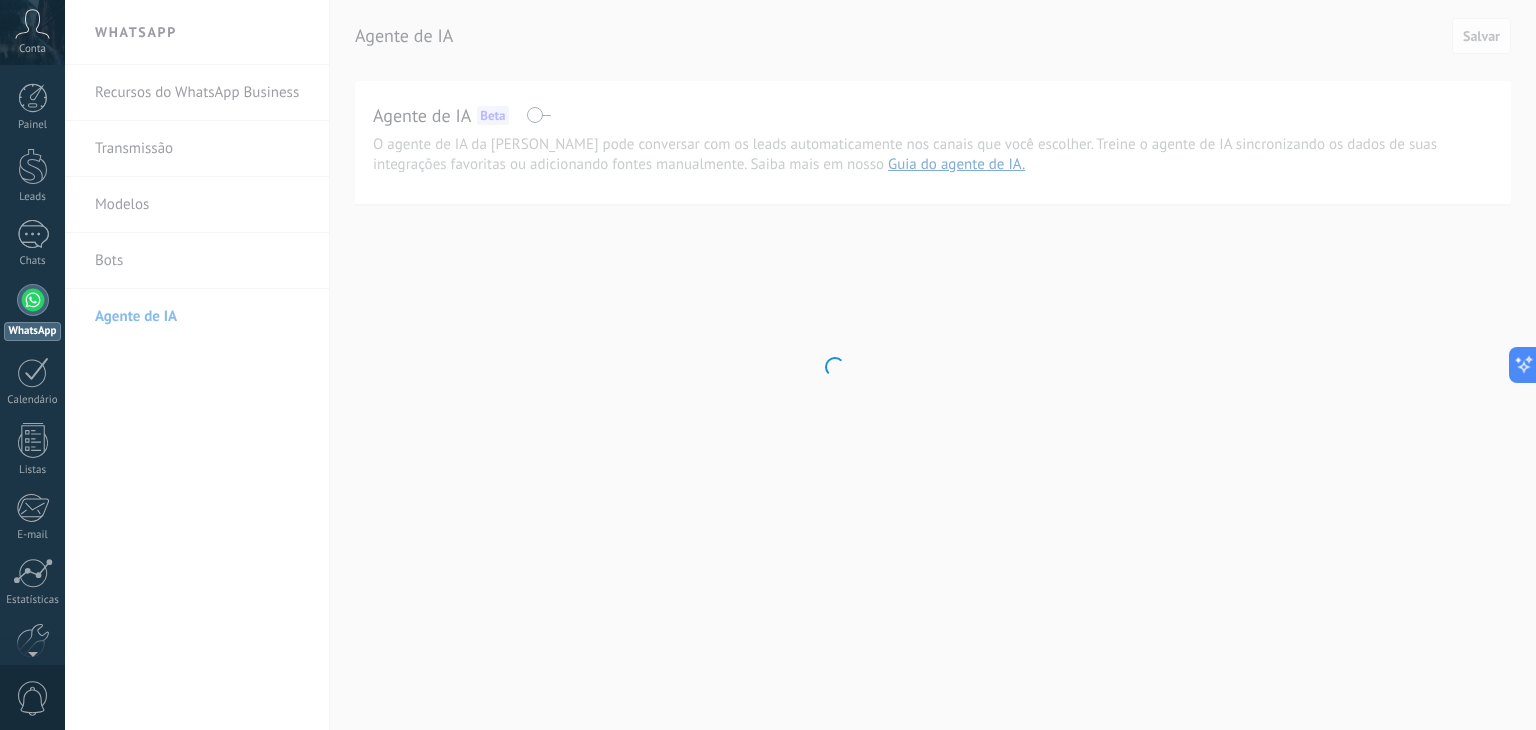 click 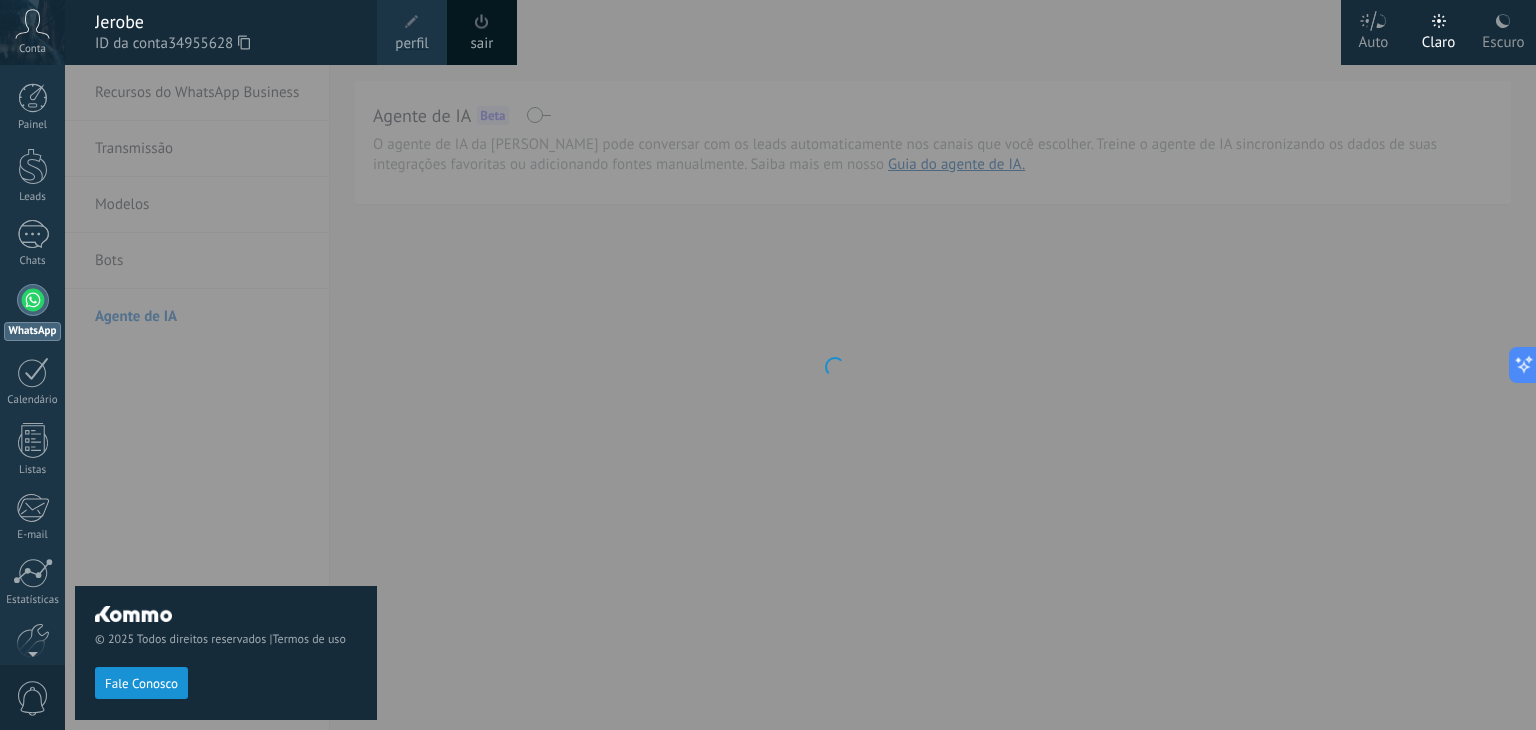 click at bounding box center (412, 22) 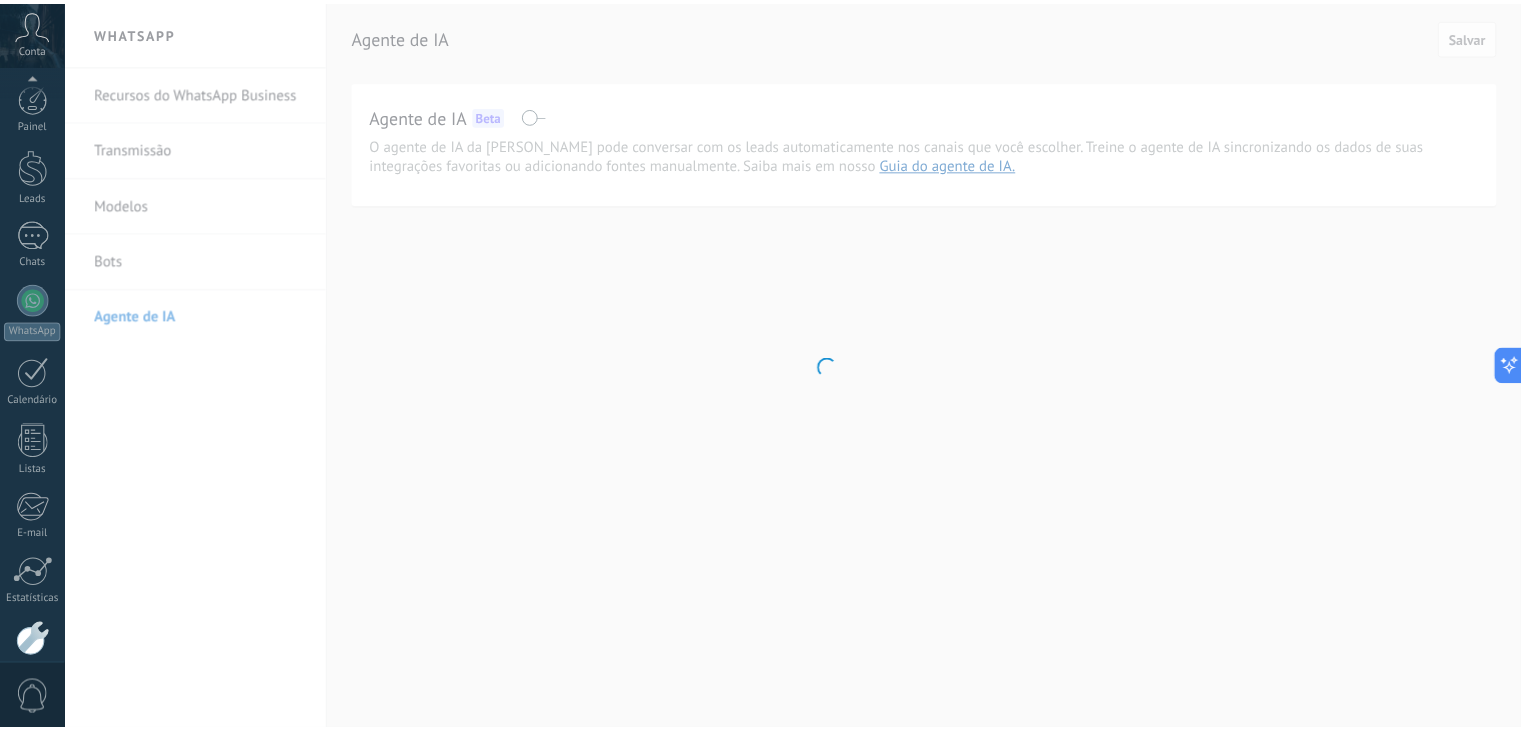 scroll, scrollTop: 101, scrollLeft: 0, axis: vertical 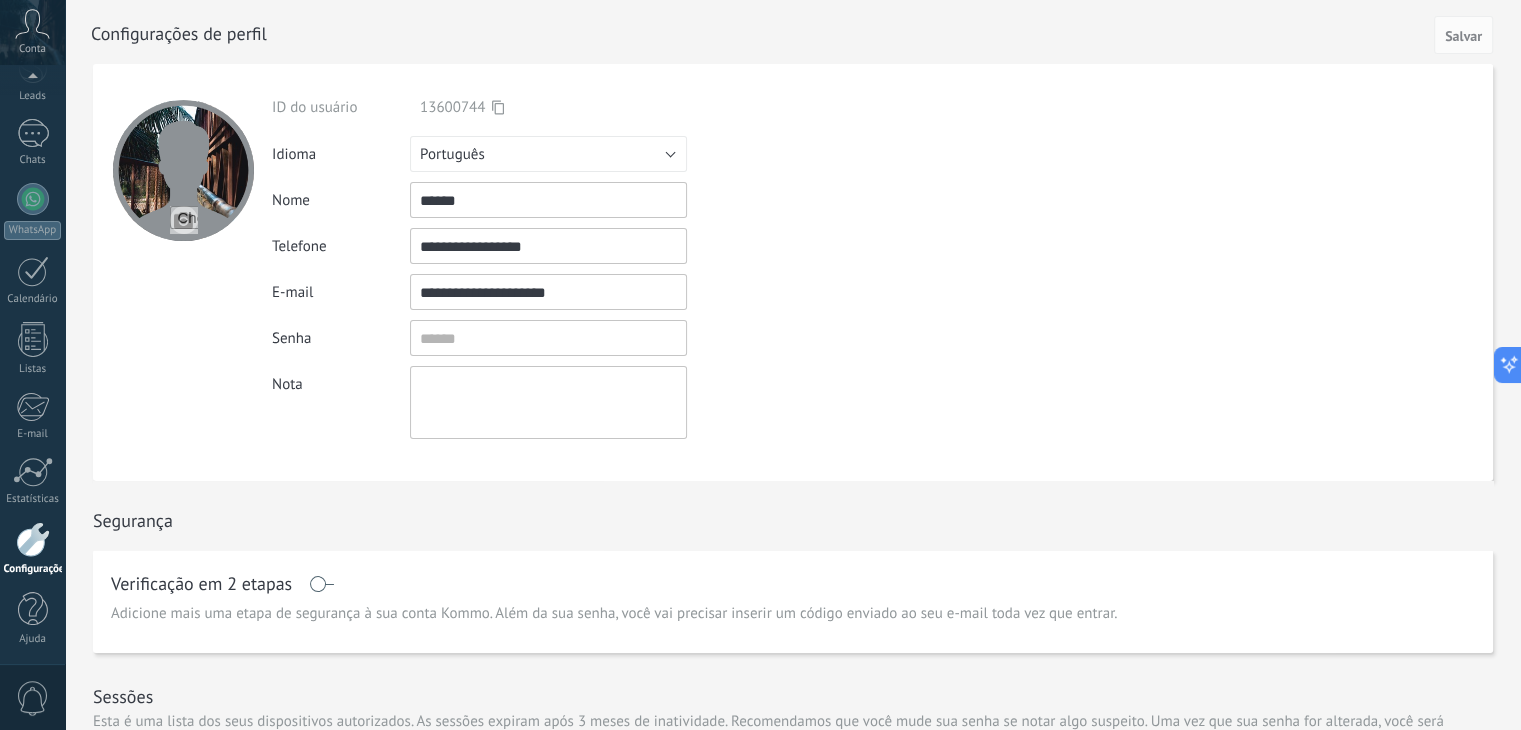 drag, startPoint x: 581, startPoint y: 245, endPoint x: 470, endPoint y: 247, distance: 111.01801 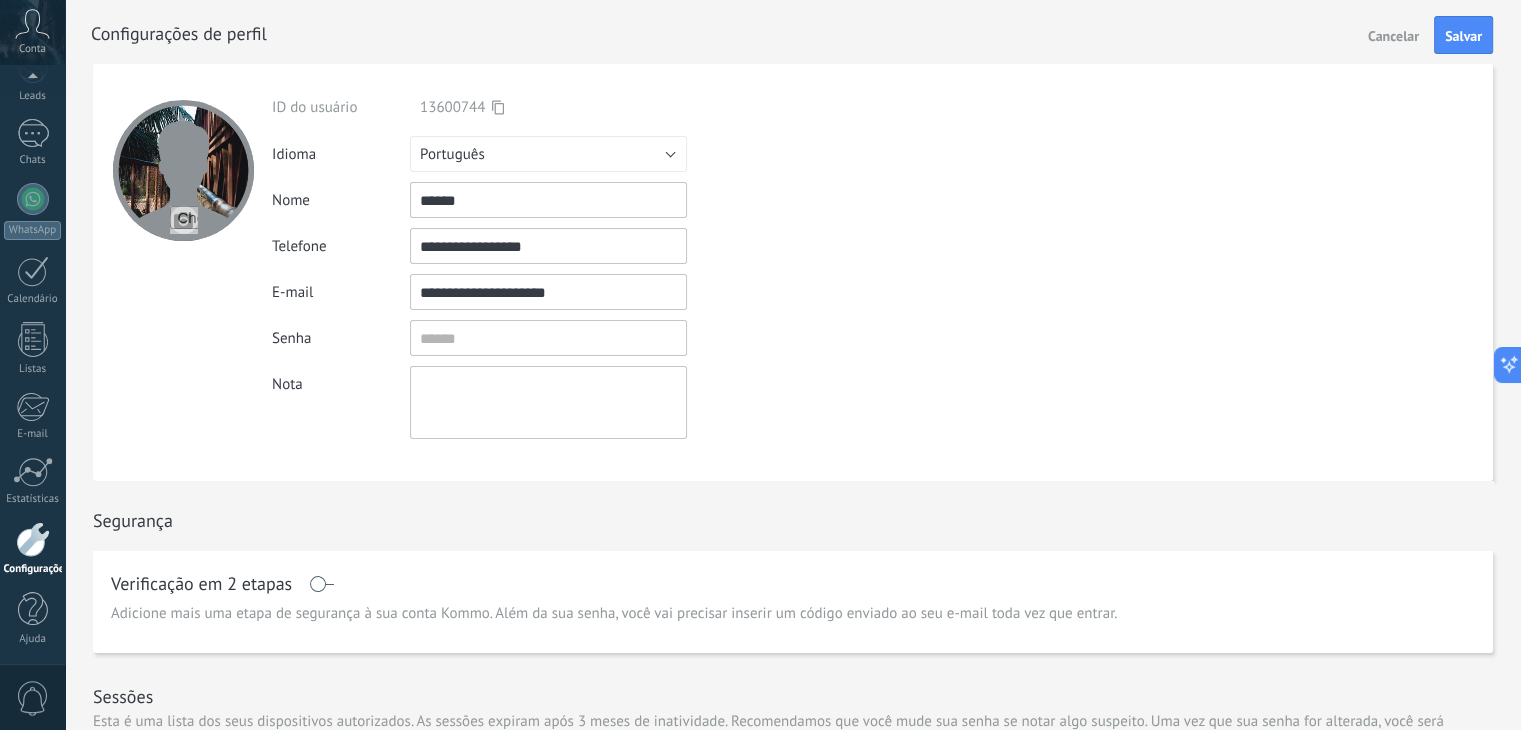 type on "**********" 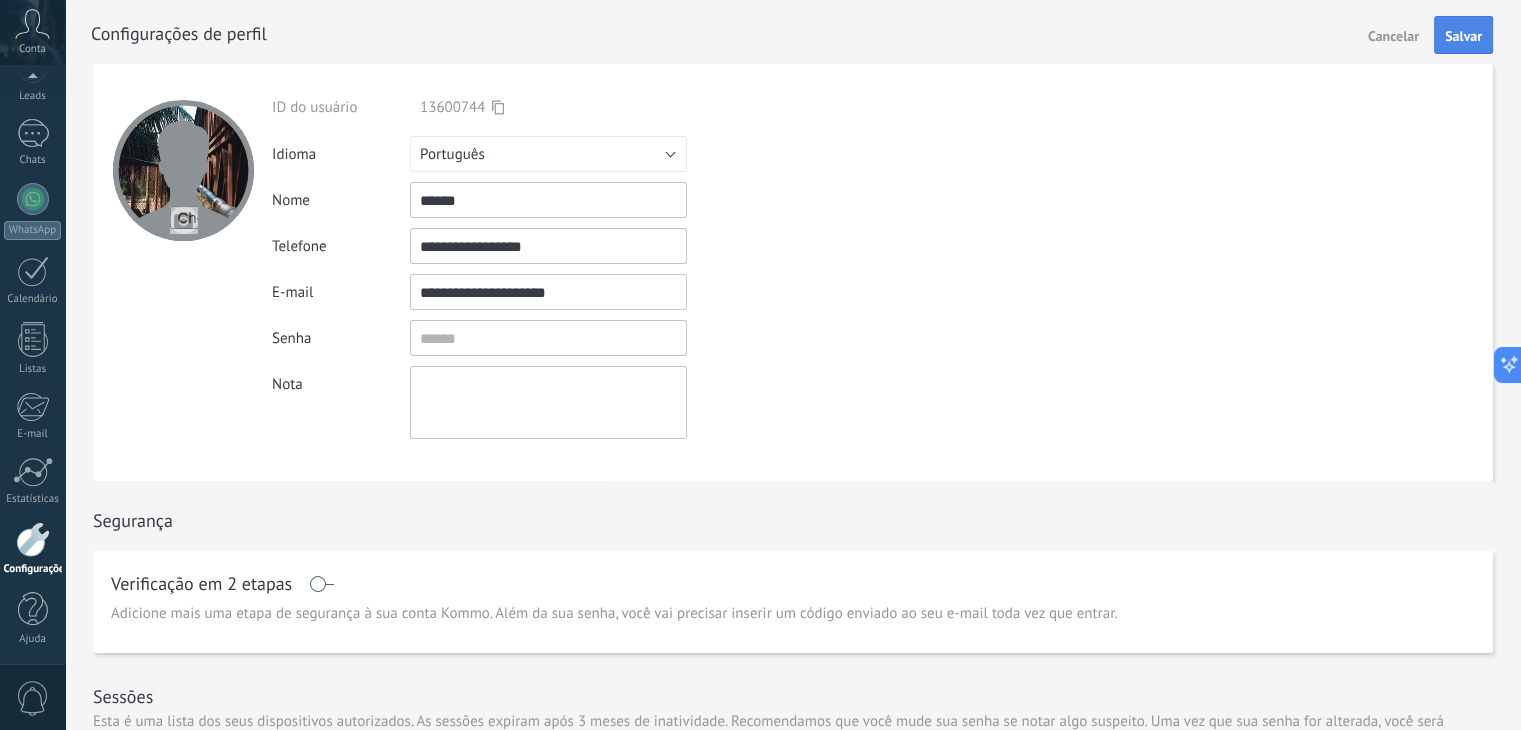 click on "Salvar" at bounding box center (1463, 36) 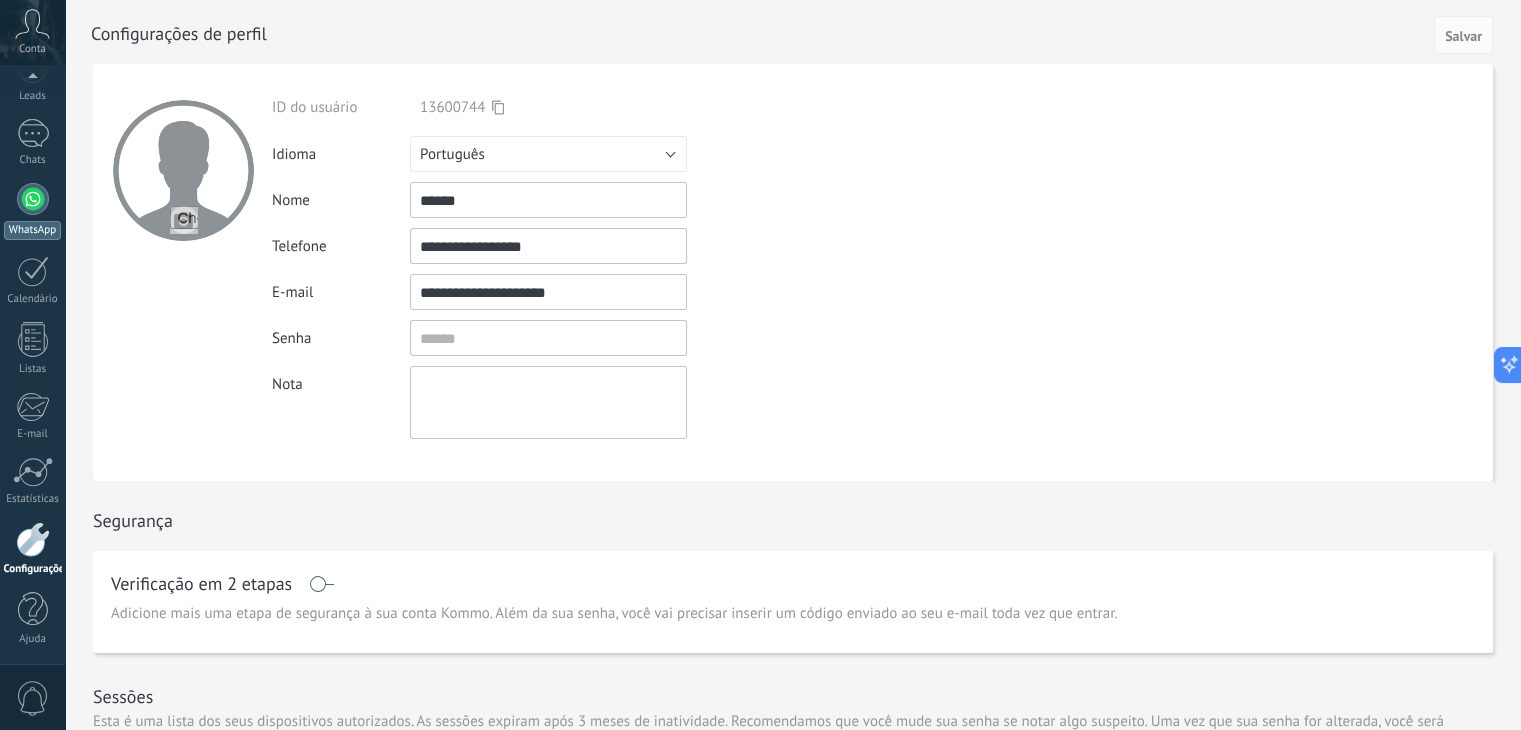 click at bounding box center [33, 199] 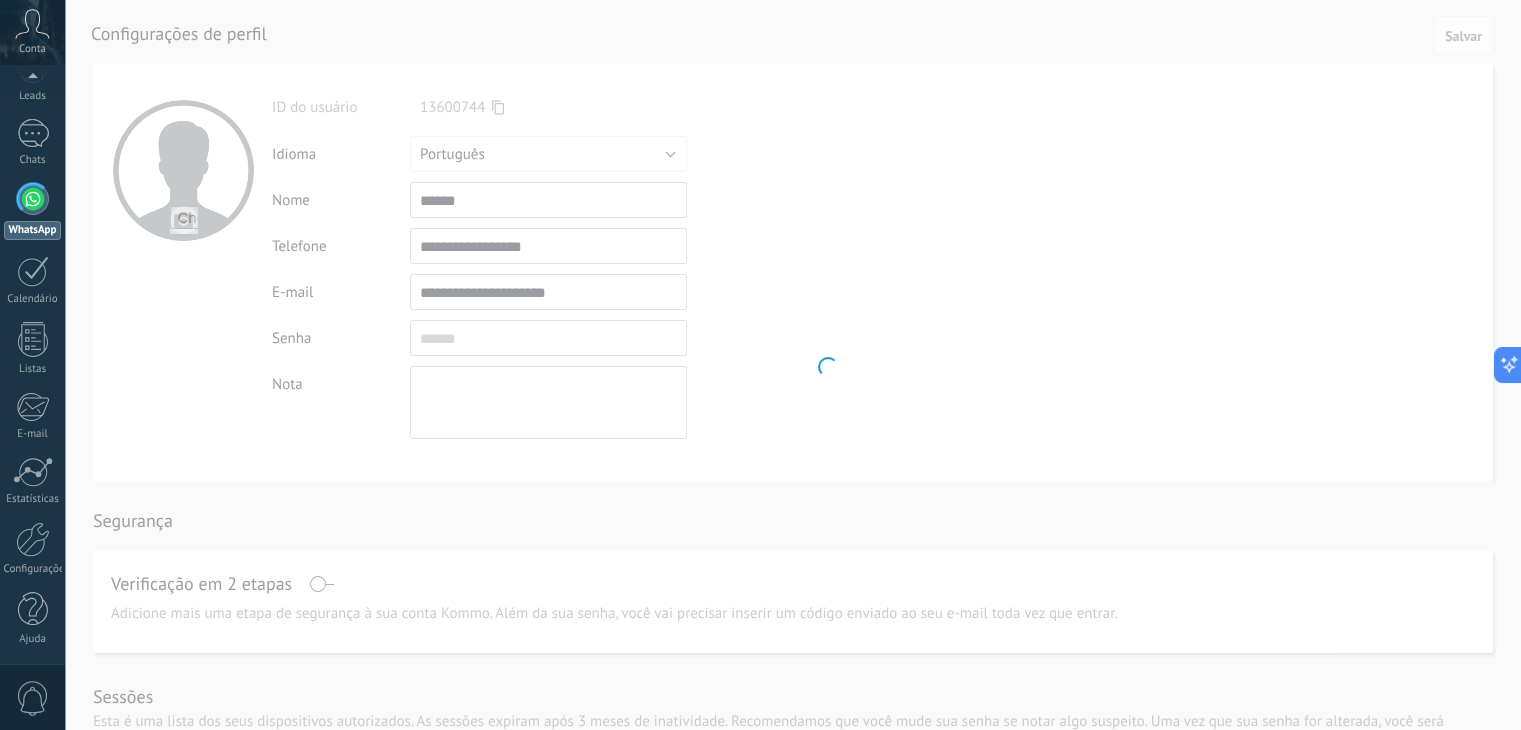 scroll, scrollTop: 0, scrollLeft: 0, axis: both 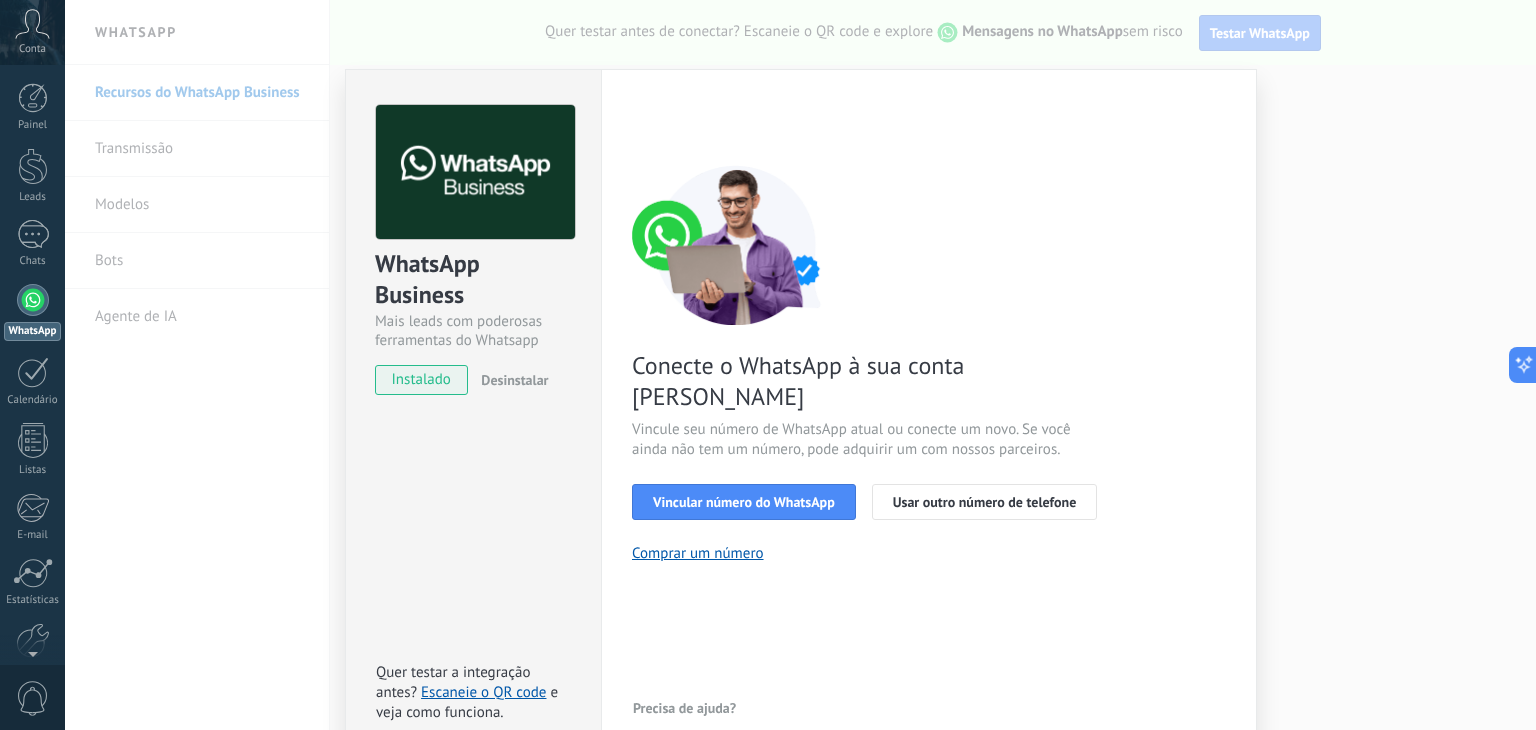 click on "WhatsApp Business Mais leads com poderosas ferramentas do Whatsapp instalado Desinstalar Quer testar a integração antes?   Escaneie o QR code   e veja como funciona. Configurações Autorização This tab logs the users who have granted integration access to this account. If you want to to remove a user's ability to send requests to the account on behalf of this integration, you can revoke access. If access is revoked from all users, the integration will stop working. This app is installed, but no one has given it access yet. WhatsApp Cloud API Mais _:  Salvar < Voltar 1 Selecionar aplicativo 2 Conectar Facebook 3 Finalizar configuração Conecte o WhatsApp à sua conta Kommo Vincule seu número de WhatsApp atual ou conecte um novo. Se você ainda não tem um número, pode adquirir um com nossos parceiros. Vincular número do WhatsApp Usar outro número de telefone Comprar um número Precisa de ajuda?" at bounding box center [800, 365] 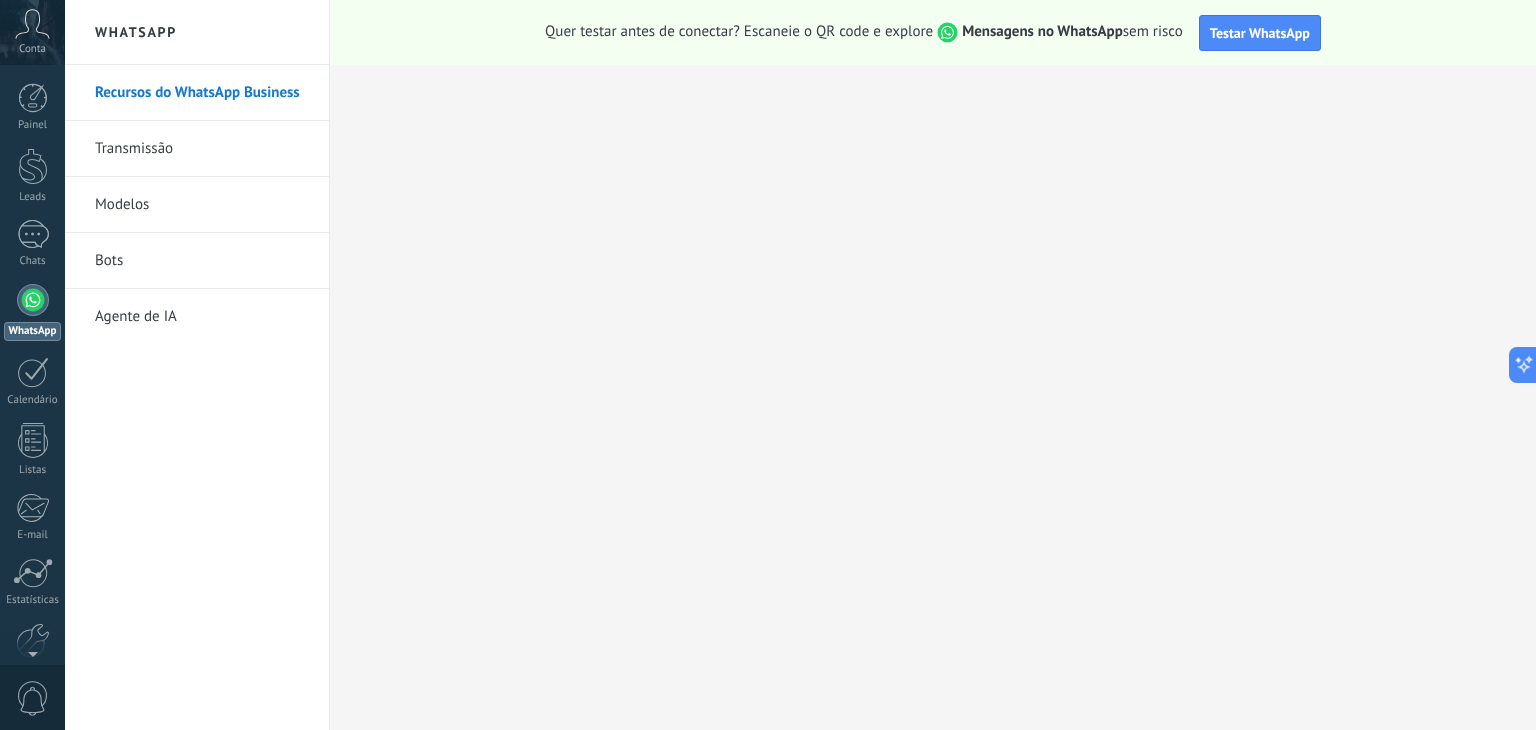 click on "Agente de IA" at bounding box center [202, 317] 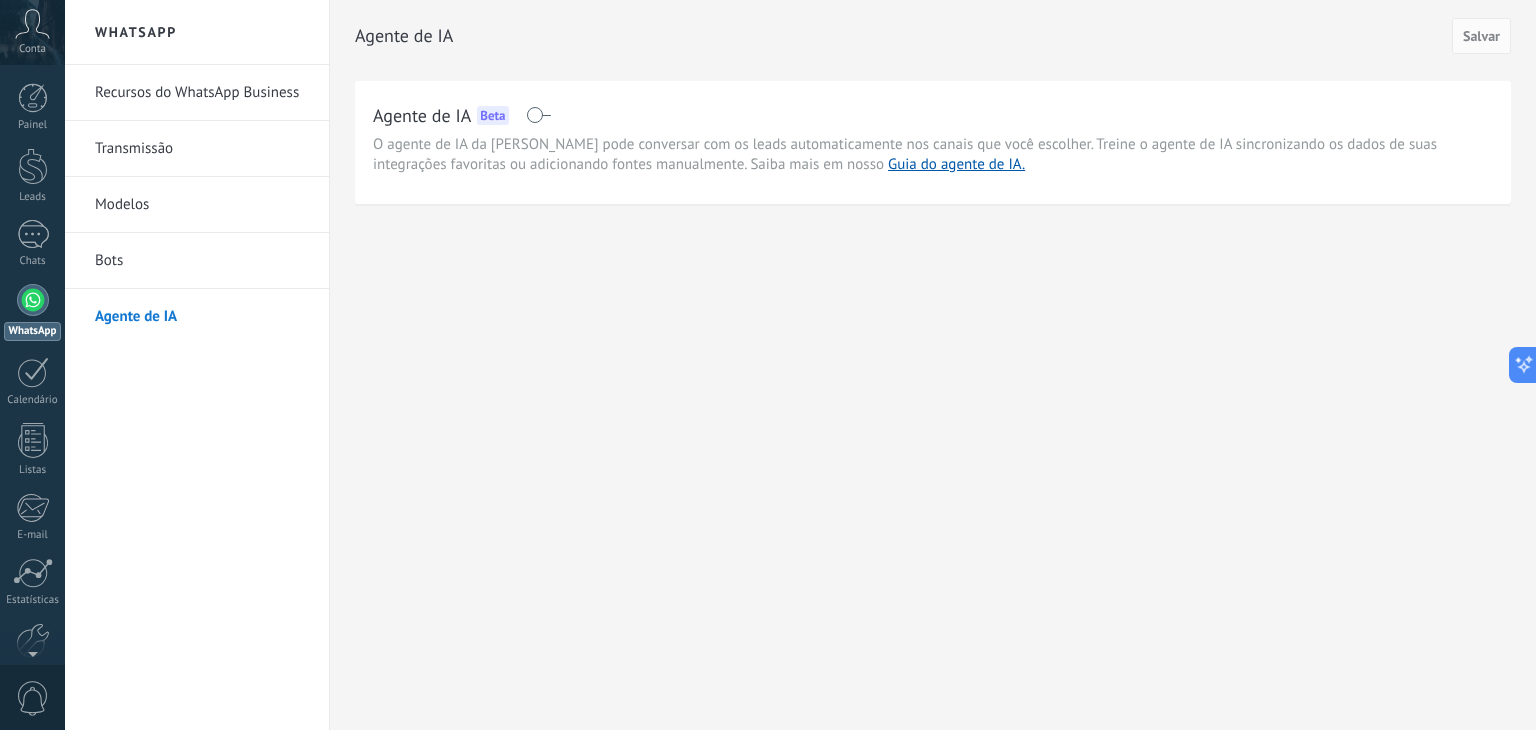 click at bounding box center [538, 115] 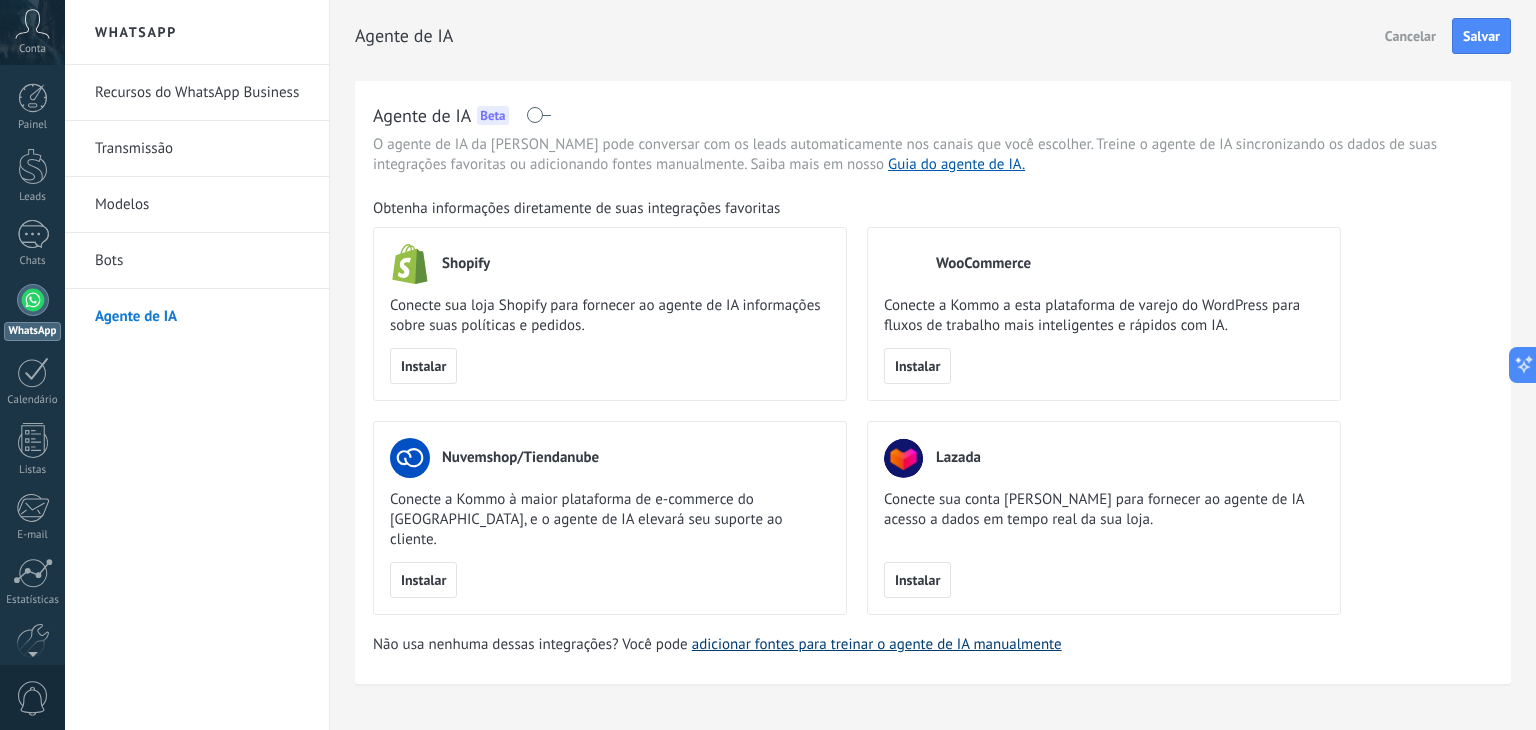 click on "adicionar fontes para treinar o agente de IA manualmente" at bounding box center (877, 644) 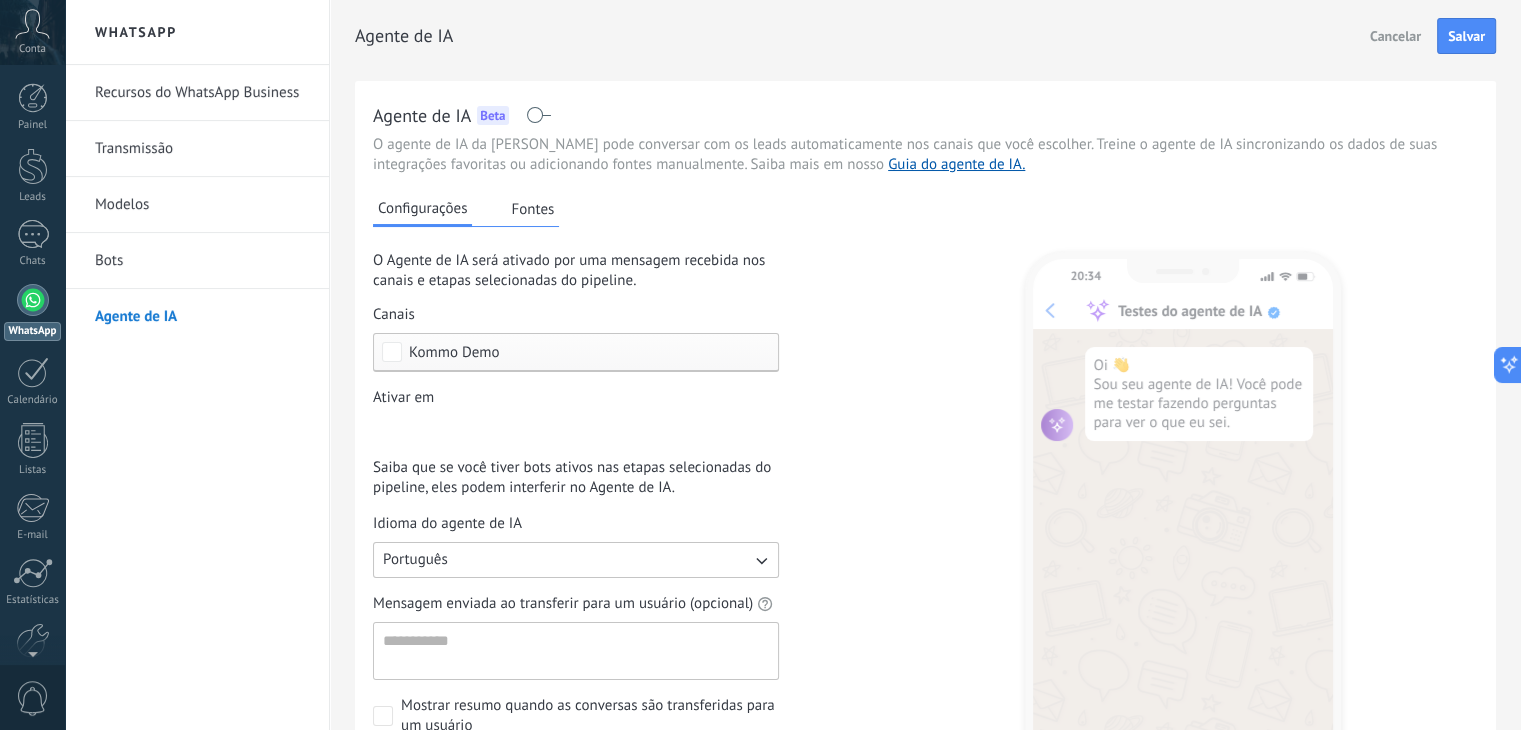 click on "Fontes" at bounding box center (532, 209) 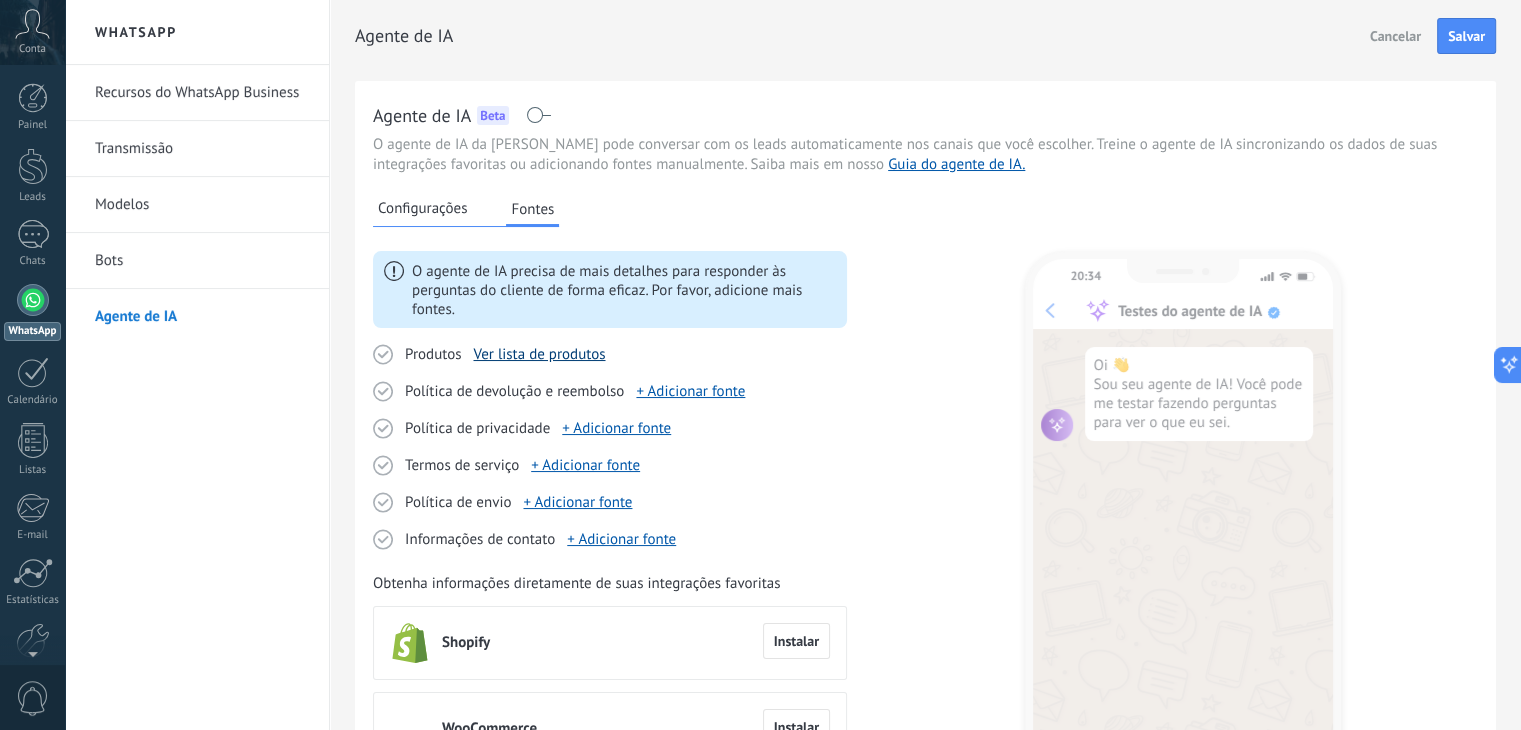 click on "Ver lista de produtos" at bounding box center [539, 354] 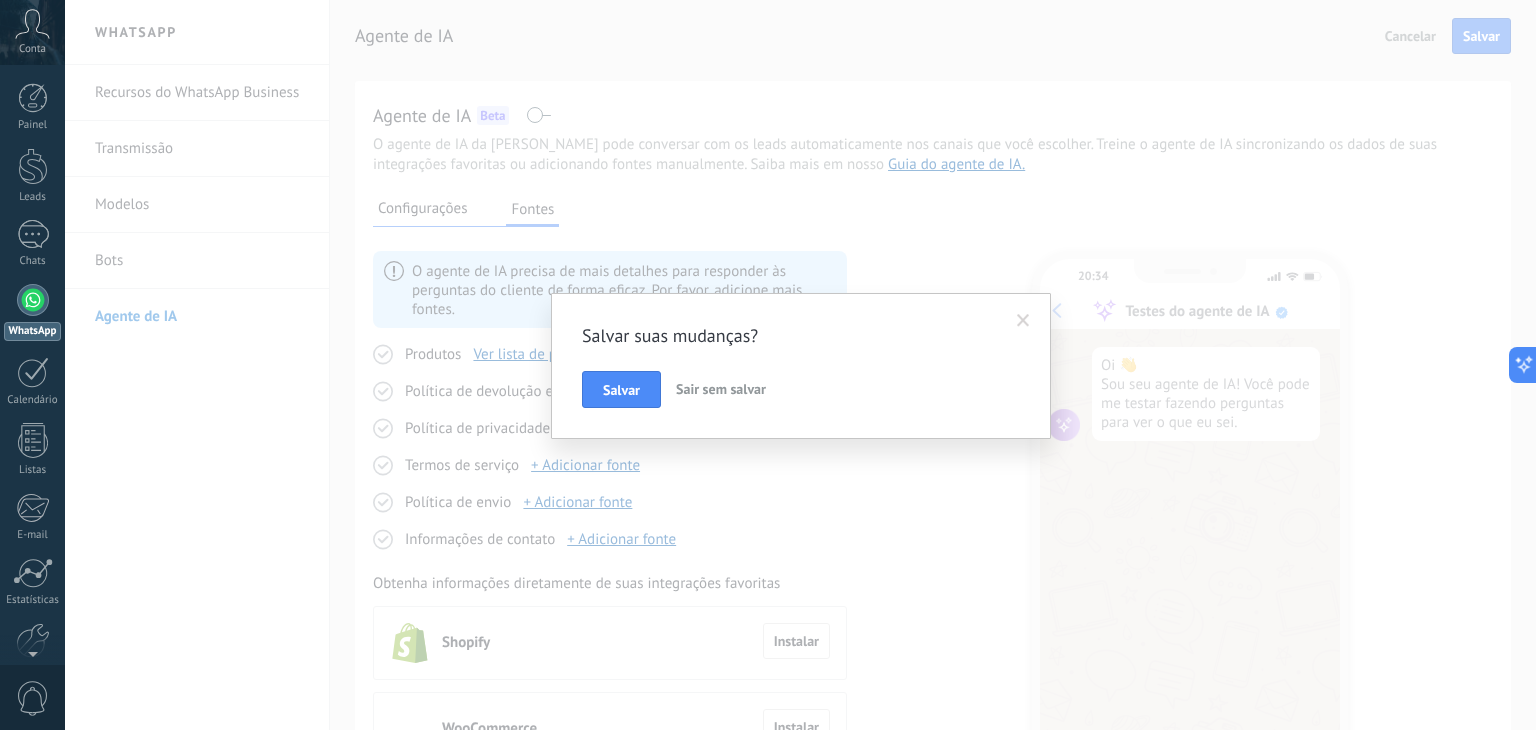 click at bounding box center (1023, 321) 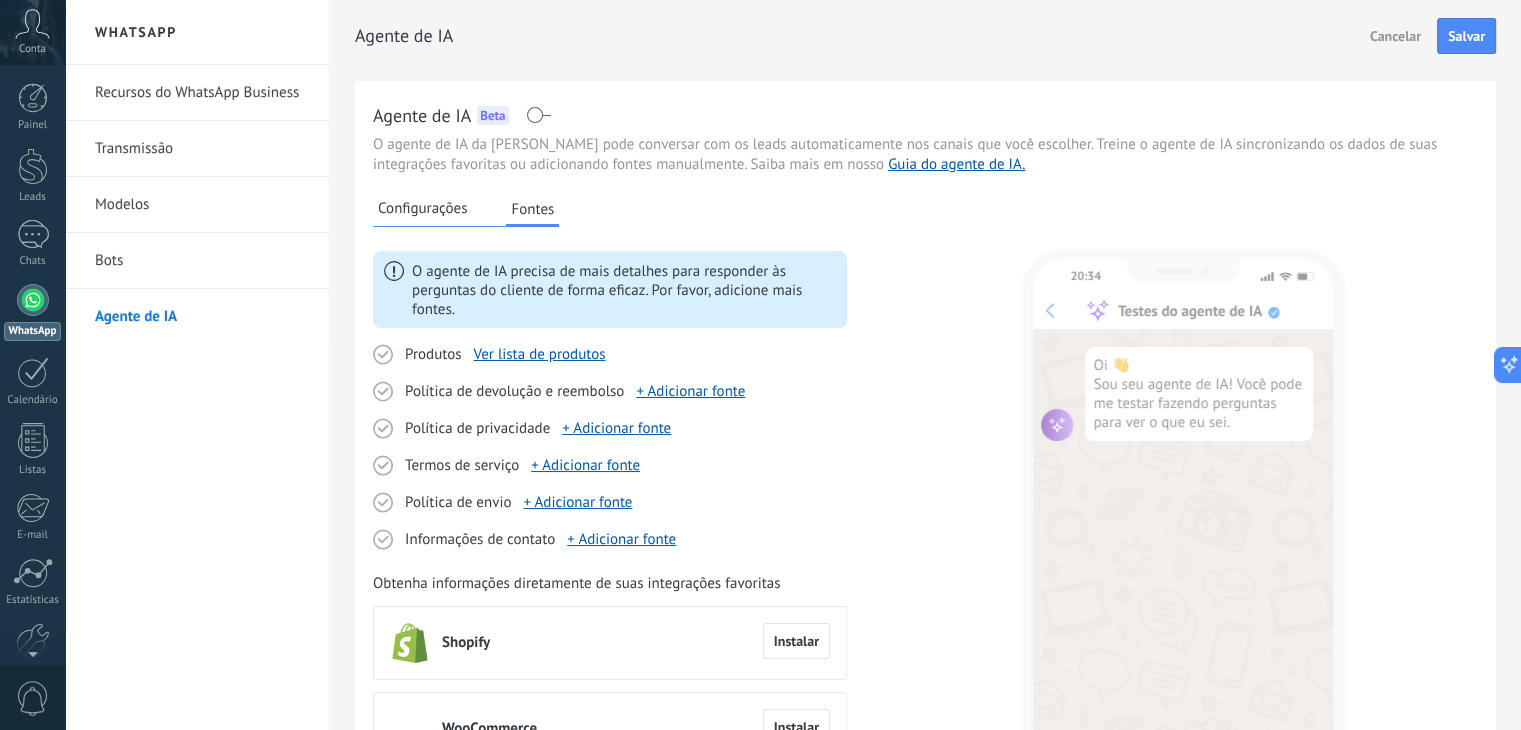 scroll, scrollTop: 100, scrollLeft: 0, axis: vertical 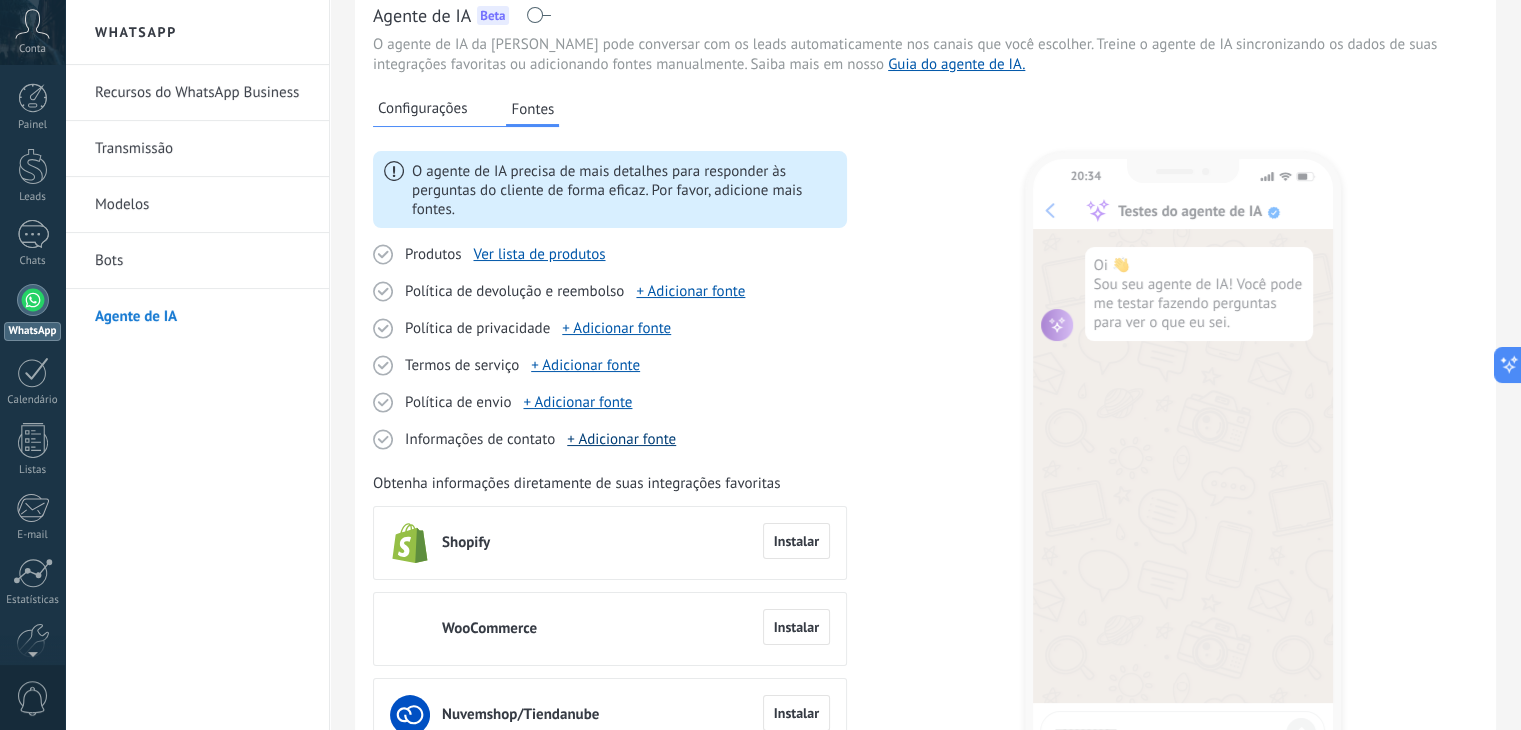 click on "+ Adicionar fonte" at bounding box center (621, 439) 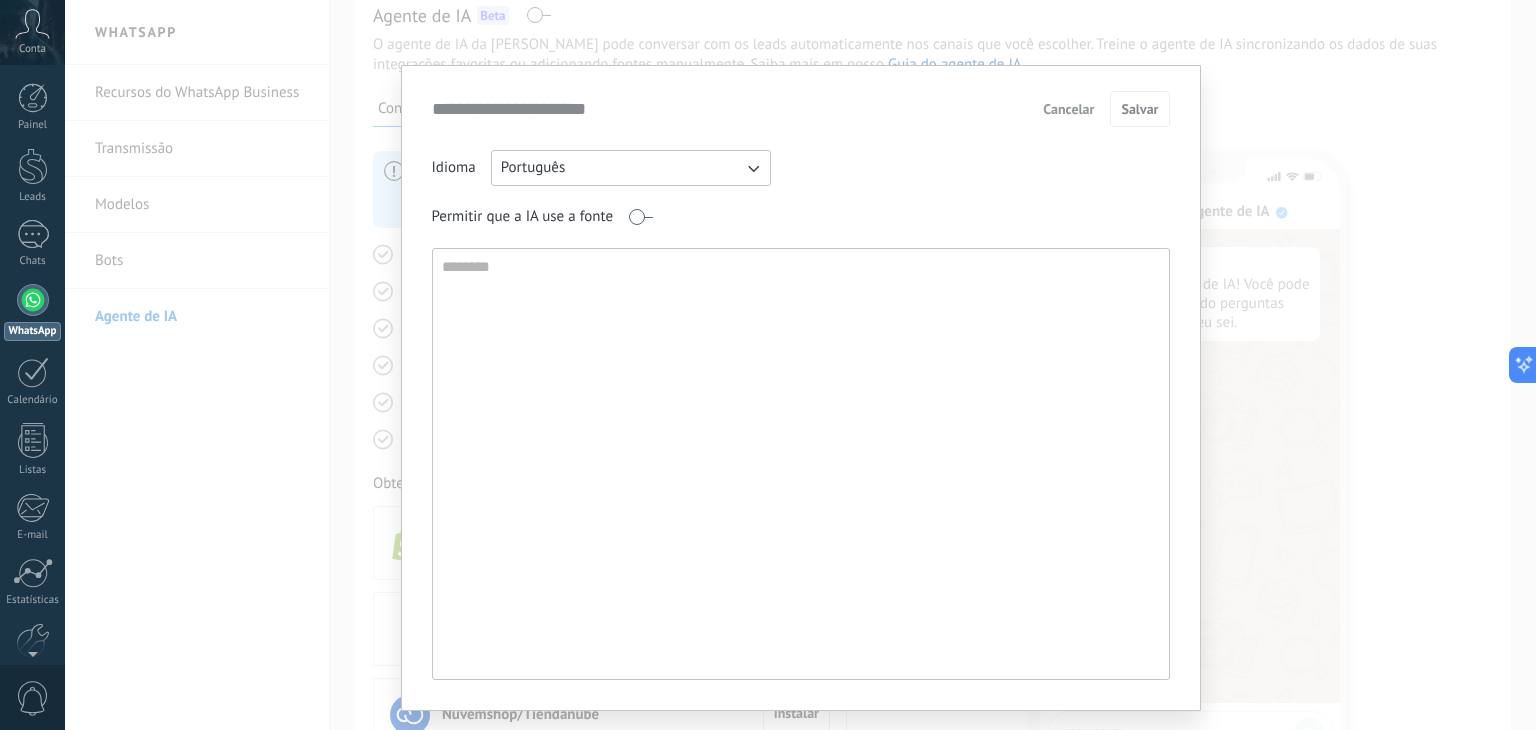 click at bounding box center [799, 464] 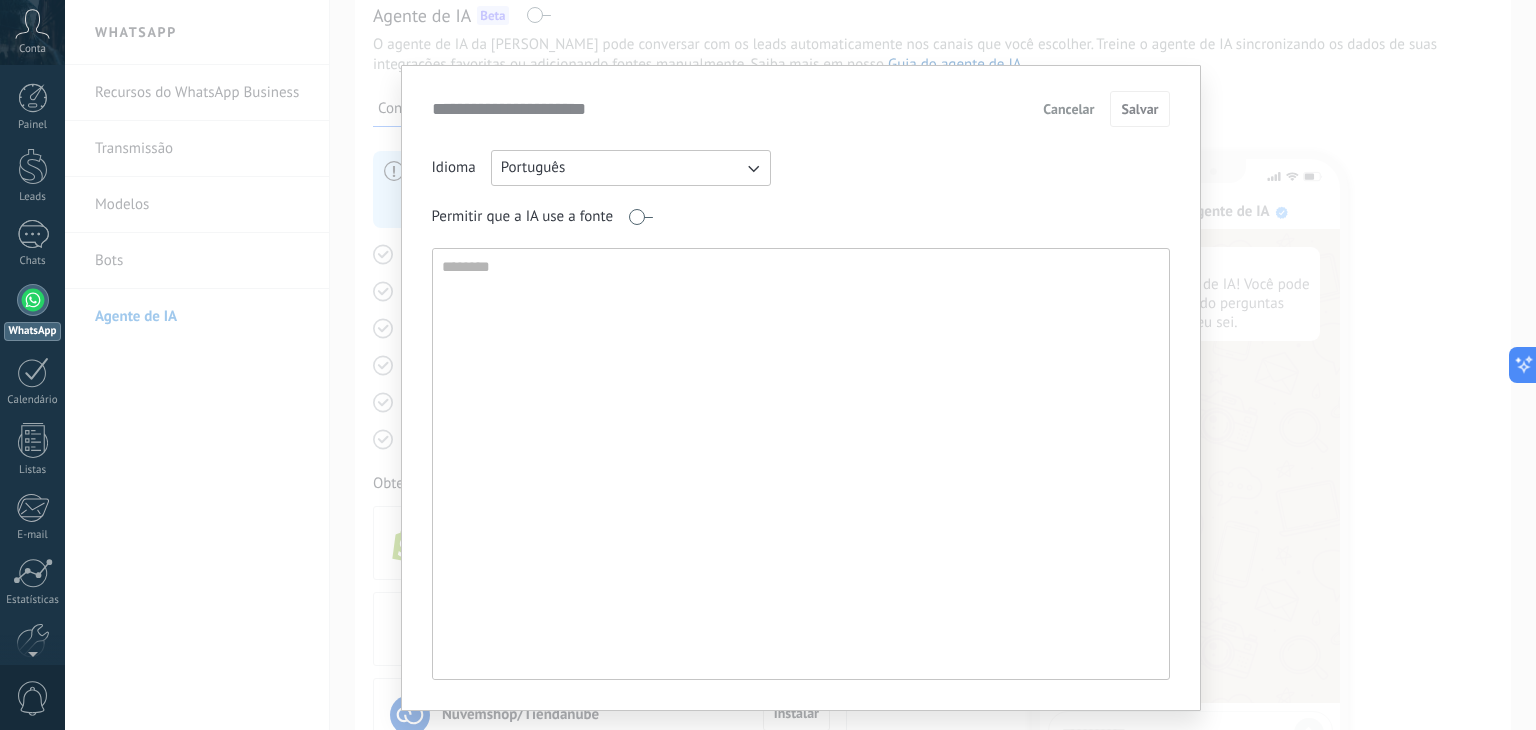 click on "**********" at bounding box center (800, 365) 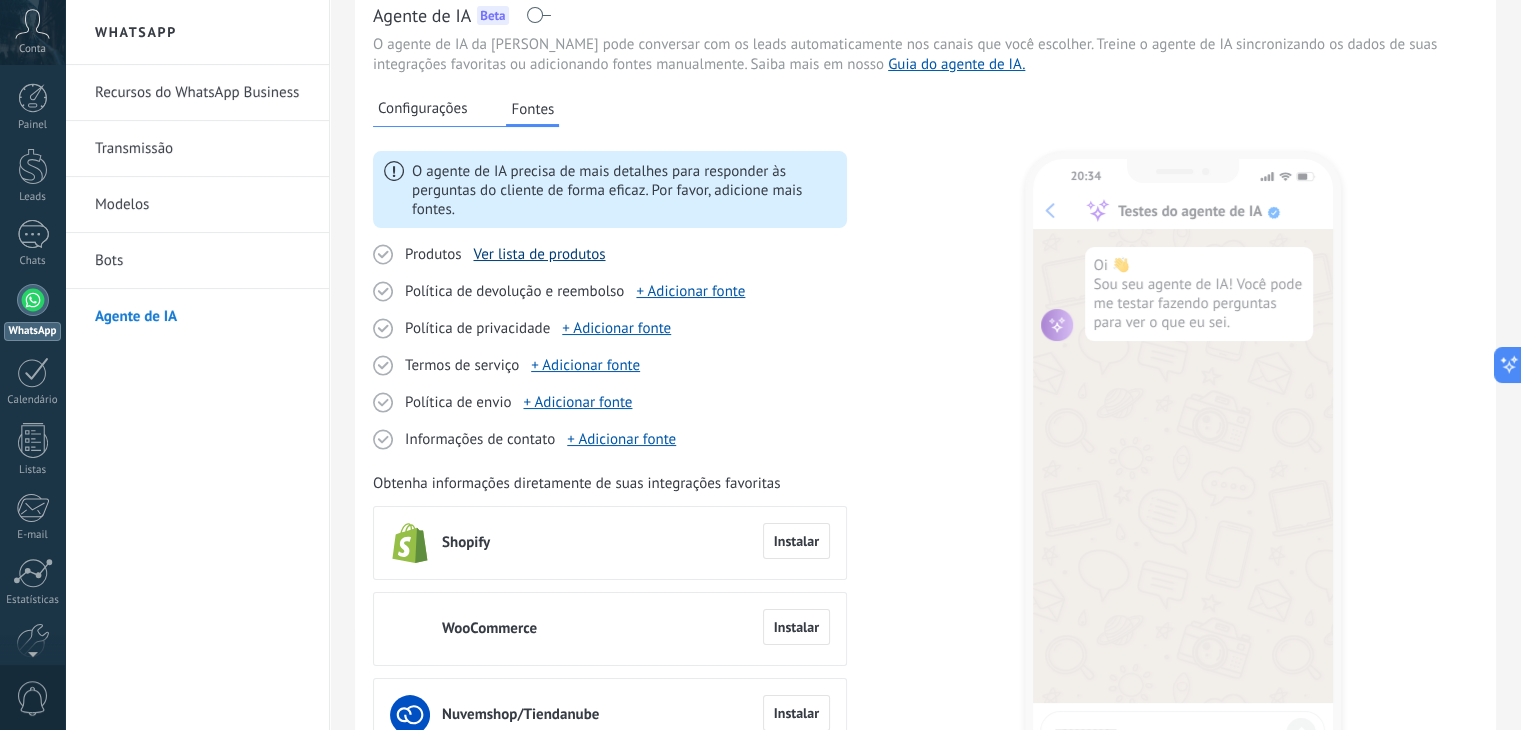 click on "Ver lista de produtos" at bounding box center (539, 254) 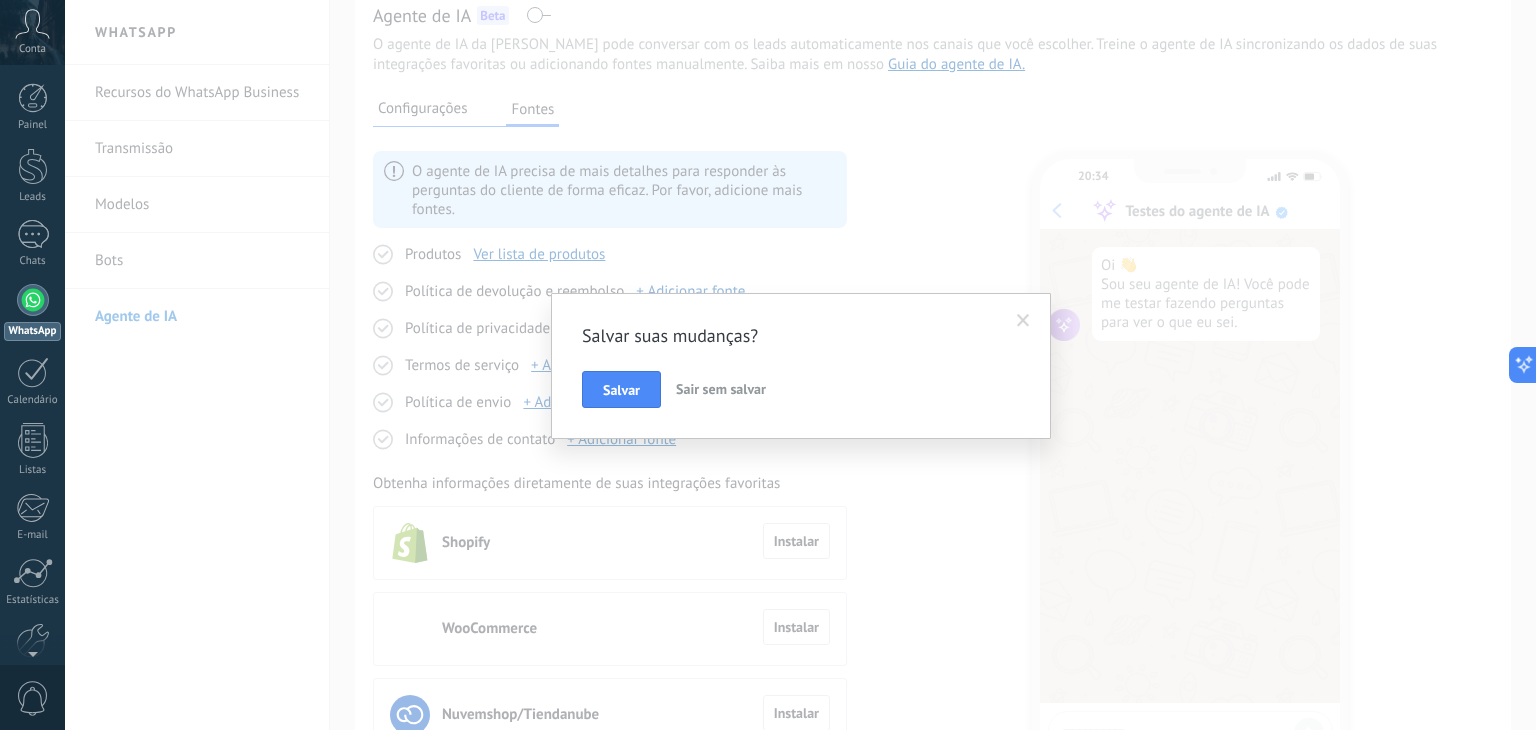 click on "Salvar suas mudanças? [PERSON_NAME] sem salvar" at bounding box center [800, 365] 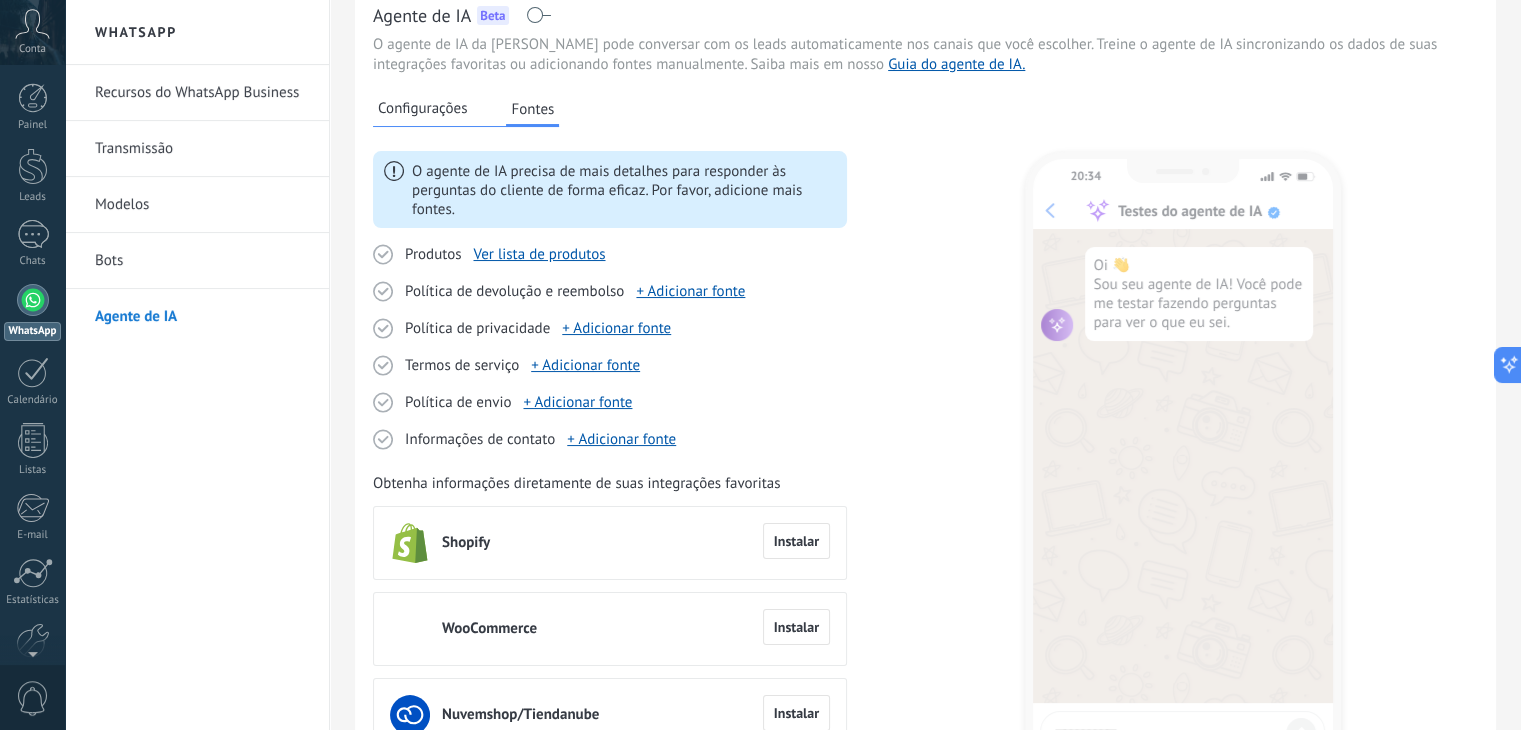 click on "Produtos" at bounding box center [433, 255] 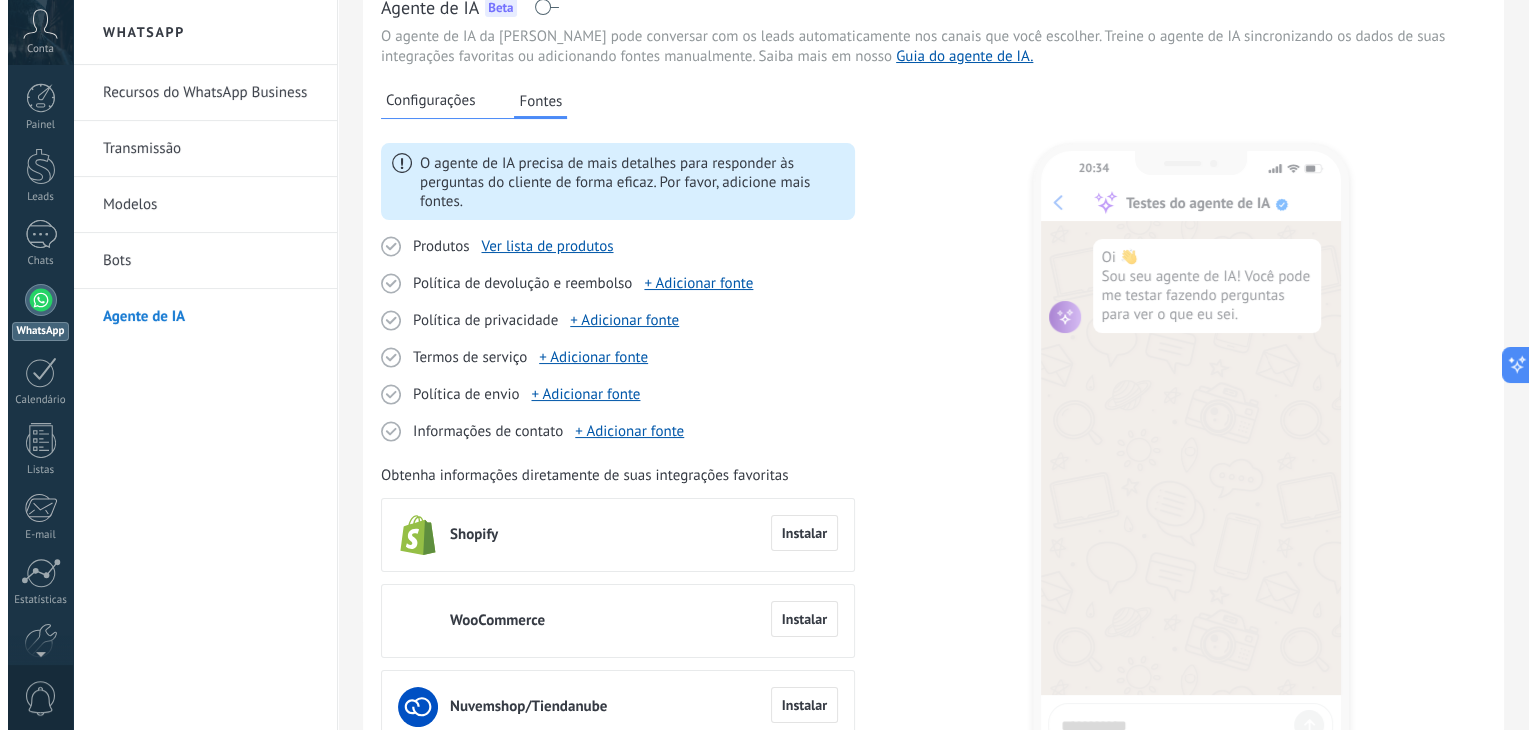 scroll, scrollTop: 0, scrollLeft: 0, axis: both 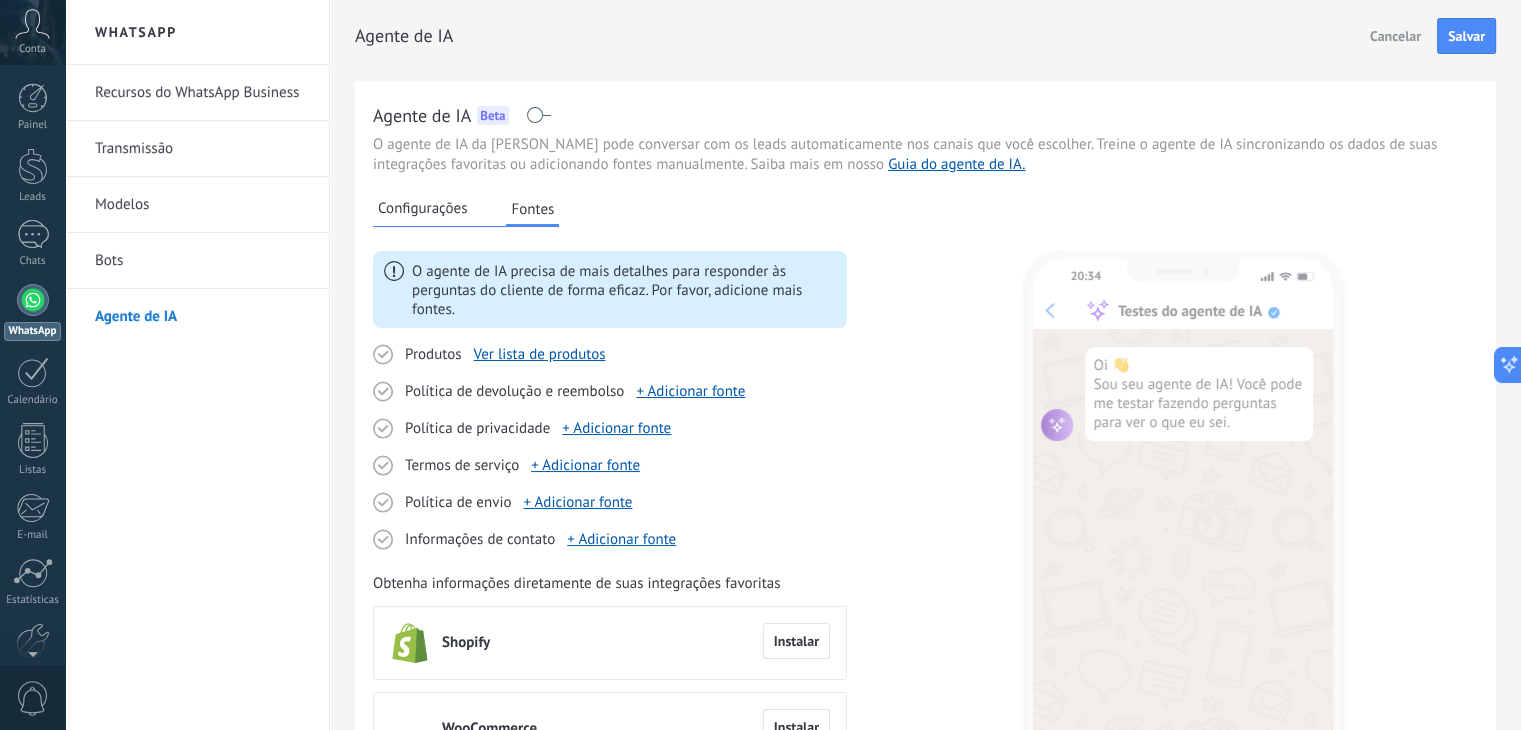click on "Configurações" at bounding box center (422, 209) 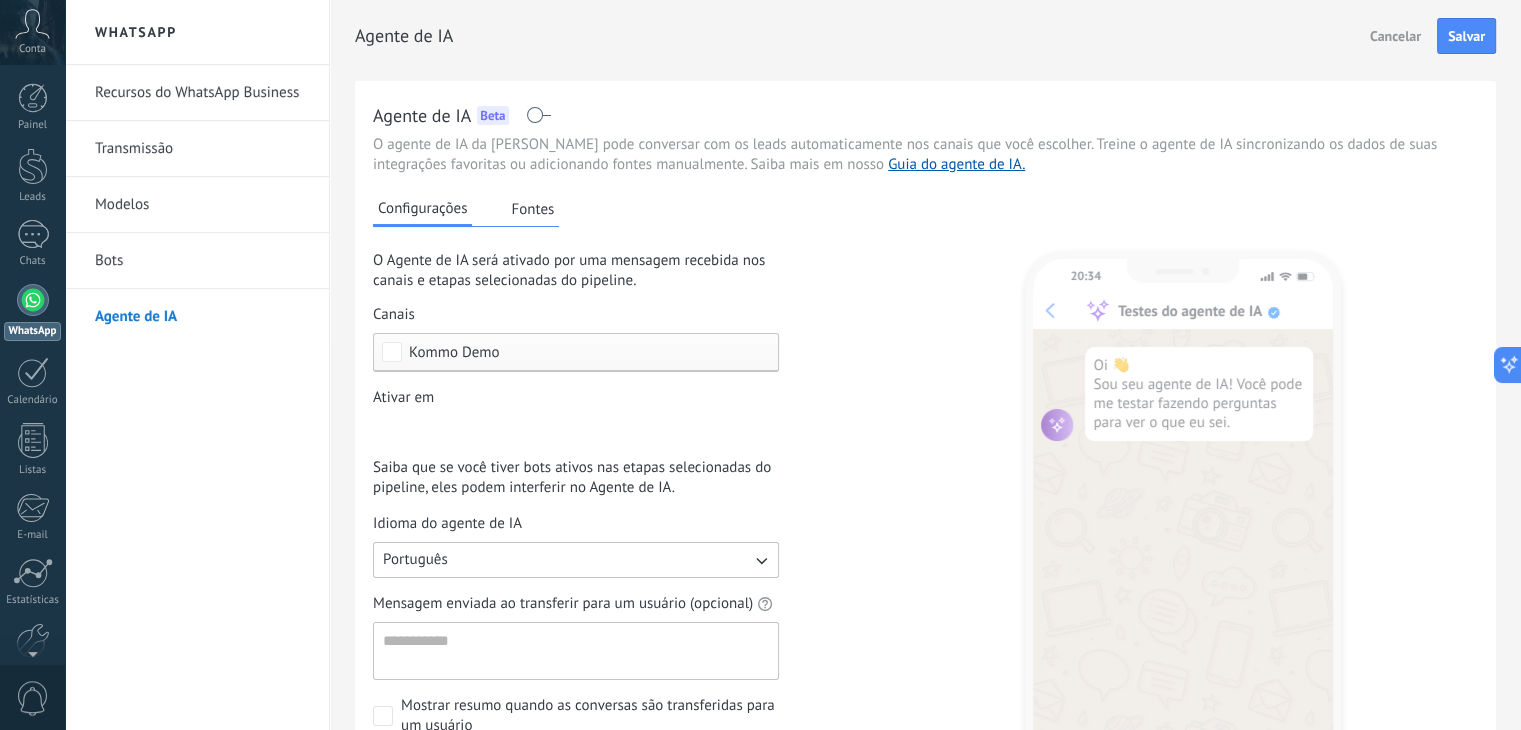 click on "Etapa de leads de entrada Comentário ou DM Envio de brinde ou DM Qualificado Oferta enviada Negociação Compra concluída Acompanhamento Ganho Perdido" at bounding box center [0, 0] 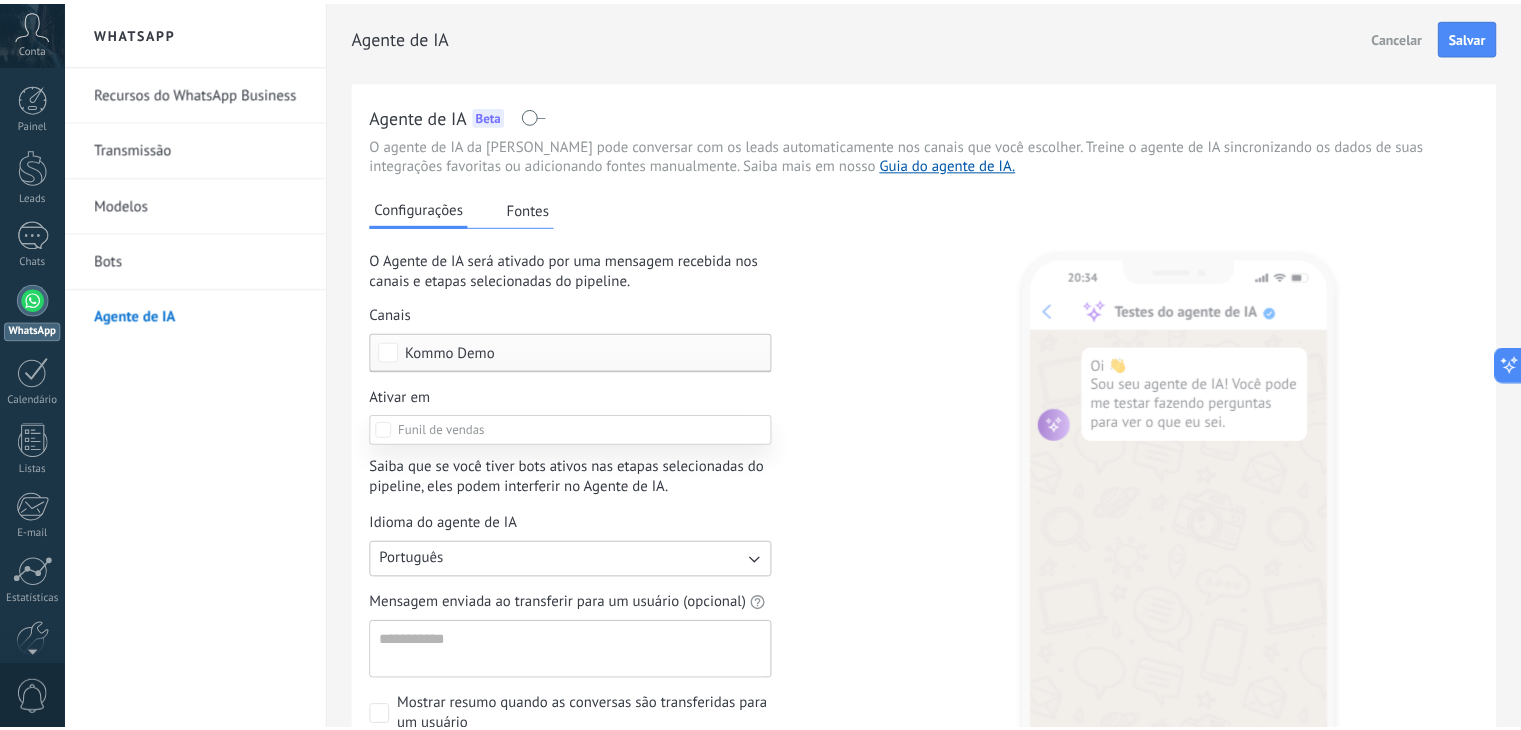 scroll, scrollTop: 253, scrollLeft: 0, axis: vertical 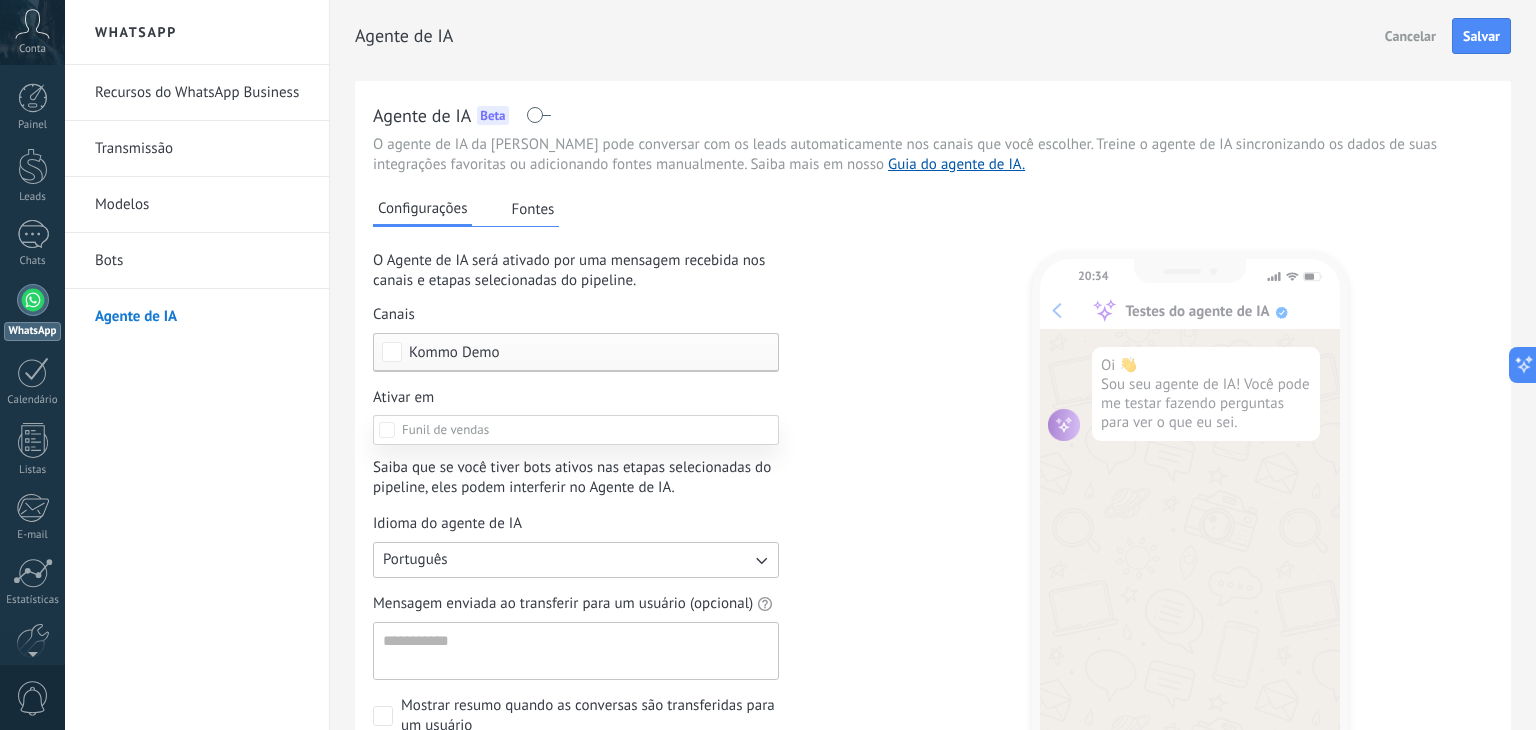 click at bounding box center [800, 365] 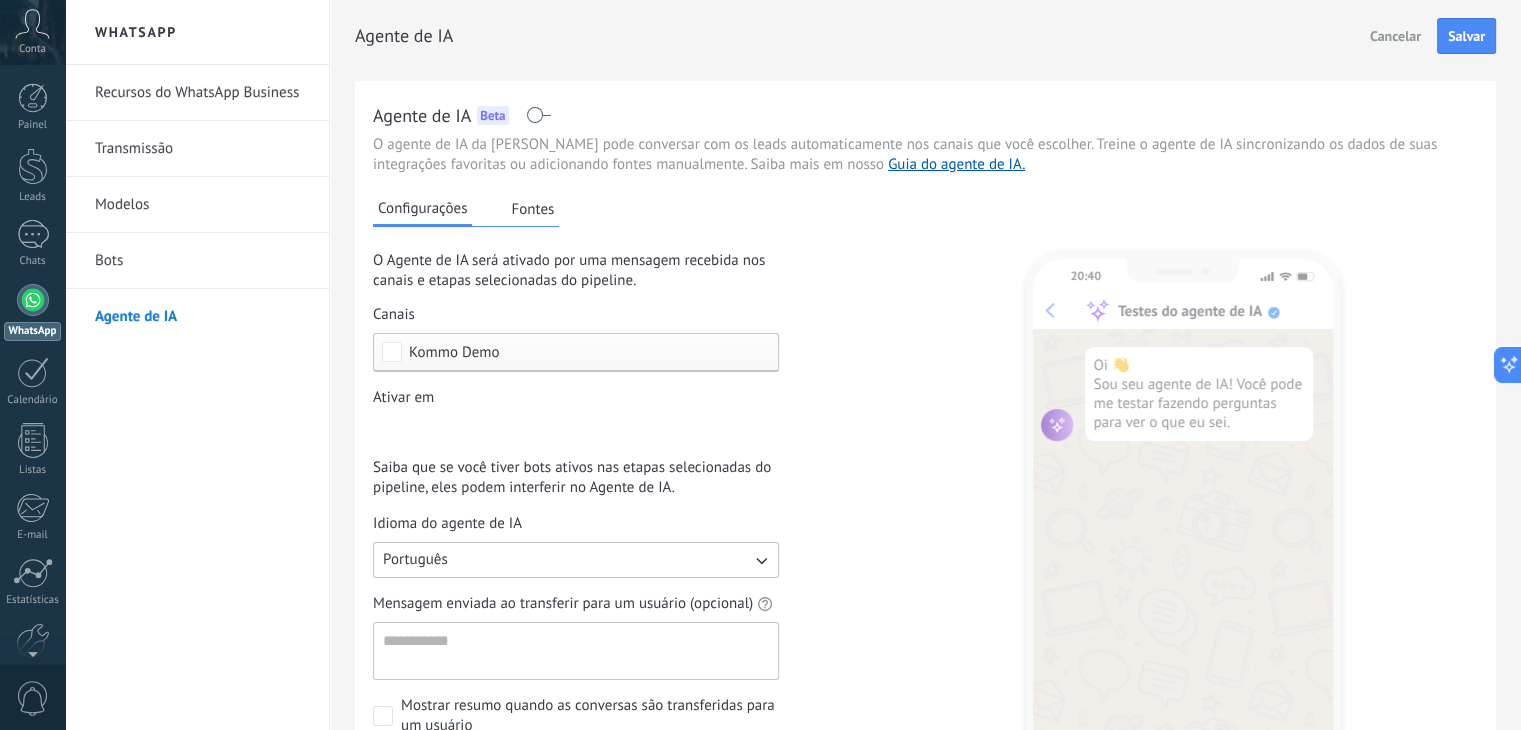 scroll, scrollTop: 200, scrollLeft: 0, axis: vertical 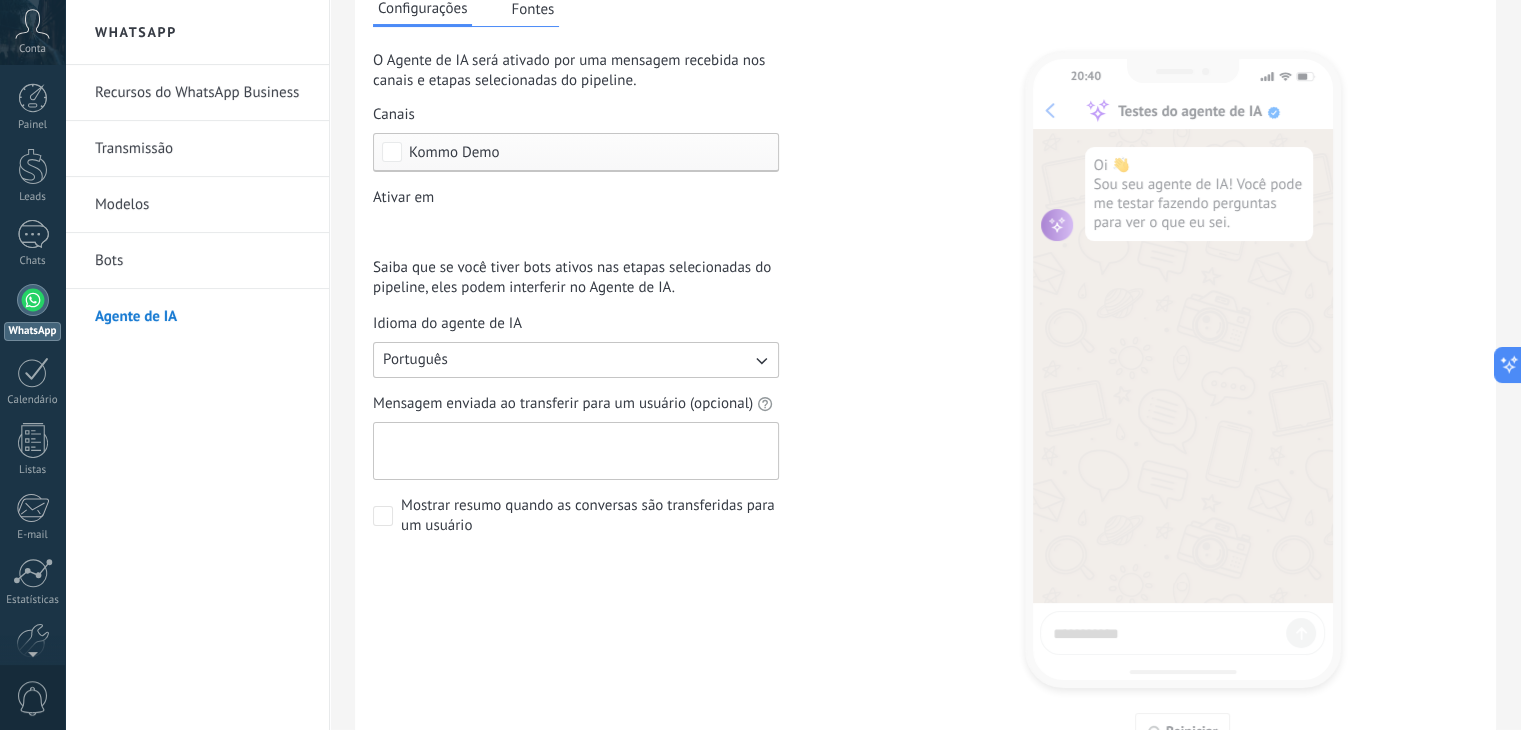 click on "Mensagem enviada ao transferir para um usuário (opcional)" at bounding box center (574, 451) 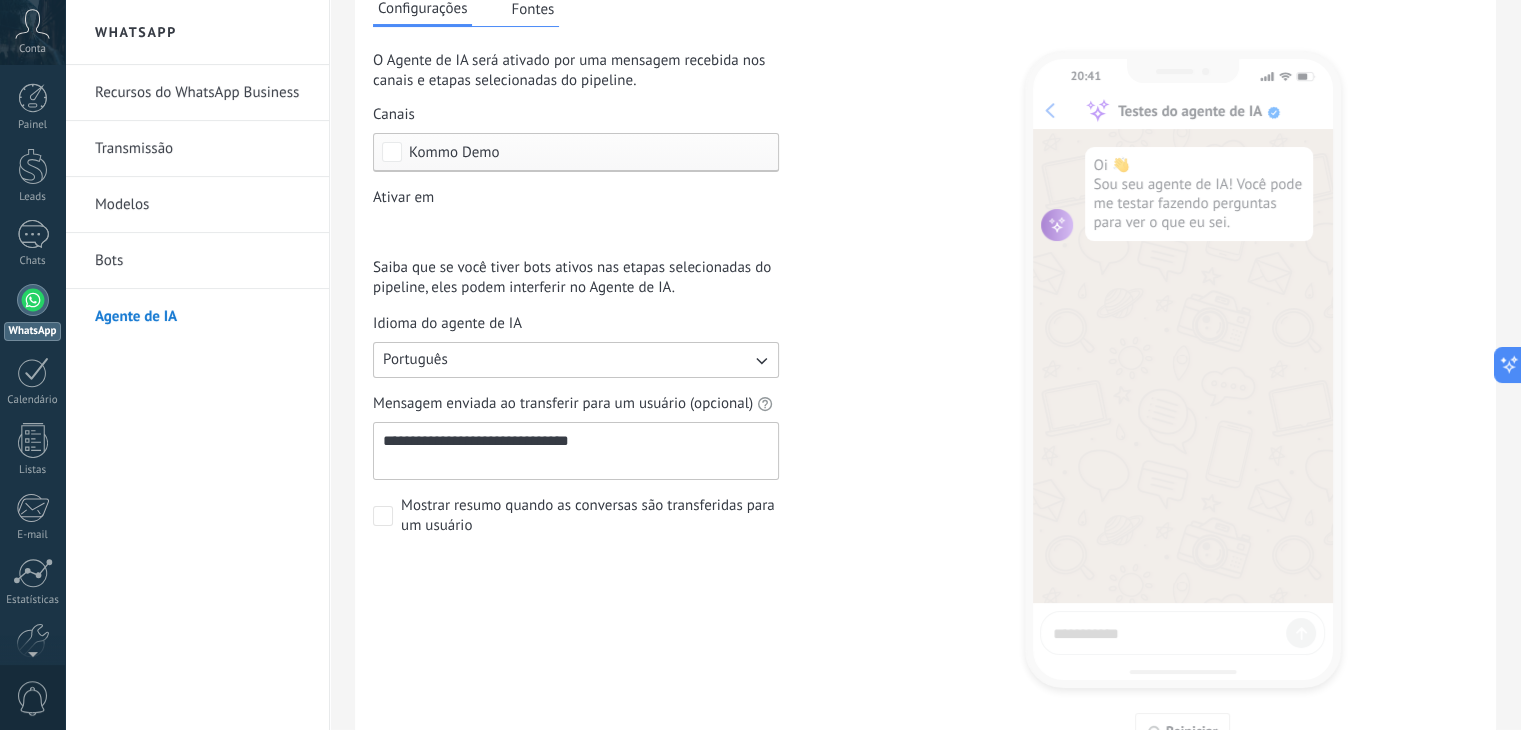 type on "**********" 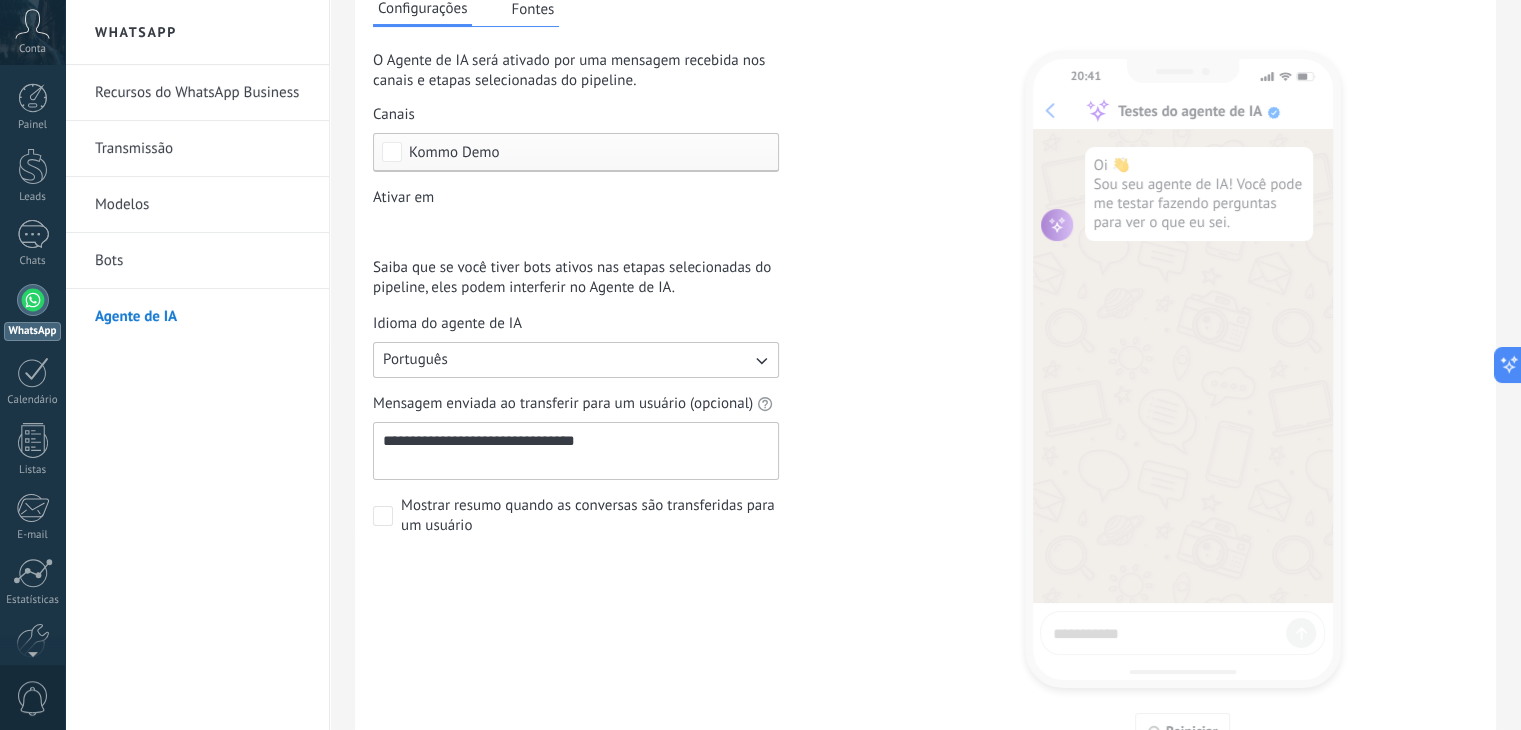 drag, startPoint x: 620, startPoint y: 438, endPoint x: 247, endPoint y: 441, distance: 373.01205 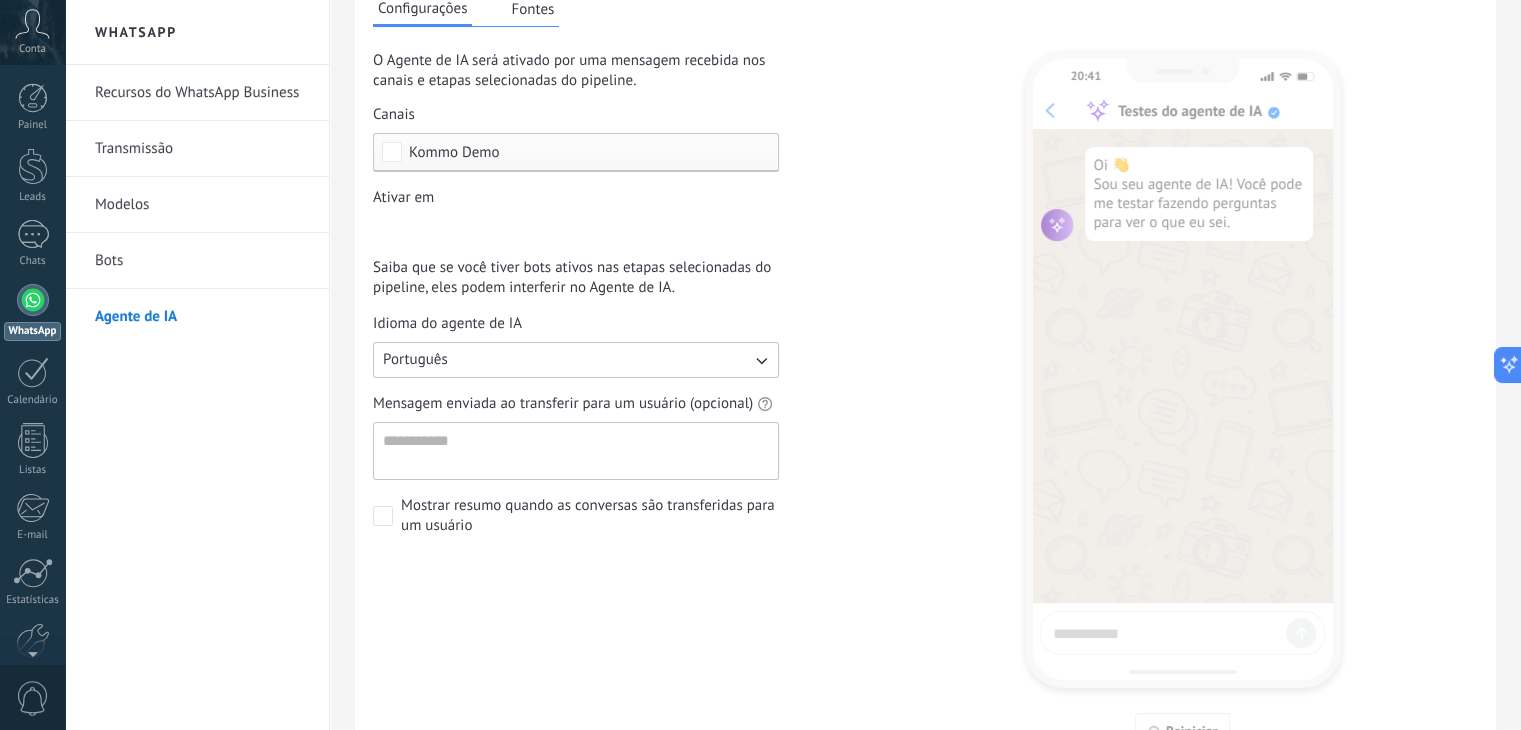 click on "20:41 Testes do agente de IA Oi 👋 Sou seu agente de IA! Você pode me testar fazendo perguntas para ver o que eu sei. Reiniciar" at bounding box center (1183, 374) 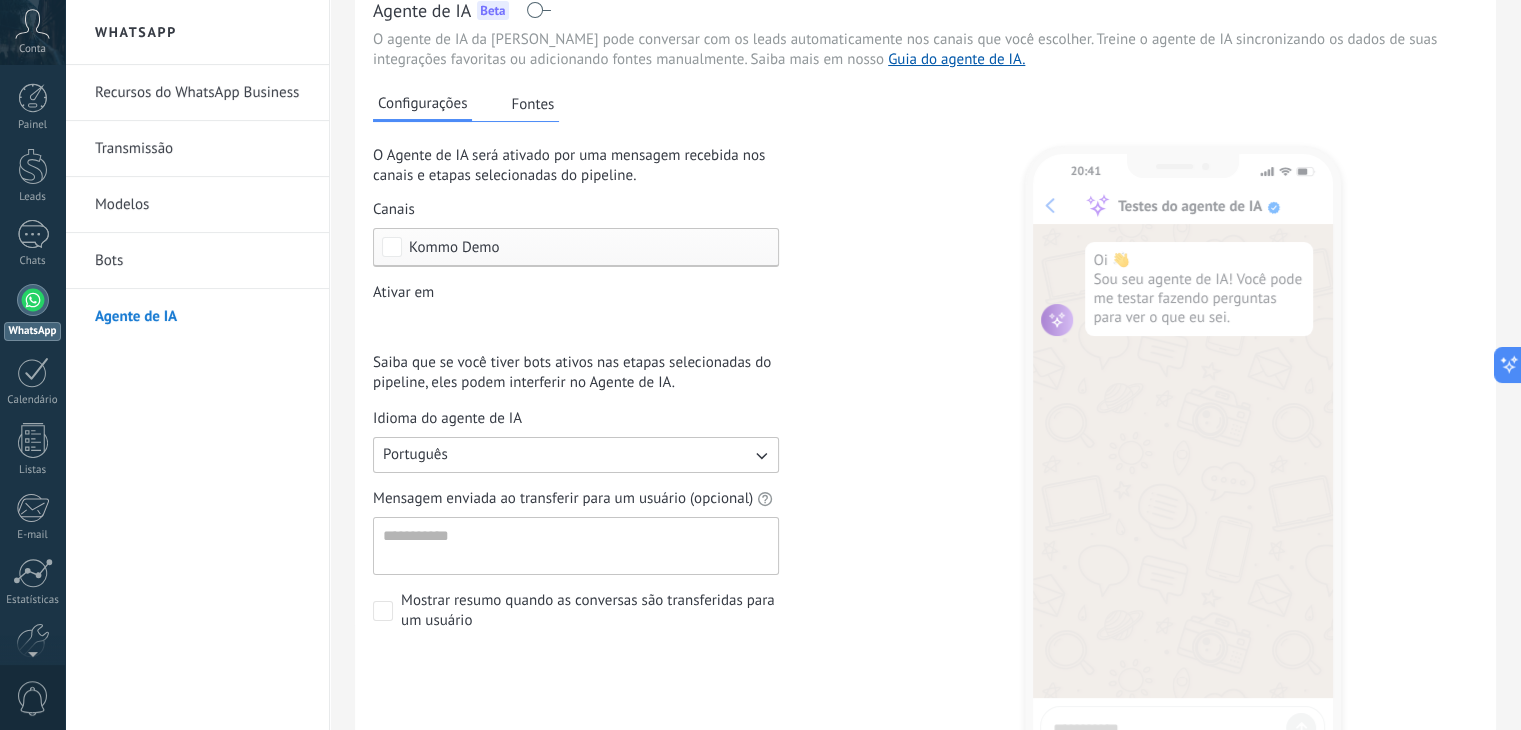 scroll, scrollTop: 0, scrollLeft: 0, axis: both 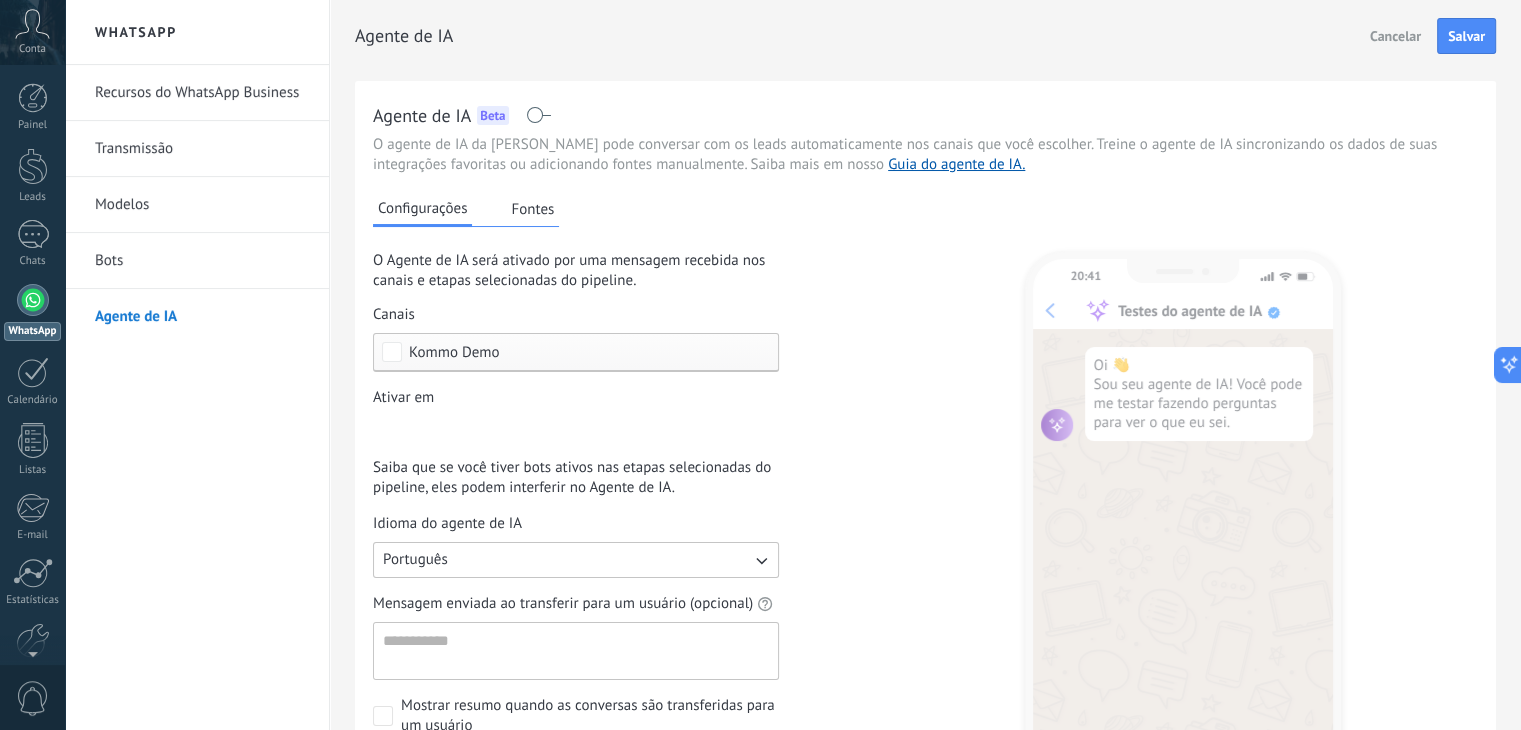 click on "Fontes" at bounding box center (532, 209) 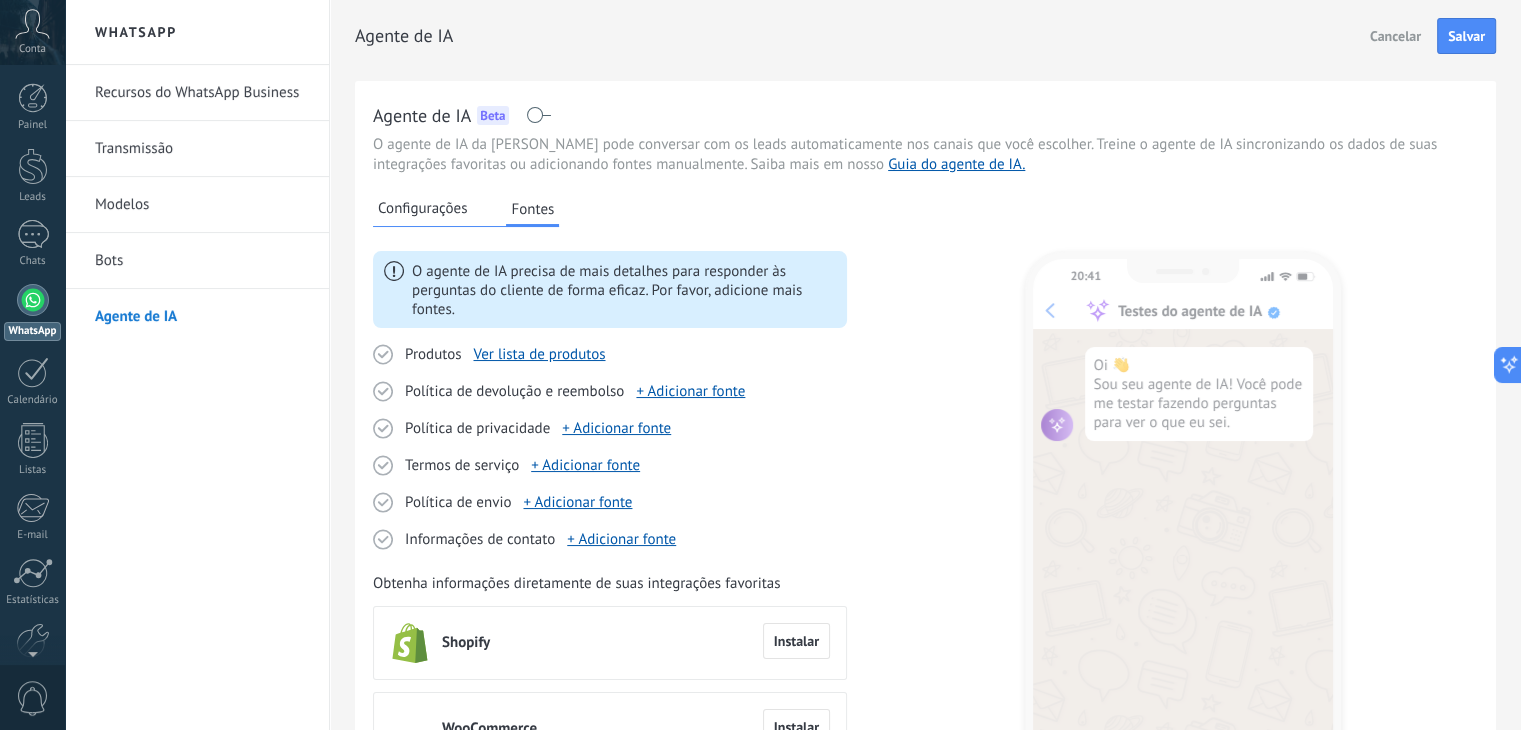click on "Bots" at bounding box center [202, 261] 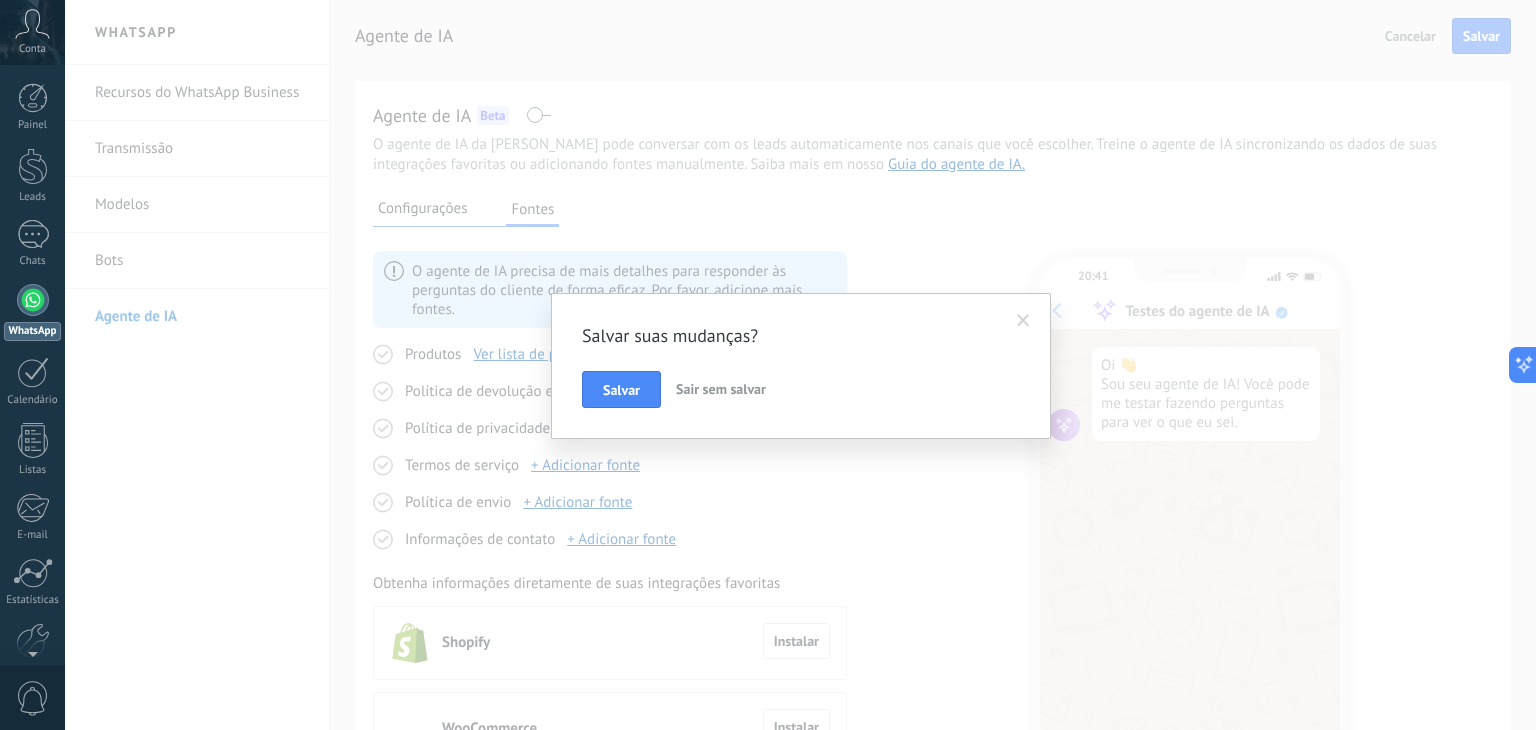 click on "Sair sem salvar" at bounding box center [721, 389] 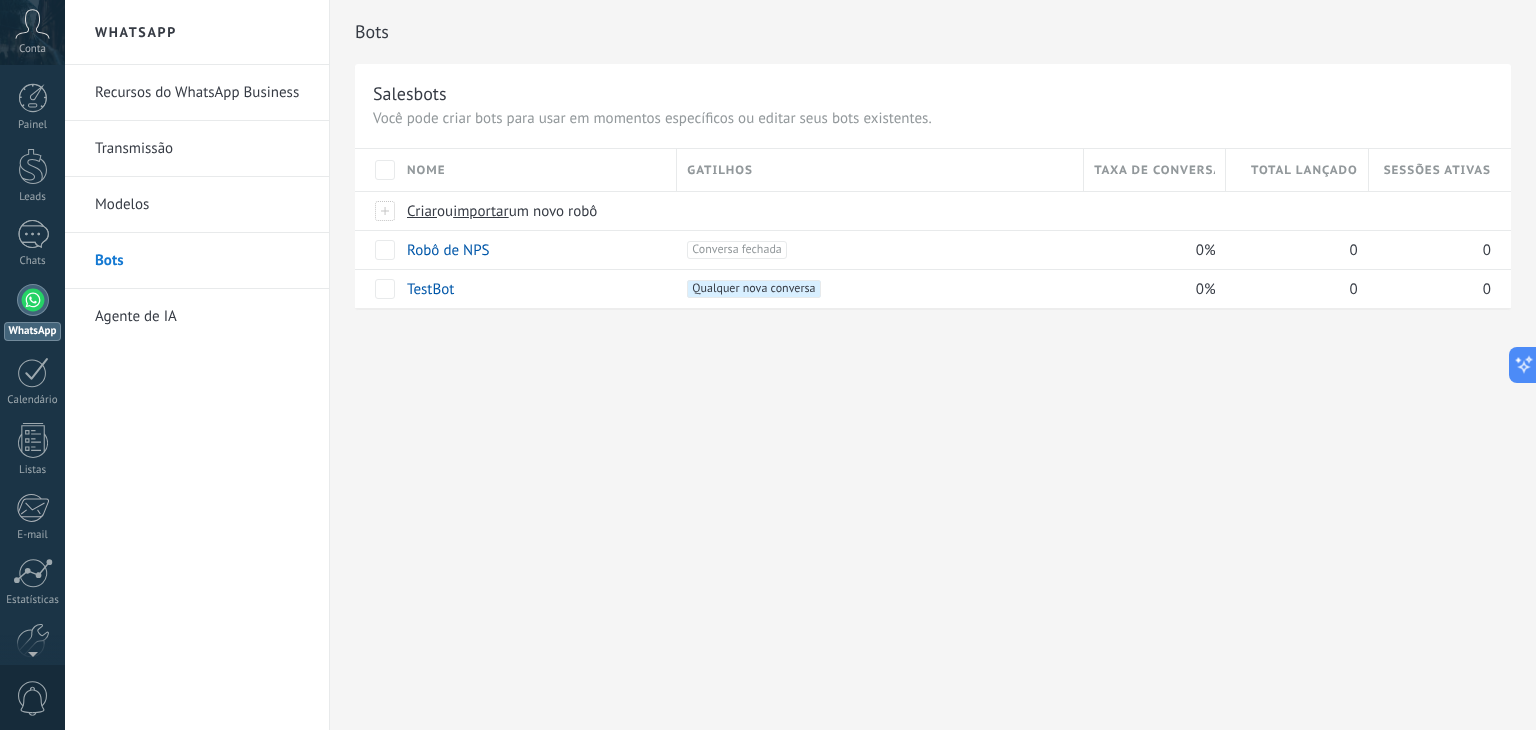 click on "Agente de IA" at bounding box center (202, 317) 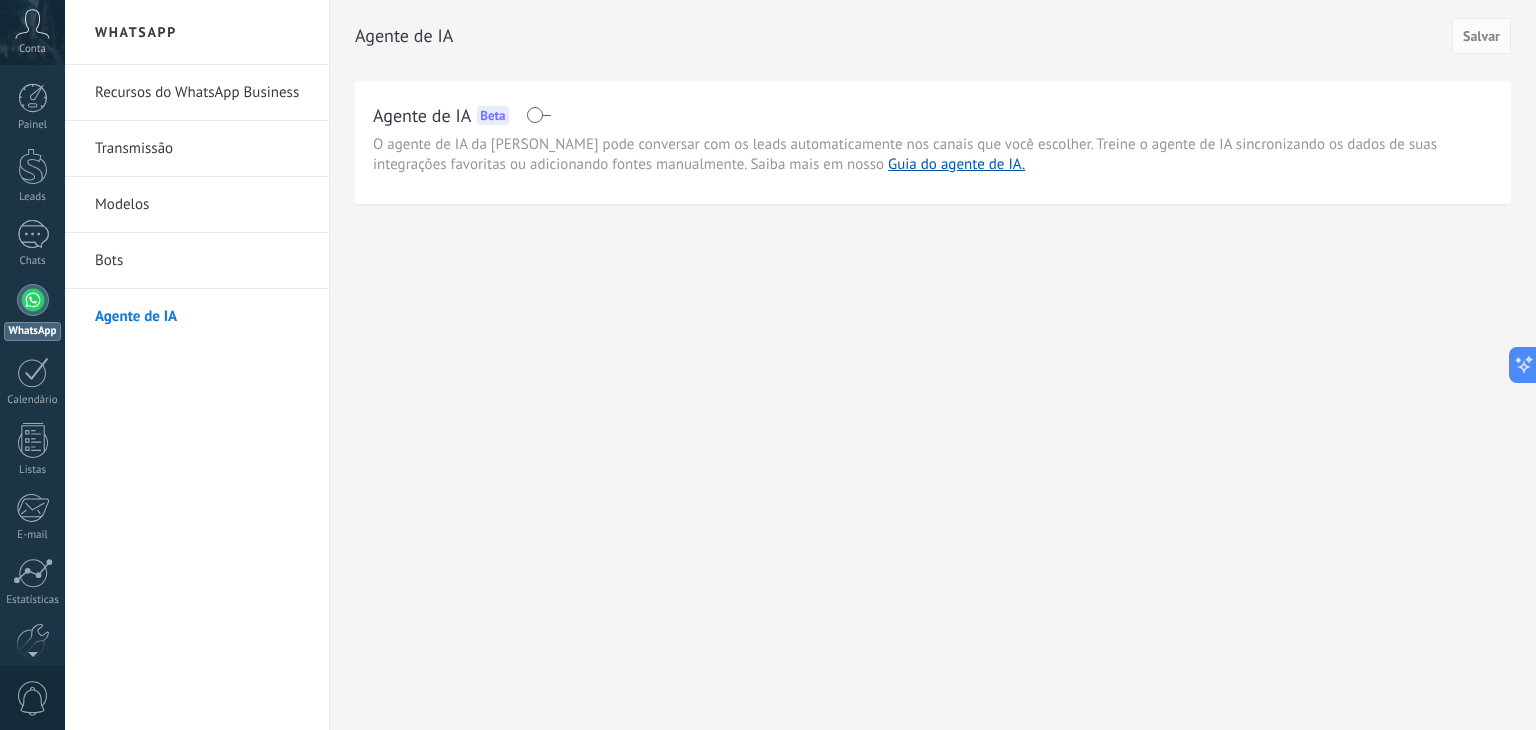 click at bounding box center [538, 115] 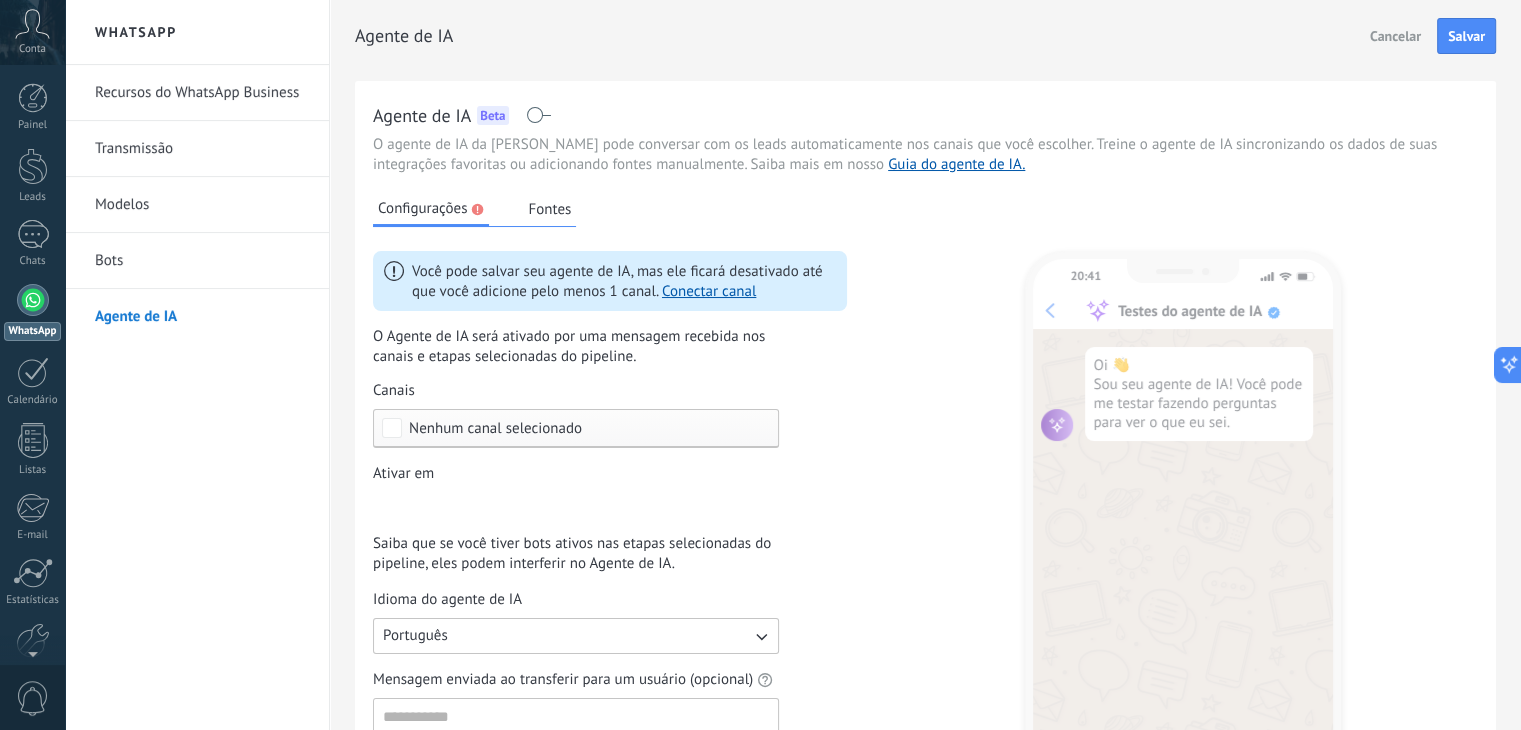 click on "Configurações" at bounding box center (422, 209) 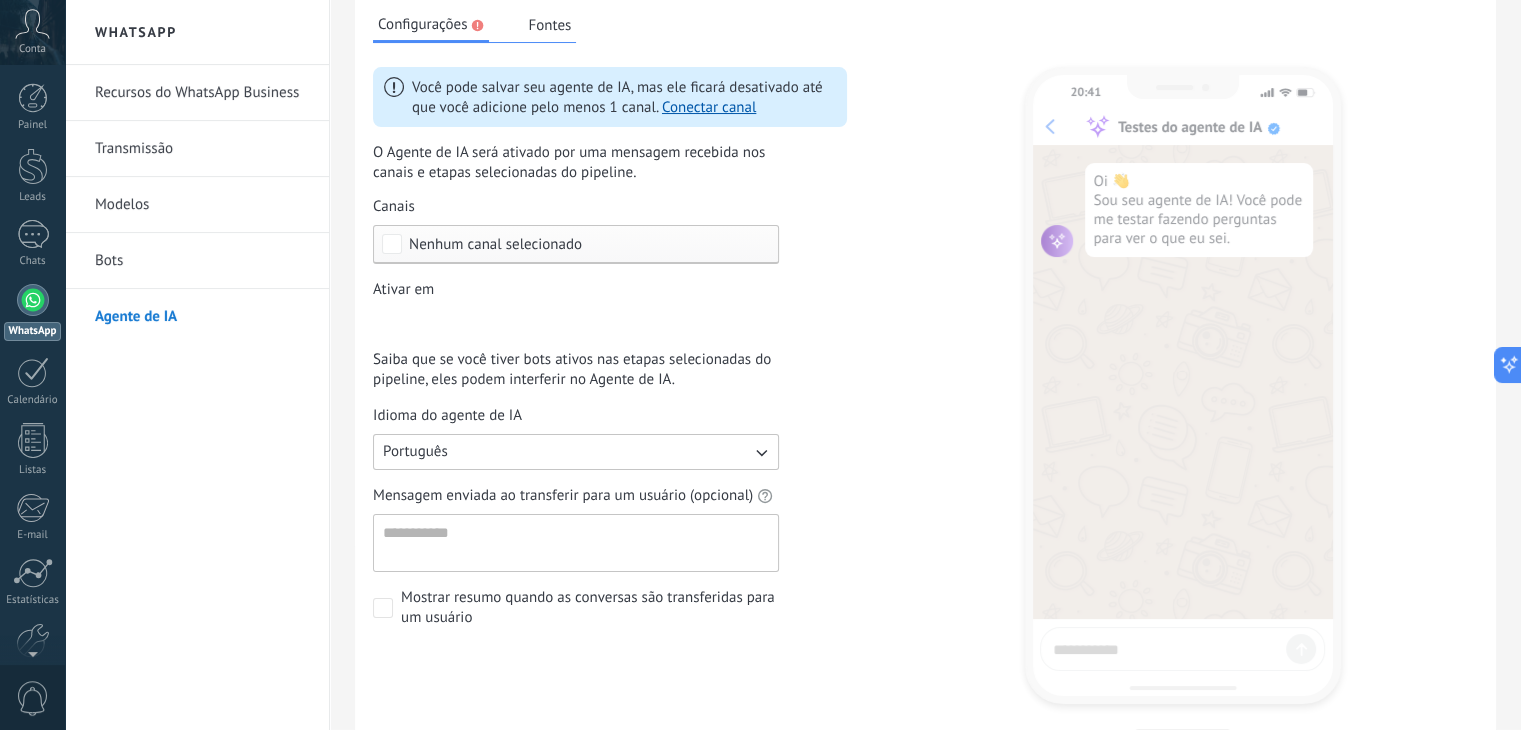 scroll, scrollTop: 100, scrollLeft: 0, axis: vertical 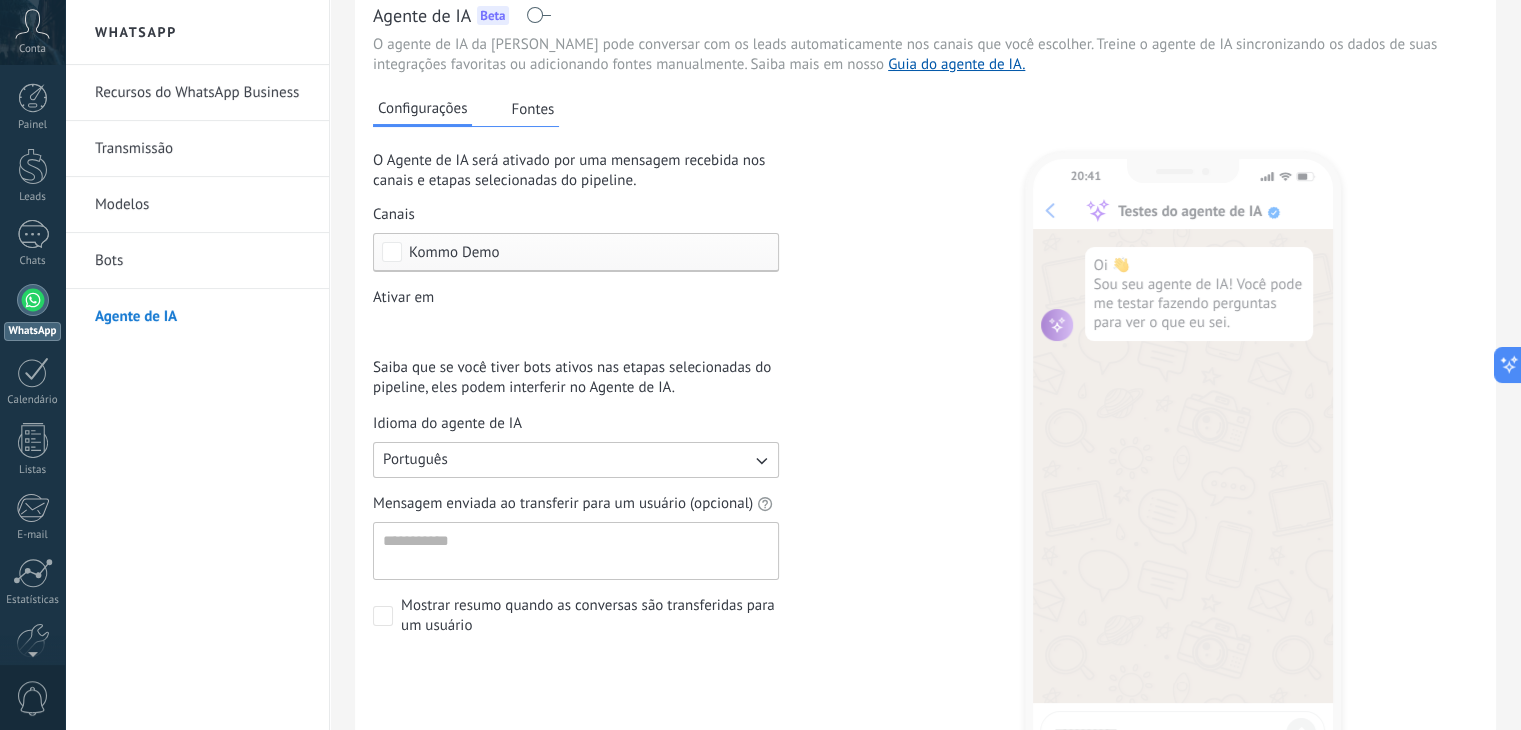 click on "Etapa de leads de entrada Comentário ou DM Envio de brinde ou DM Qualificado Oferta enviada Negociação Compra concluída Acompanhamento Ganho Perdido" at bounding box center (0, 0) 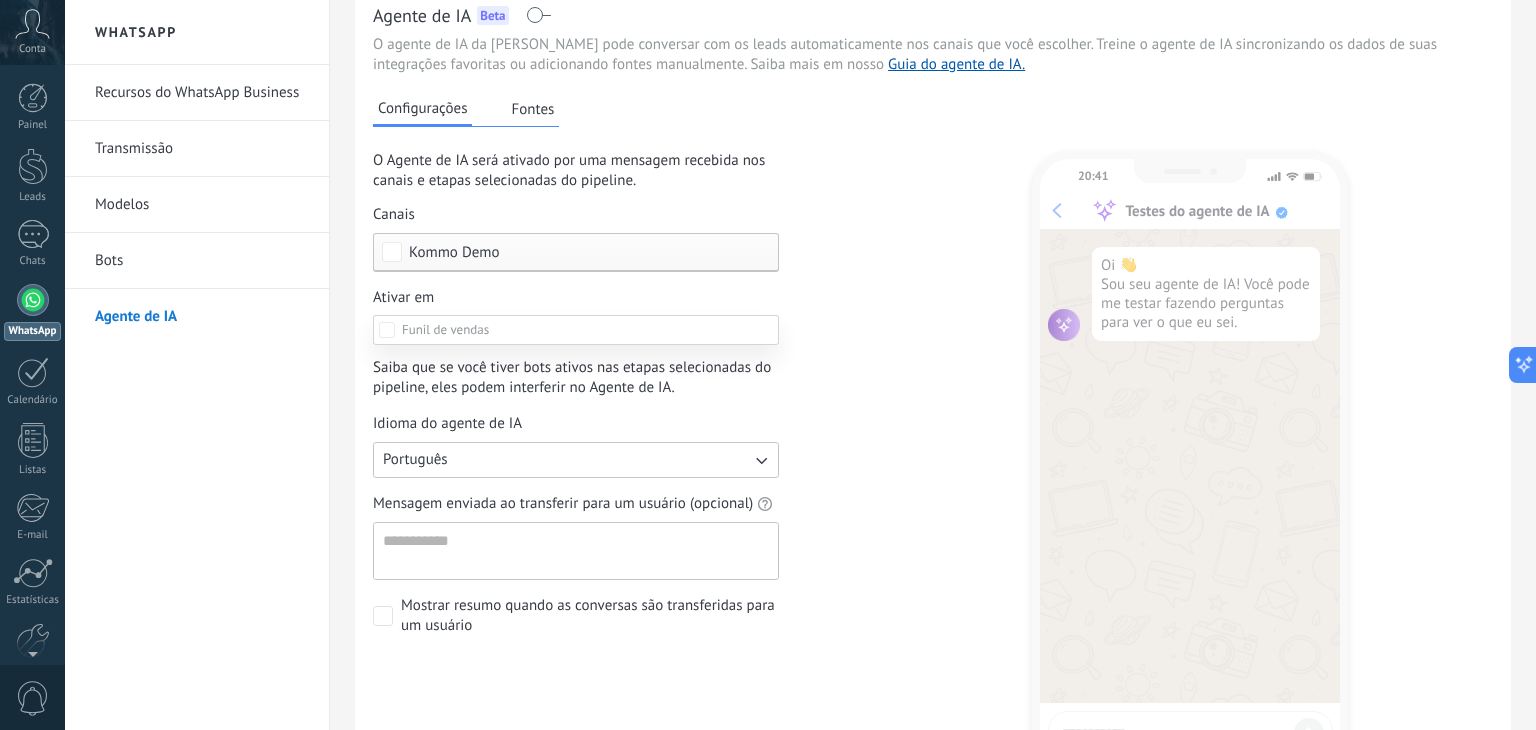 click at bounding box center (800, 365) 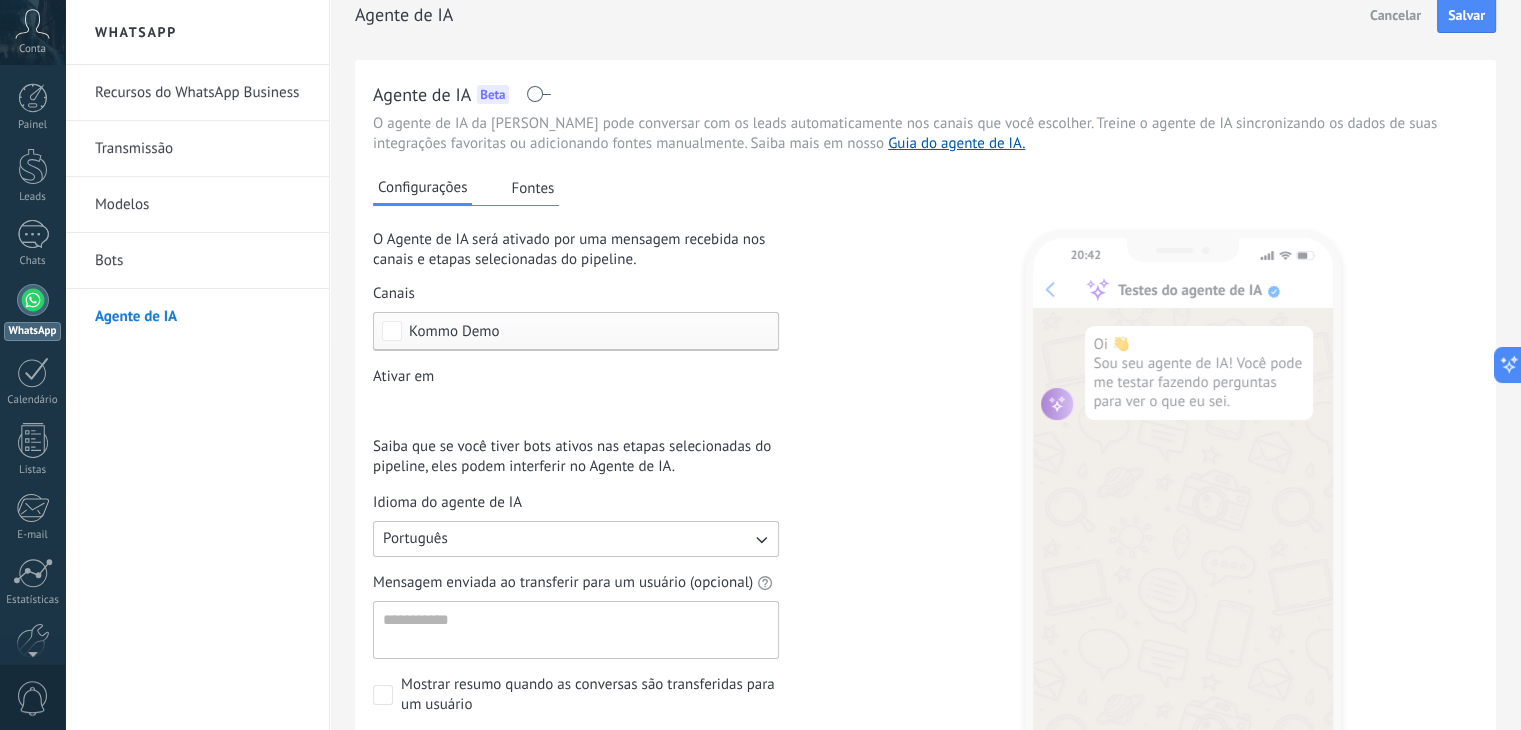 scroll, scrollTop: 0, scrollLeft: 0, axis: both 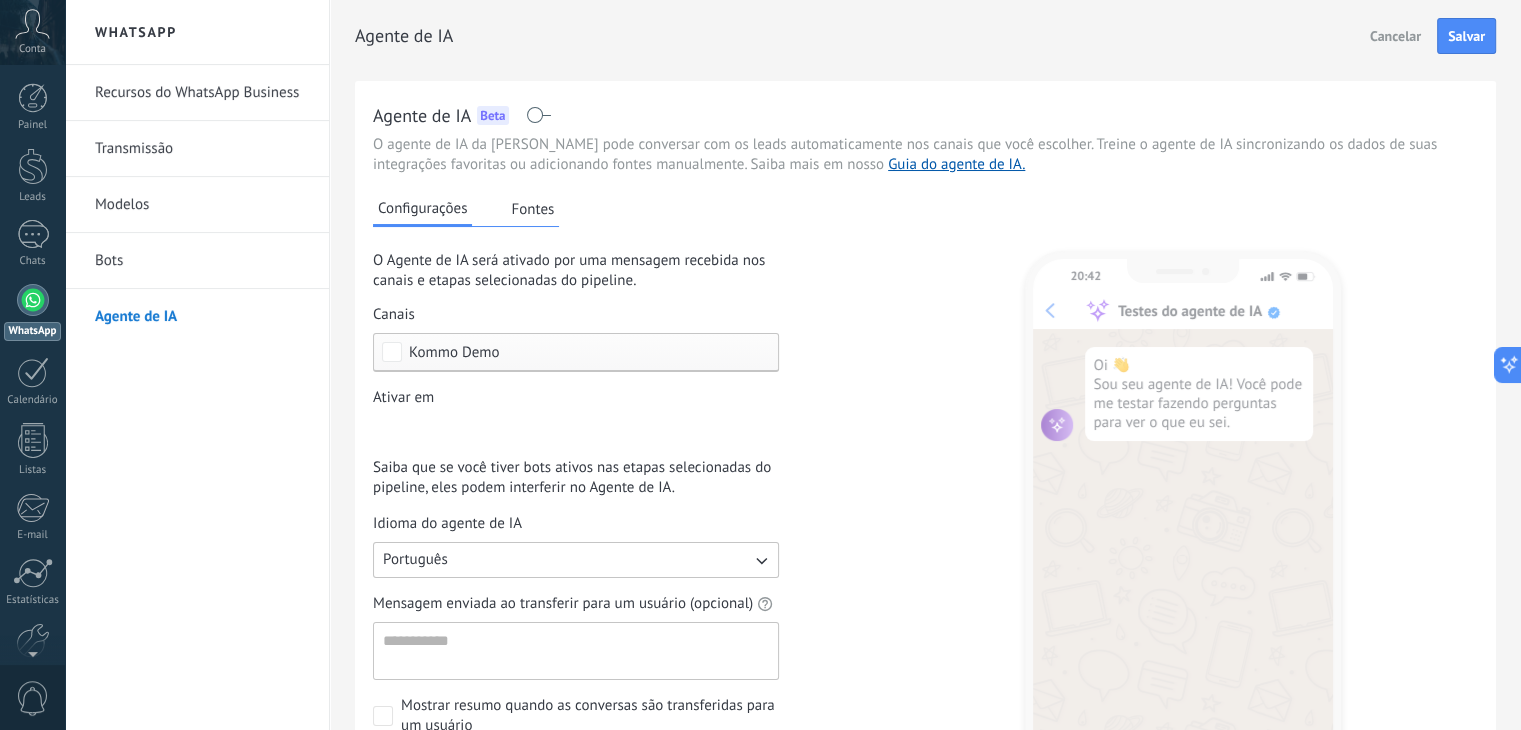 click on "Fontes" at bounding box center (532, 209) 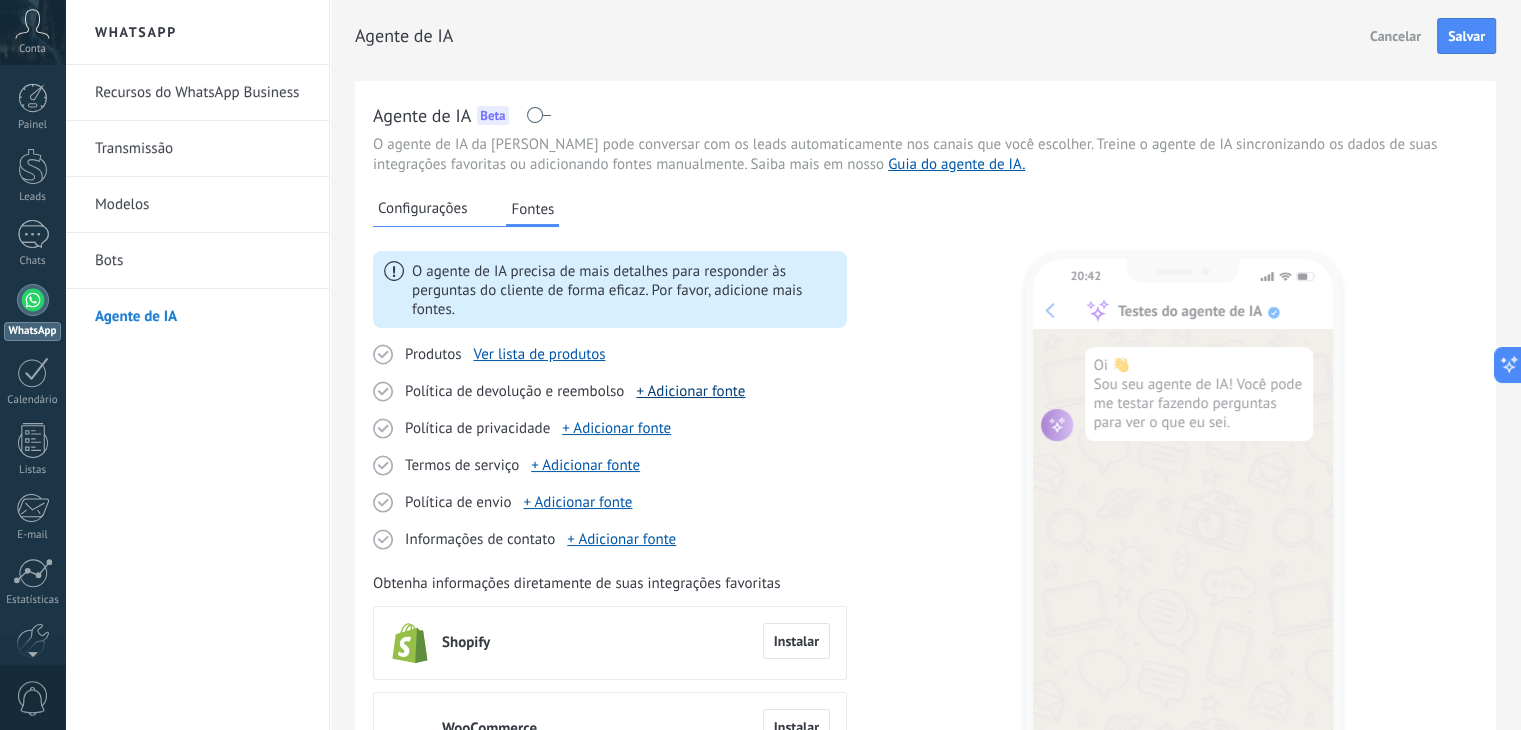 click on "+ Adicionar fonte" at bounding box center [690, 391] 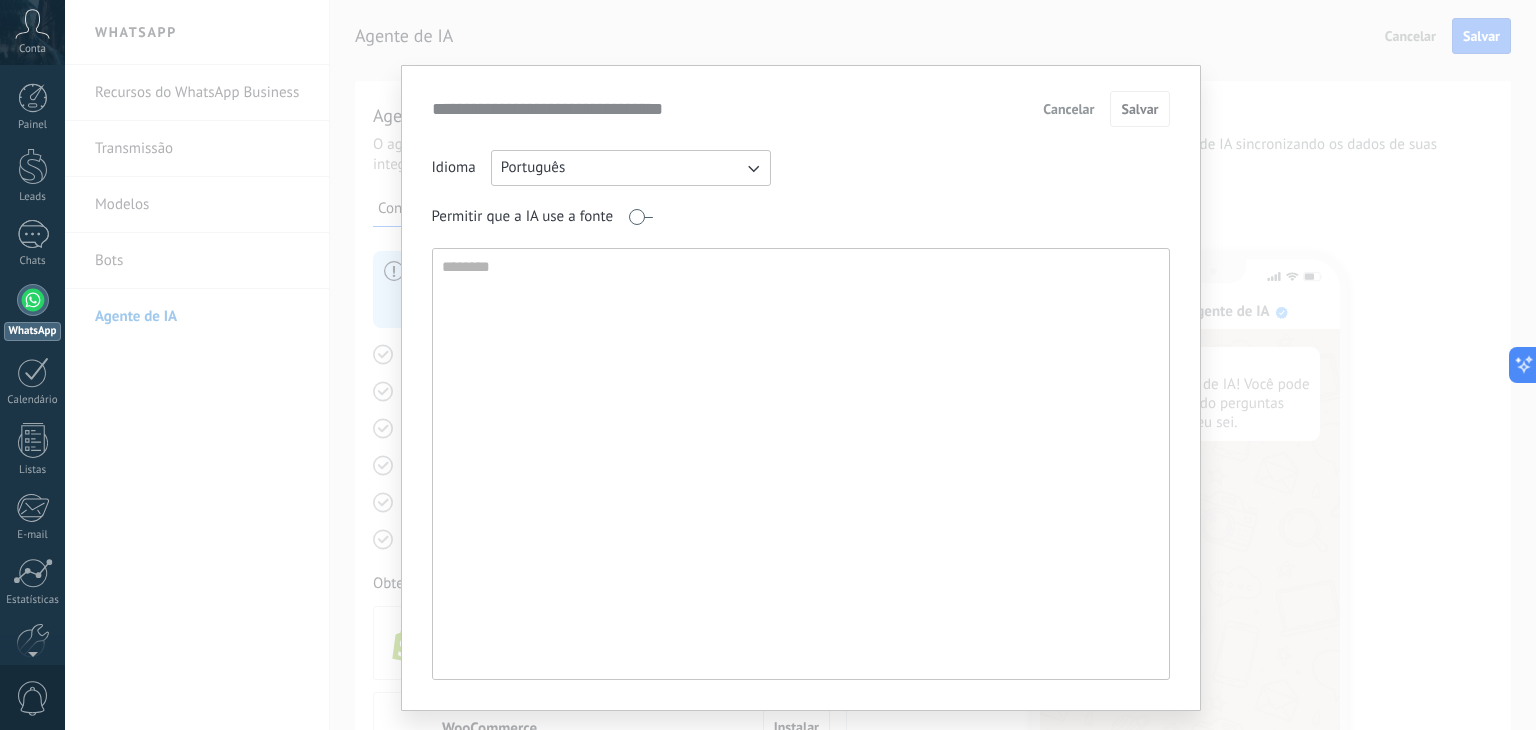 click at bounding box center (799, 464) 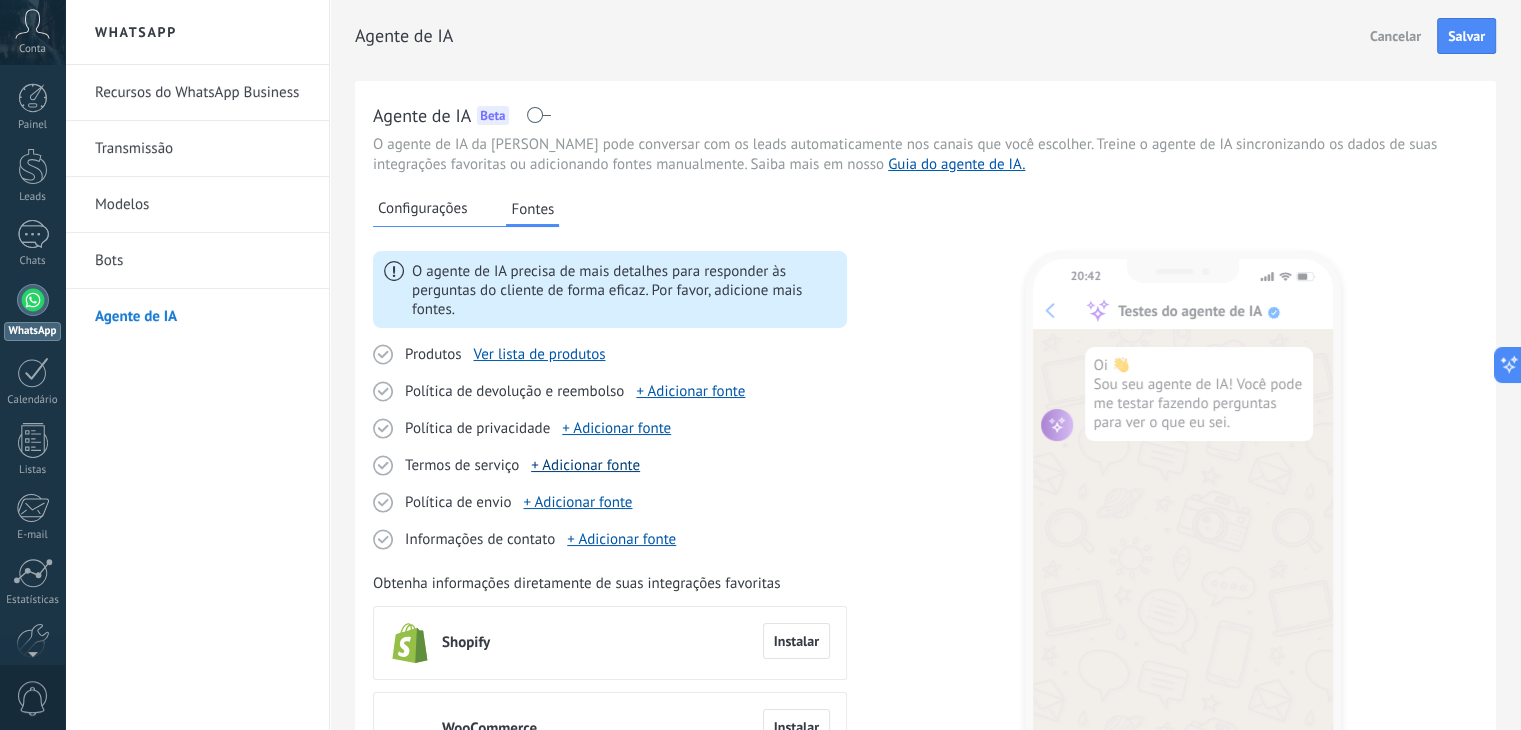 click on "+ Adicionar fonte" at bounding box center (585, 465) 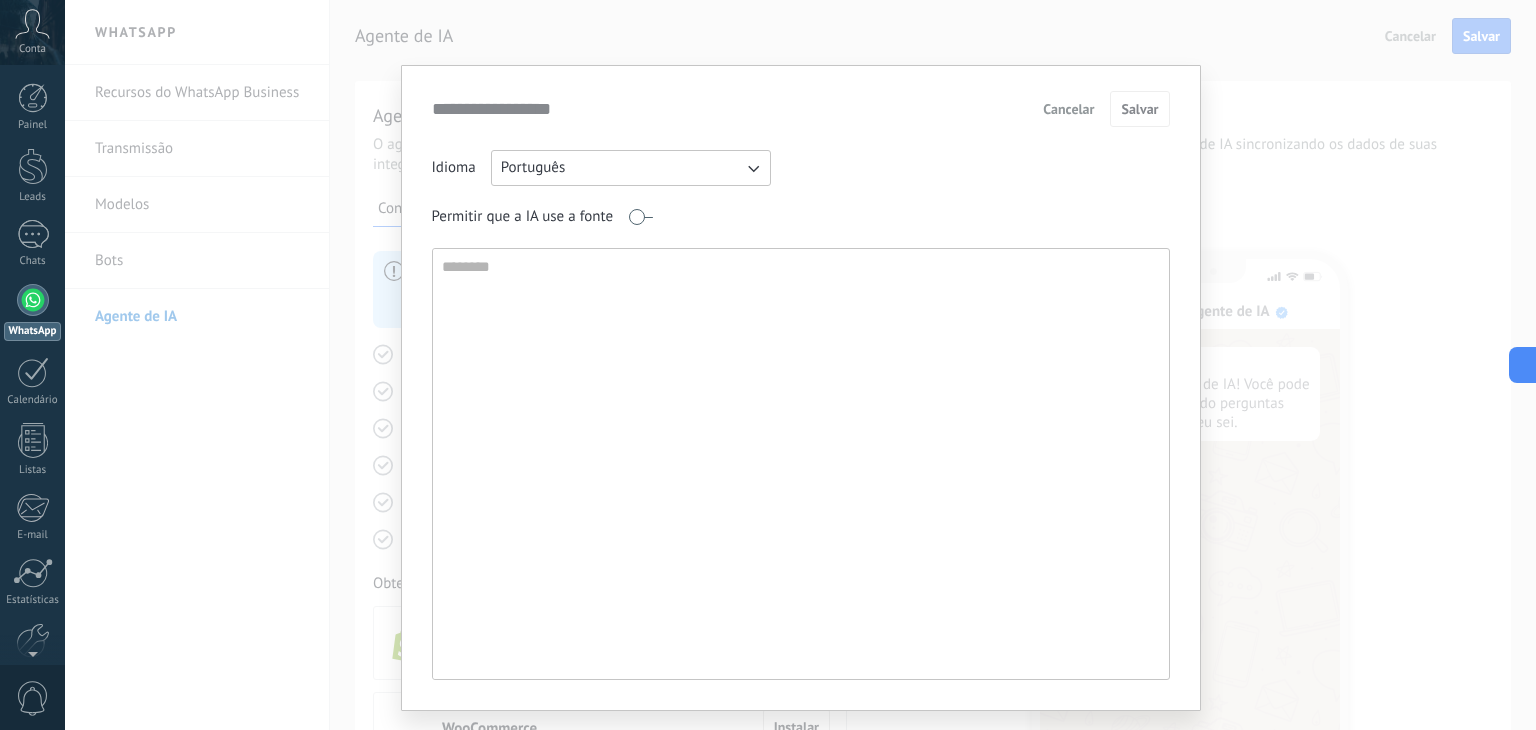 click on "Cancelar" at bounding box center (1068, 109) 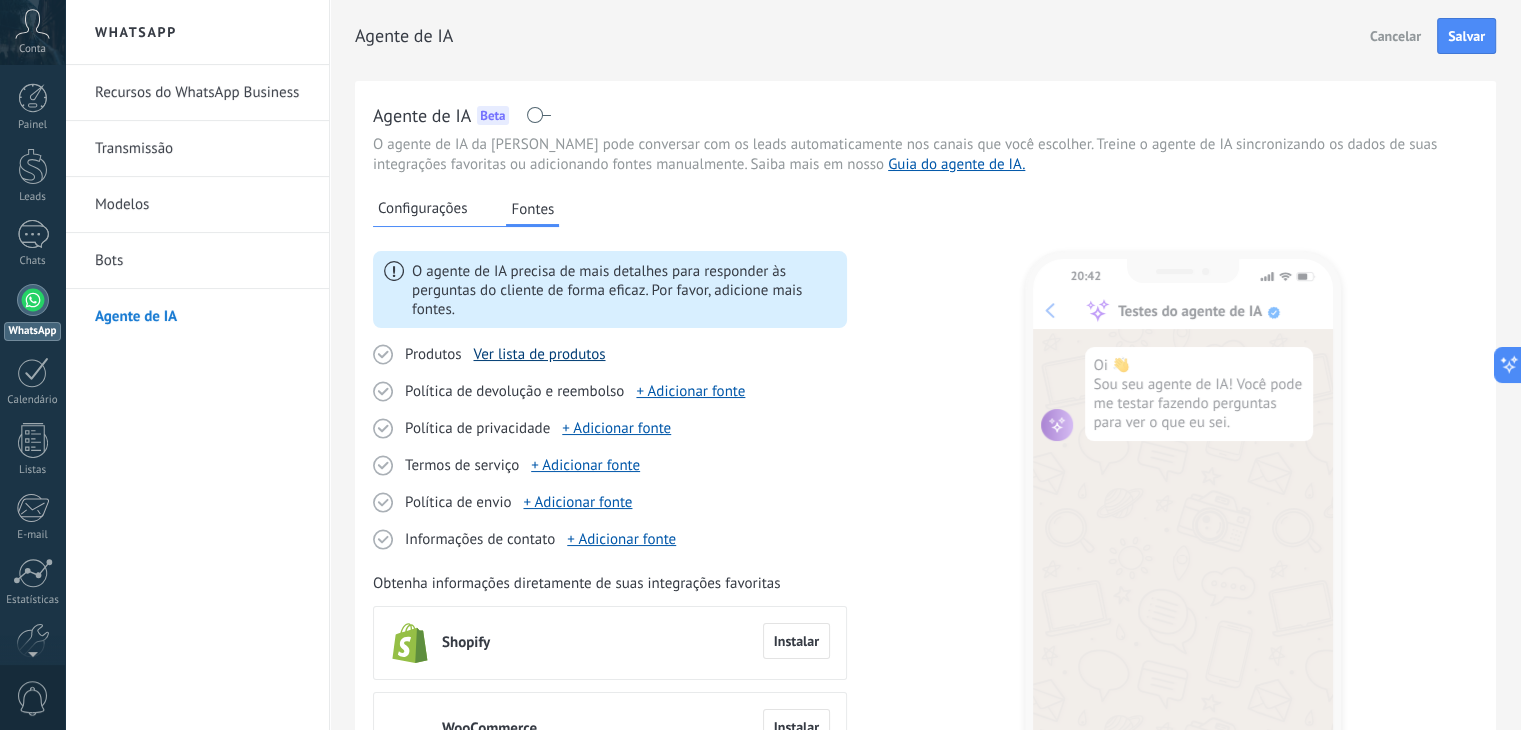 click on "Ver lista de produtos" at bounding box center [539, 354] 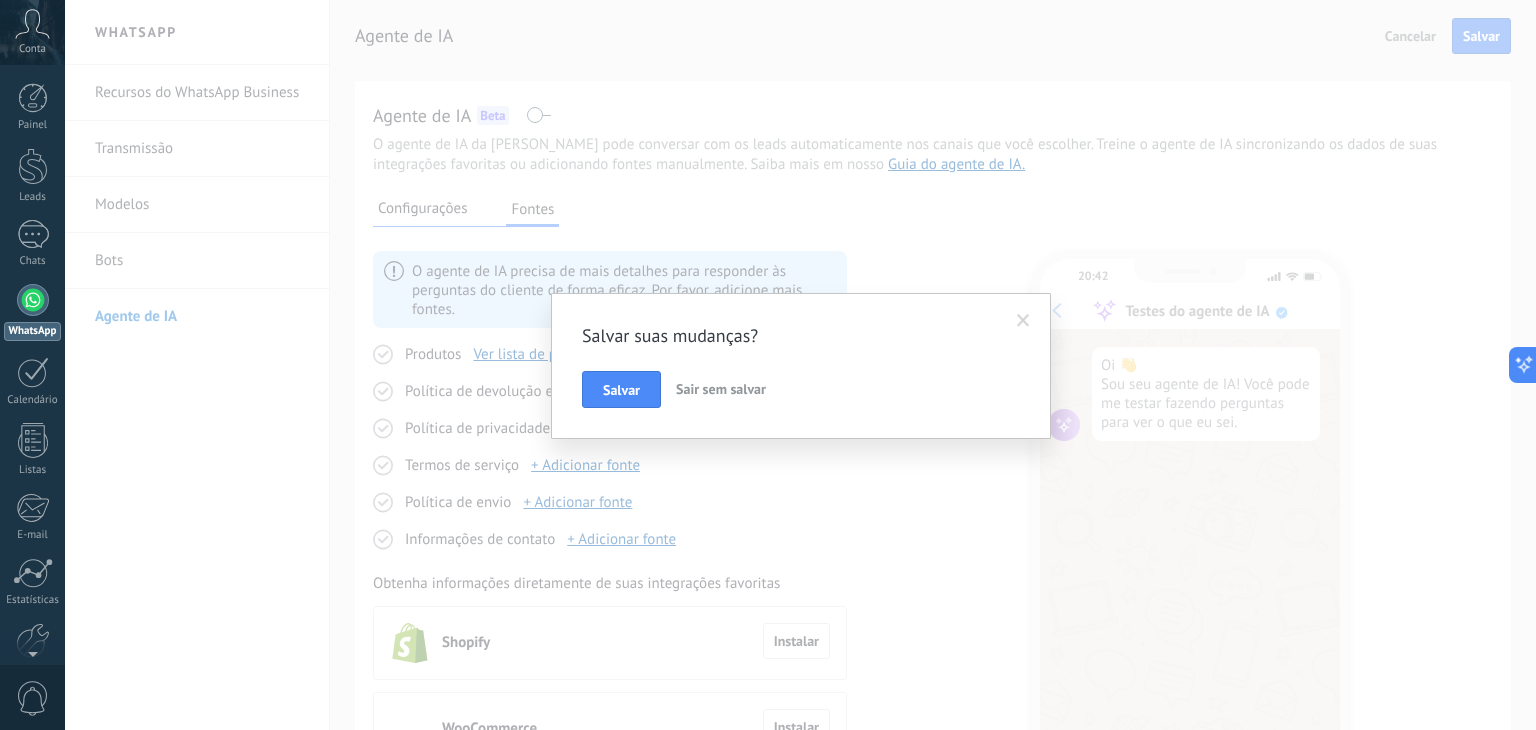 click at bounding box center (1023, 321) 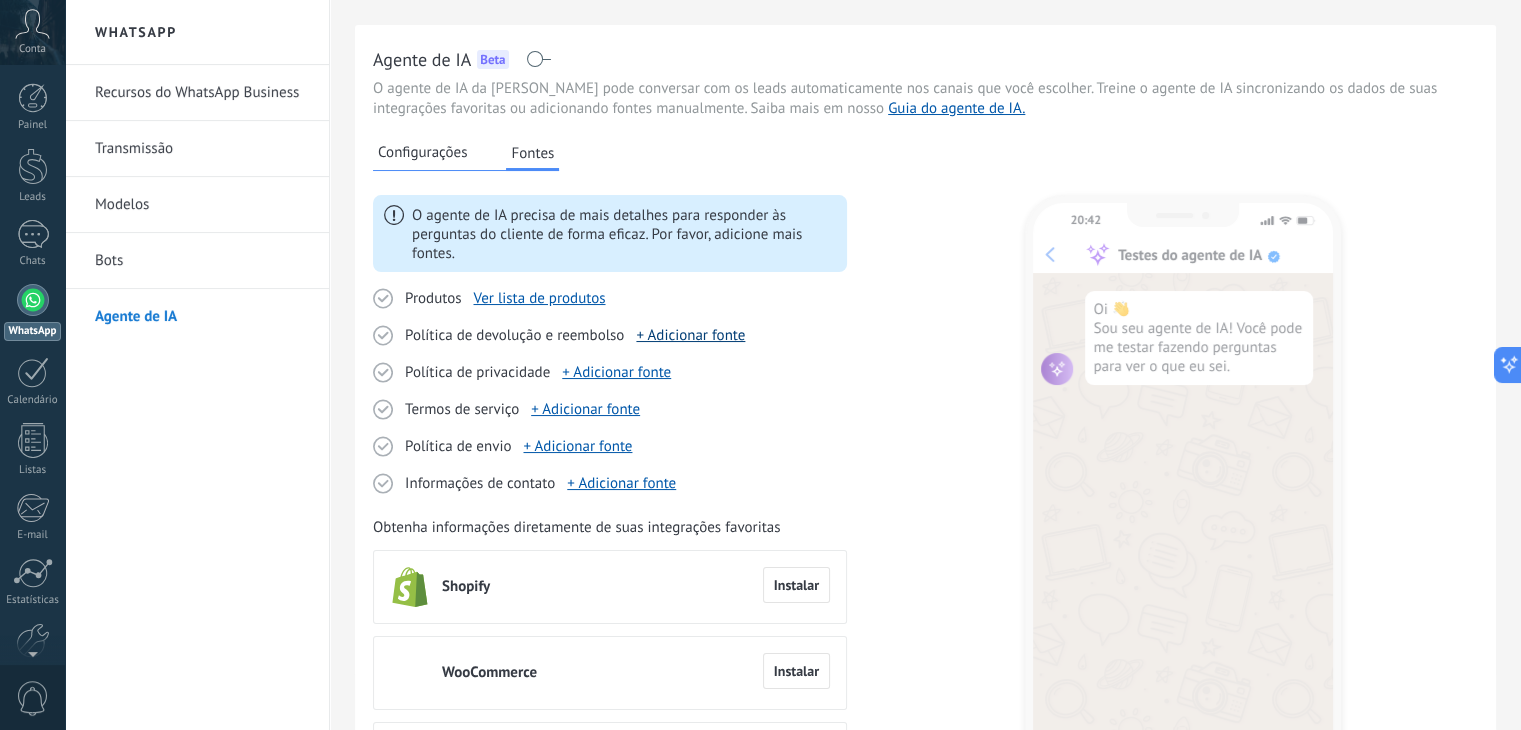 scroll, scrollTop: 0, scrollLeft: 0, axis: both 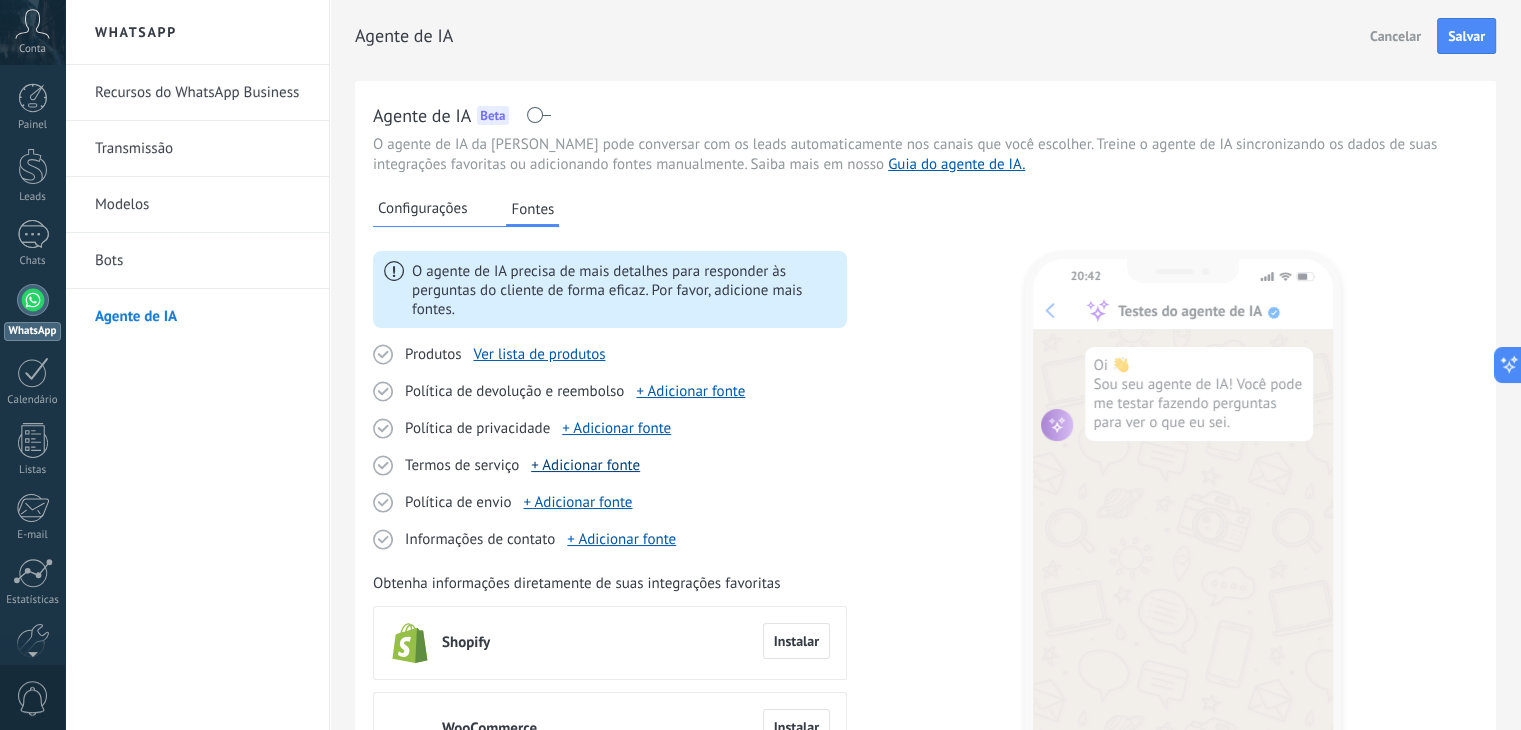 click on "+ Adicionar fonte" at bounding box center [585, 465] 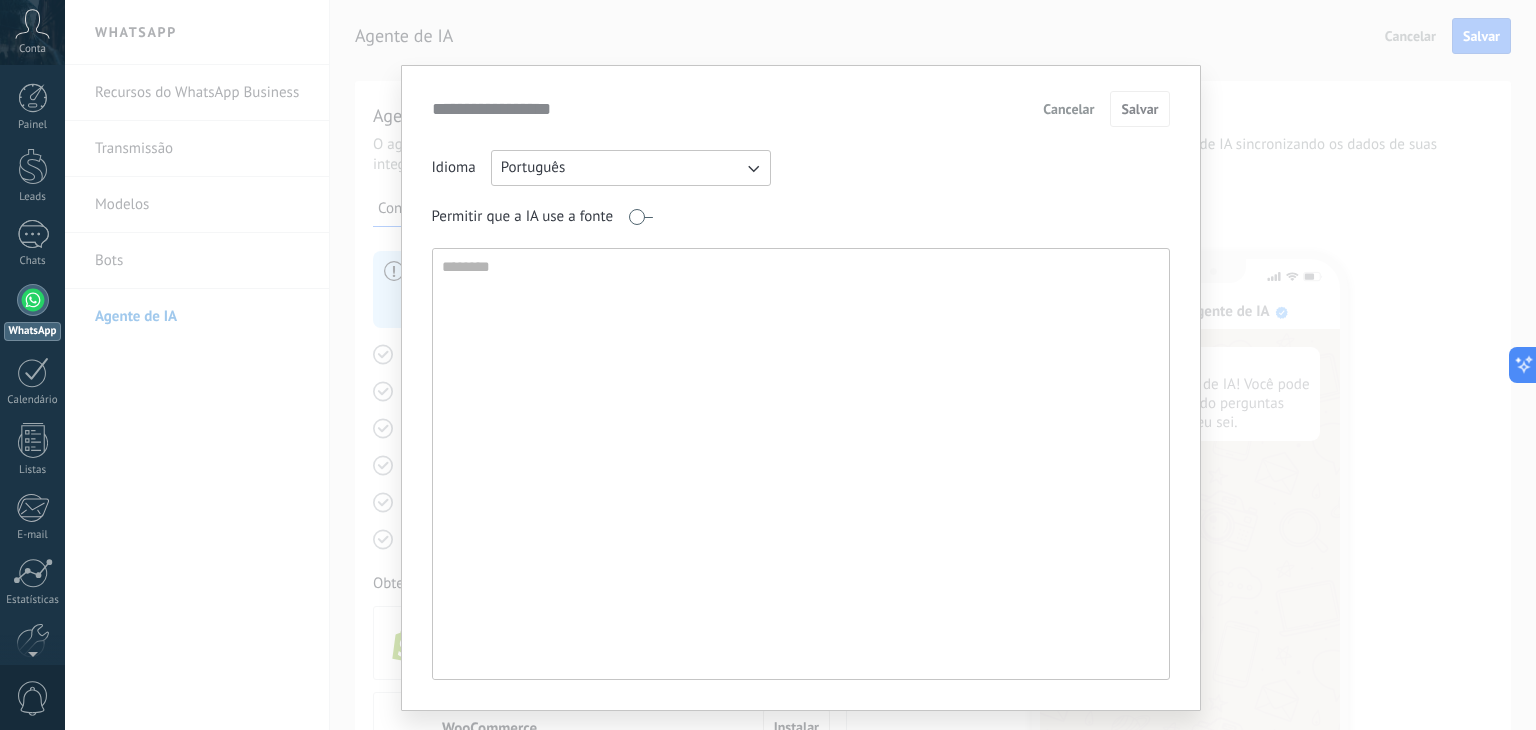 click at bounding box center (799, 464) 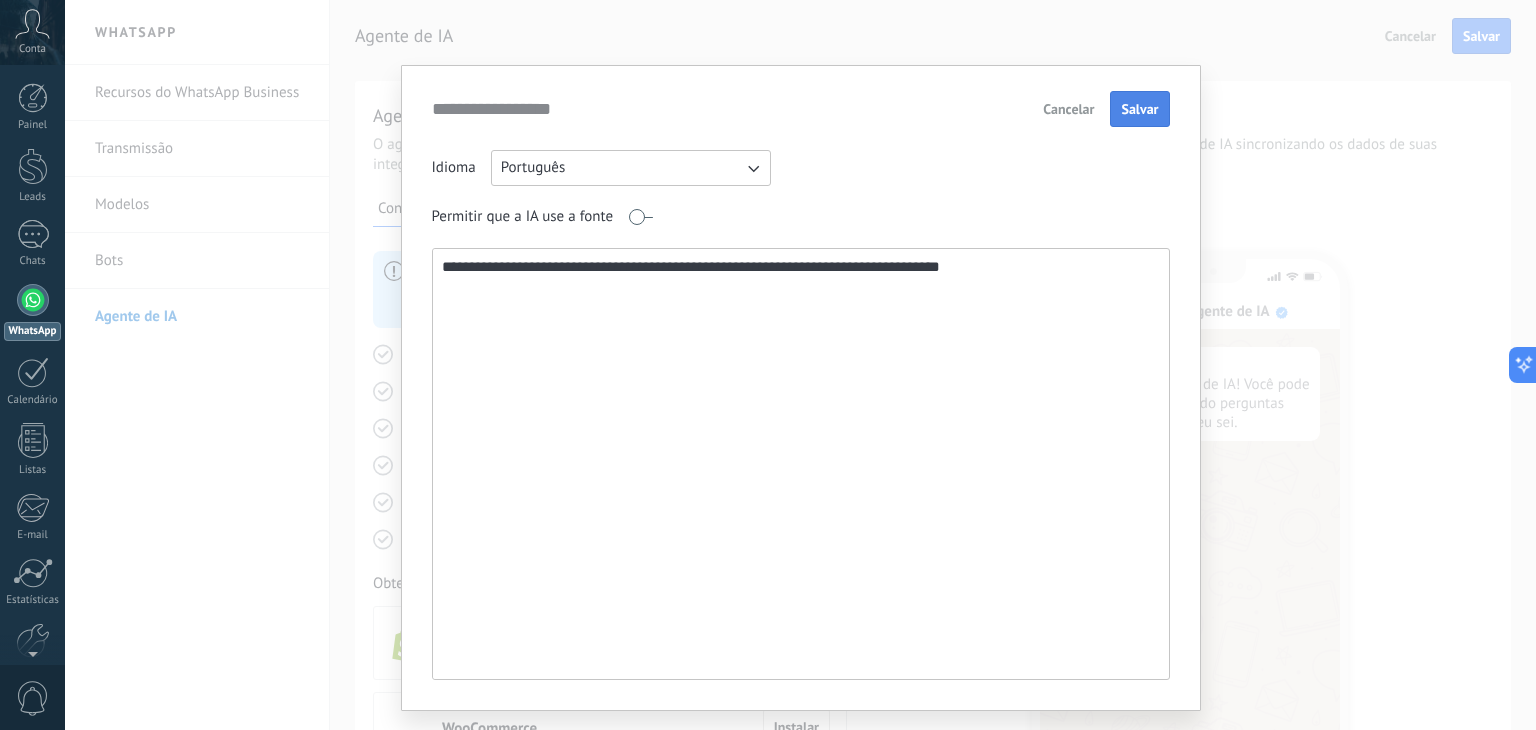 type on "**********" 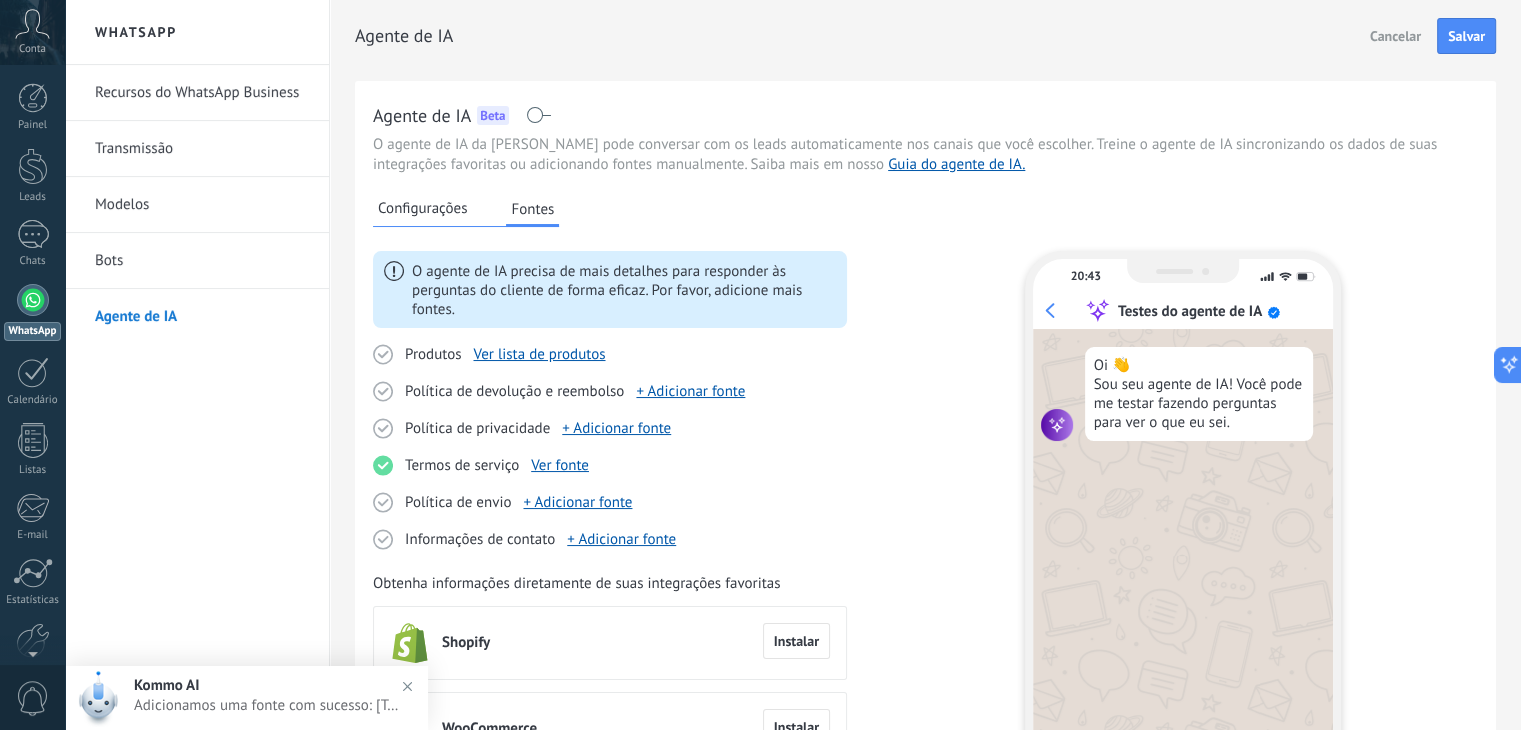 scroll, scrollTop: 100, scrollLeft: 0, axis: vertical 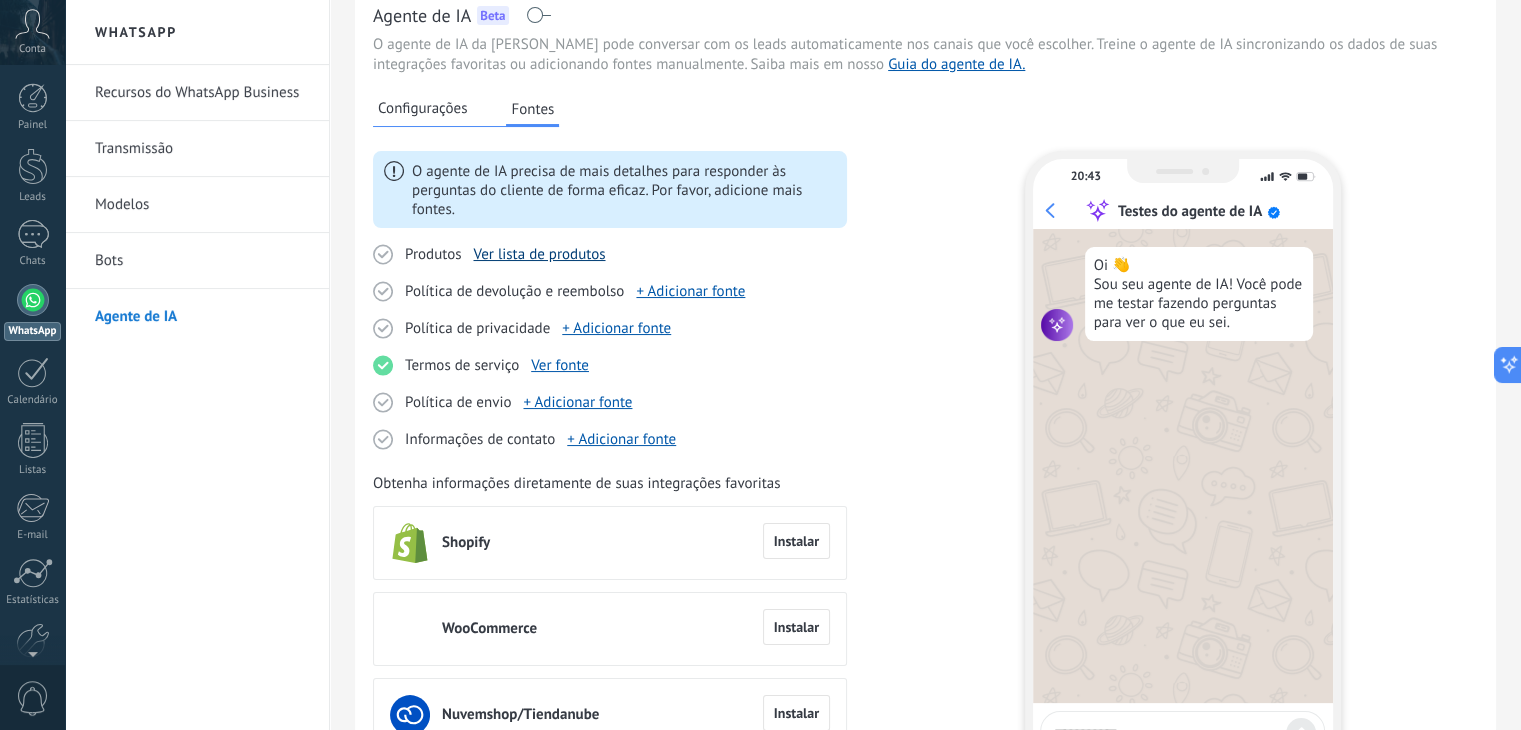 click on "Ver lista de produtos" at bounding box center [539, 254] 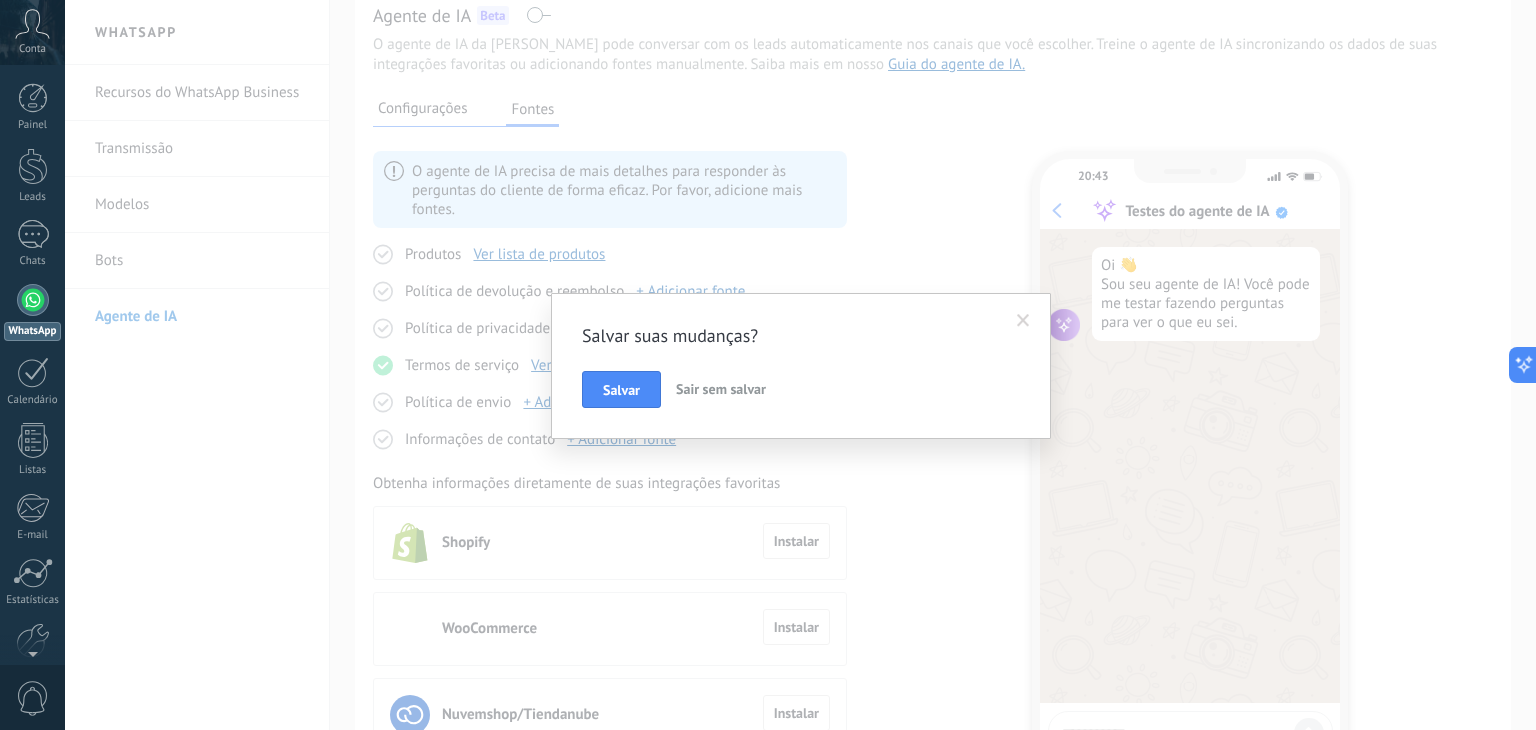 click on "Salvar suas mudanças? [PERSON_NAME] sem salvar" at bounding box center (800, 365) 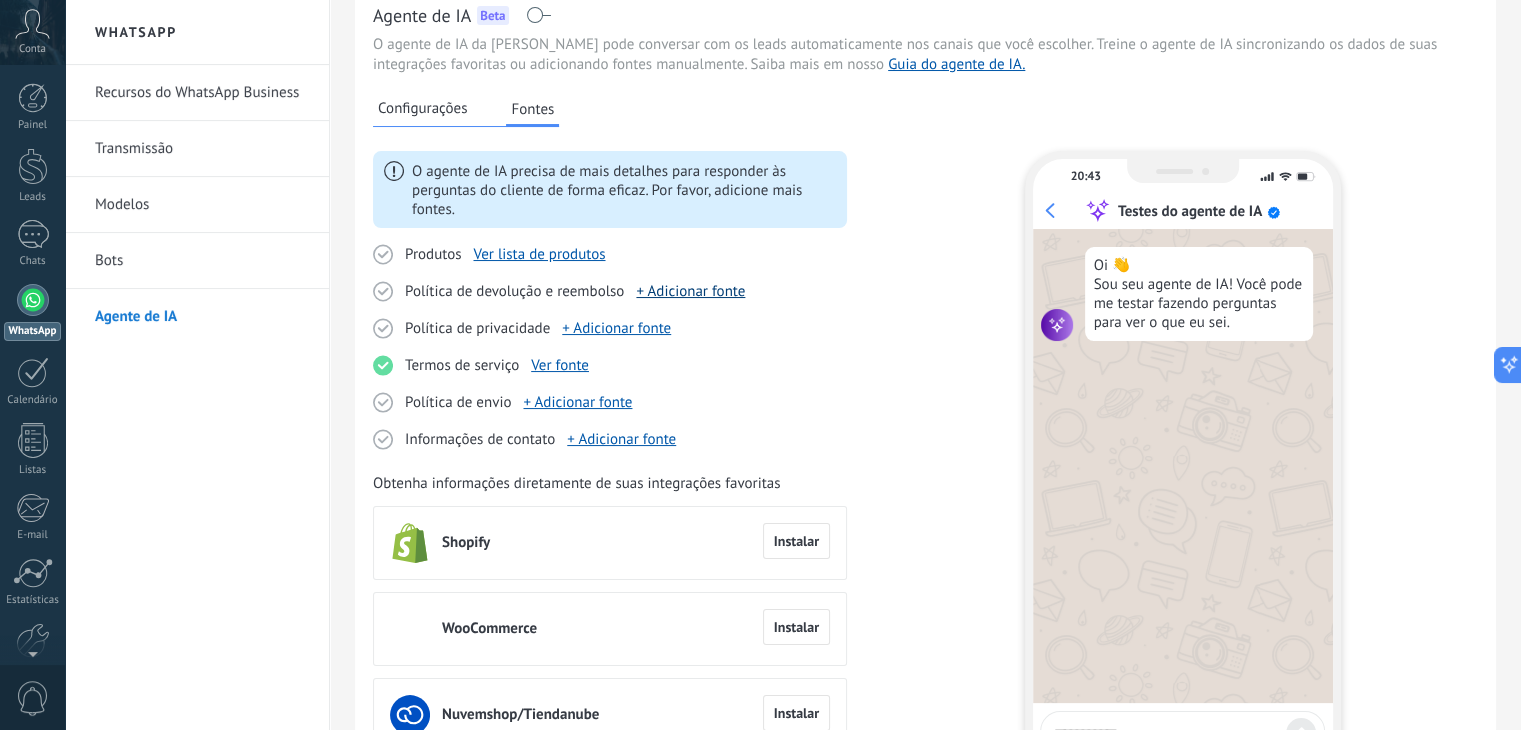 click on "+ Adicionar fonte" at bounding box center (690, 291) 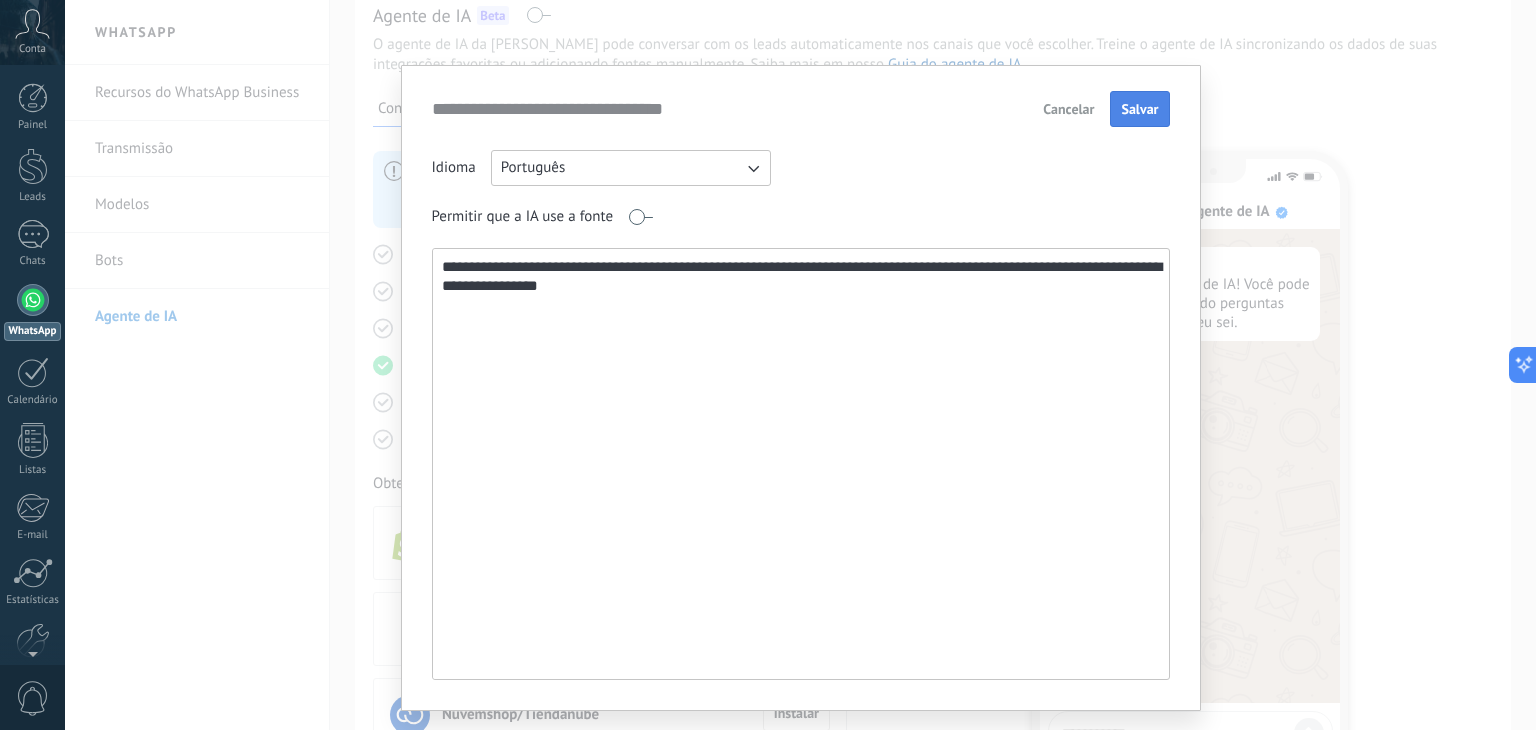 type on "**********" 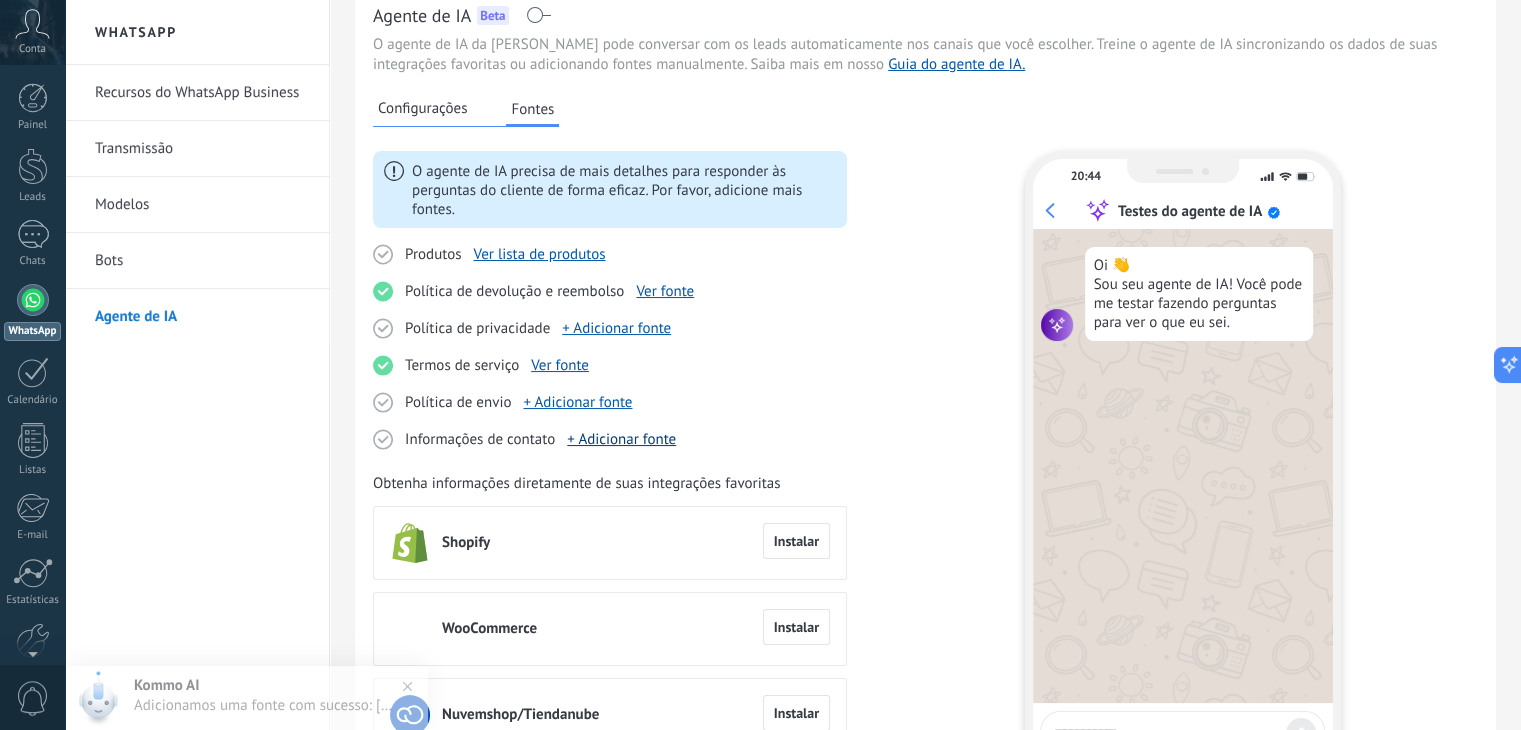 click on "+ Adicionar fonte" at bounding box center (621, 439) 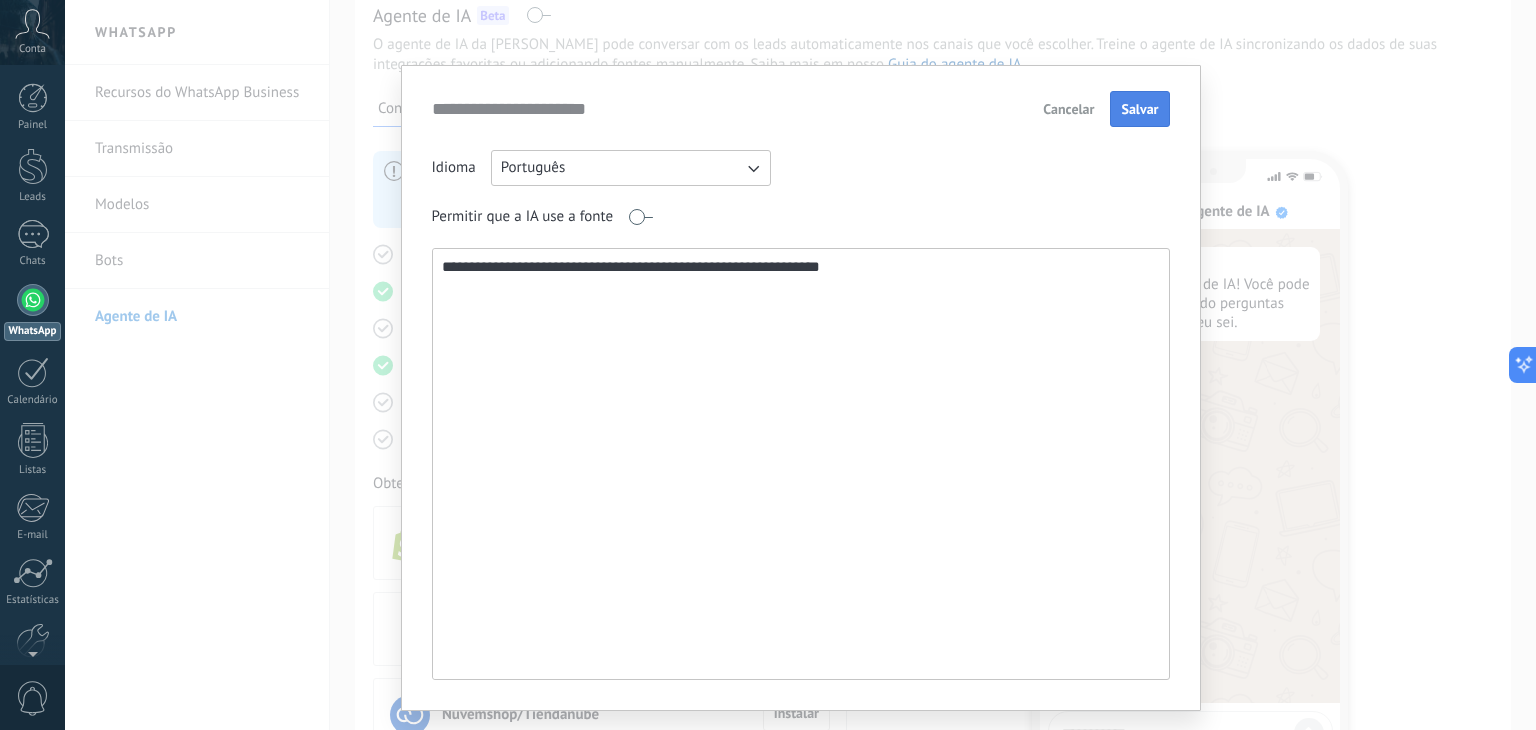 type on "**********" 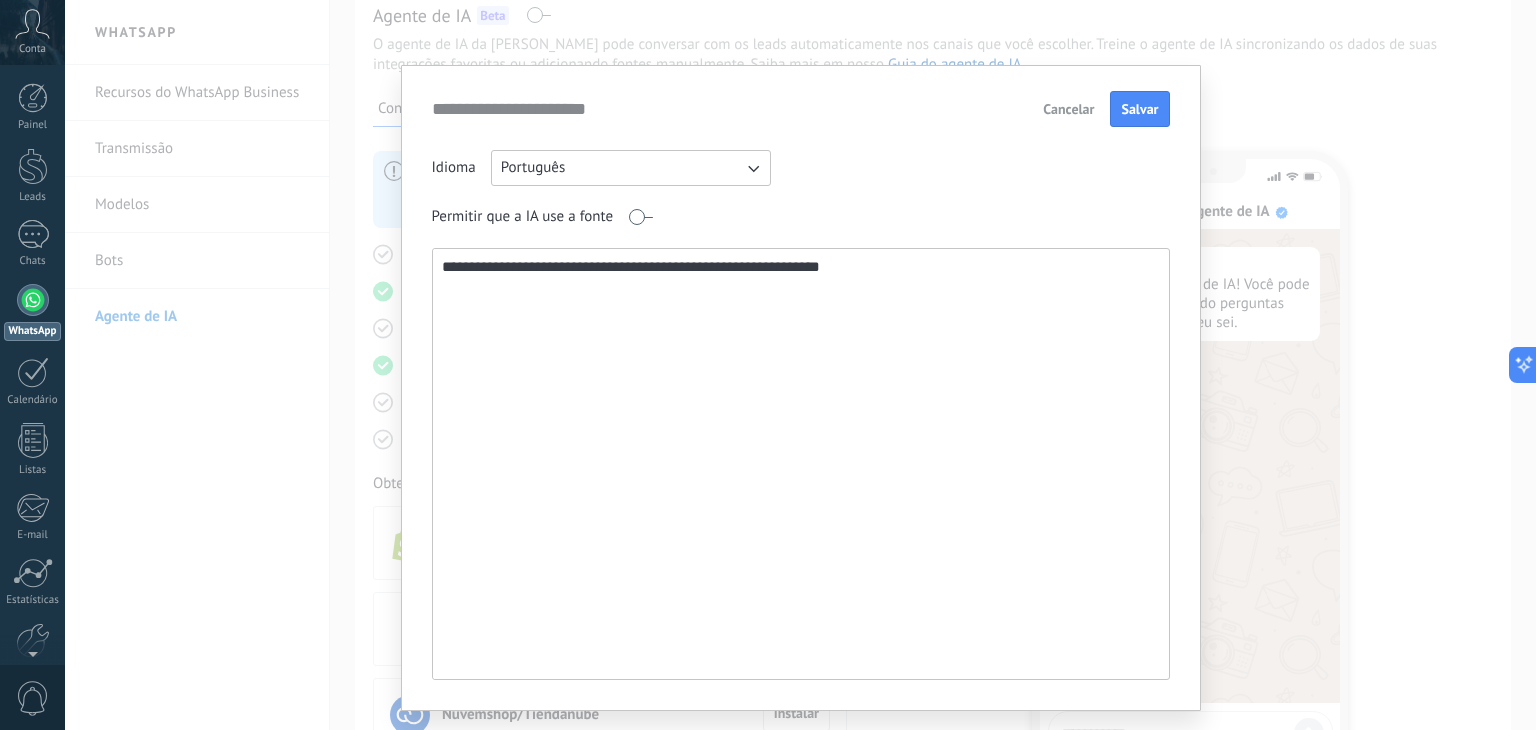 click on "Salvar" at bounding box center [1139, 109] 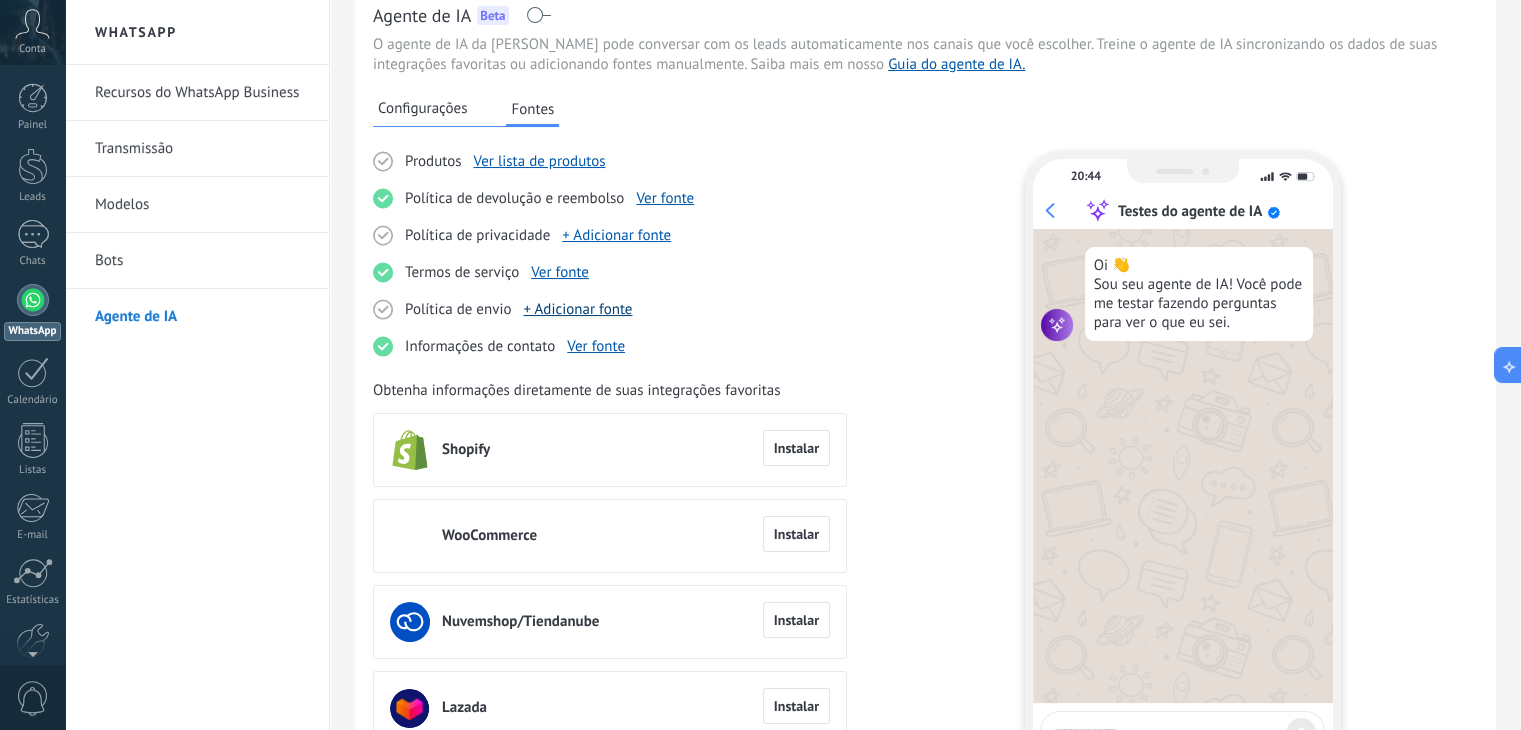 click on "+ Adicionar fonte" at bounding box center (577, 309) 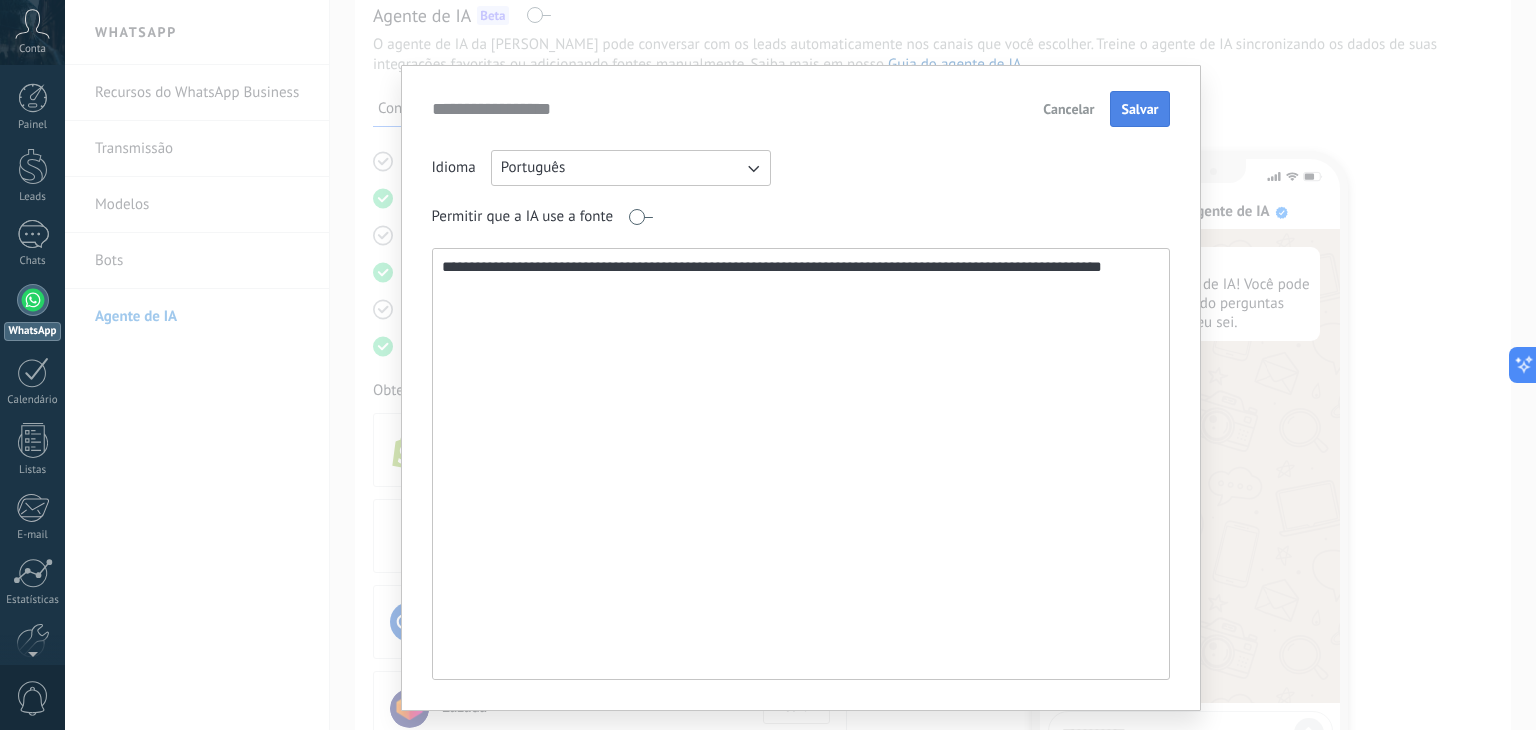 type on "**********" 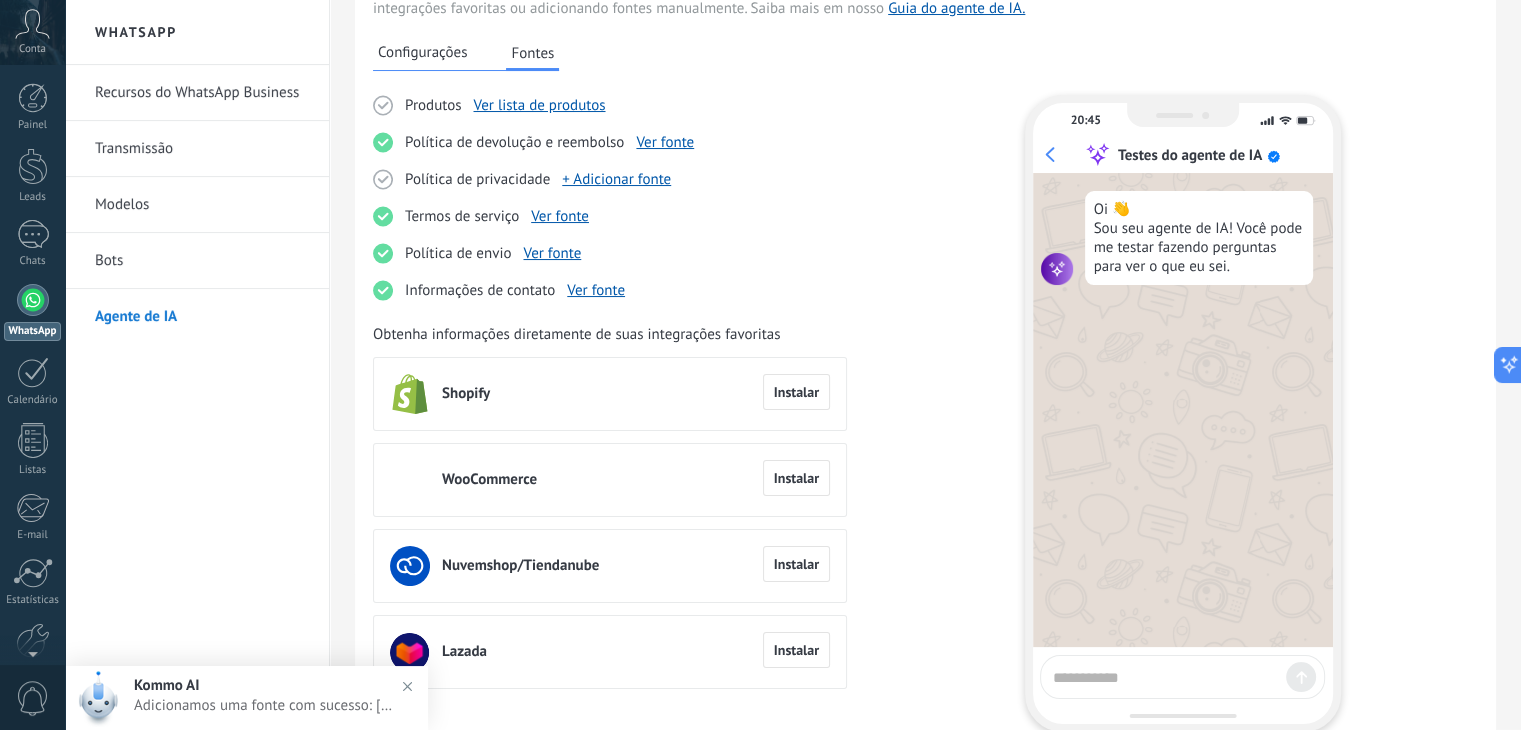 scroll, scrollTop: 313, scrollLeft: 0, axis: vertical 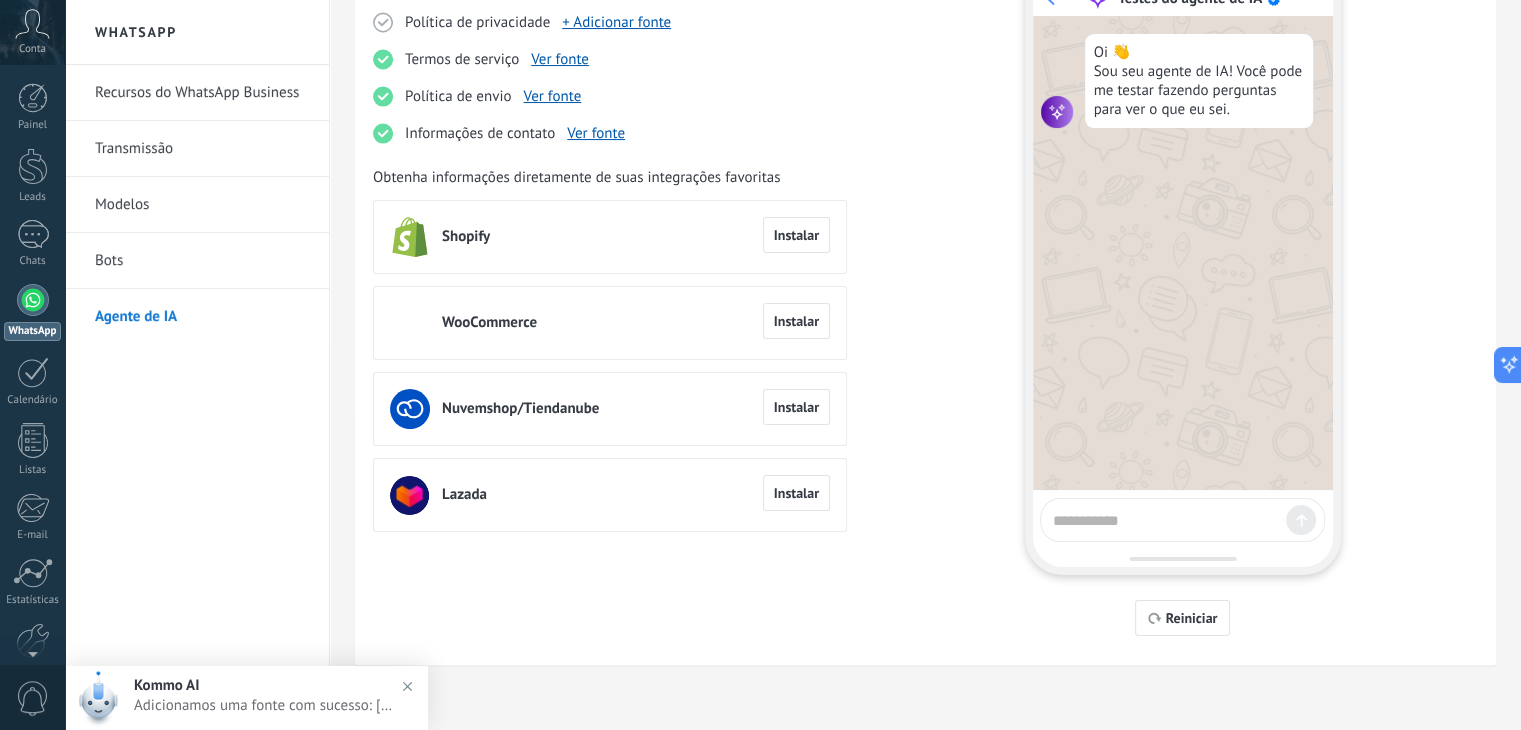 click at bounding box center (1165, 517) 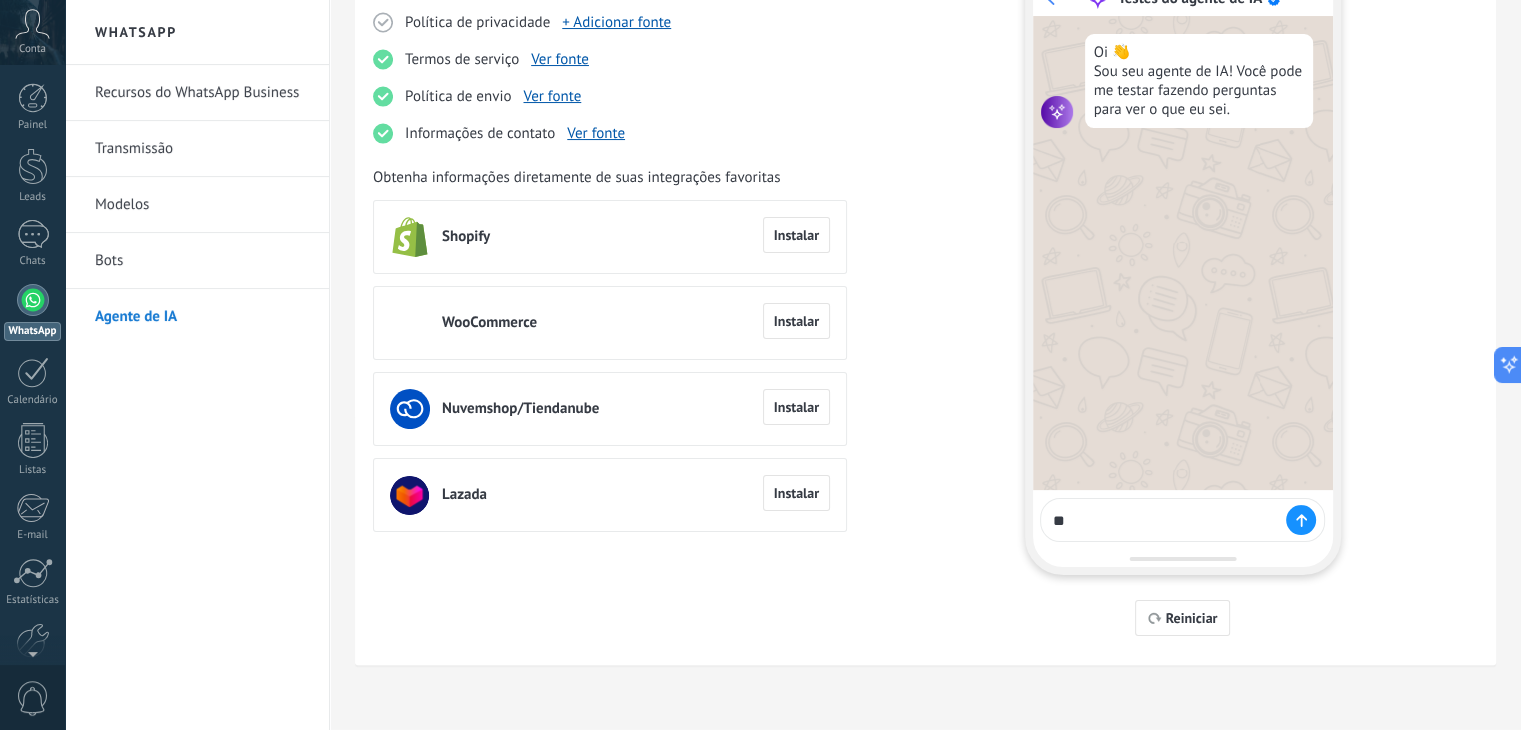 type on "***" 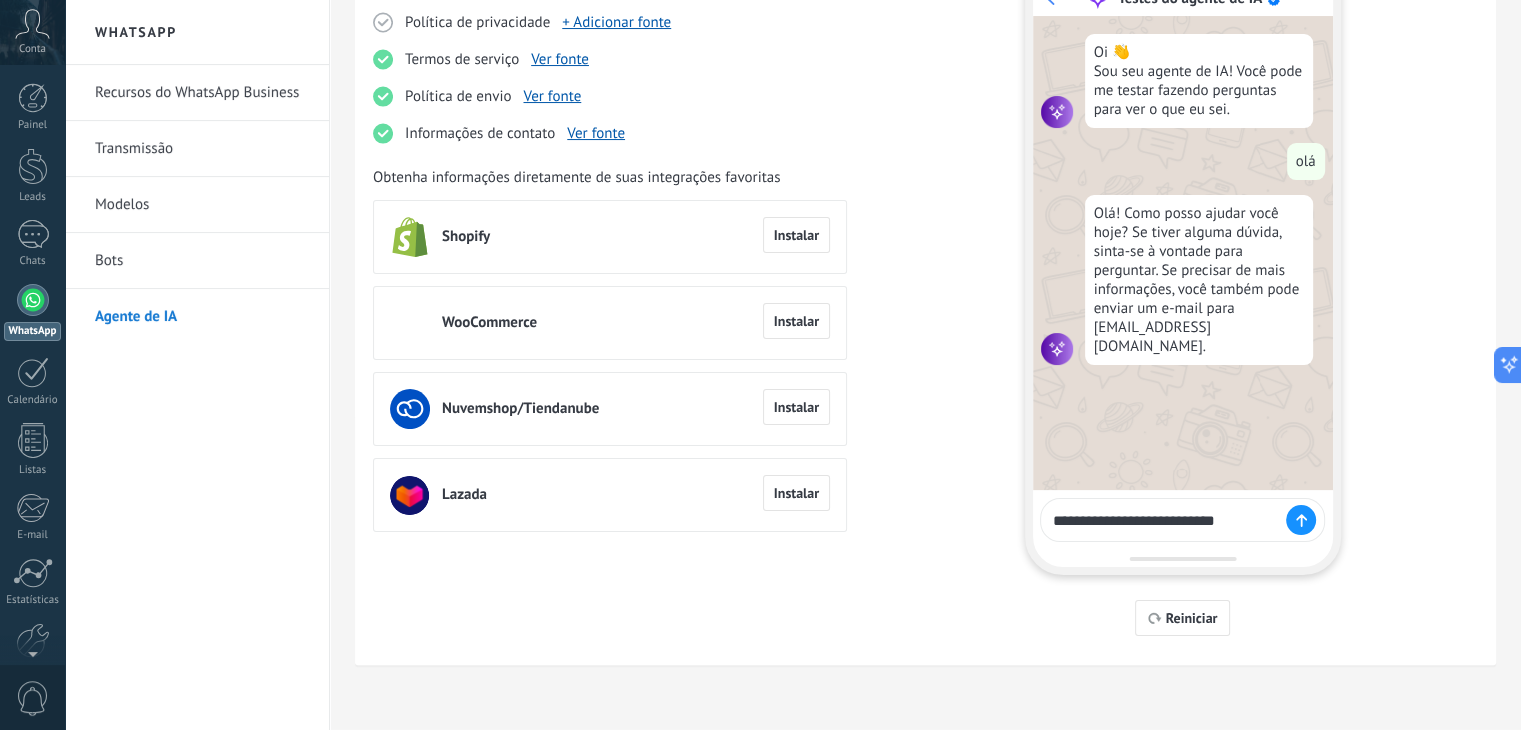 type on "**********" 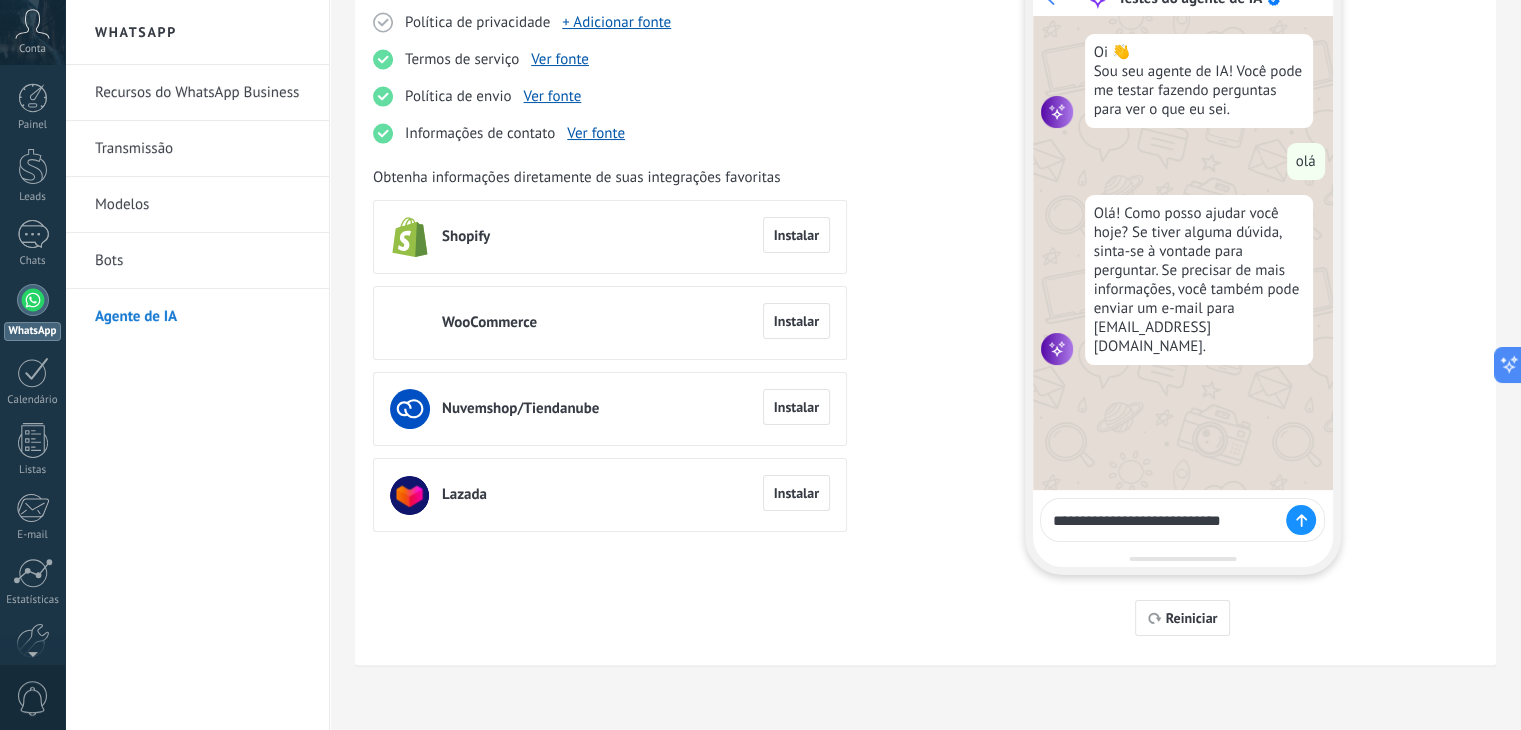 type 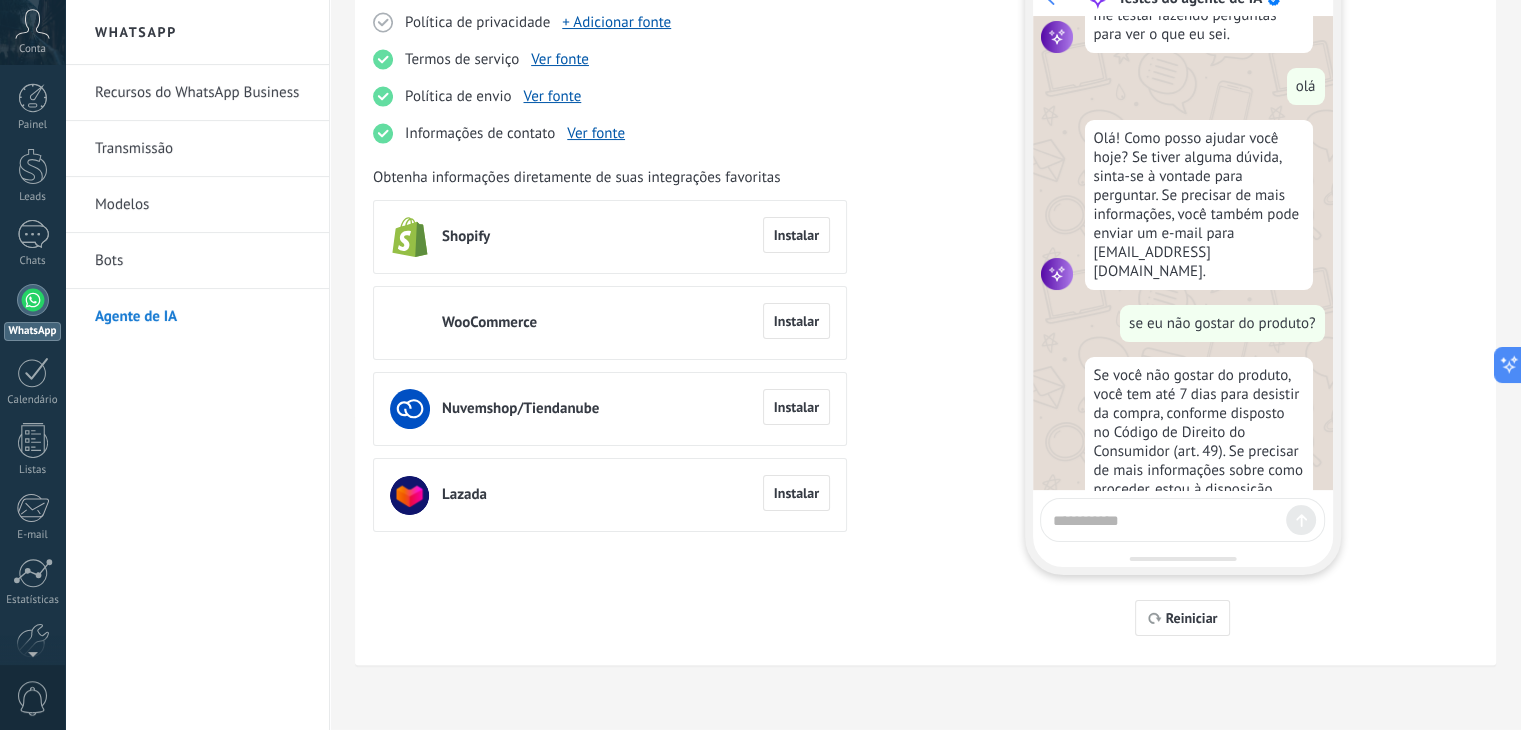 scroll, scrollTop: 122, scrollLeft: 0, axis: vertical 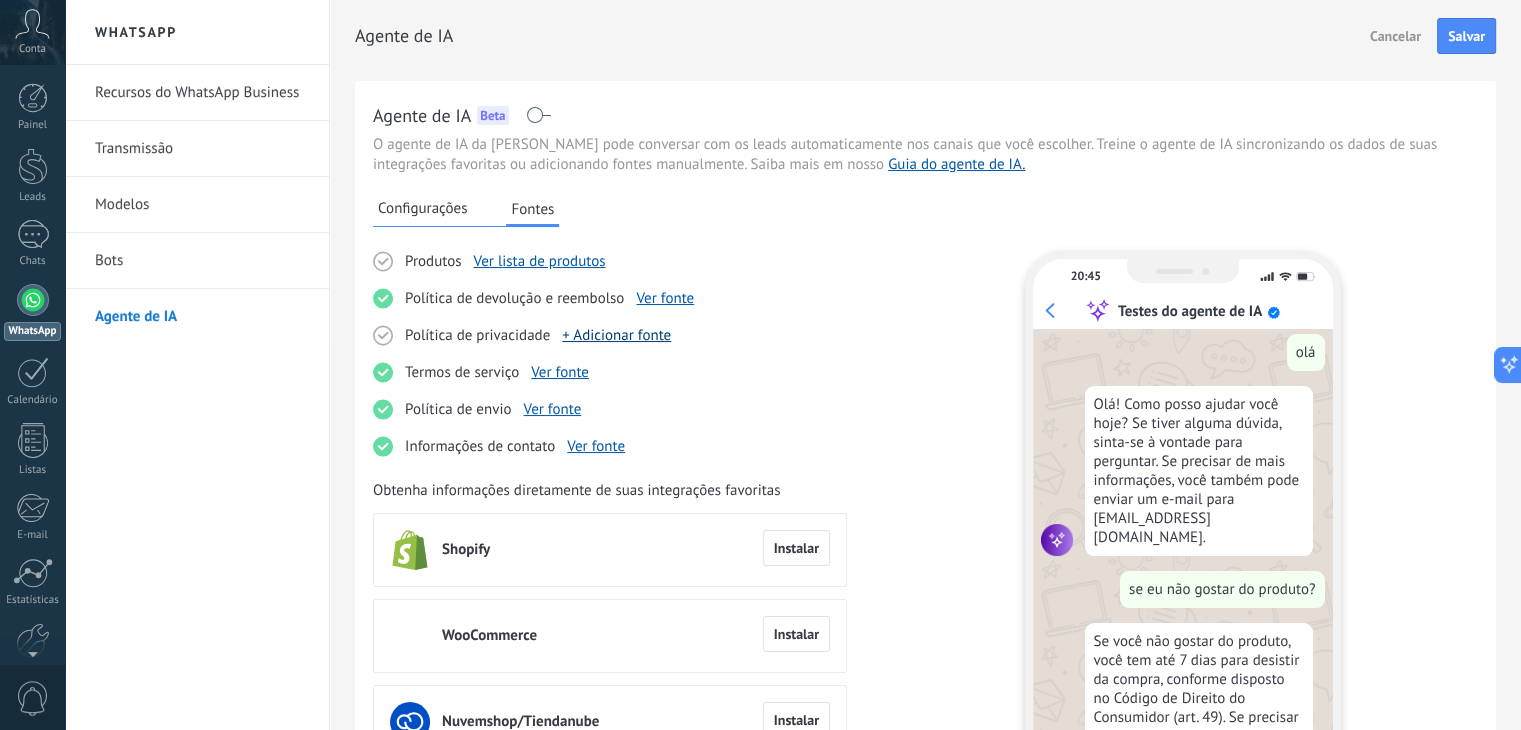 click on "+ Adicionar fonte" at bounding box center [616, 335] 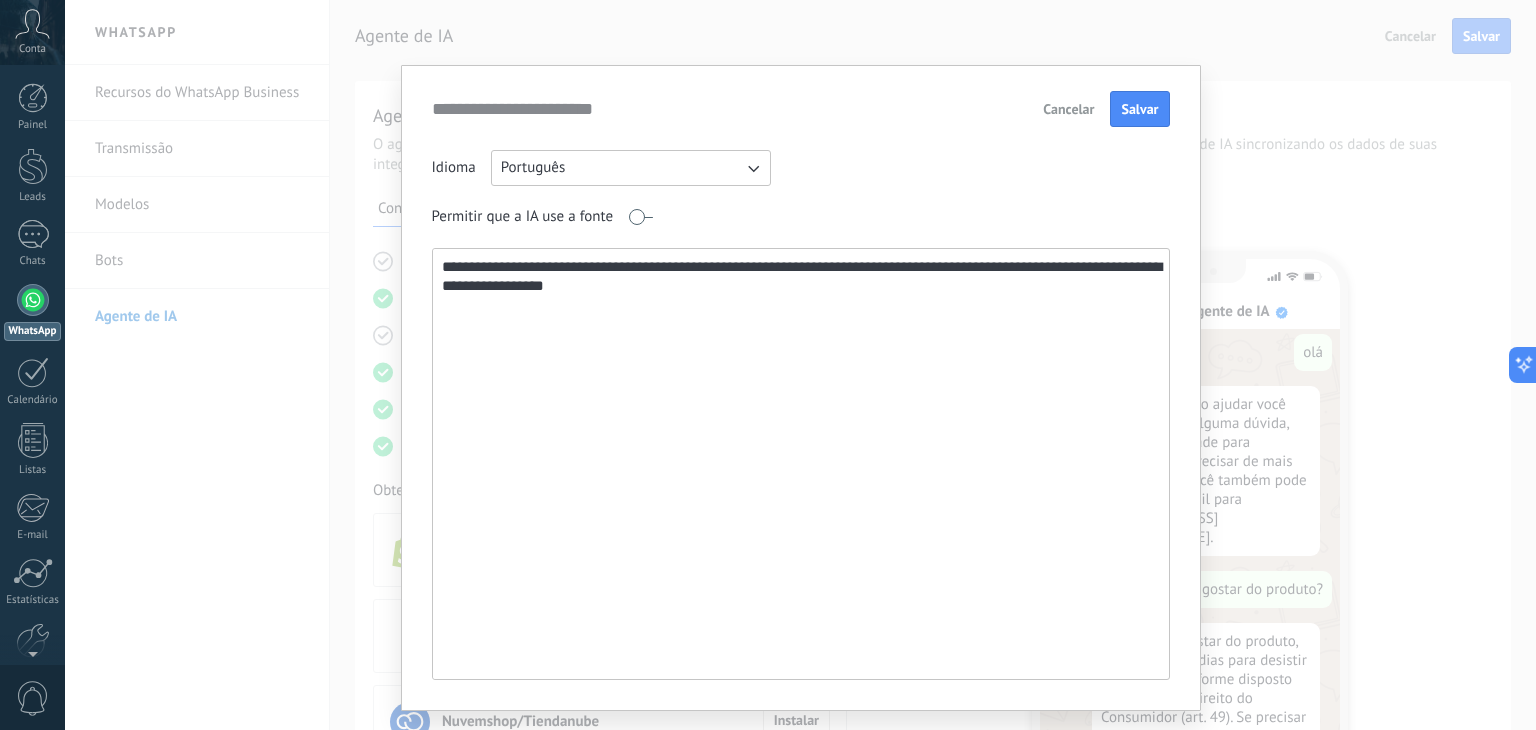 paste on "**********" 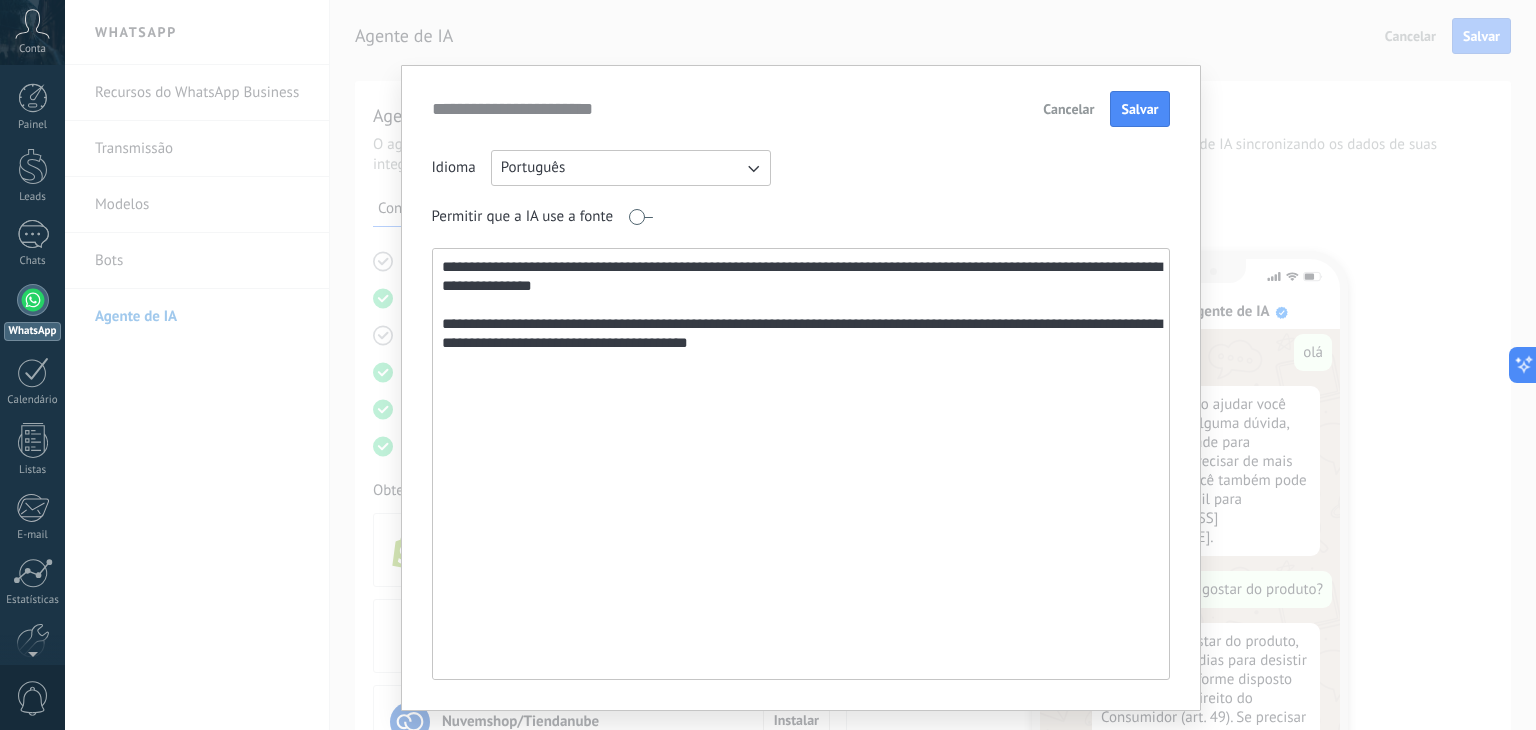 paste on "**********" 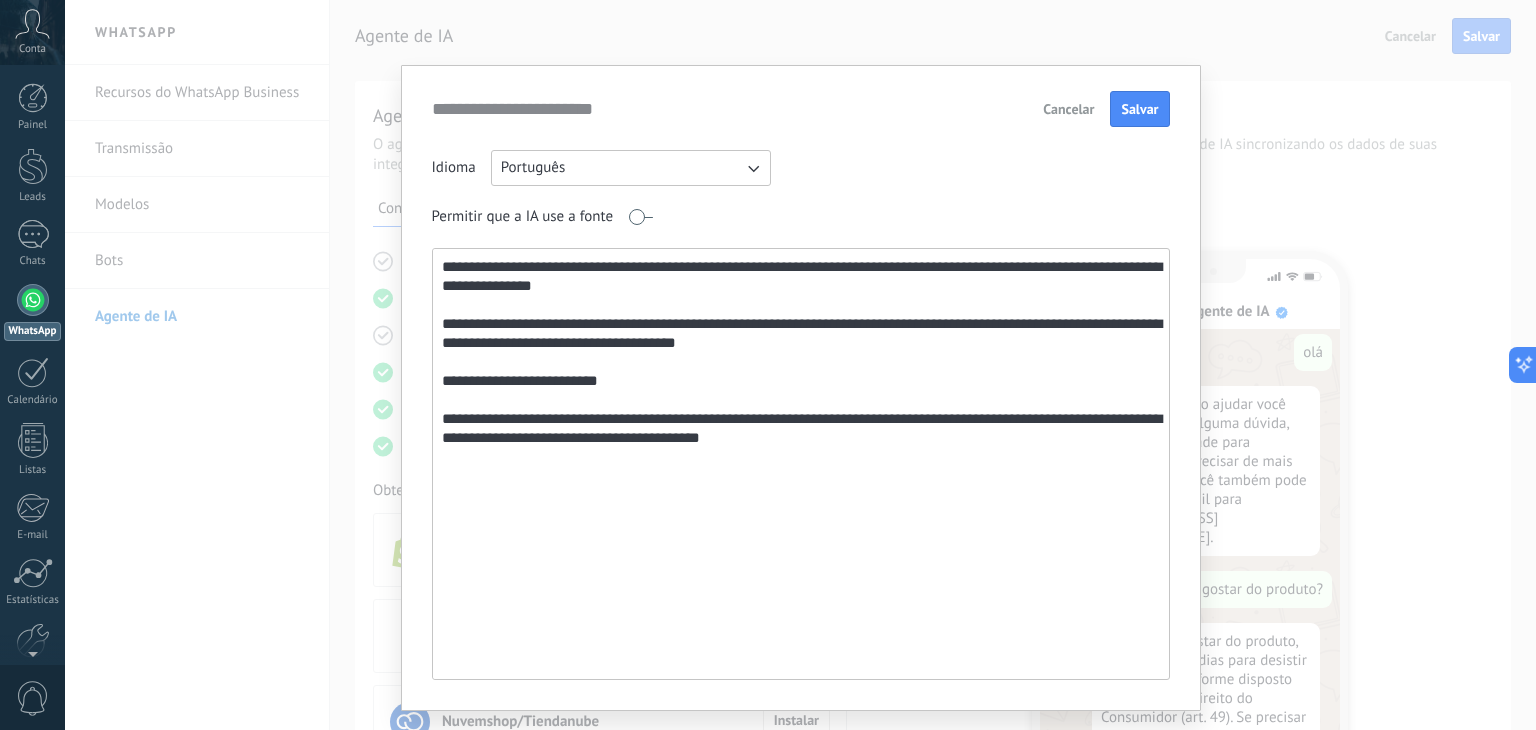 paste on "**********" 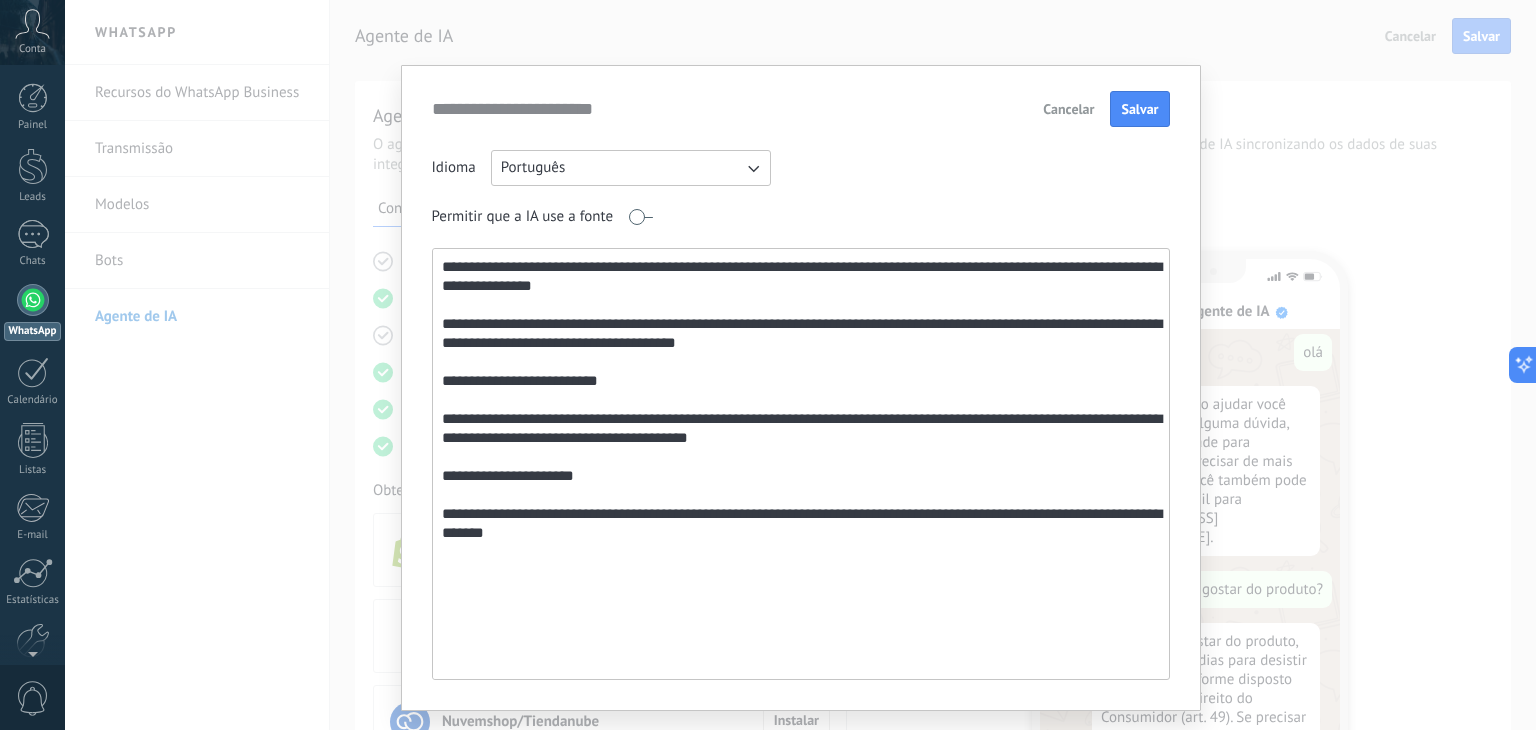 paste on "**********" 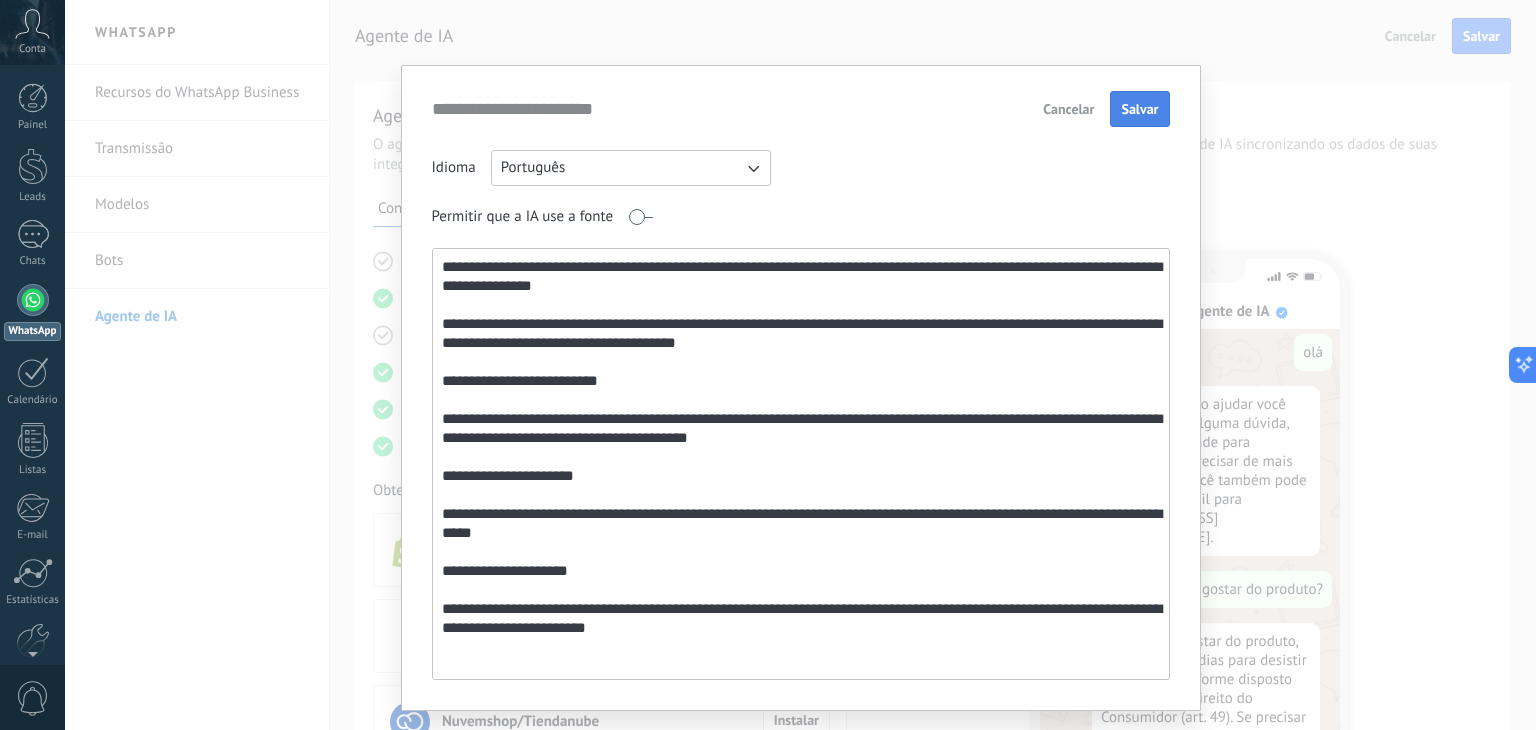 type on "**********" 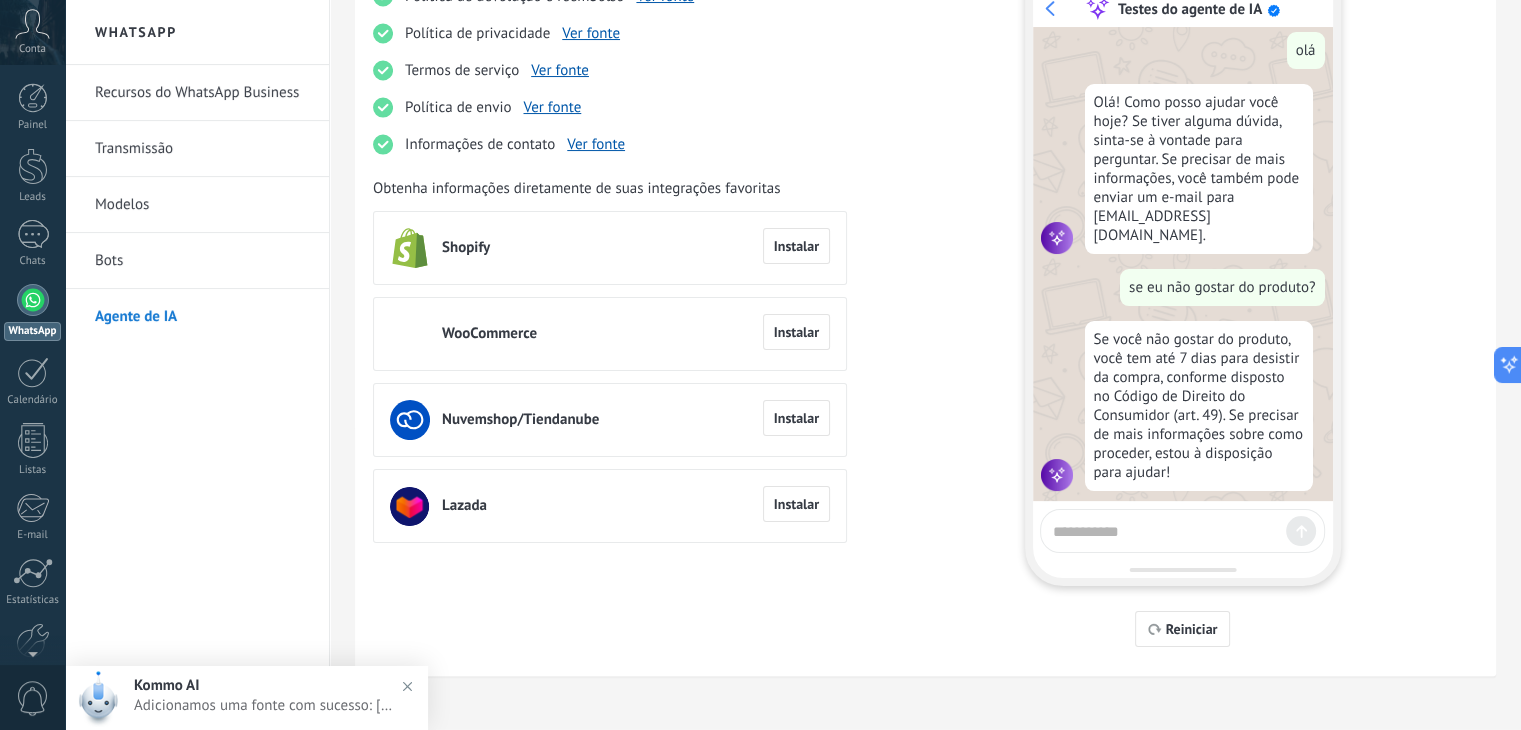 scroll, scrollTop: 313, scrollLeft: 0, axis: vertical 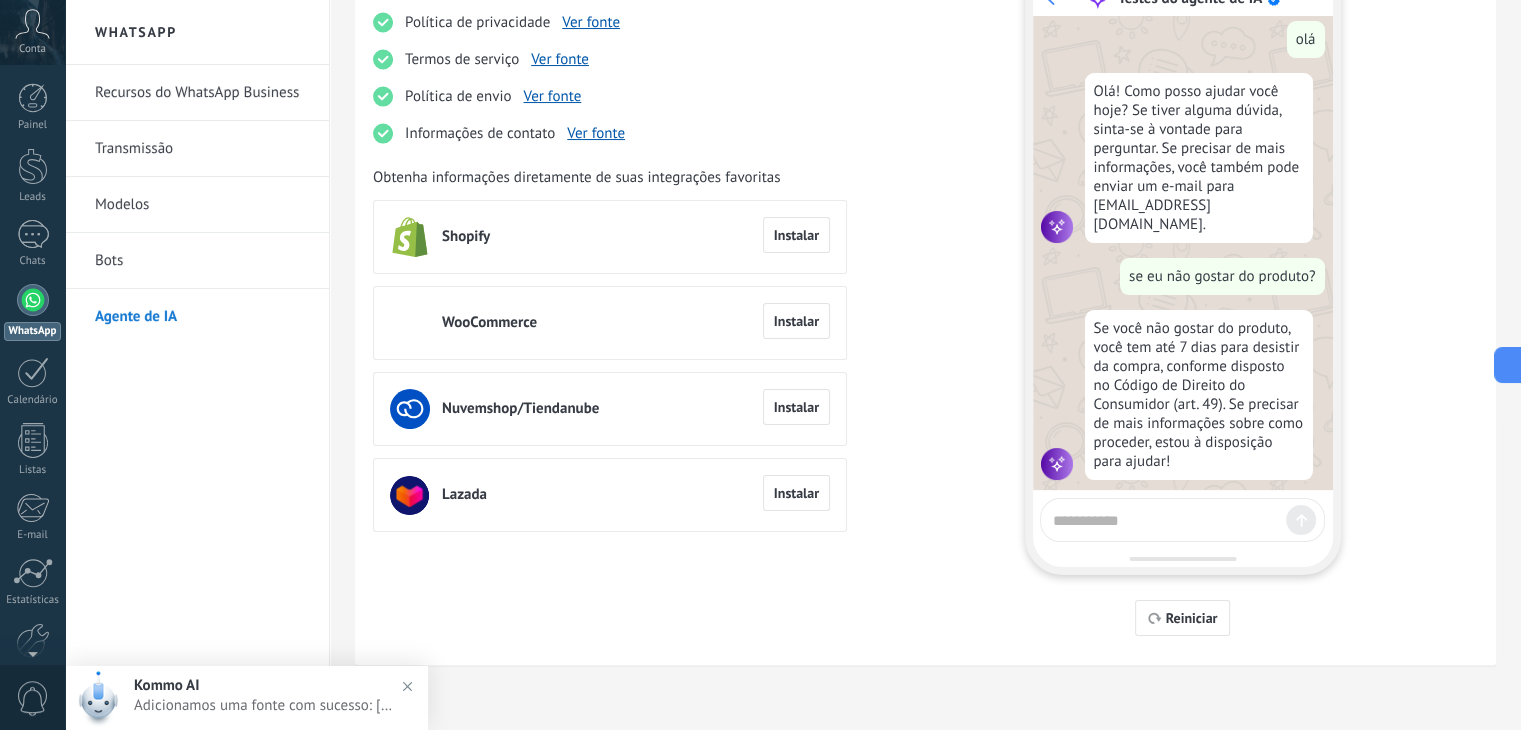 click at bounding box center [1165, 517] 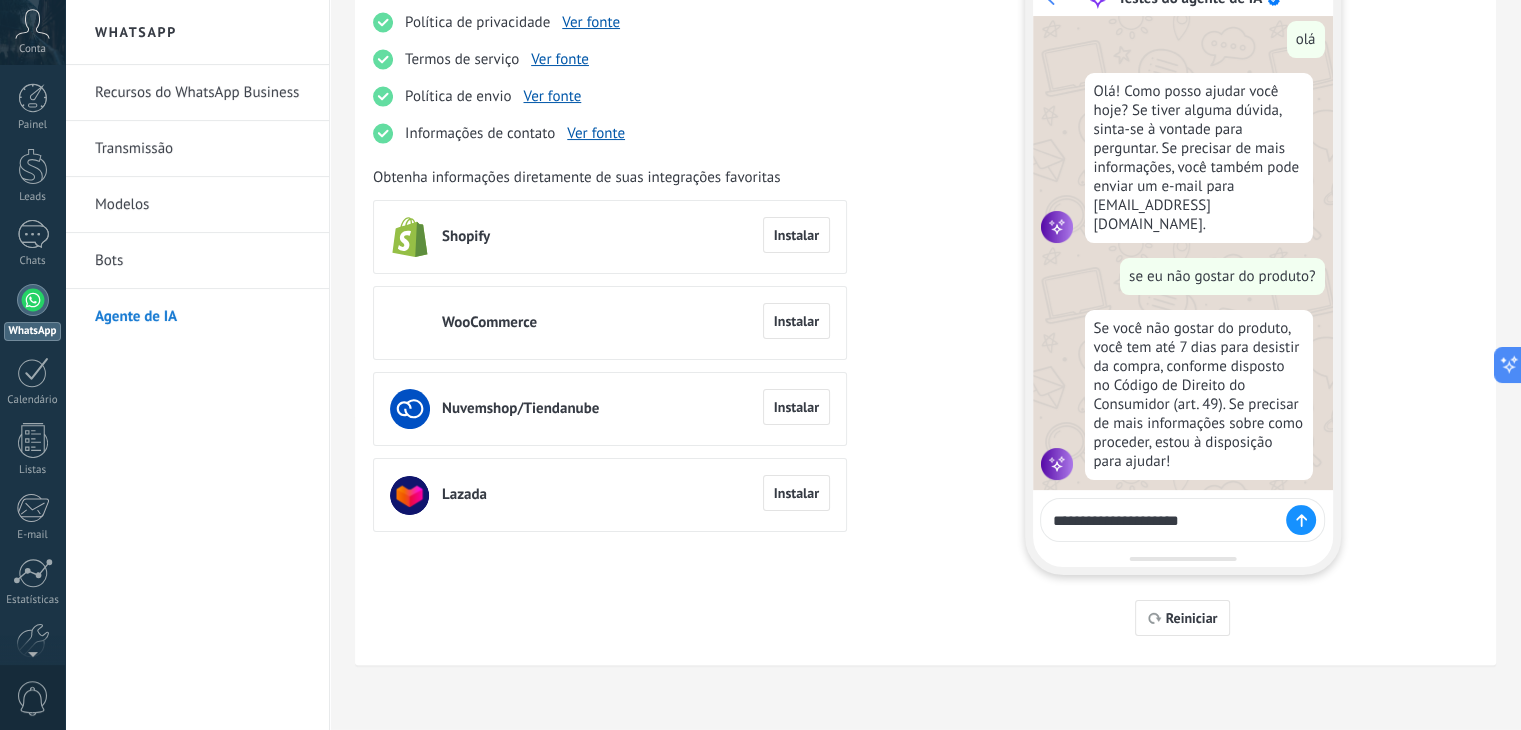 type on "**********" 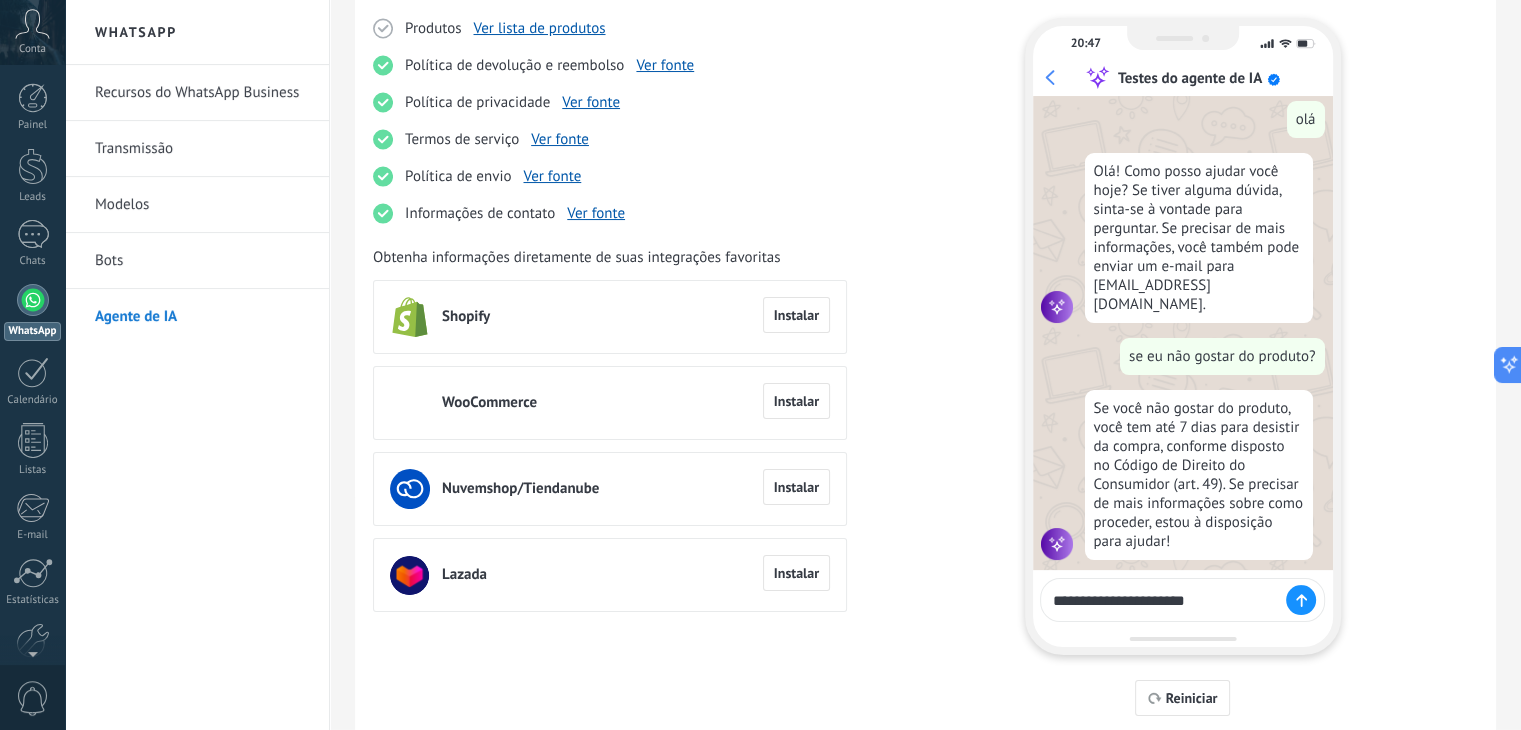 scroll, scrollTop: 113, scrollLeft: 0, axis: vertical 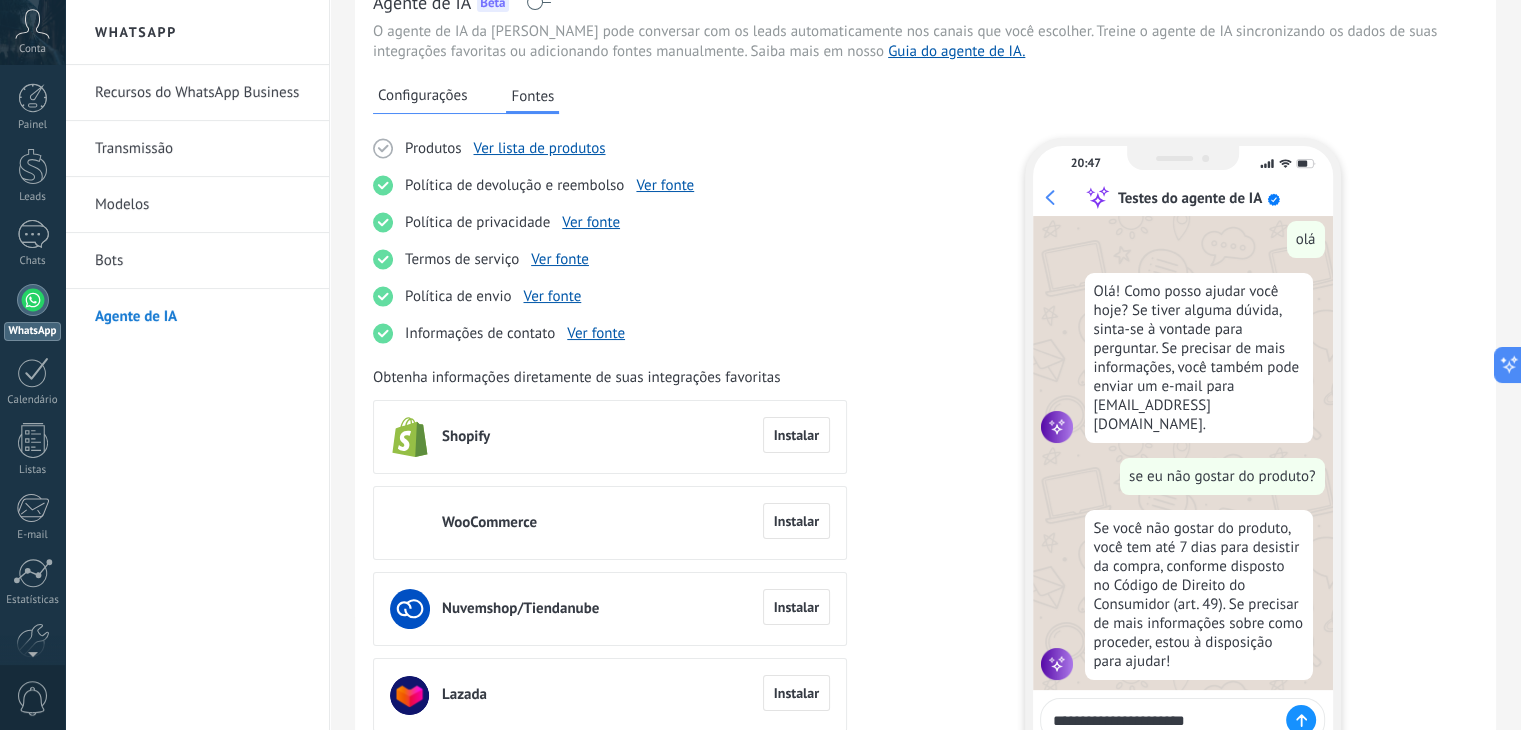 type 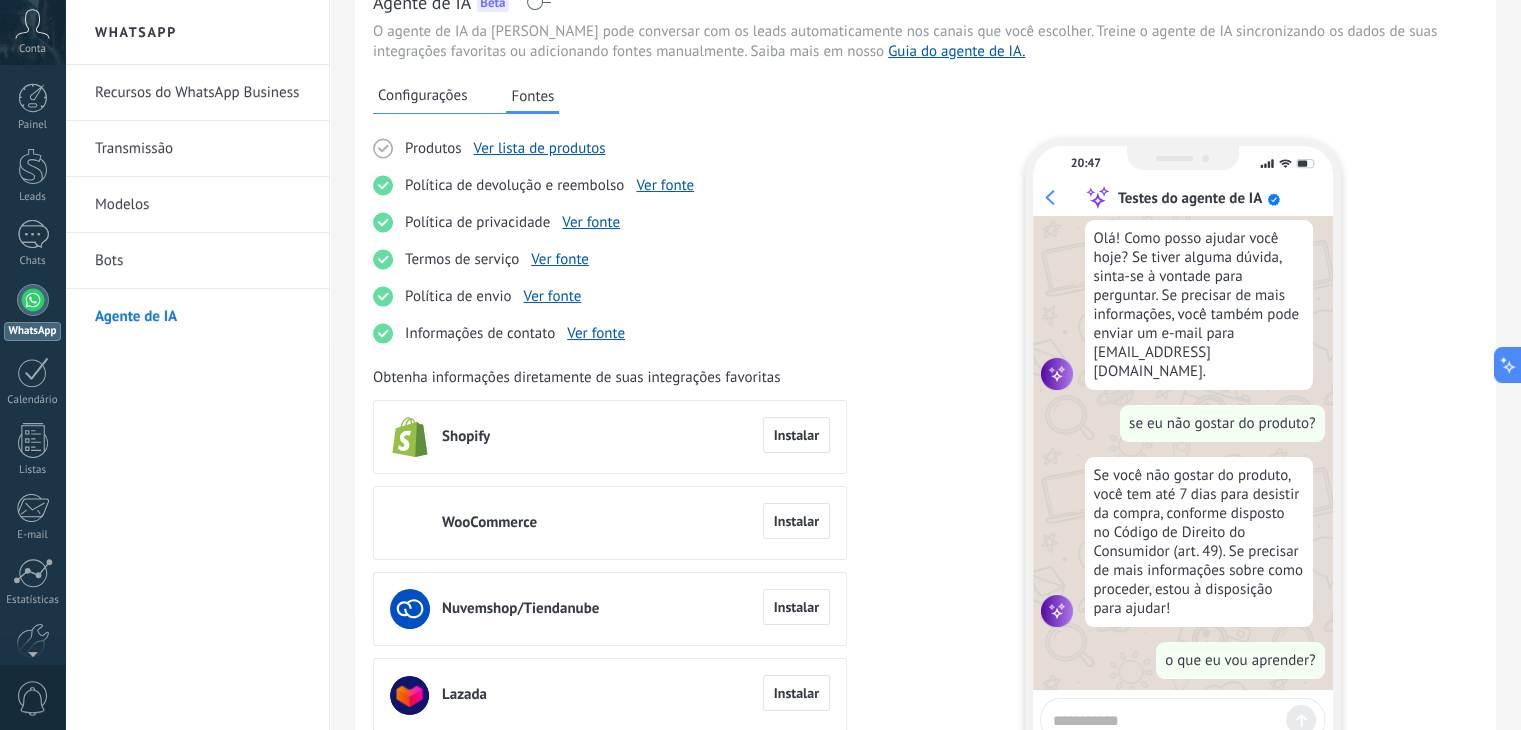 scroll, scrollTop: 227, scrollLeft: 0, axis: vertical 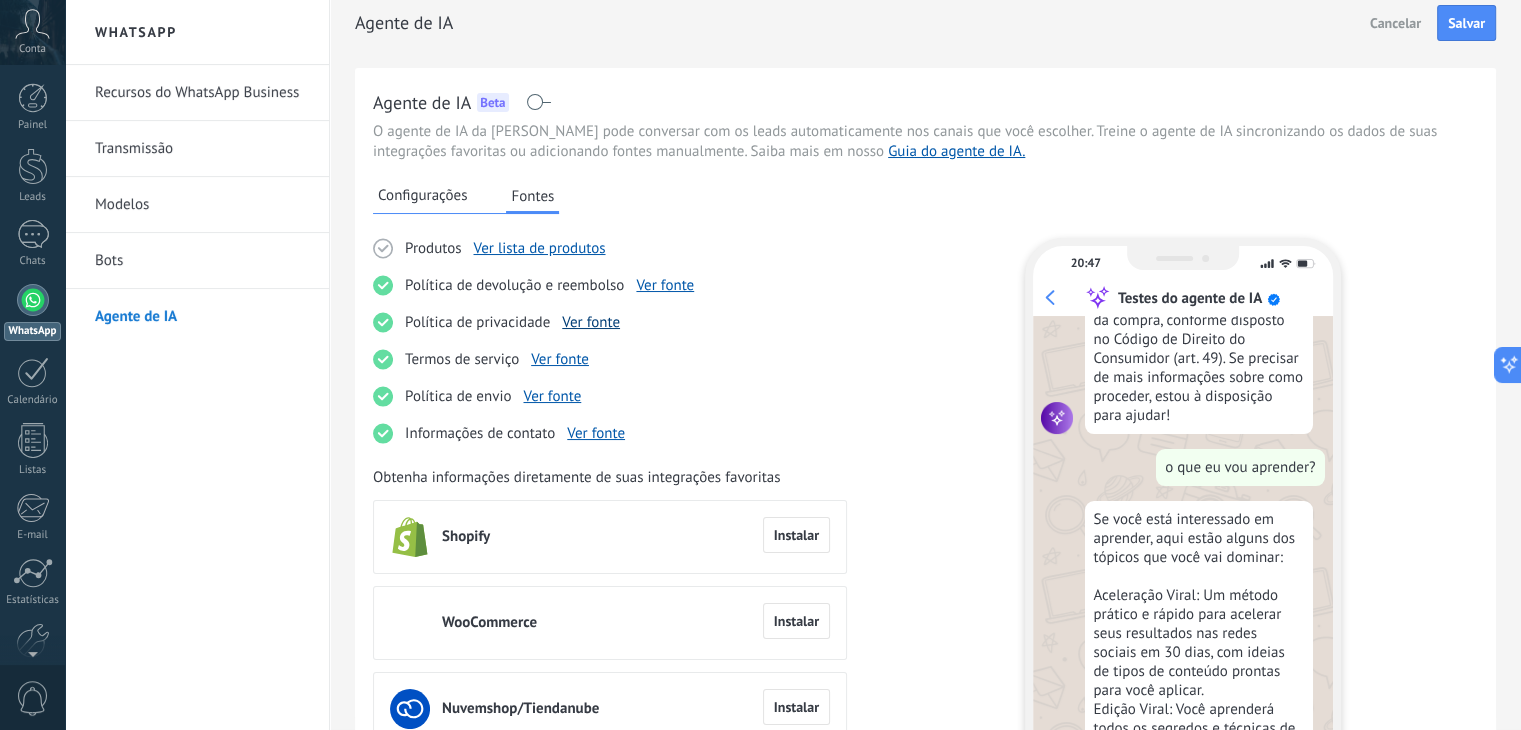 click on "Ver fonte" at bounding box center [591, 322] 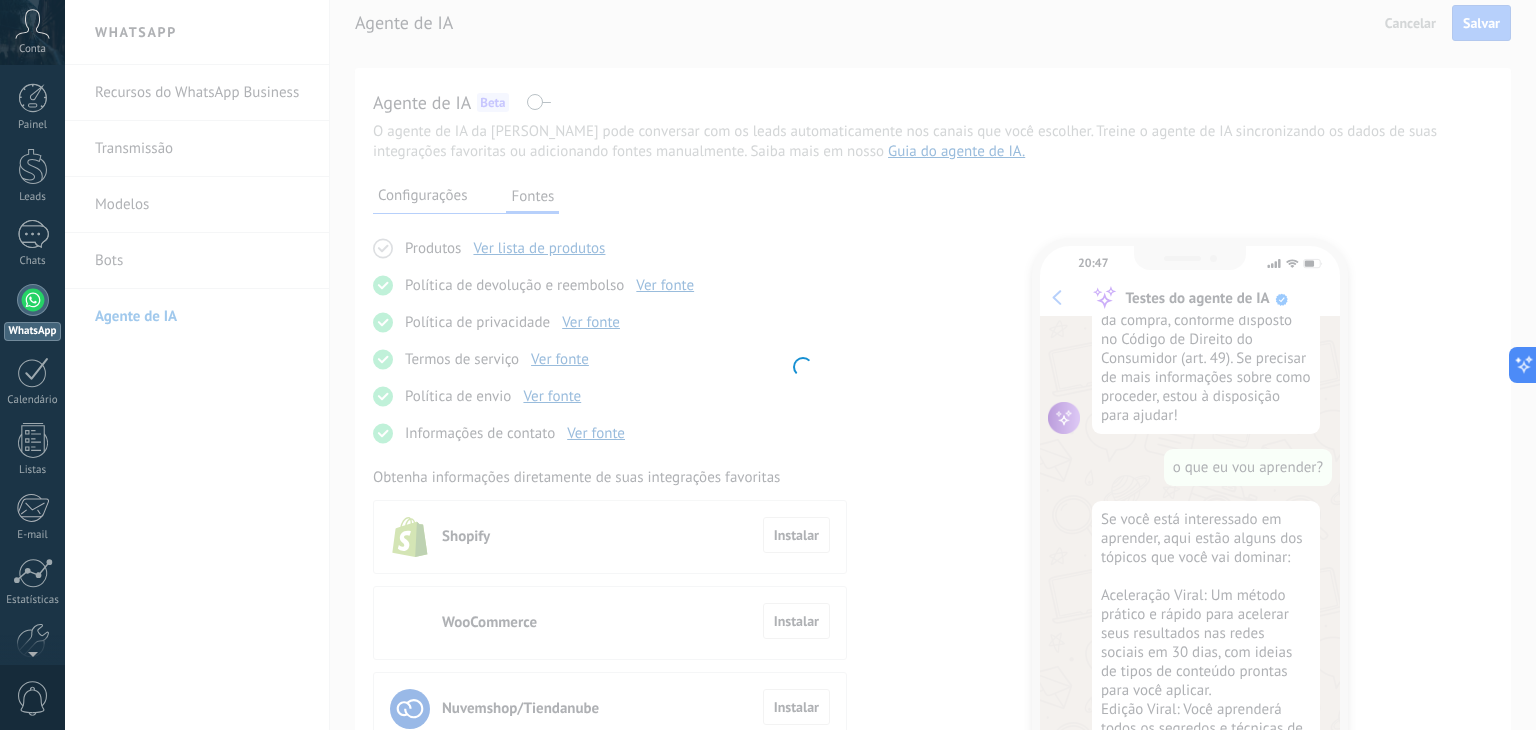 type on "**********" 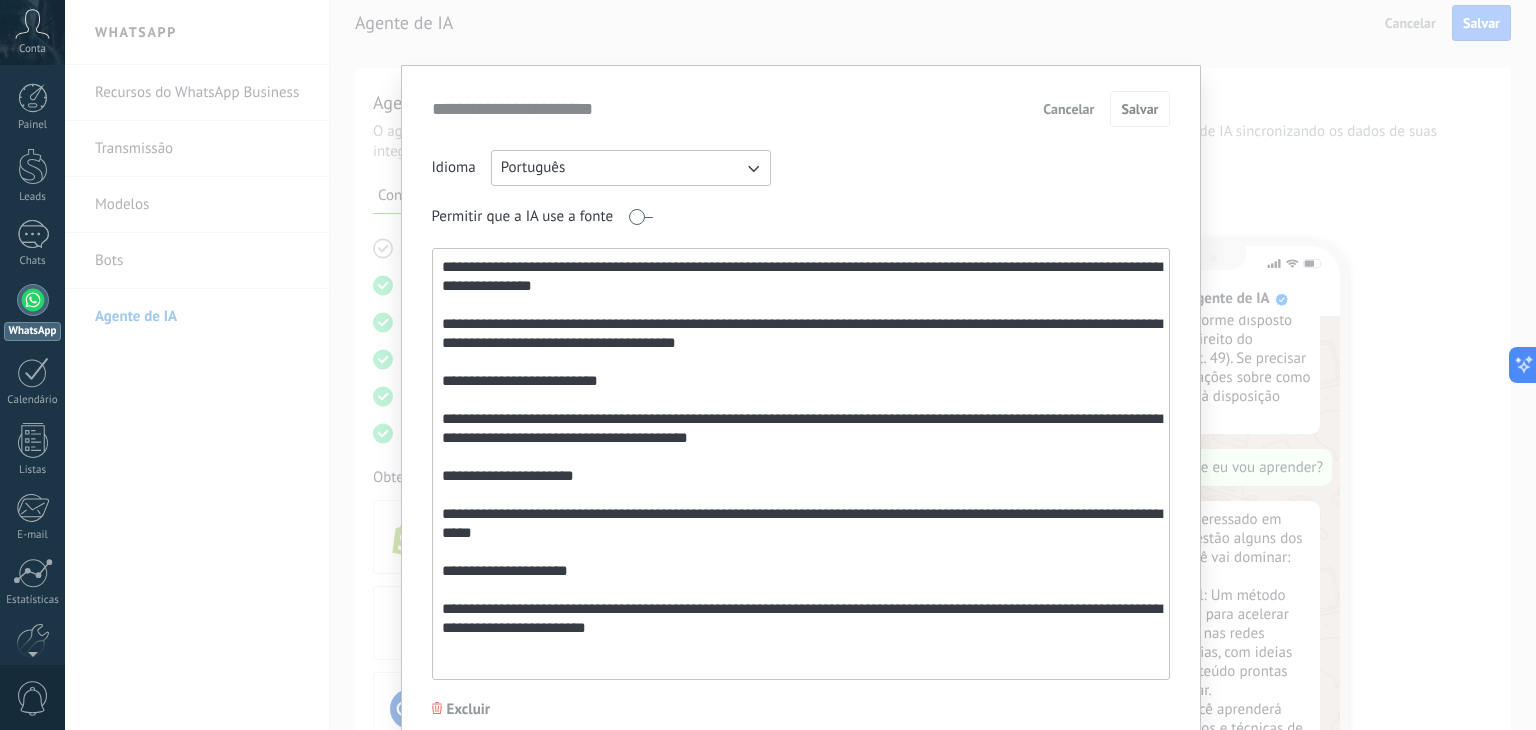 click on "**********" at bounding box center [799, 464] 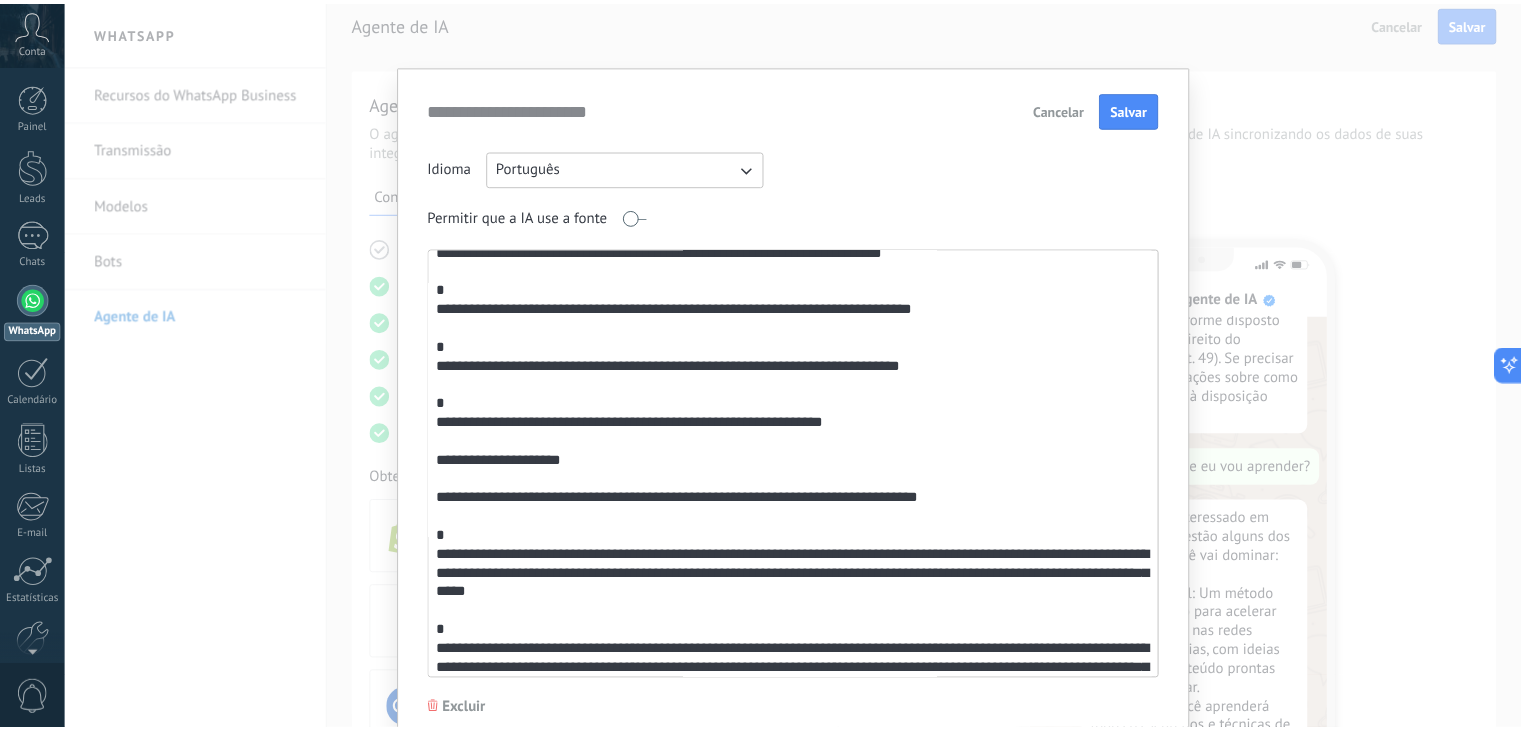 scroll, scrollTop: 1864, scrollLeft: 0, axis: vertical 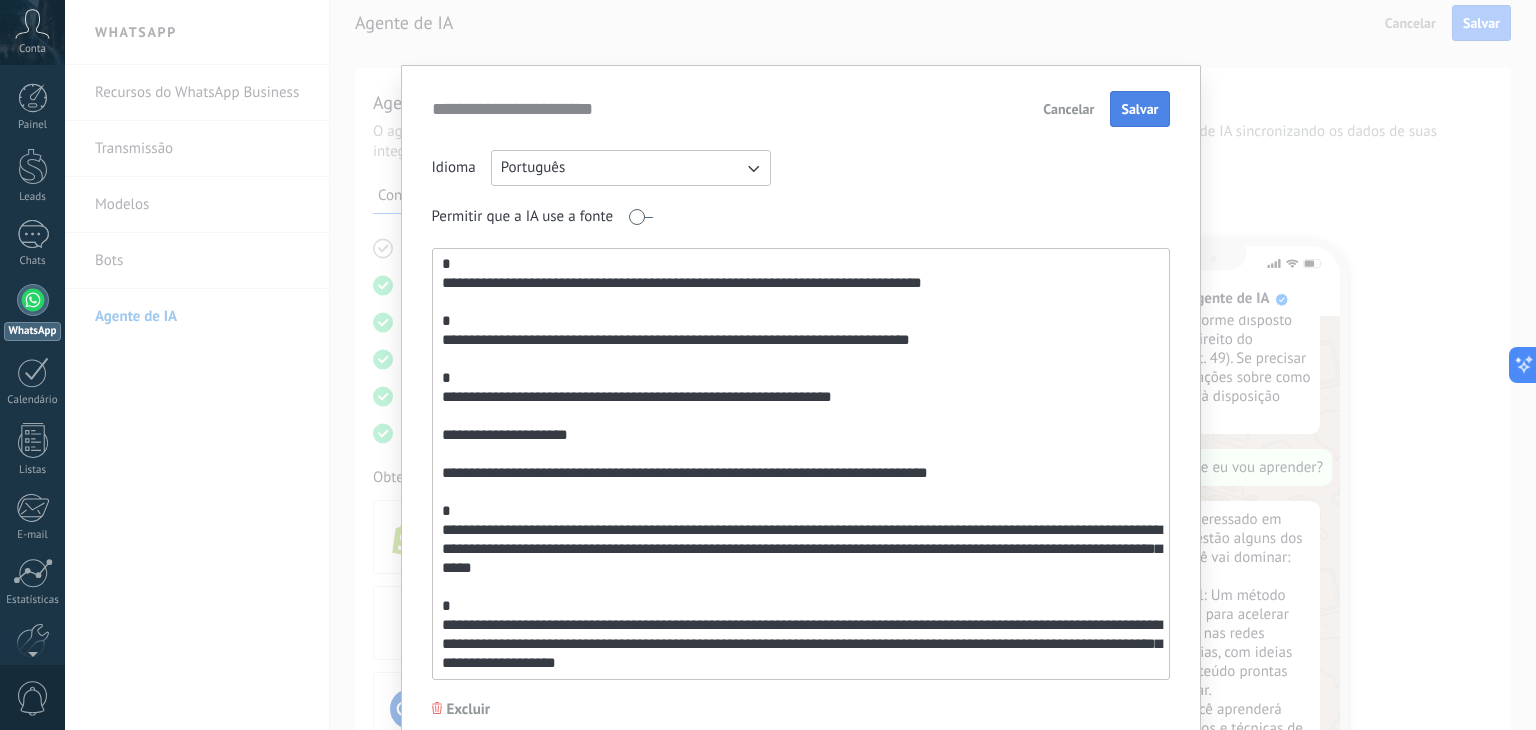 type on "**********" 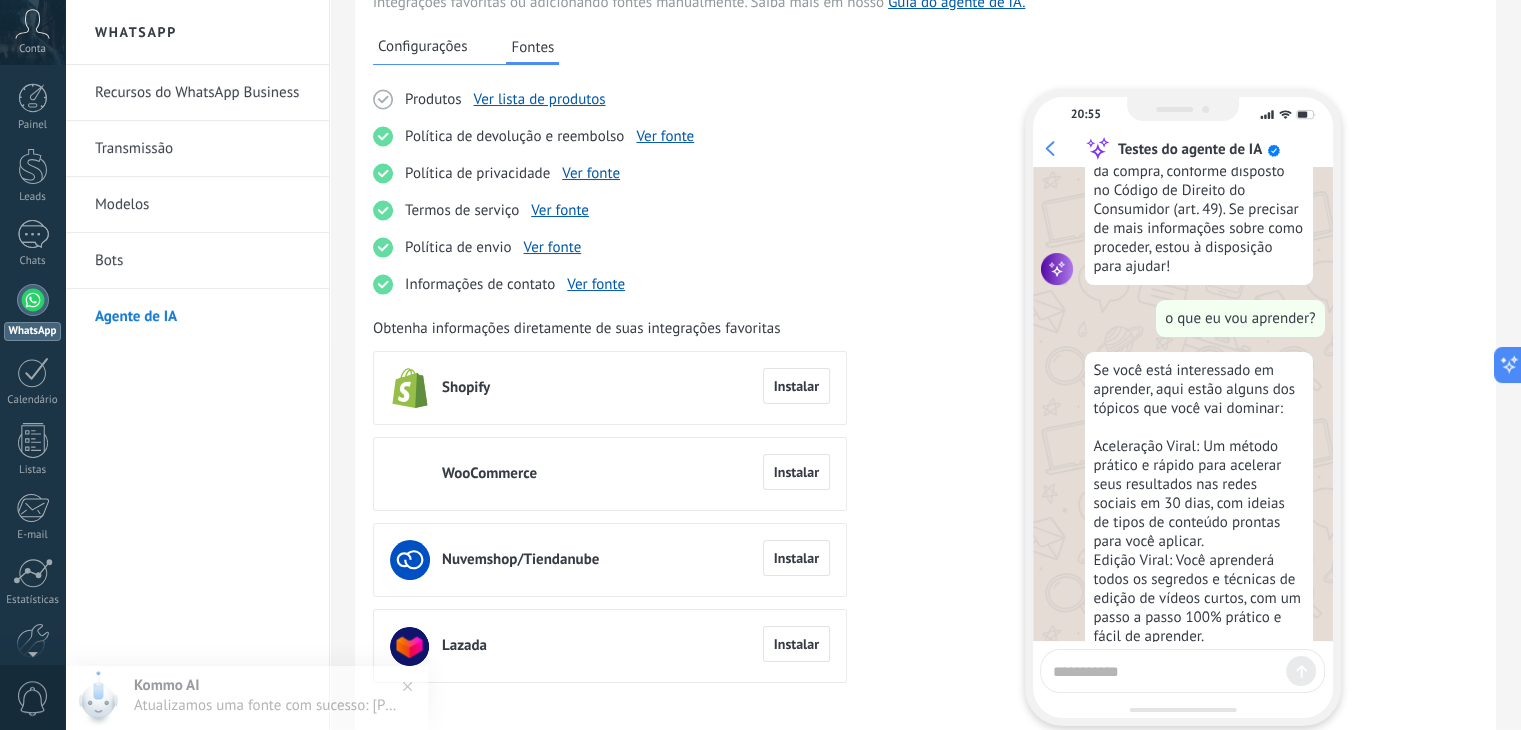 scroll, scrollTop: 313, scrollLeft: 0, axis: vertical 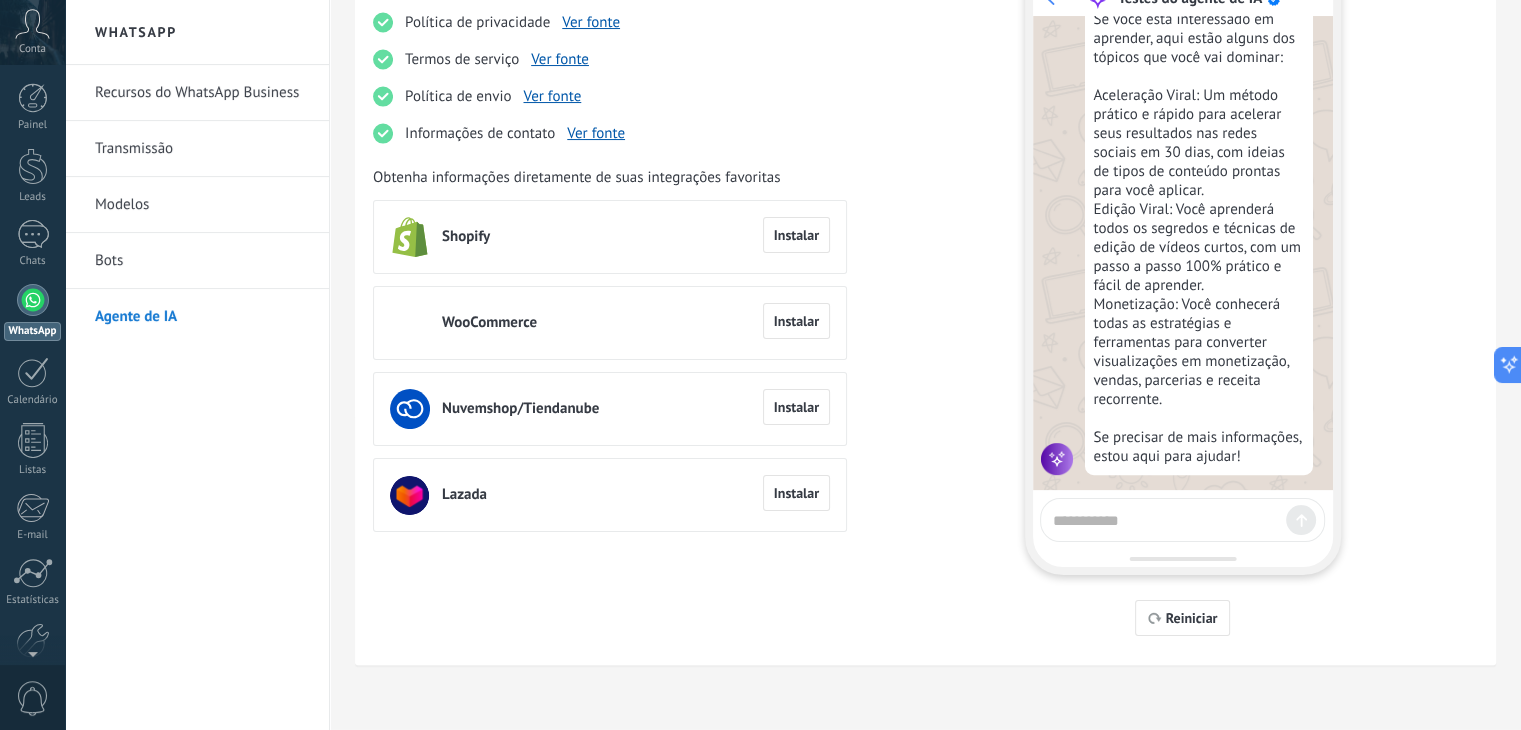 click at bounding box center [1165, 517] 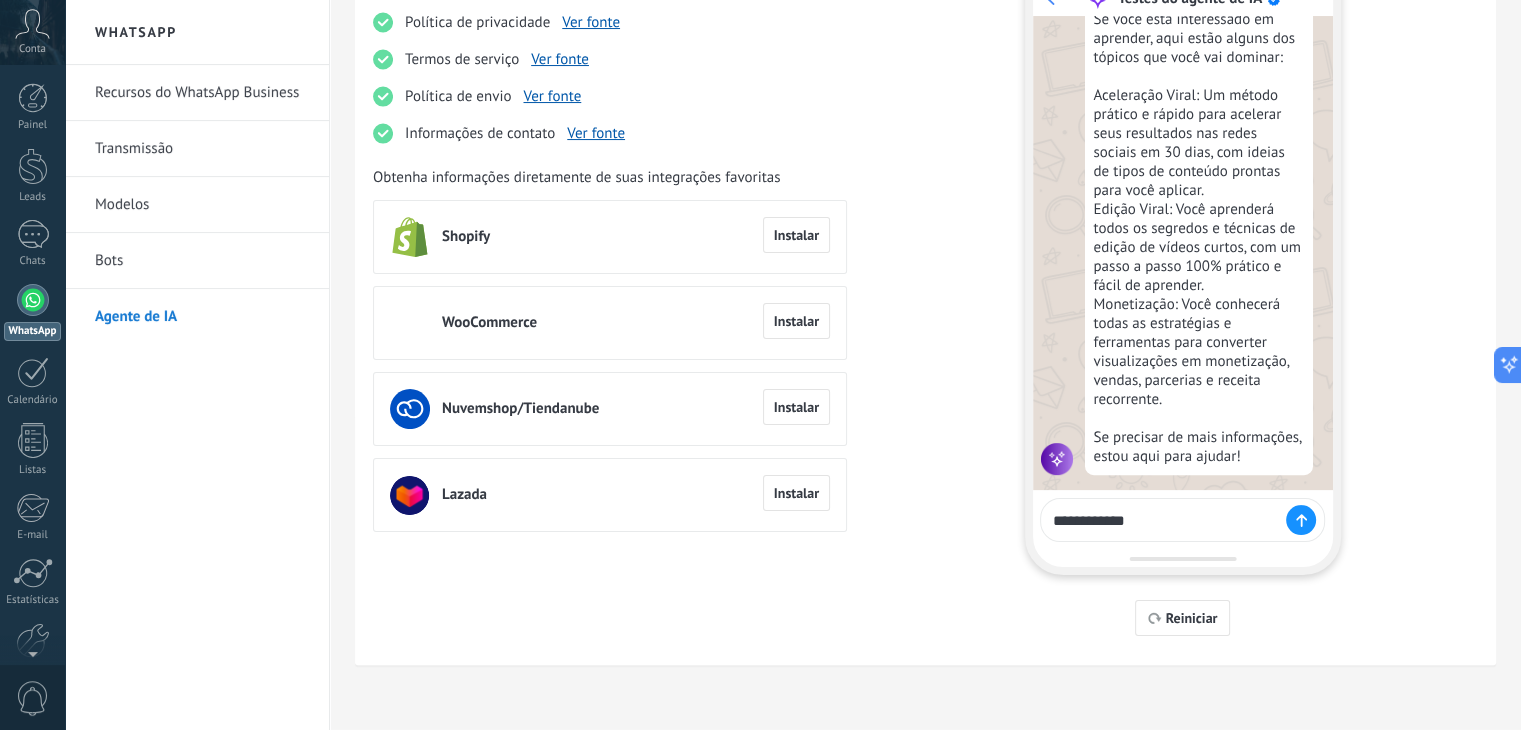 type on "**********" 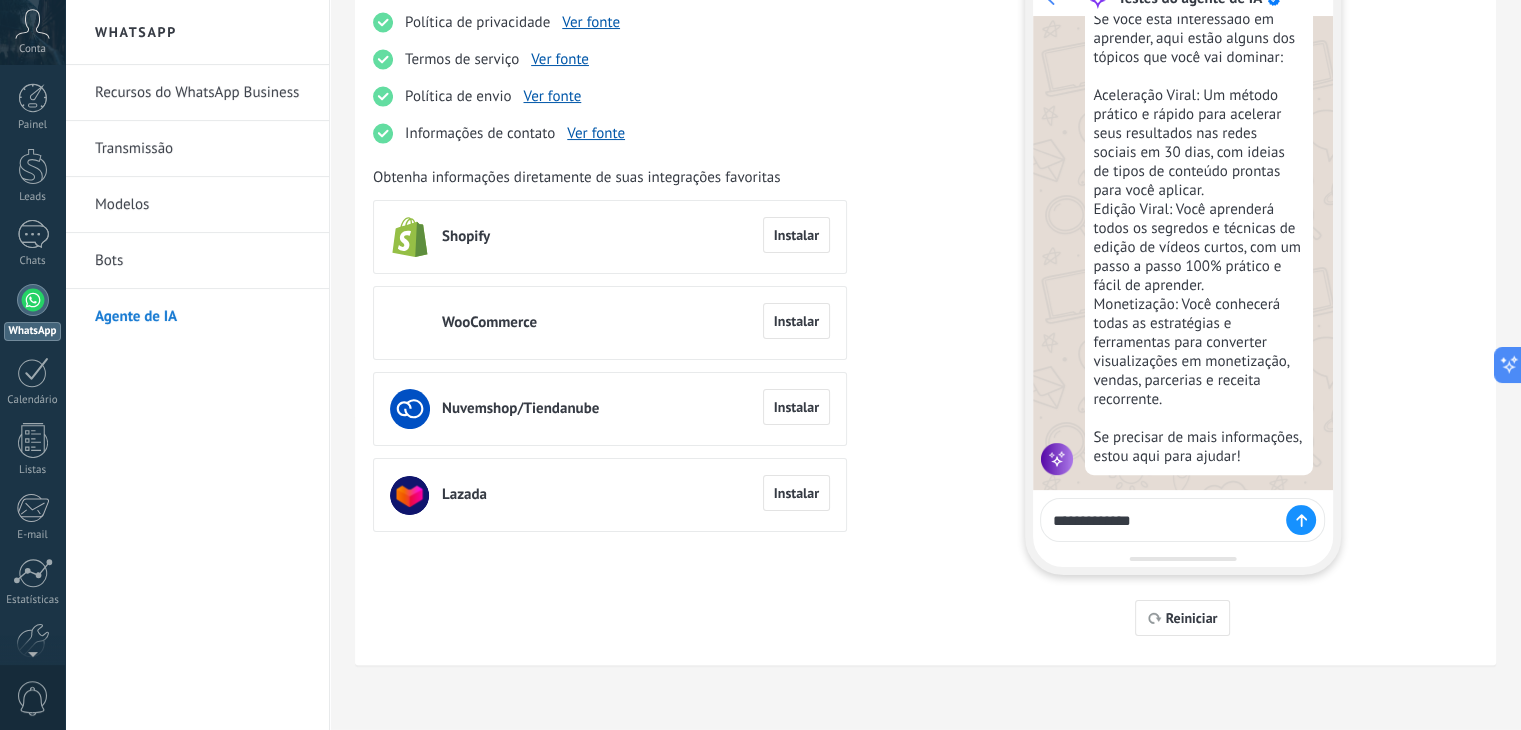 type 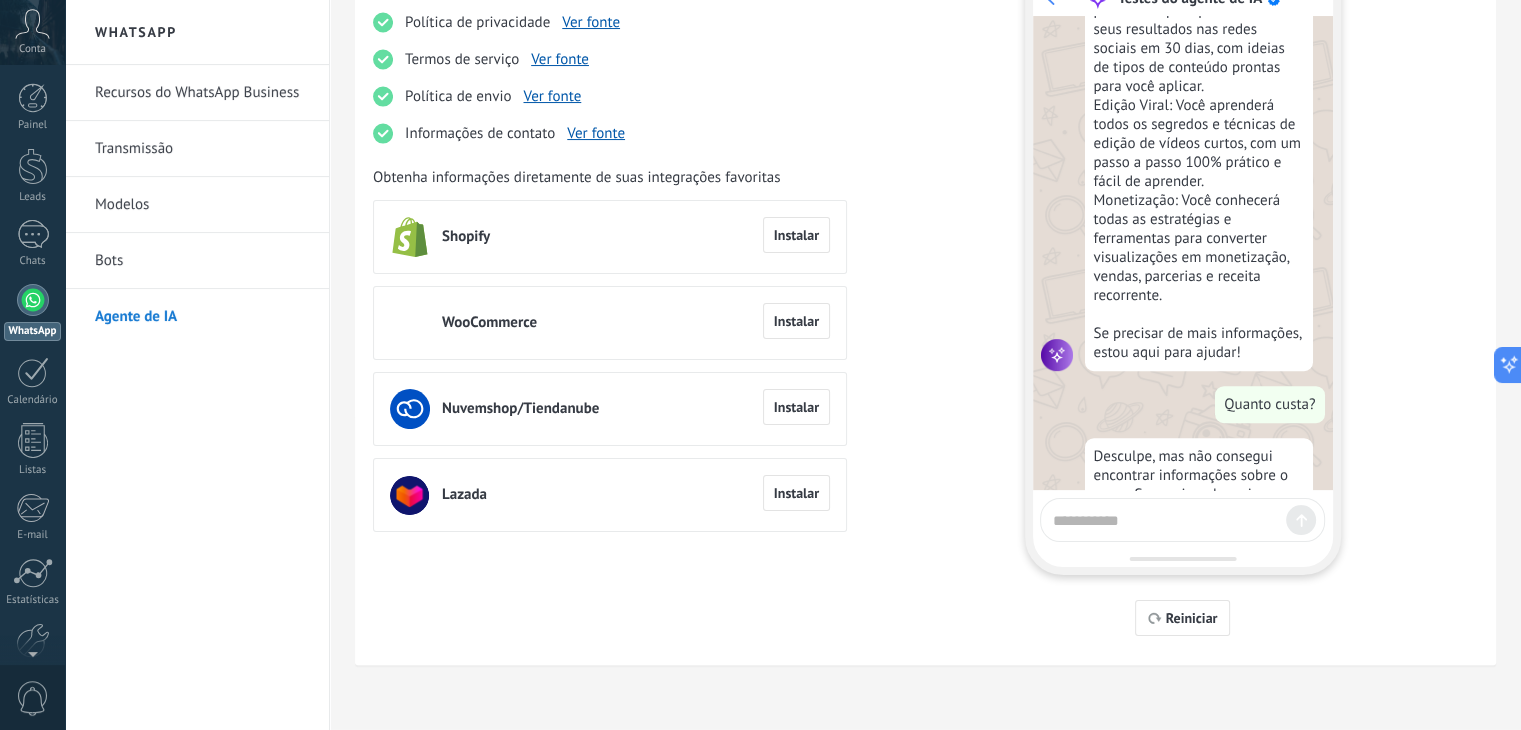scroll, scrollTop: 907, scrollLeft: 0, axis: vertical 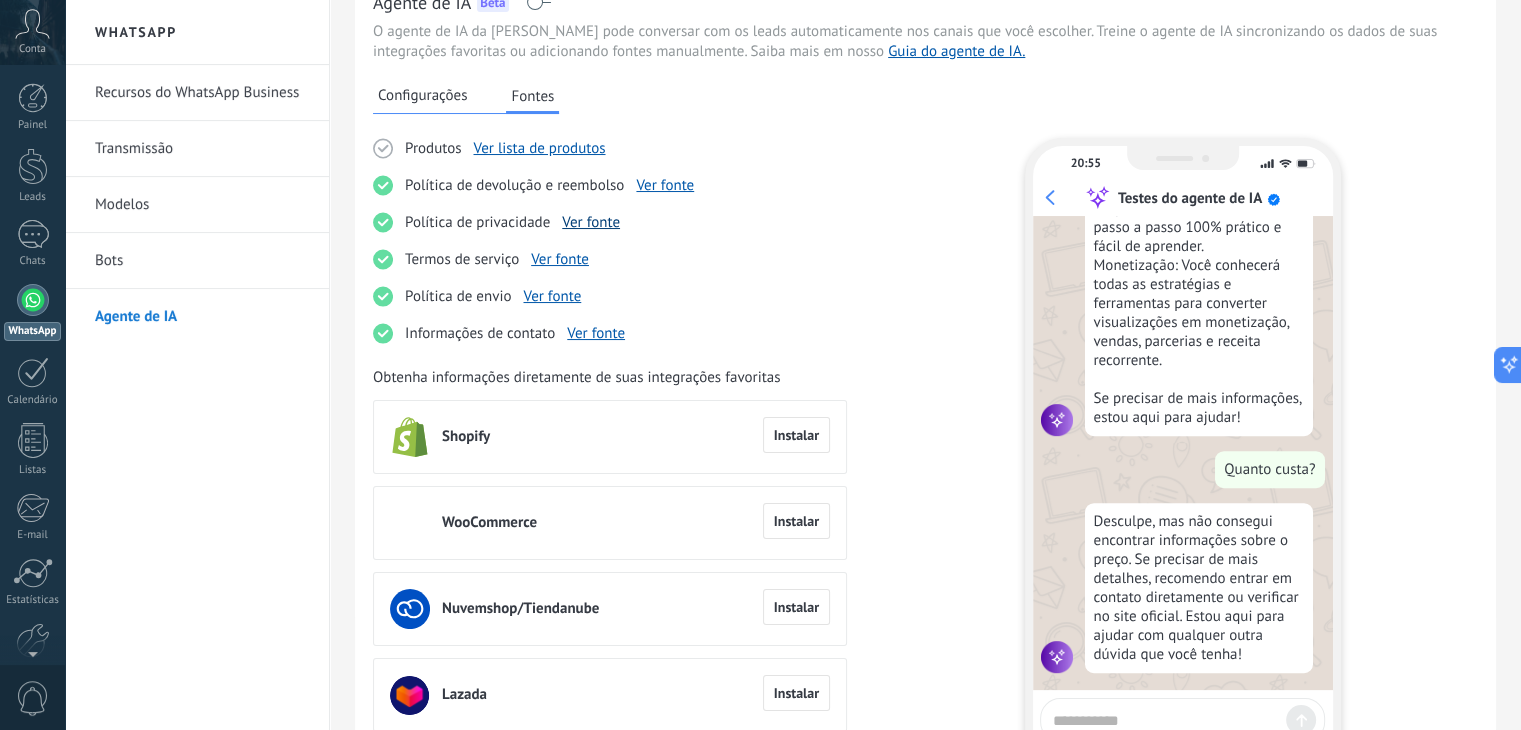 click on "Ver fonte" at bounding box center [591, 222] 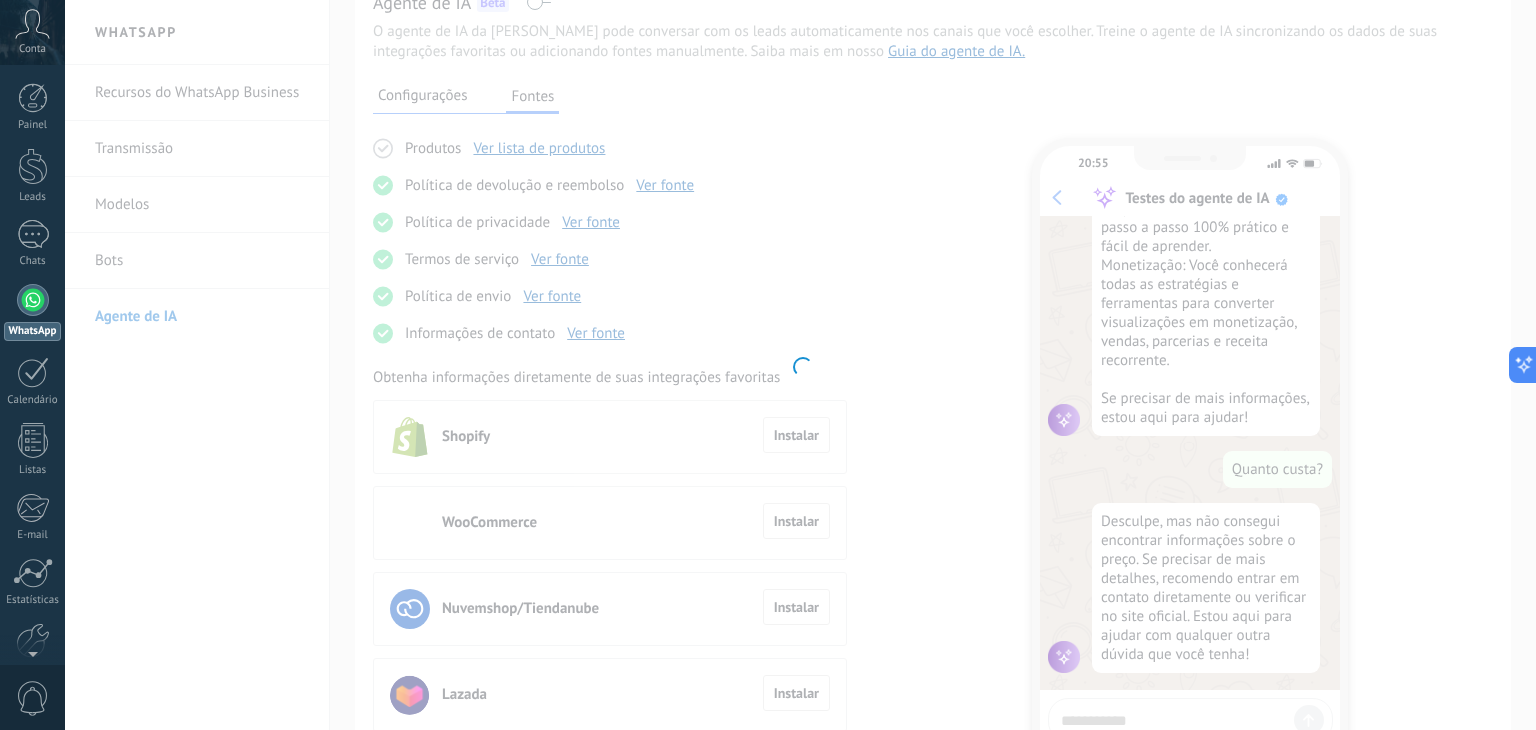 type on "**********" 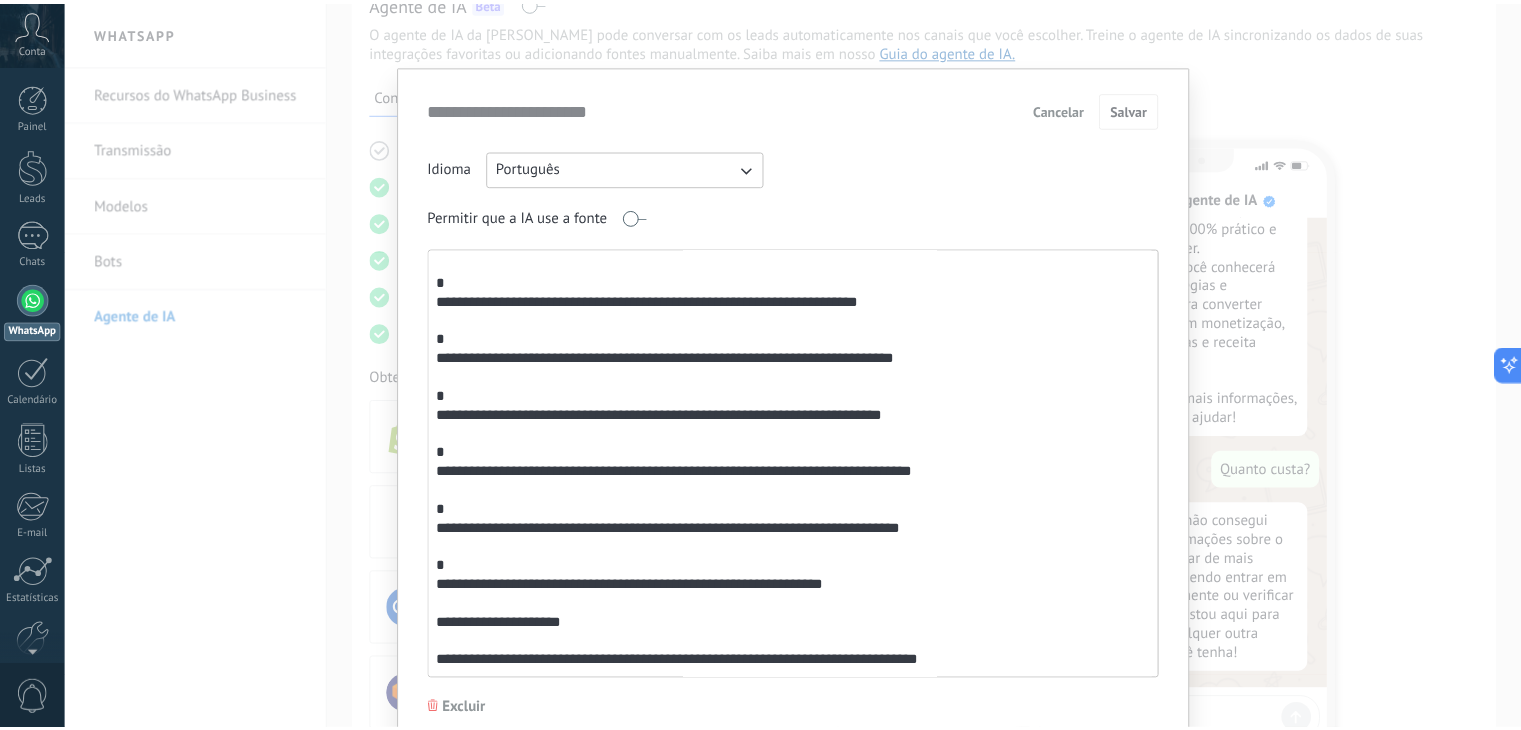 scroll, scrollTop: 1500, scrollLeft: 0, axis: vertical 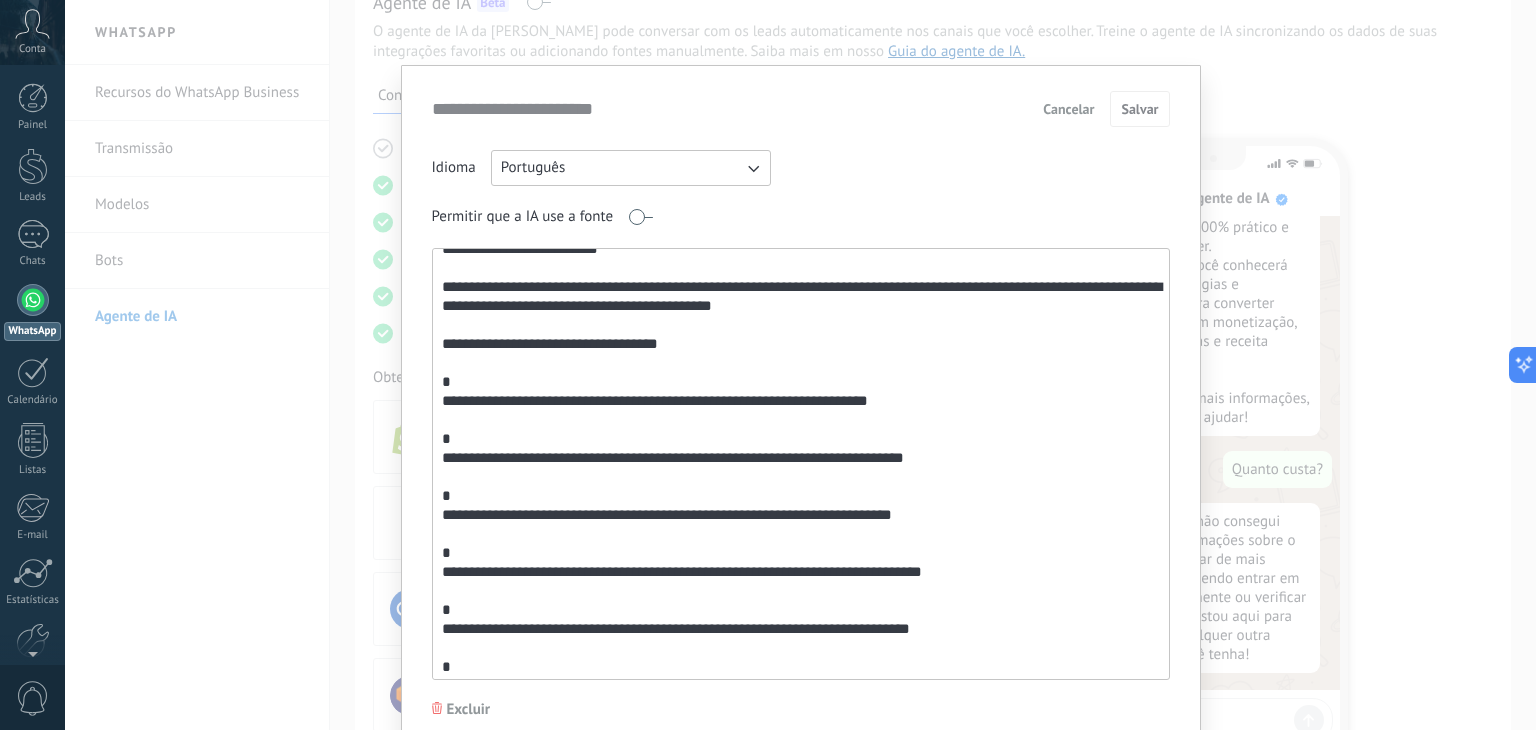 click on "Cancelar" at bounding box center (1068, 109) 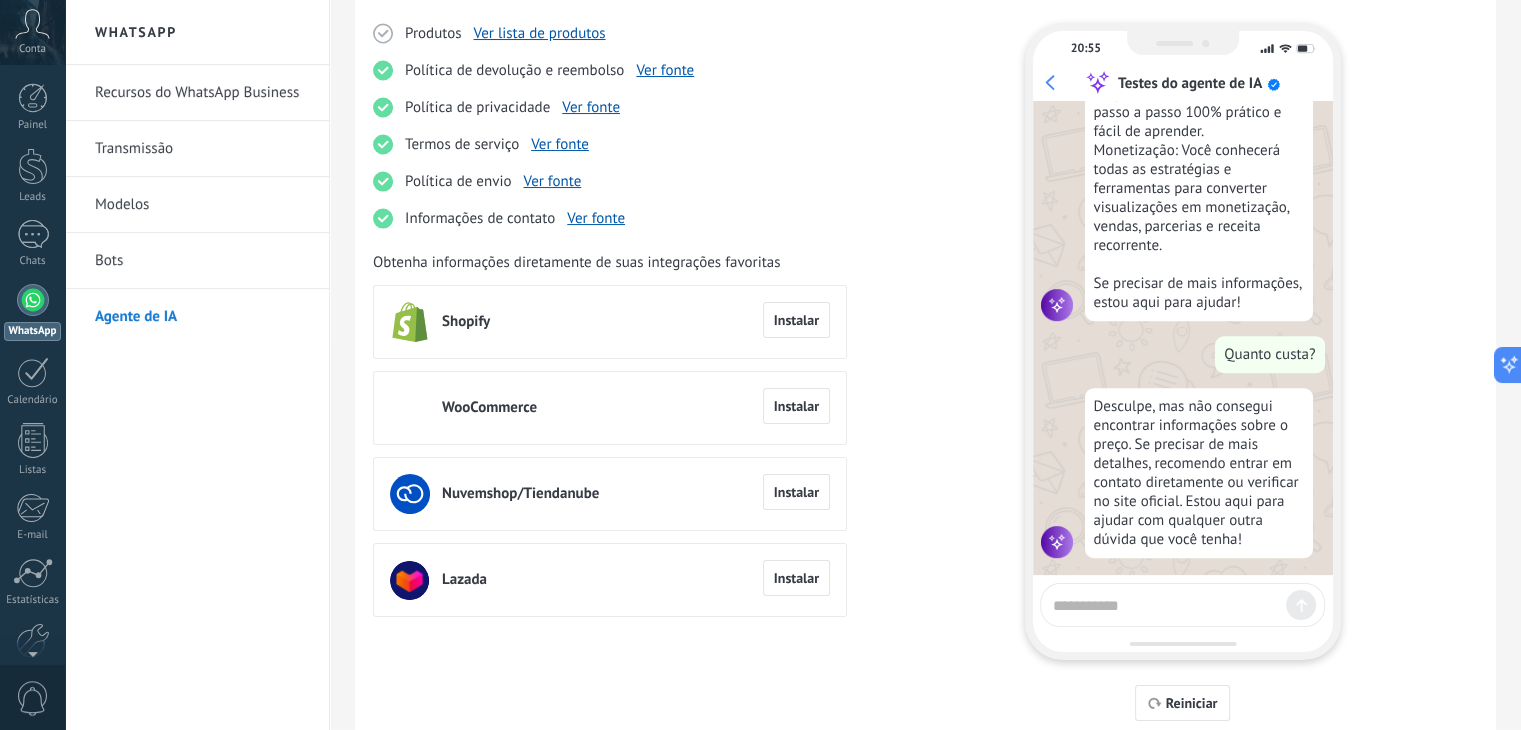 scroll, scrollTop: 313, scrollLeft: 0, axis: vertical 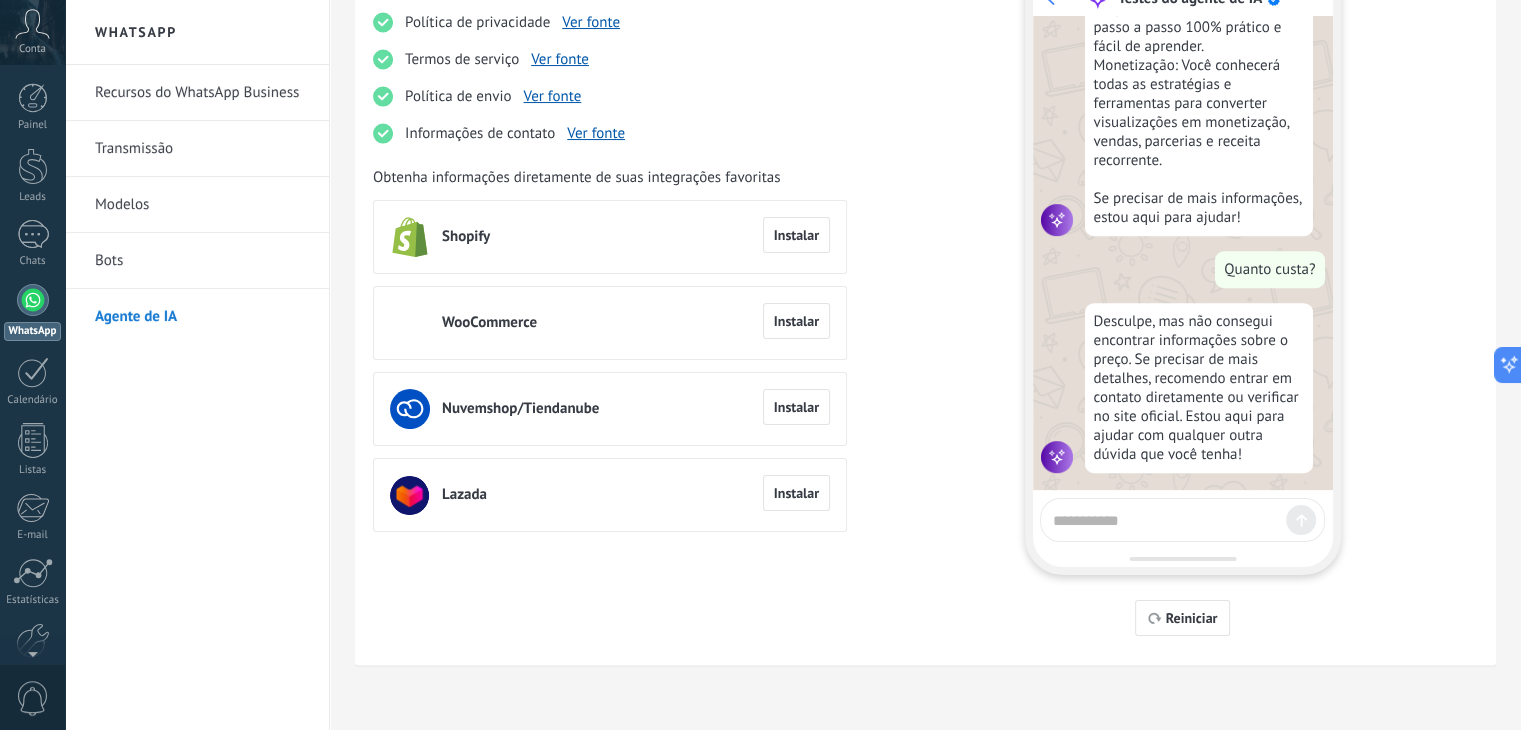 click at bounding box center [1165, 517] 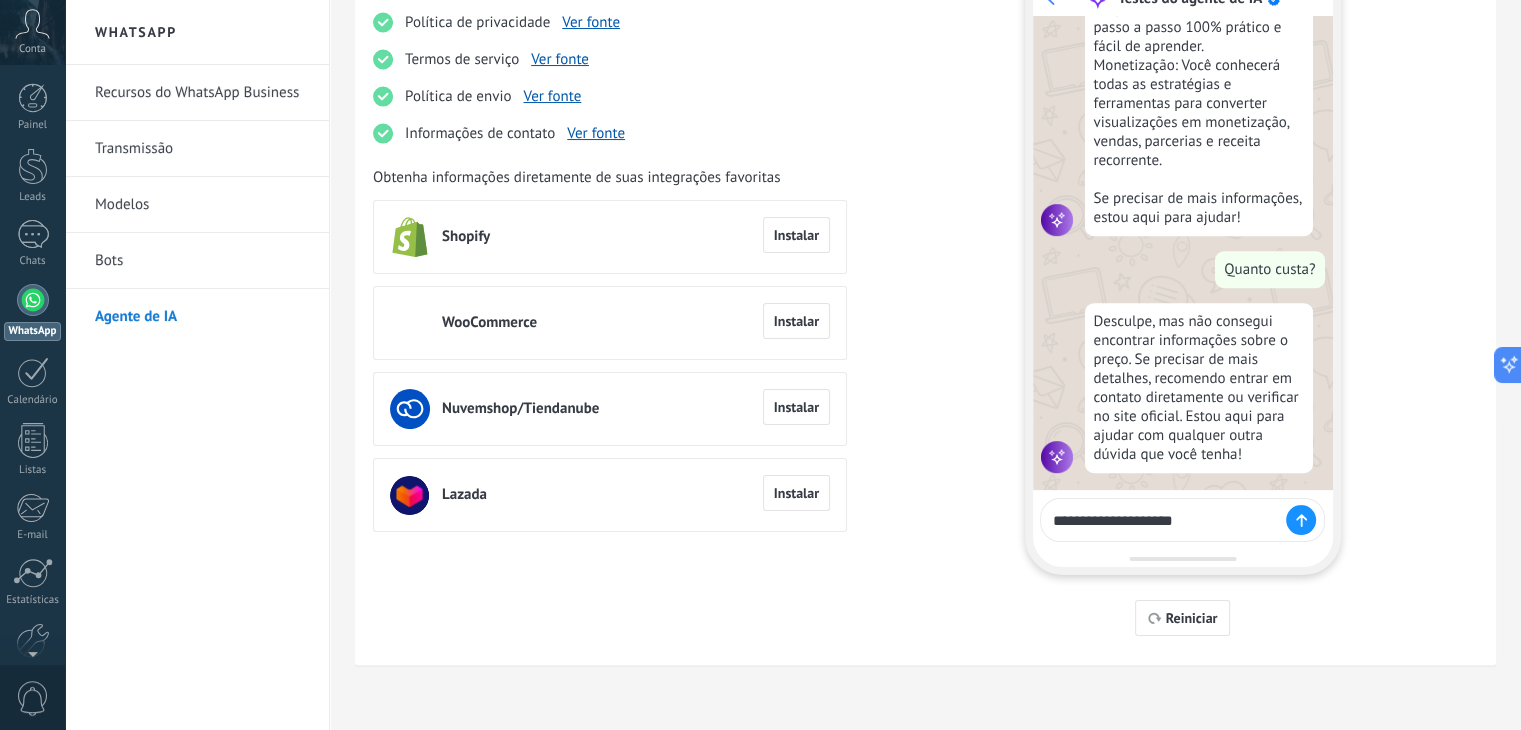 type on "**********" 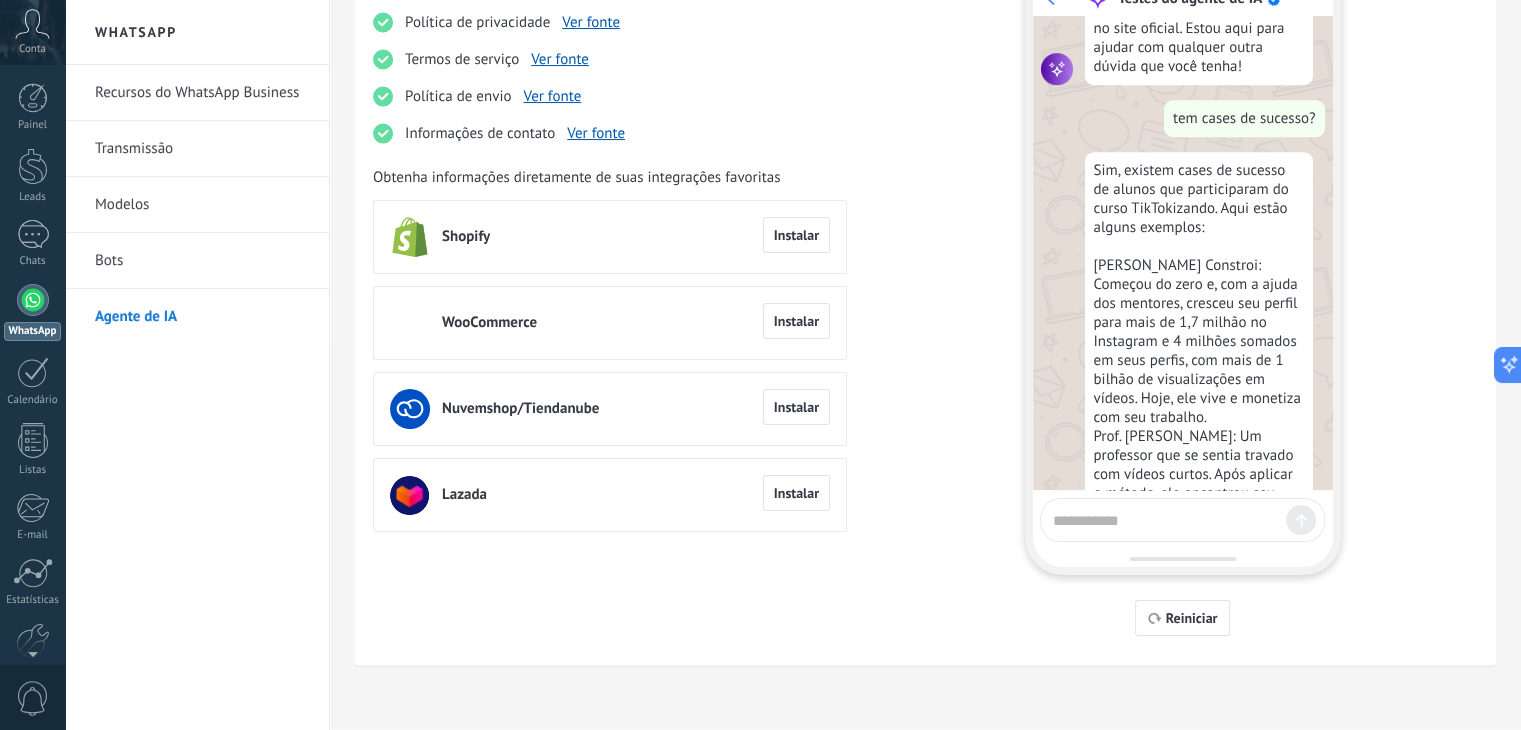 scroll, scrollTop: 1292, scrollLeft: 0, axis: vertical 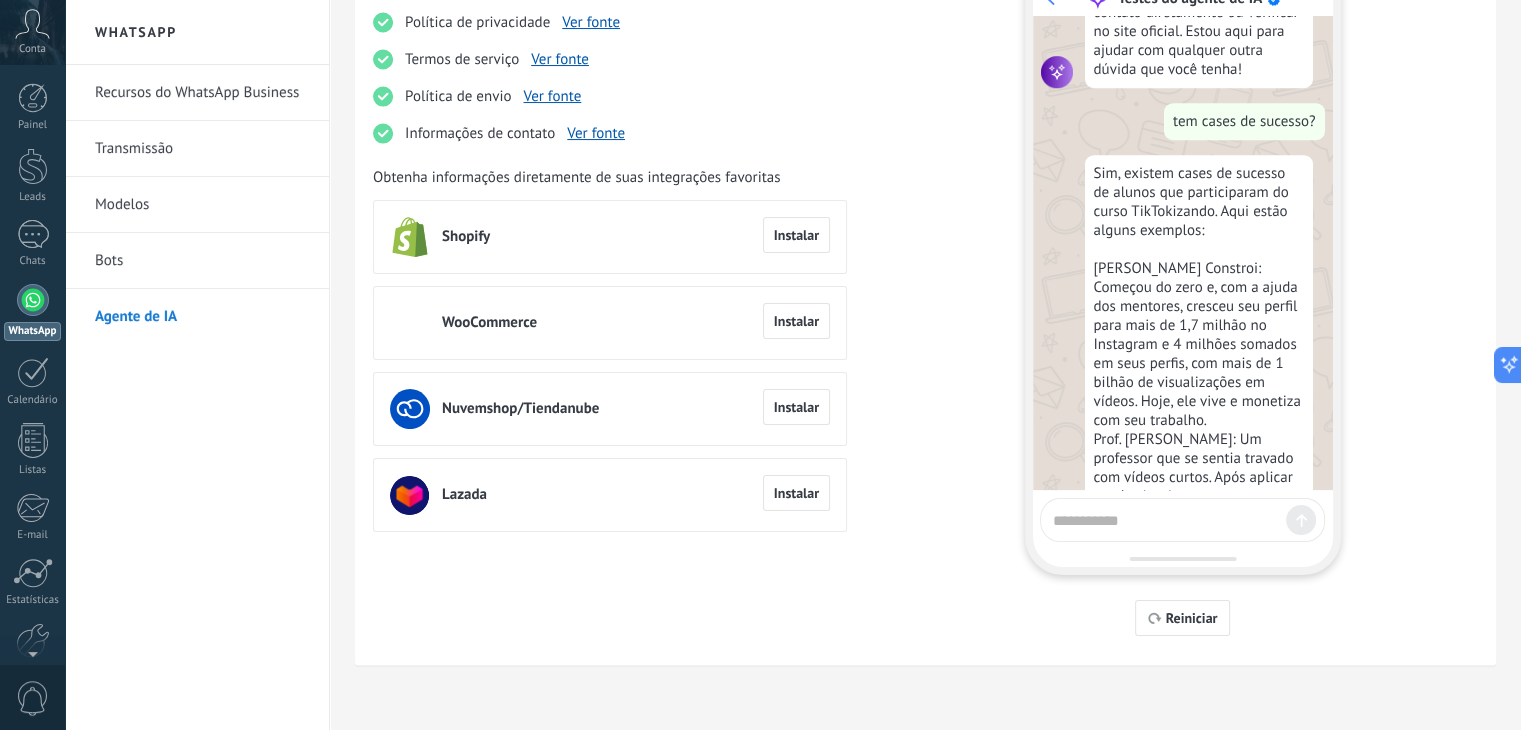 click at bounding box center (1165, 517) 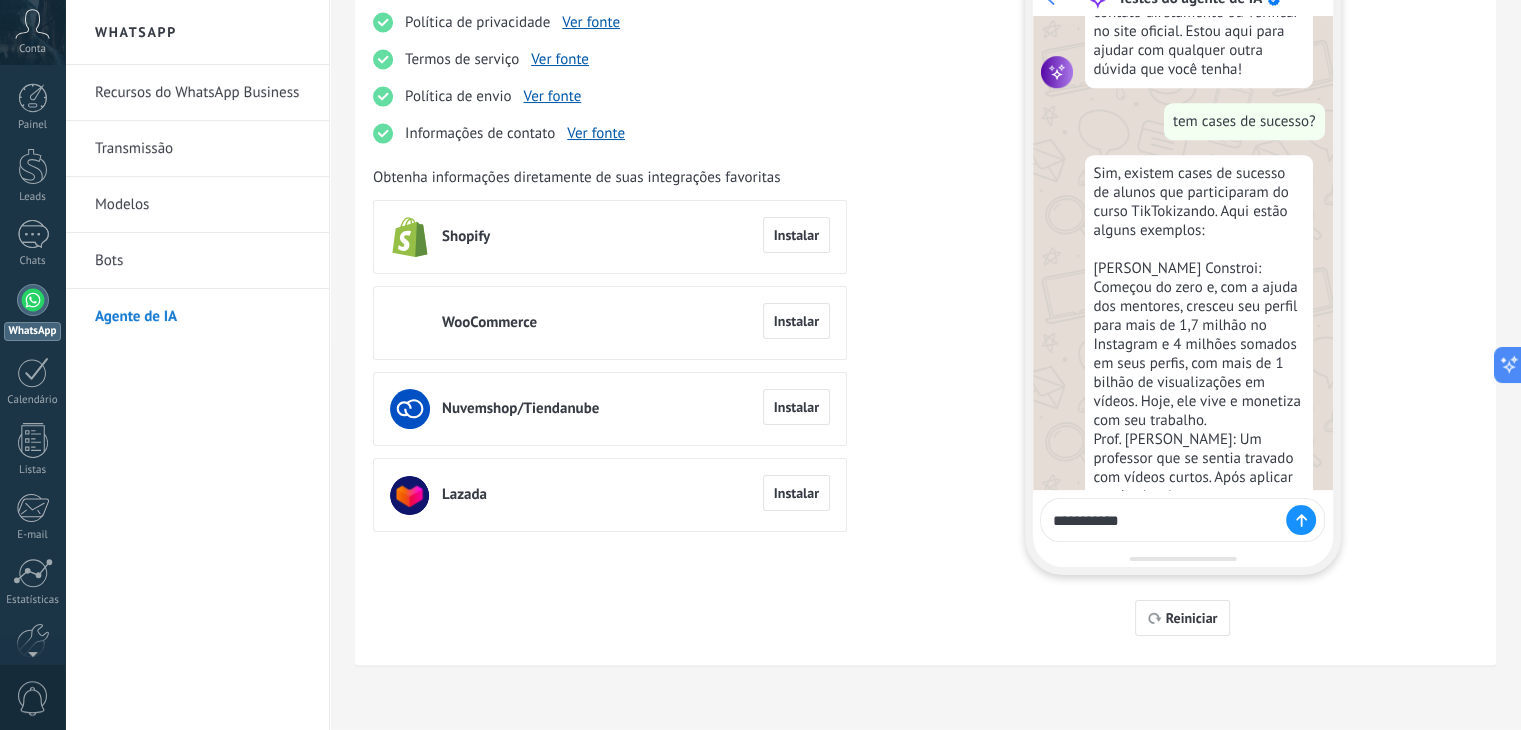 type on "**********" 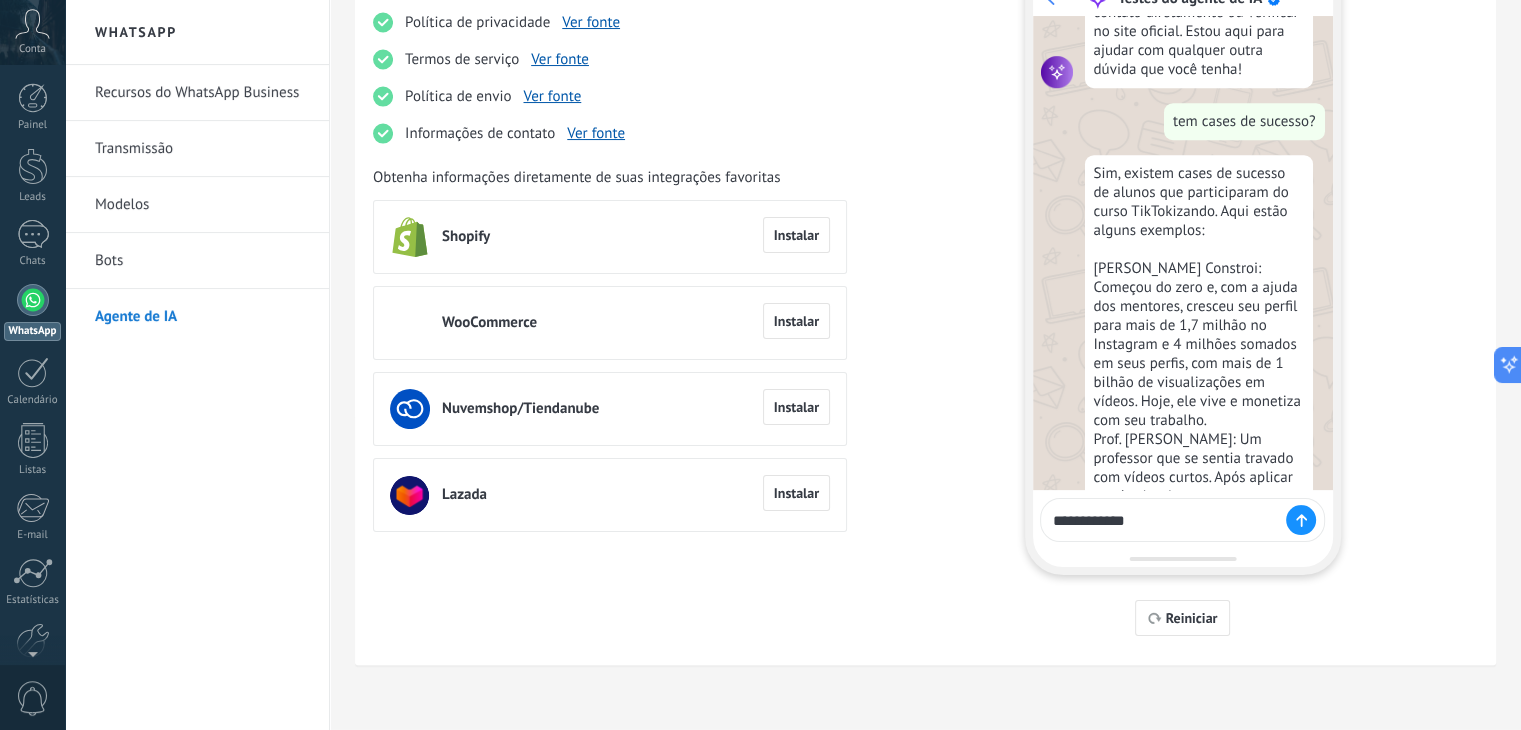 type 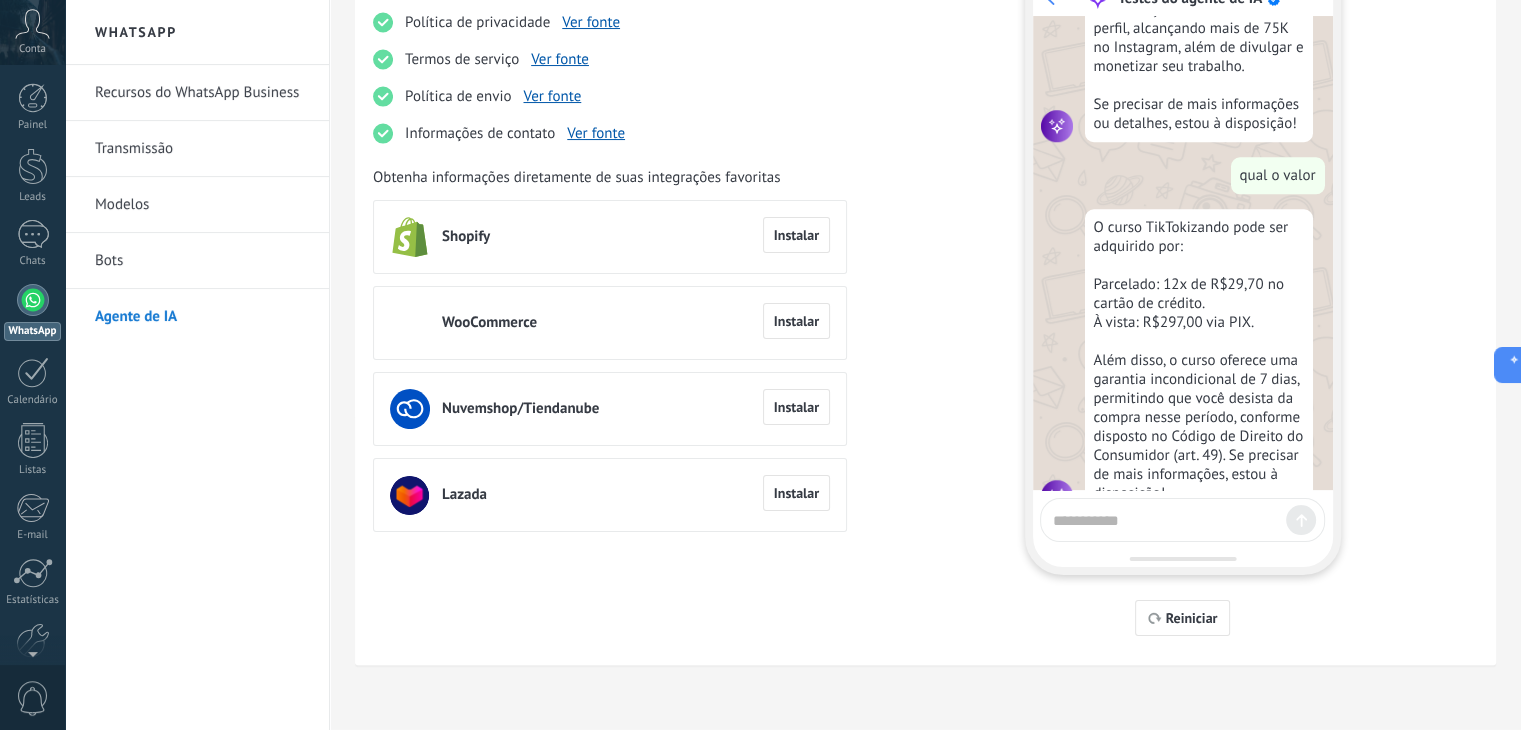 scroll, scrollTop: 1864, scrollLeft: 0, axis: vertical 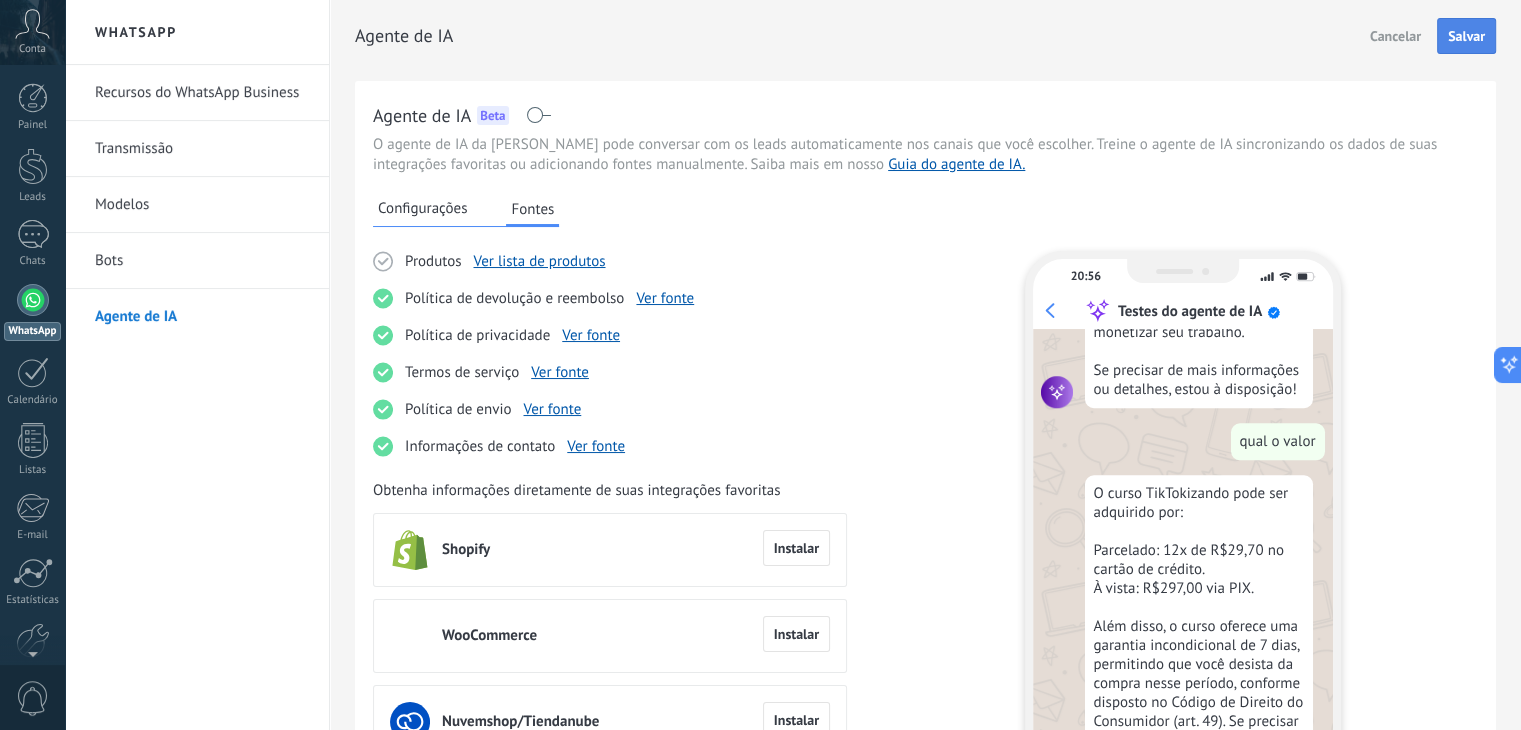 click on "Salvar" at bounding box center (1466, 36) 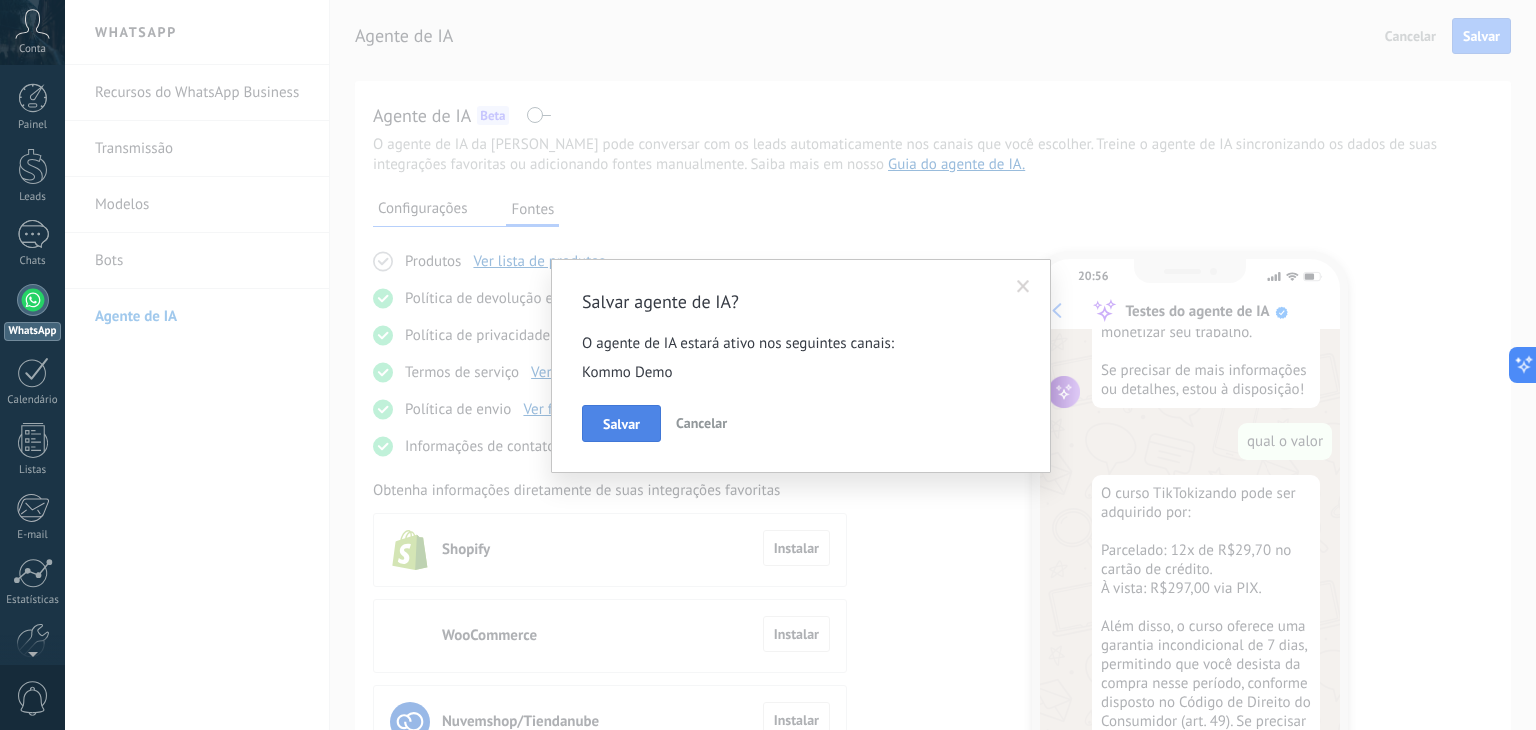 click on "Salvar" at bounding box center [621, 424] 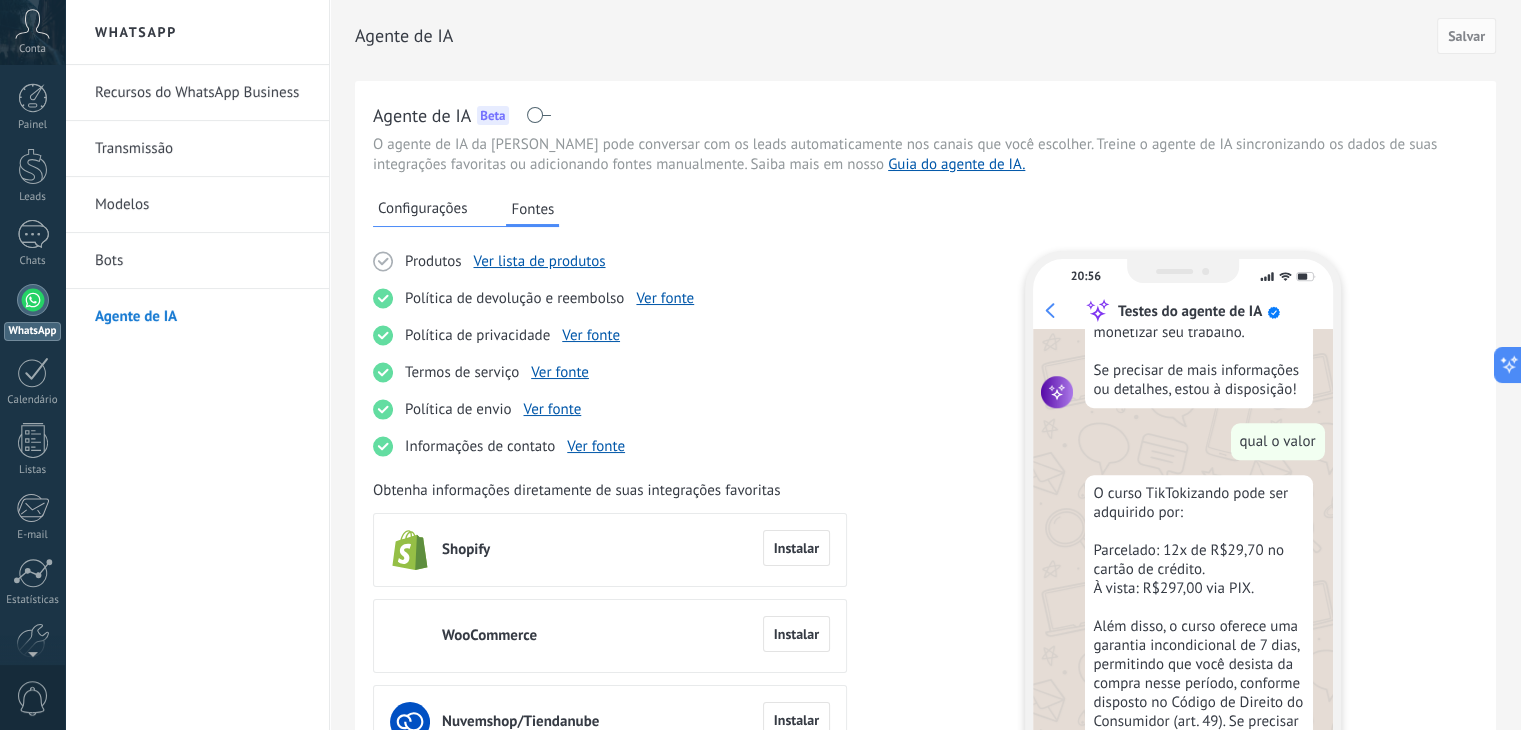 click on "Recursos do WhatsApp Business" at bounding box center [202, 93] 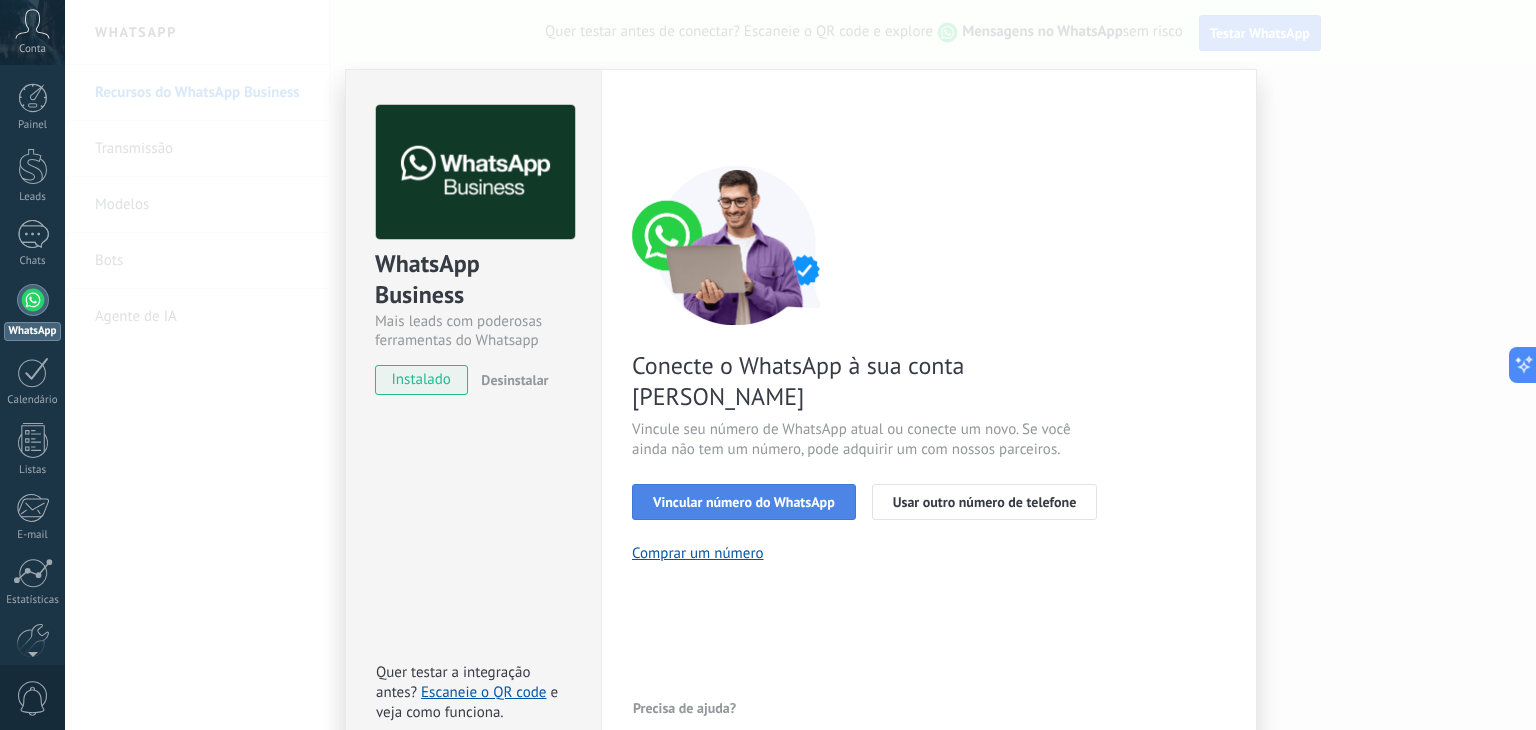 click on "Vincular número do WhatsApp" at bounding box center (744, 502) 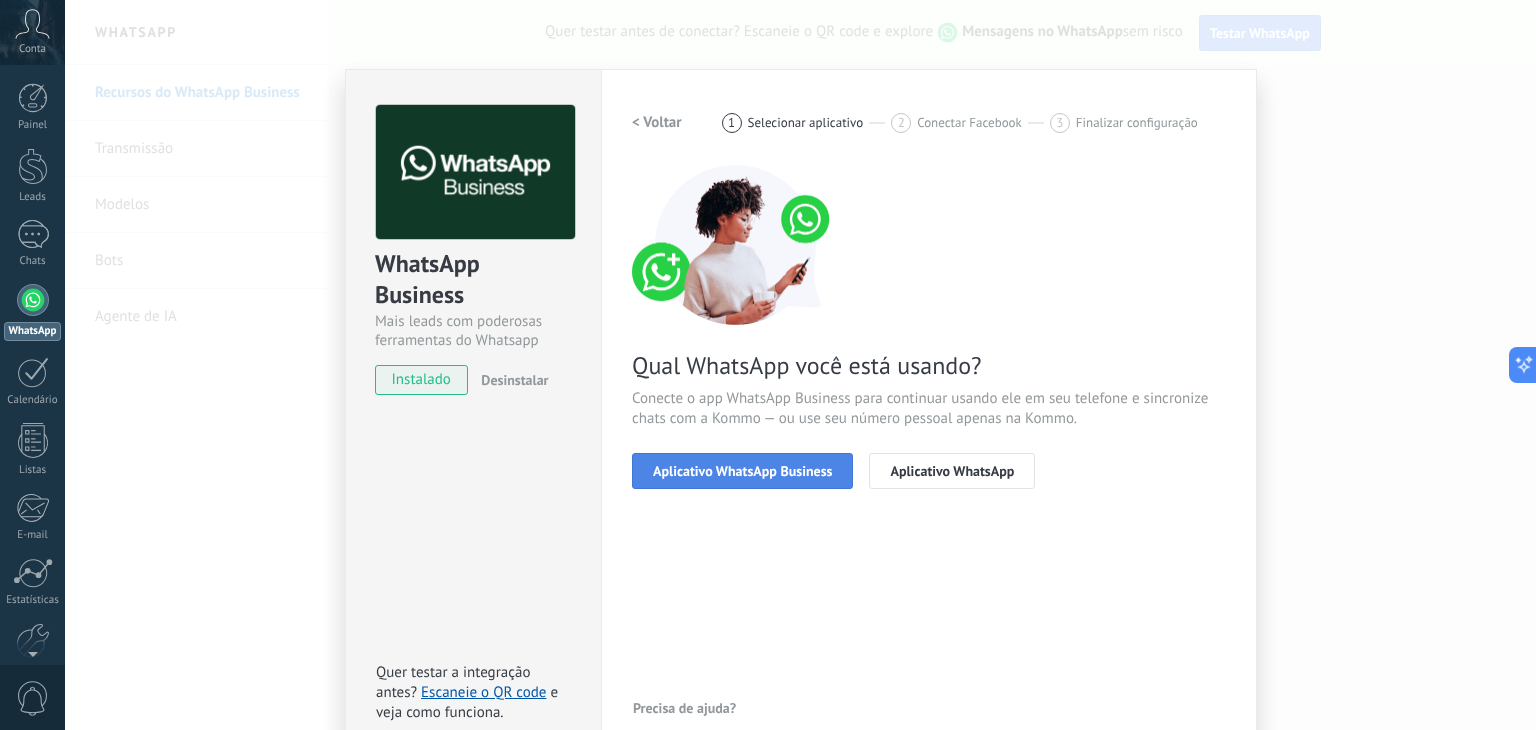 click on "Aplicativo WhatsApp Business" at bounding box center [742, 471] 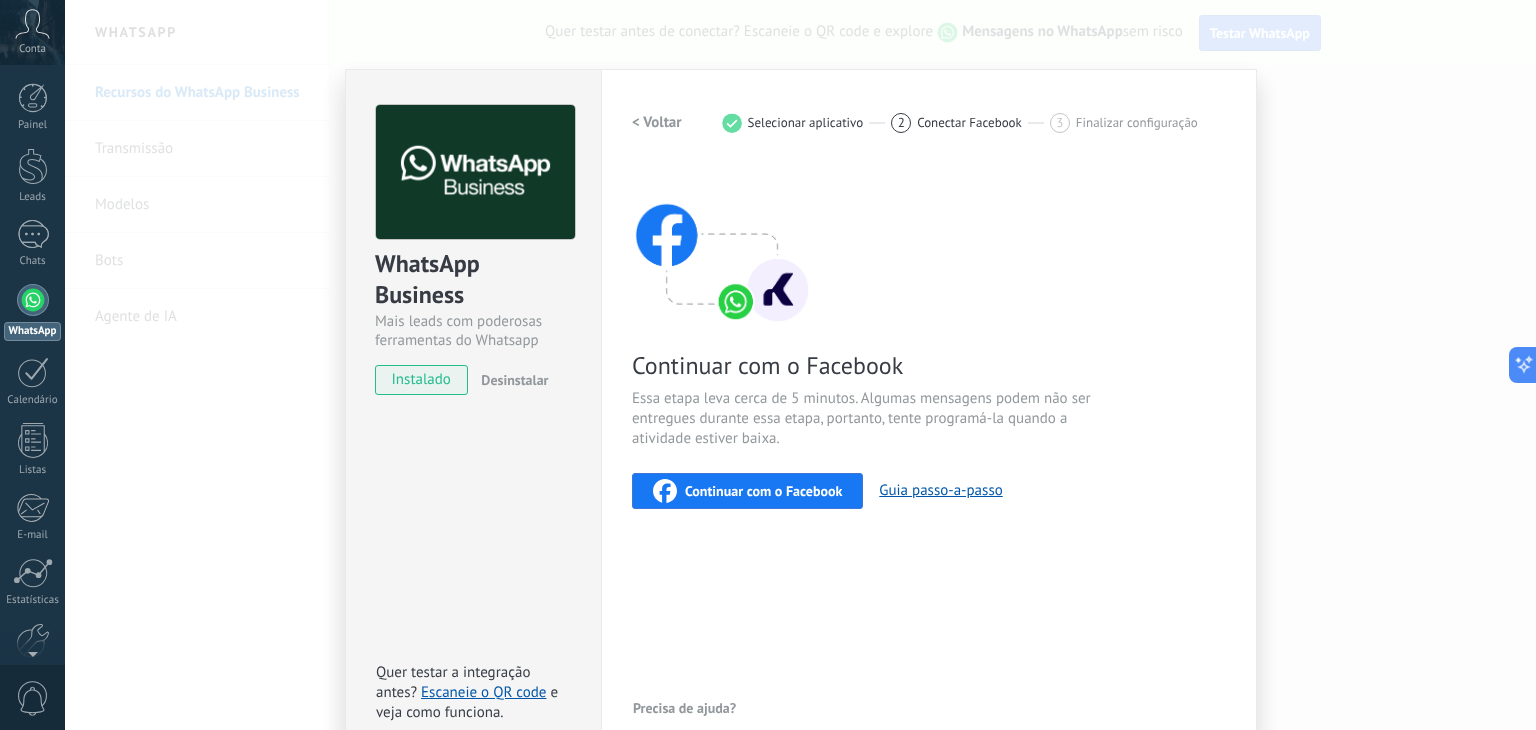 click on "< Voltar" at bounding box center [657, 122] 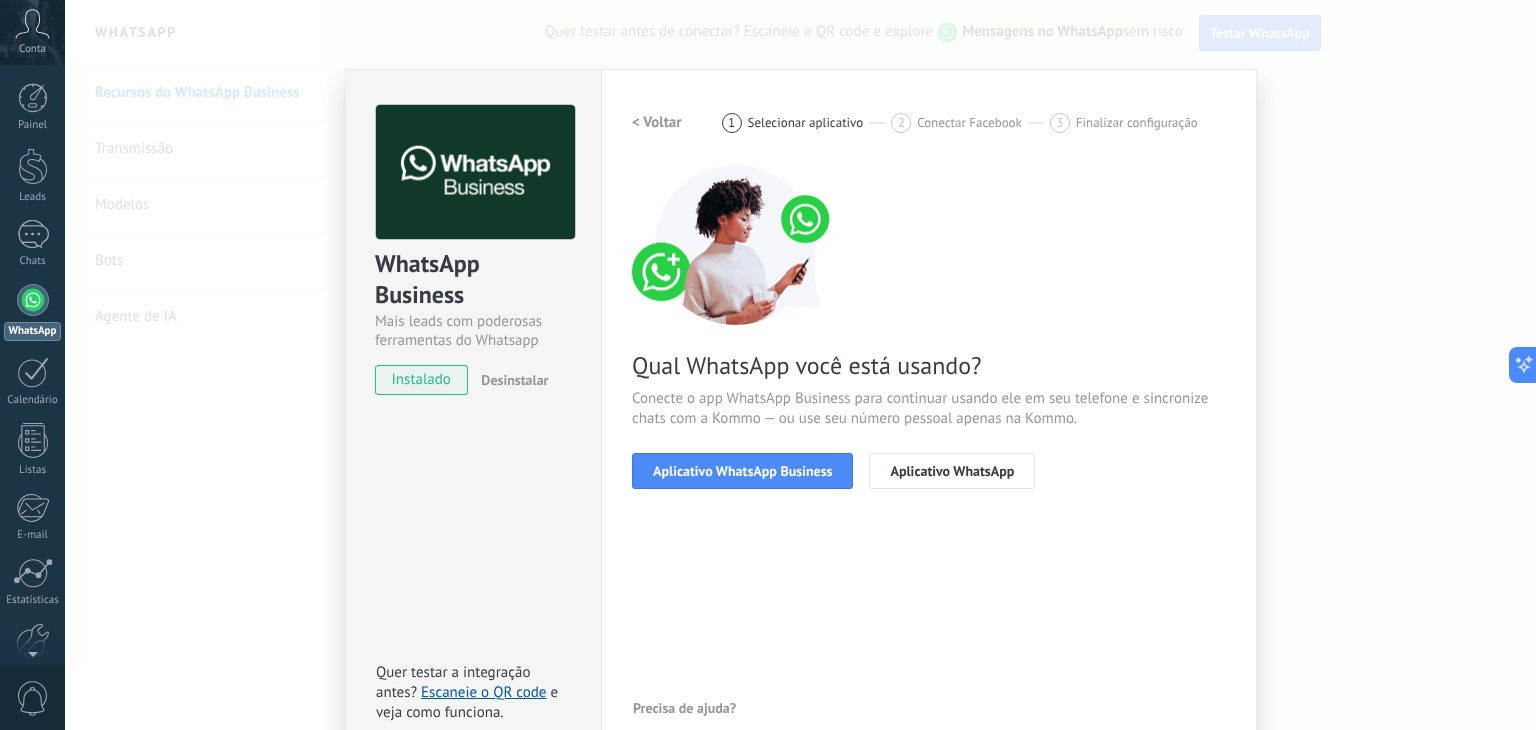 click on "< Voltar" at bounding box center (657, 122) 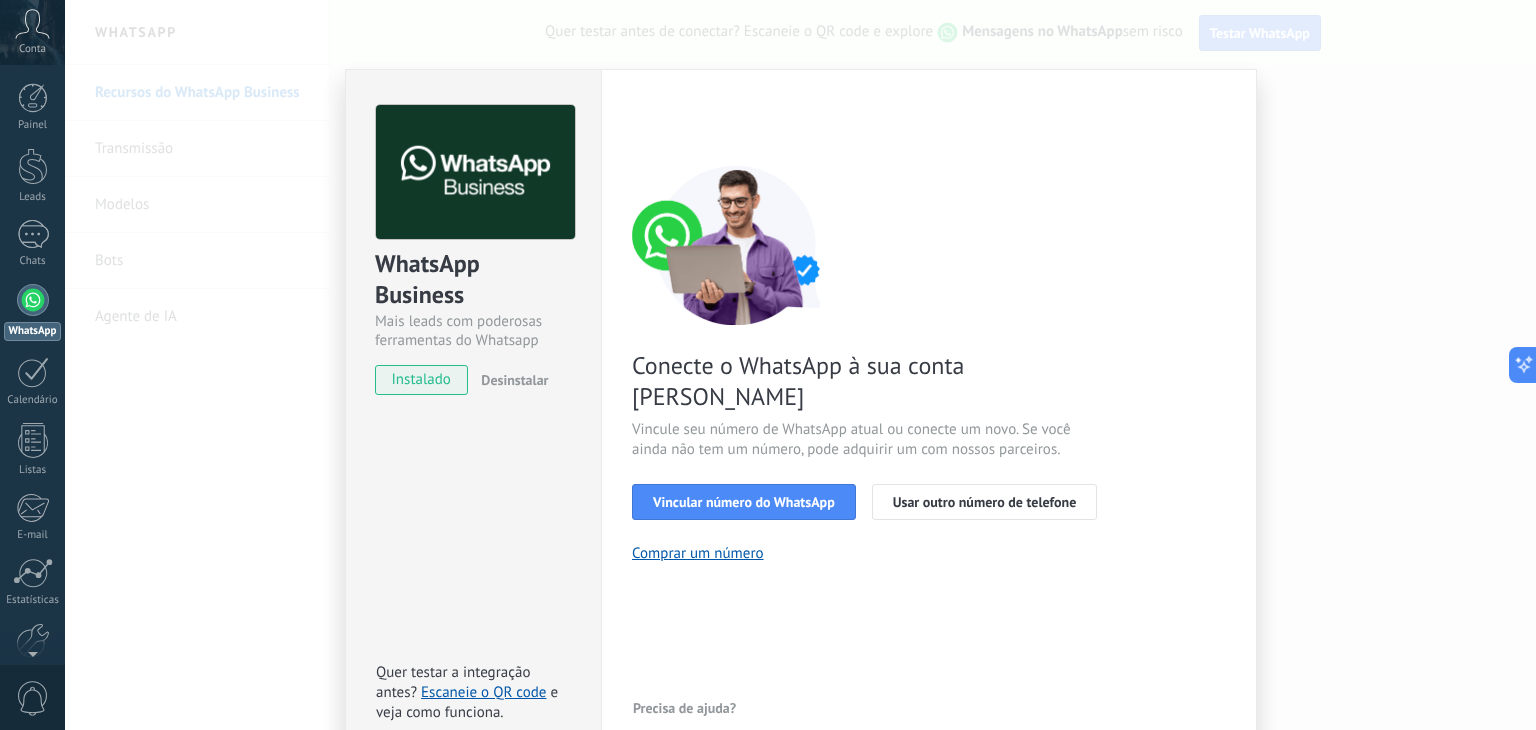 click on "WhatsApp Business Mais leads com poderosas ferramentas do Whatsapp instalado Desinstalar Quer testar a integração antes?   Escaneie o QR code   e veja como funciona. Configurações Autorização Esta aba registra os usuários que permitiram acesso à esta conta. Se você quiser remover a possibilidade de um usuário de enviar solicitações para a conta em relação a esta integração, você pode revogar o acesso. Se o acesso de todos os usuários for revogado, a integração parará de funcionar. Este app está instalado, mas ninguém concedeu acesso ainda. WhatsApp Cloud API Mais _:  Salvar < Voltar 1 Selecionar aplicativo 2 Conectar Facebook 3 Finalizar configuração Conecte o WhatsApp à sua conta Kommo Vincule seu número de WhatsApp atual ou conecte um novo. Se você ainda não tem um número, pode adquirir um com nossos parceiros. Vincular número do WhatsApp Usar outro número de telefone Comprar um número Precisa de ajuda?" at bounding box center (800, 365) 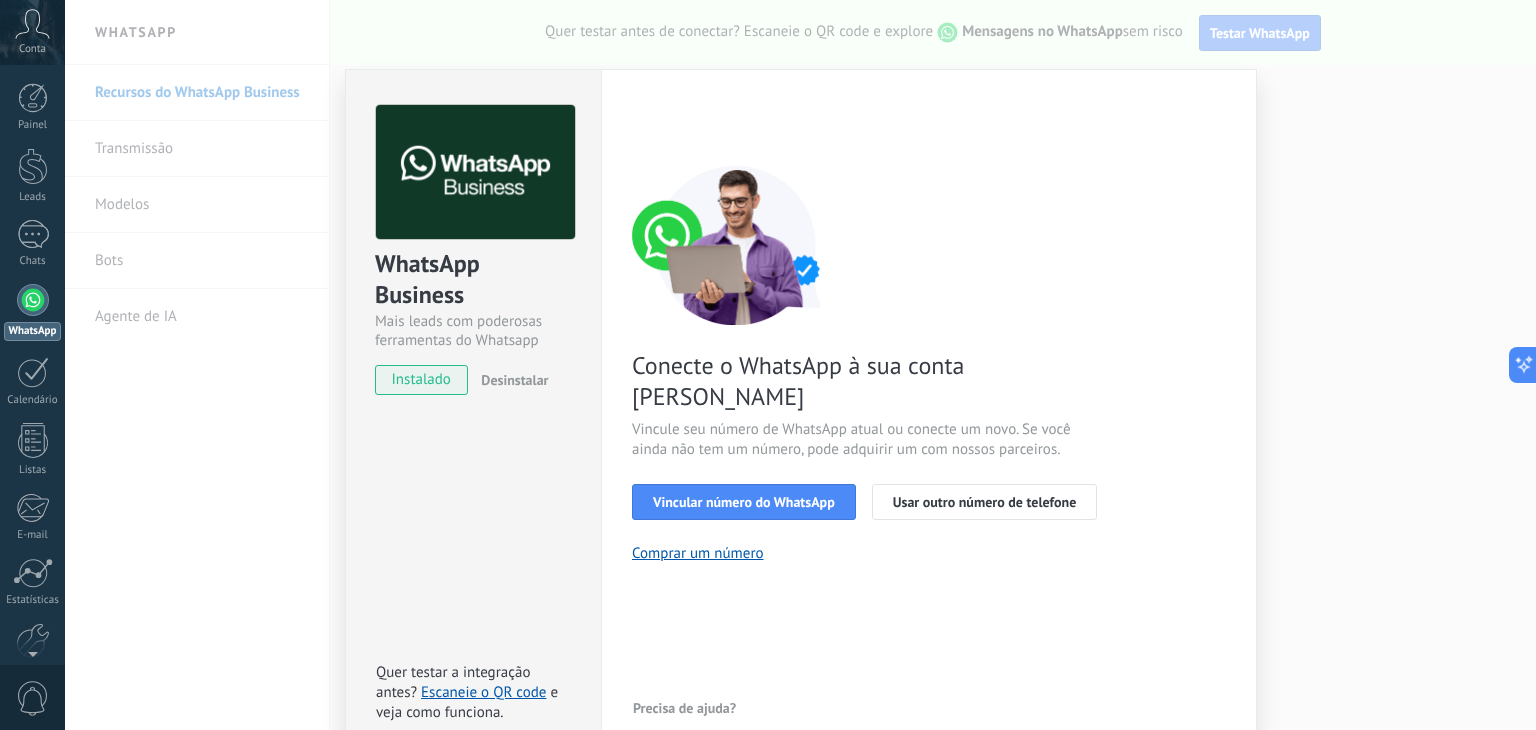 click on "WhatsApp Business Mais leads com poderosas ferramentas do Whatsapp instalado Desinstalar Quer testar a integração antes?   Escaneie o QR code   e veja como funciona. Configurações Autorização Esta aba registra os usuários que permitiram acesso à esta conta. Se você quiser remover a possibilidade de um usuário de enviar solicitações para a conta em relação a esta integração, você pode revogar o acesso. Se o acesso de todos os usuários for revogado, a integração parará de funcionar. Este app está instalado, mas ninguém concedeu acesso ainda. WhatsApp Cloud API Mais _:  Salvar < Voltar 1 Selecionar aplicativo 2 Conectar Facebook 3 Finalizar configuração Conecte o WhatsApp à sua conta Kommo Vincule seu número de WhatsApp atual ou conecte um novo. Se você ainda não tem um número, pode adquirir um com nossos parceiros. Vincular número do WhatsApp Usar outro número de telefone Comprar um número Precisa de ajuda?" at bounding box center [800, 365] 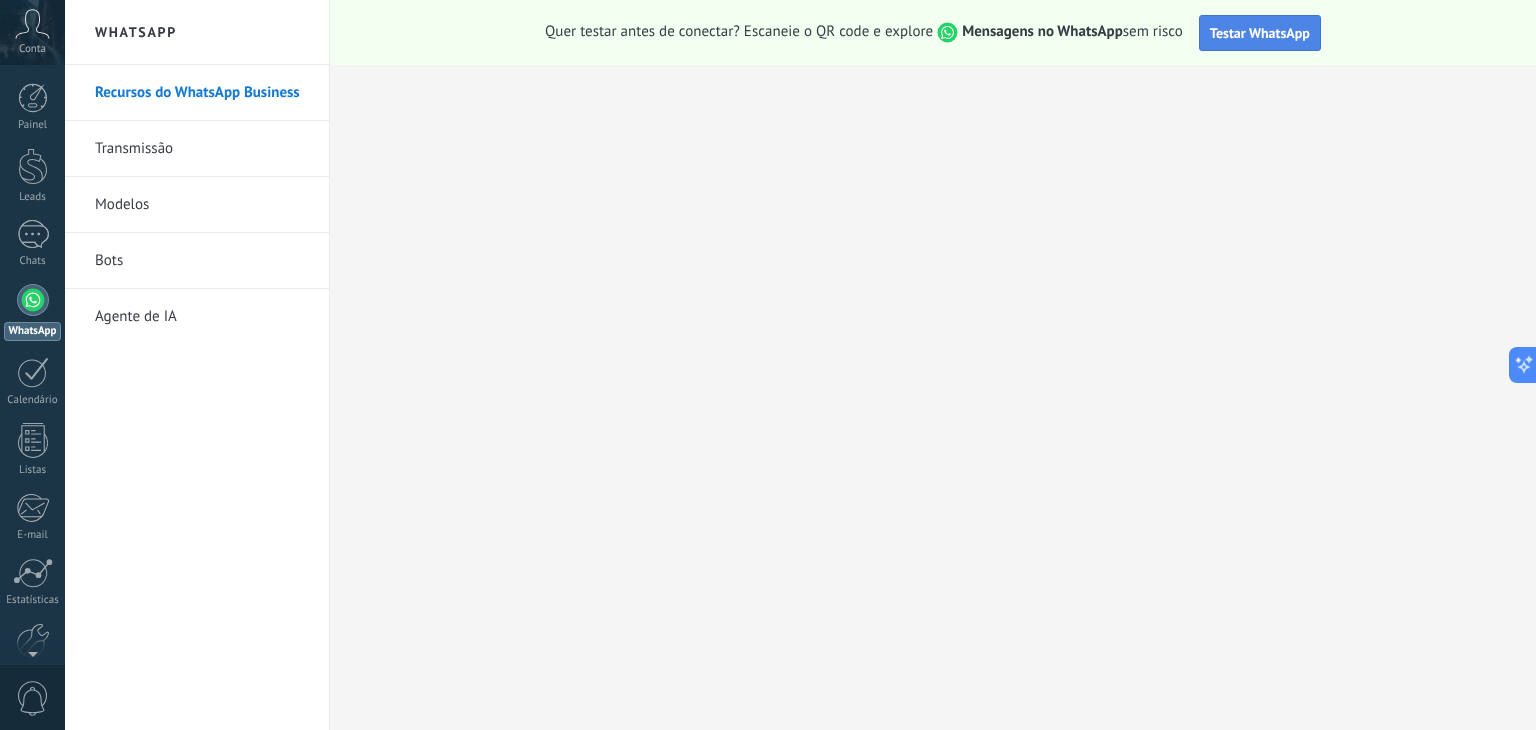 click on "Testar WhatsApp" at bounding box center [1260, 33] 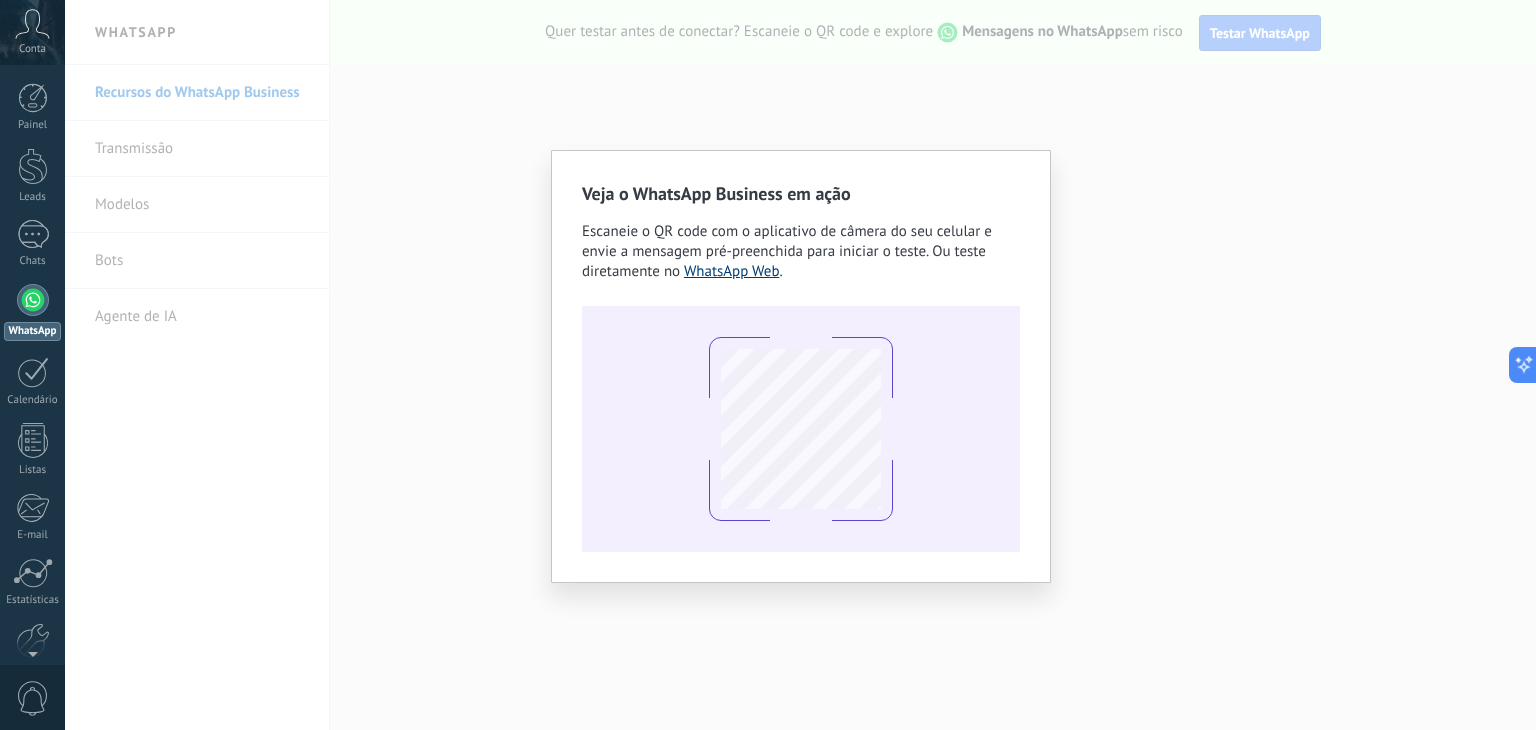 click on "WhatsApp Web" at bounding box center [732, 271] 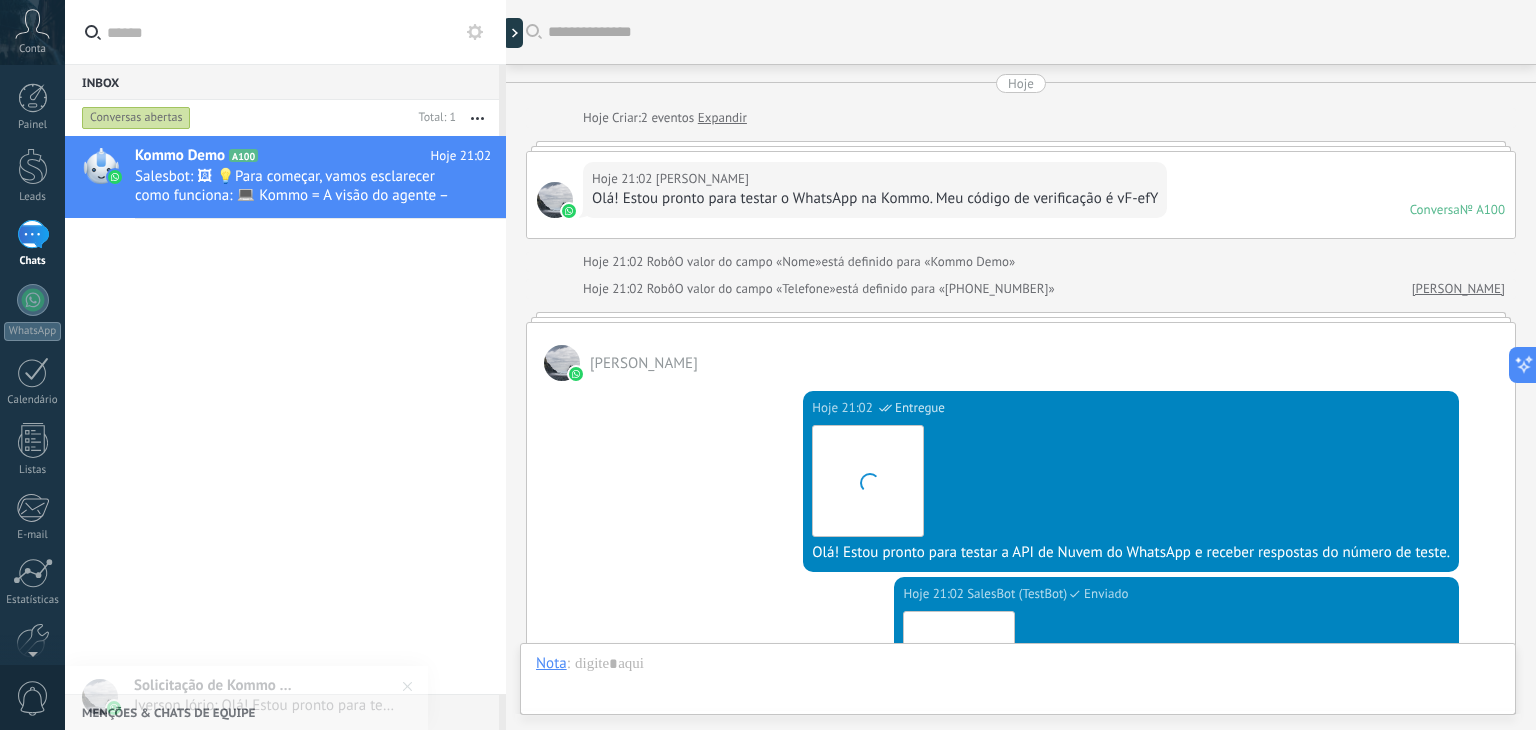 scroll, scrollTop: 532, scrollLeft: 0, axis: vertical 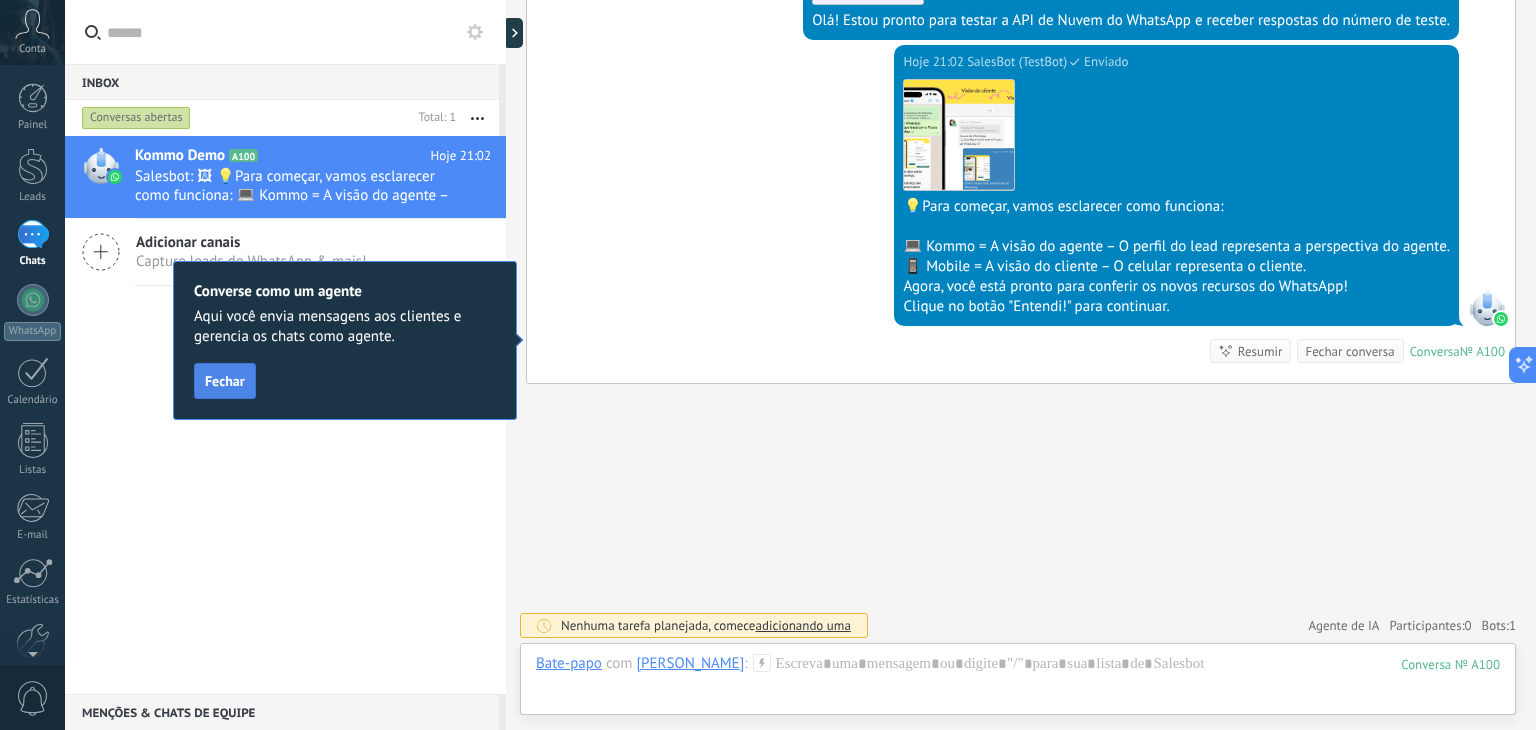 click on "Fechar" at bounding box center (225, 381) 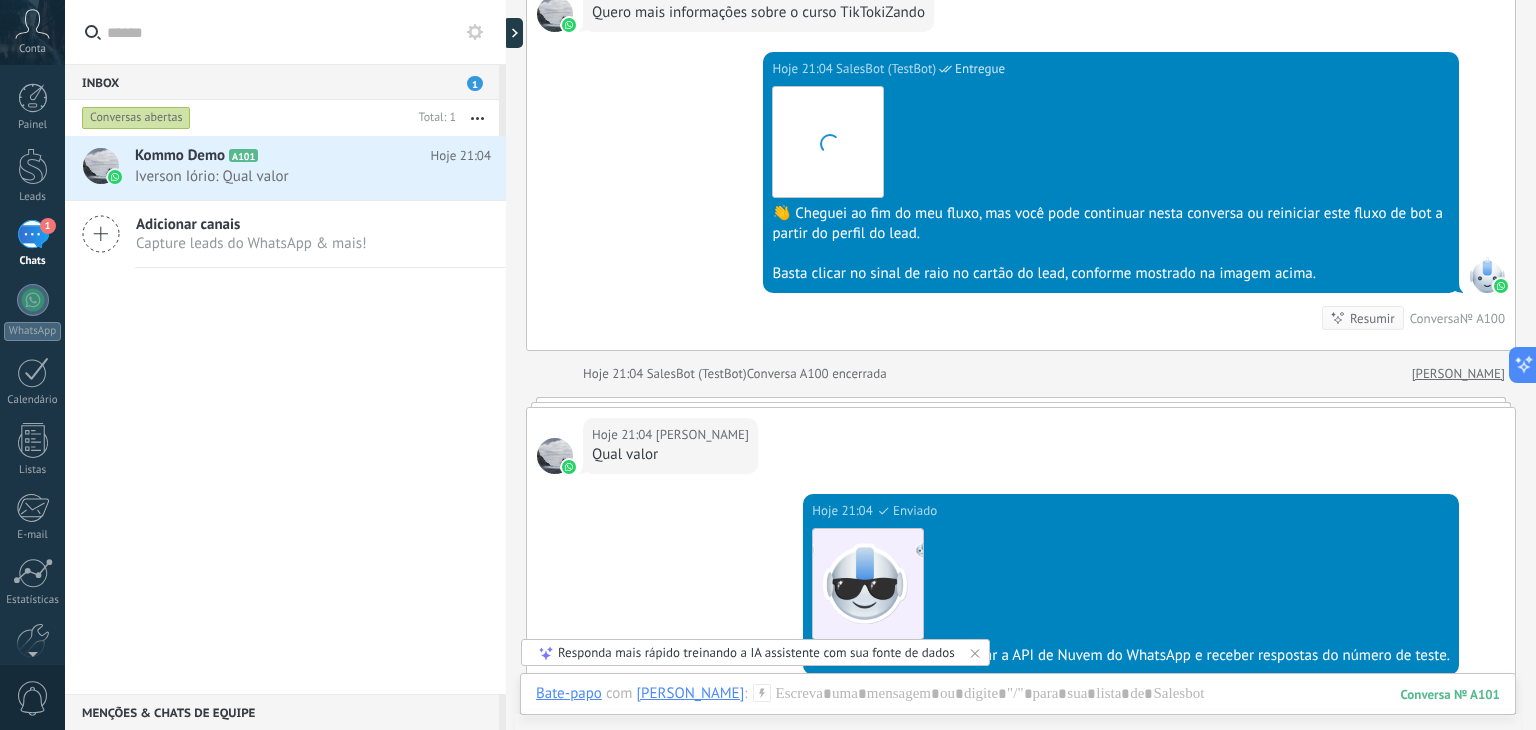 scroll, scrollTop: 2380, scrollLeft: 0, axis: vertical 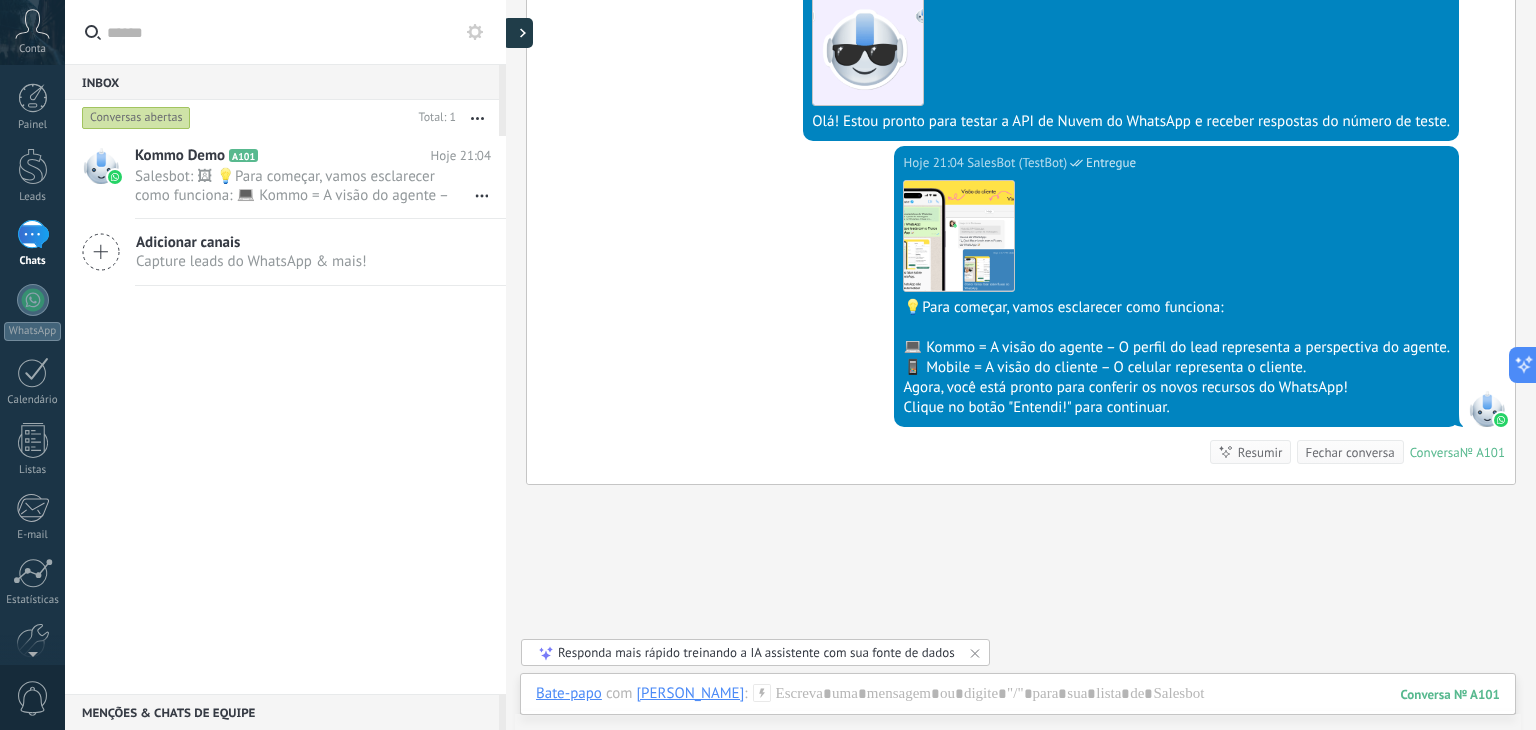 click 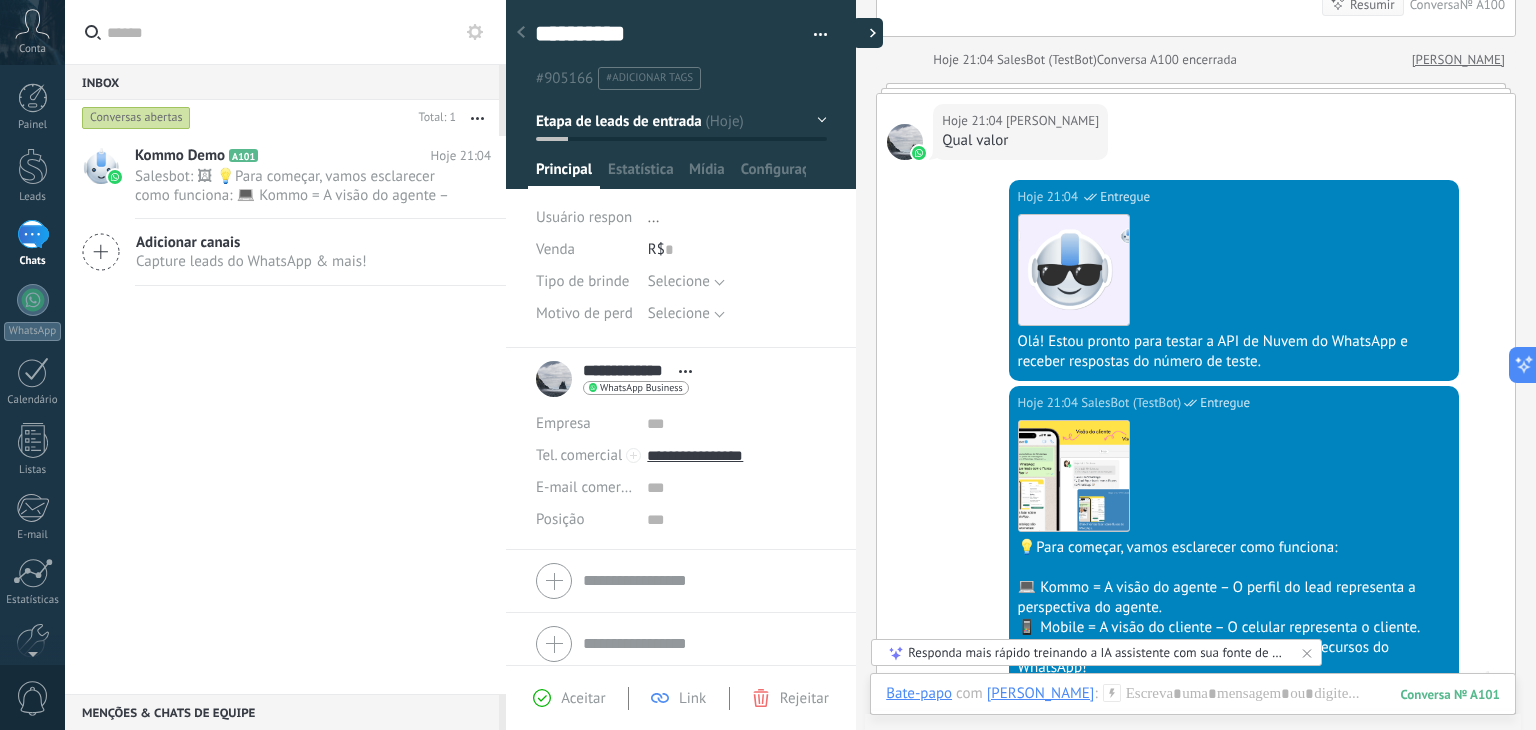 type on "**********" 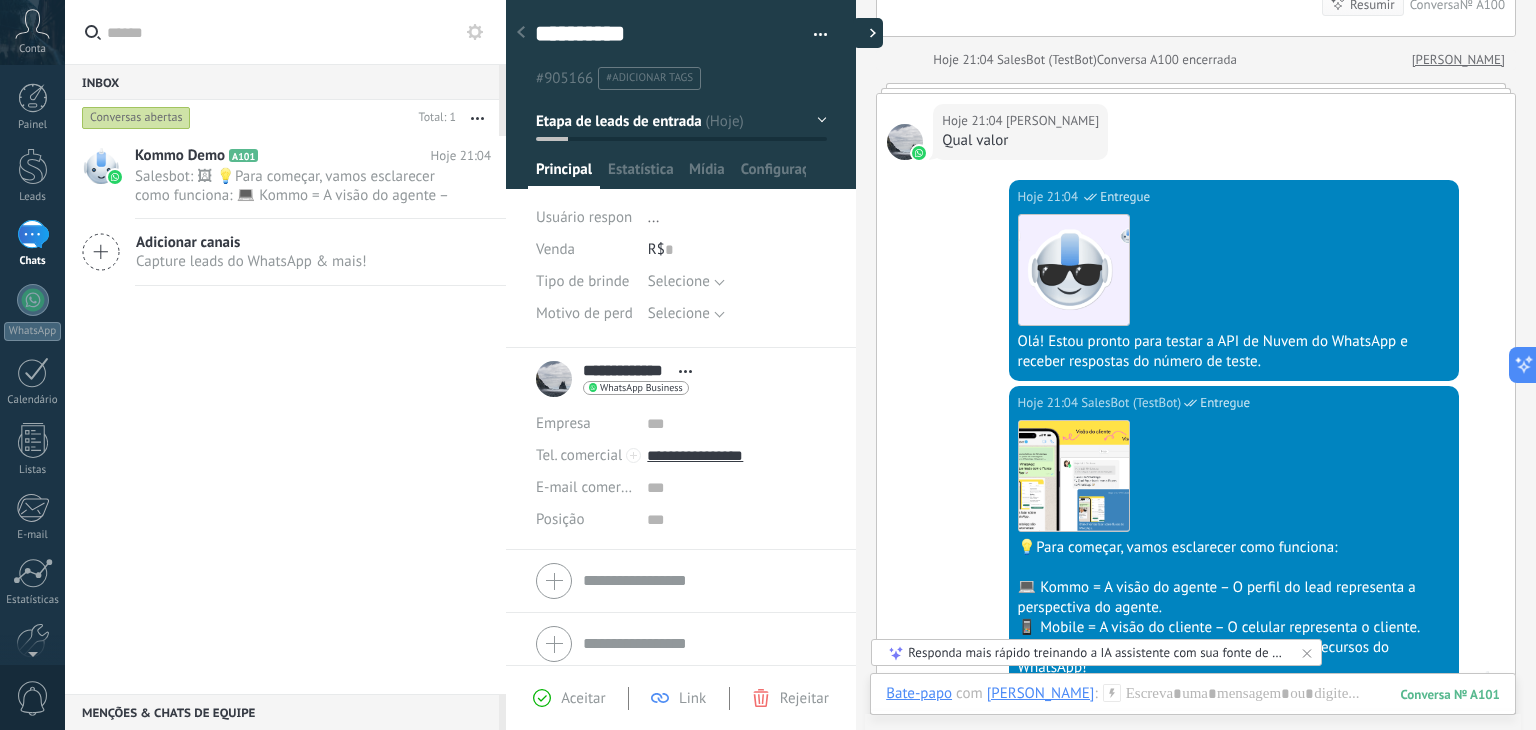 scroll, scrollTop: 29, scrollLeft: 0, axis: vertical 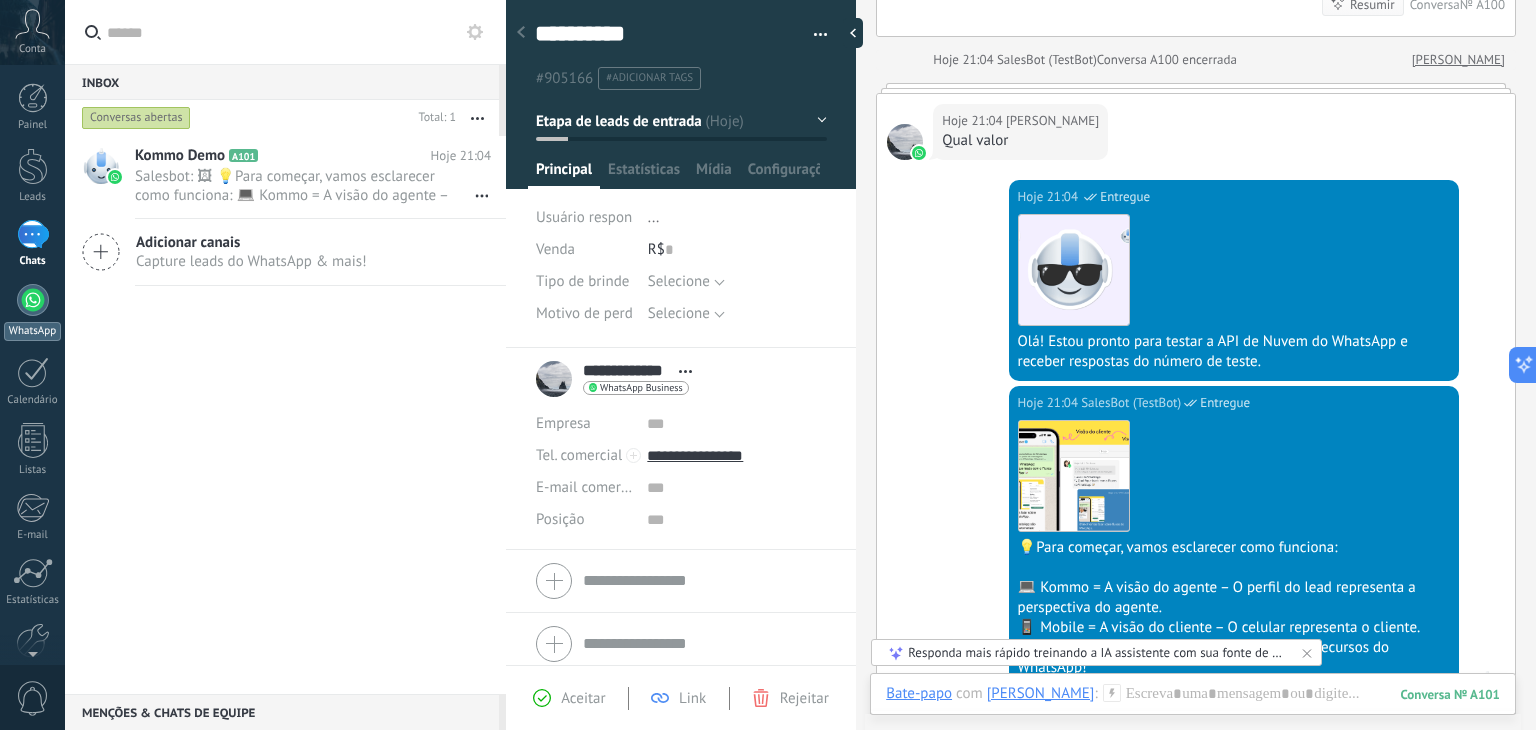 click at bounding box center (33, 300) 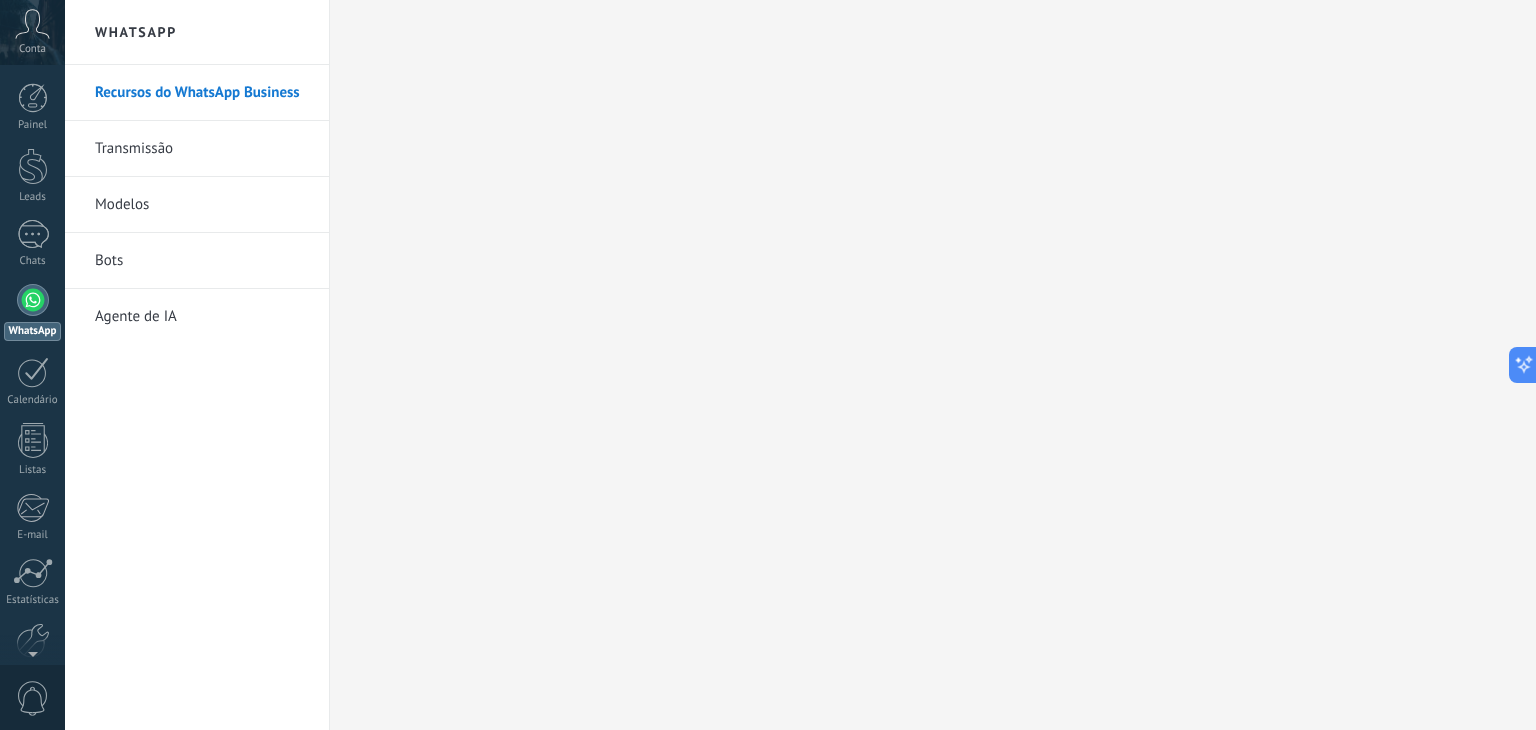 click on "Agente de IA" at bounding box center [202, 317] 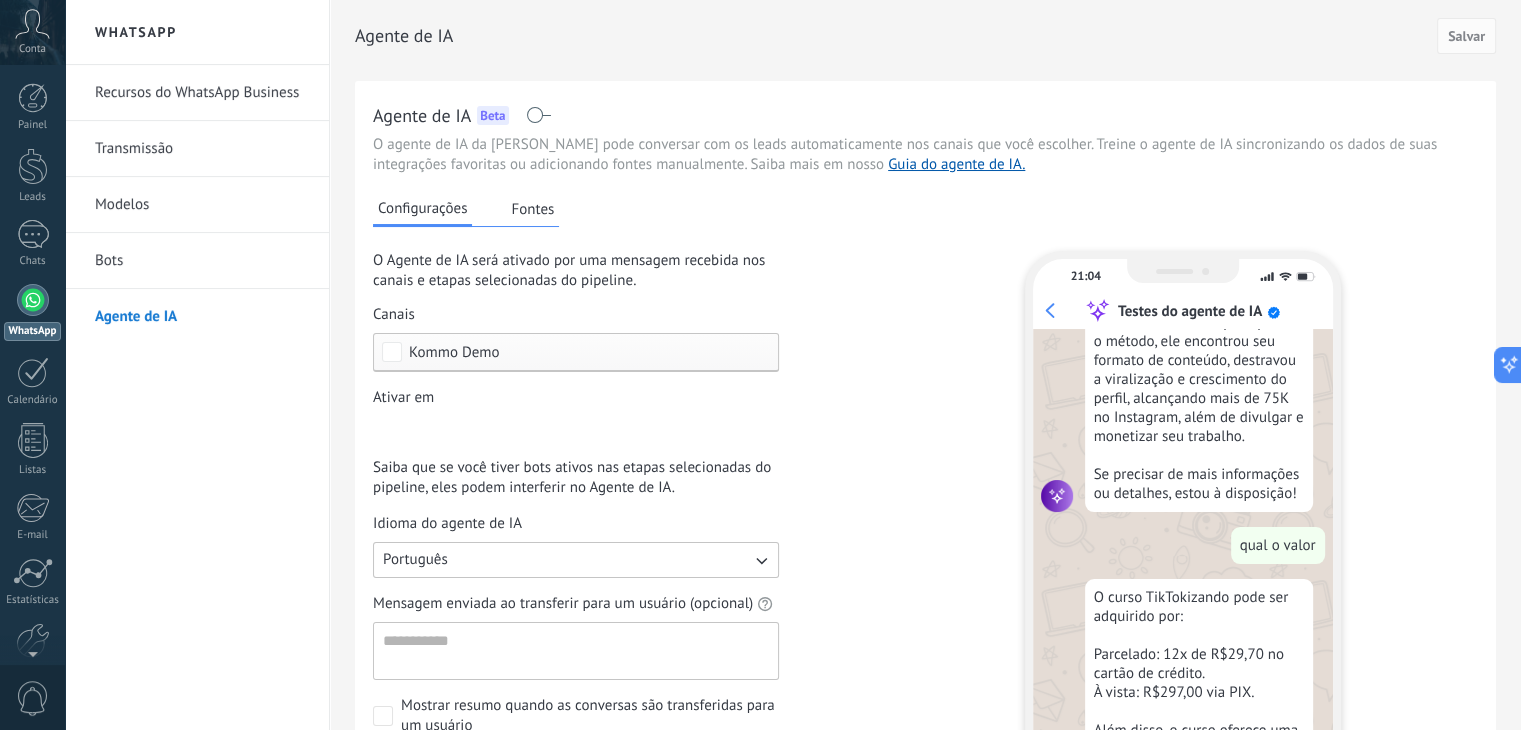 scroll, scrollTop: 1864, scrollLeft: 0, axis: vertical 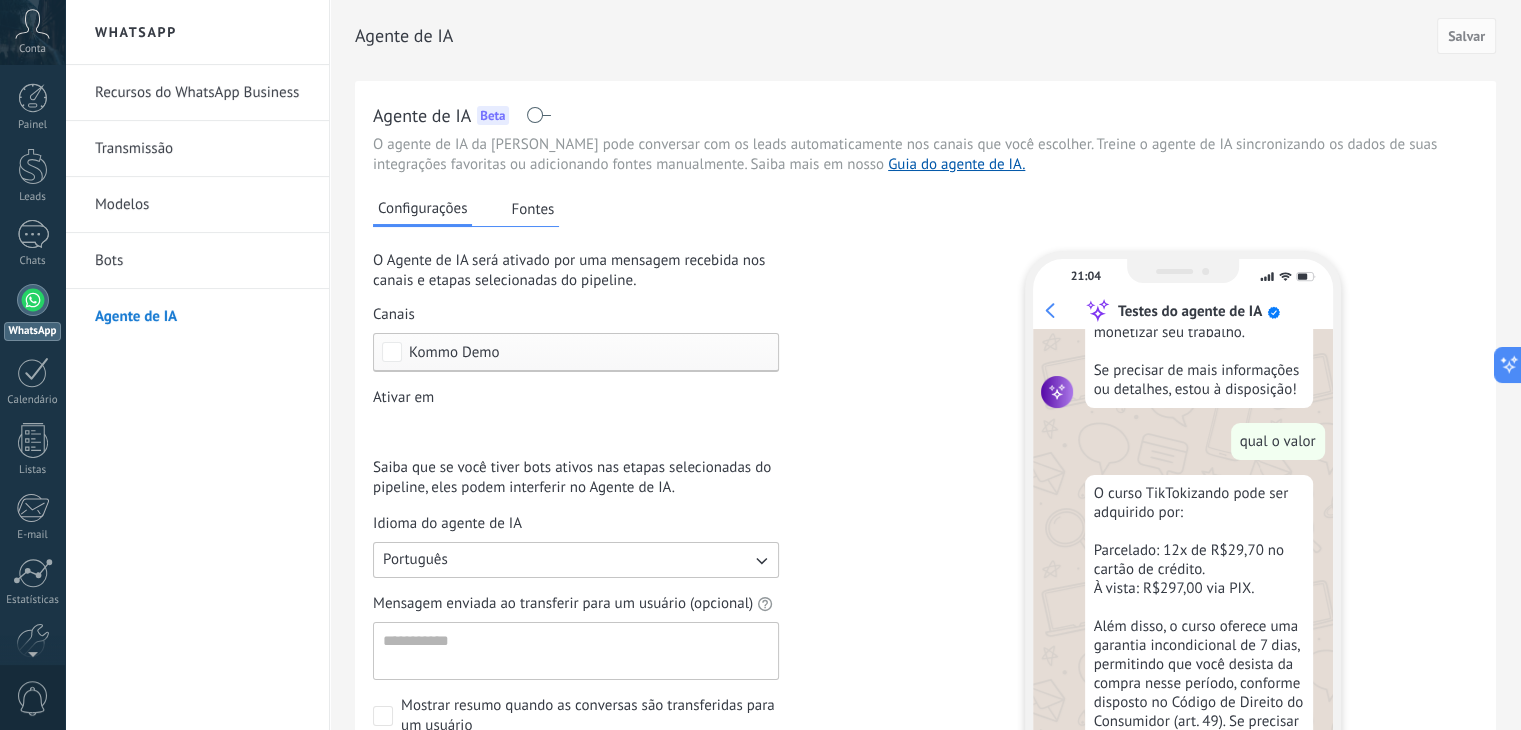 click on "Recursos do WhatsApp Business" at bounding box center (202, 93) 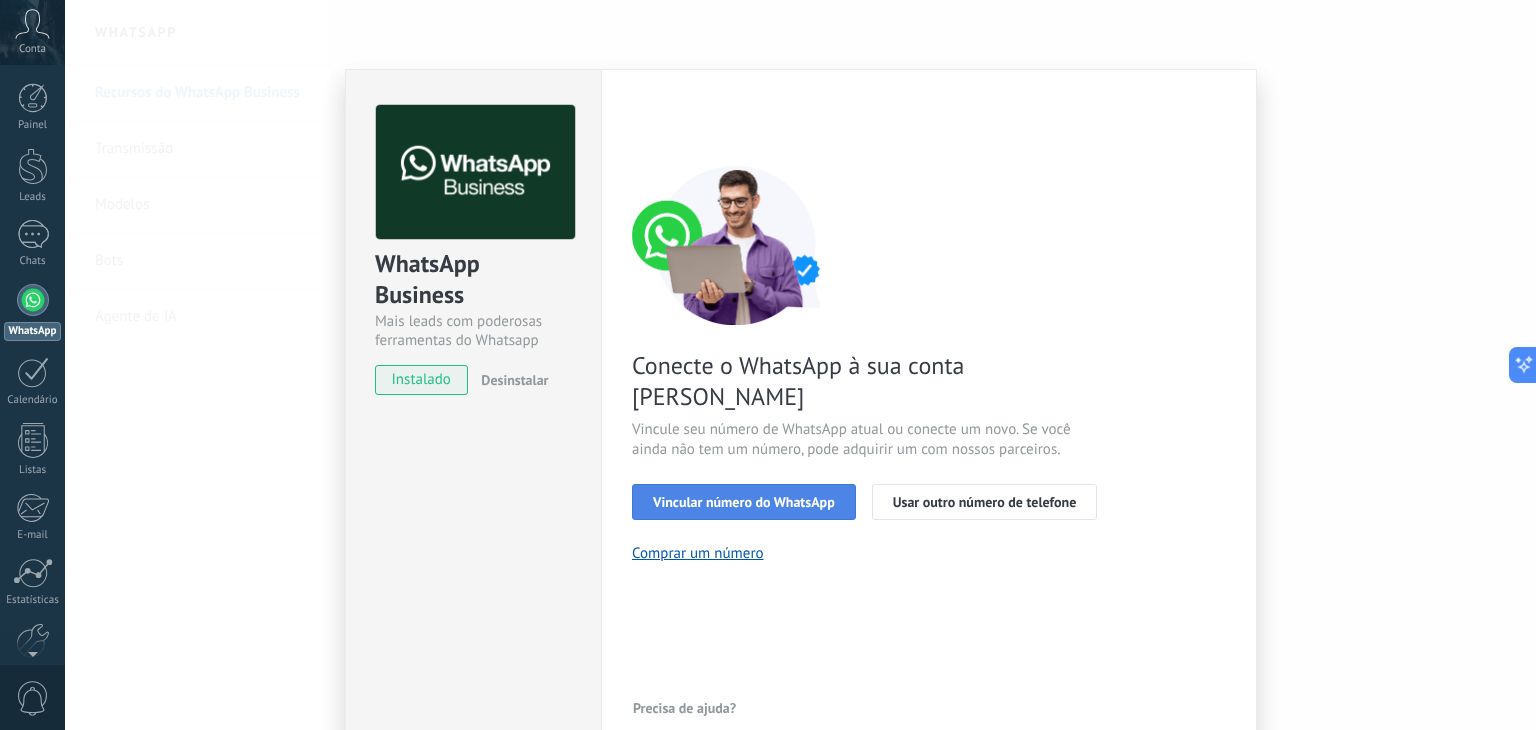 click on "Vincular número do WhatsApp" at bounding box center (744, 502) 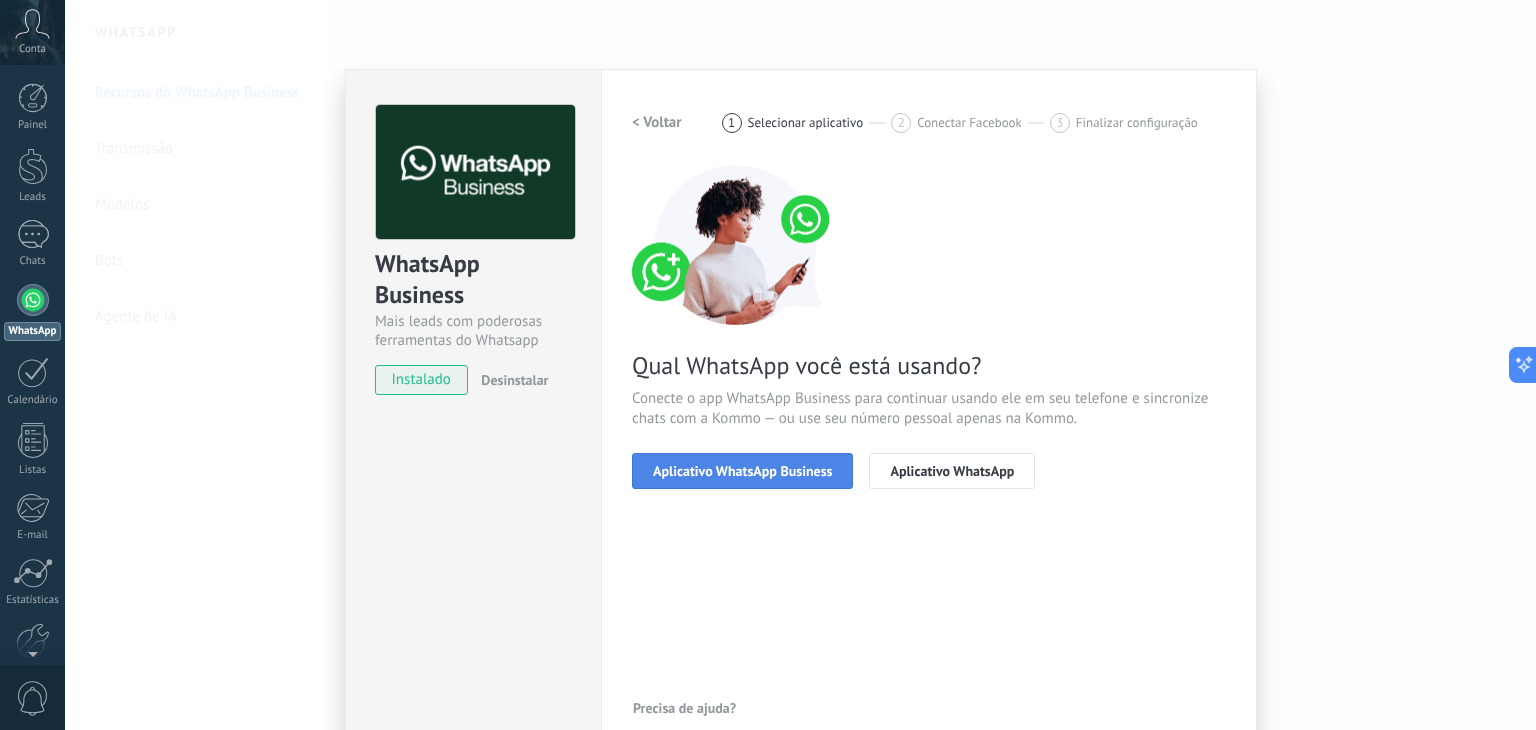 click on "Aplicativo WhatsApp Business" at bounding box center (742, 471) 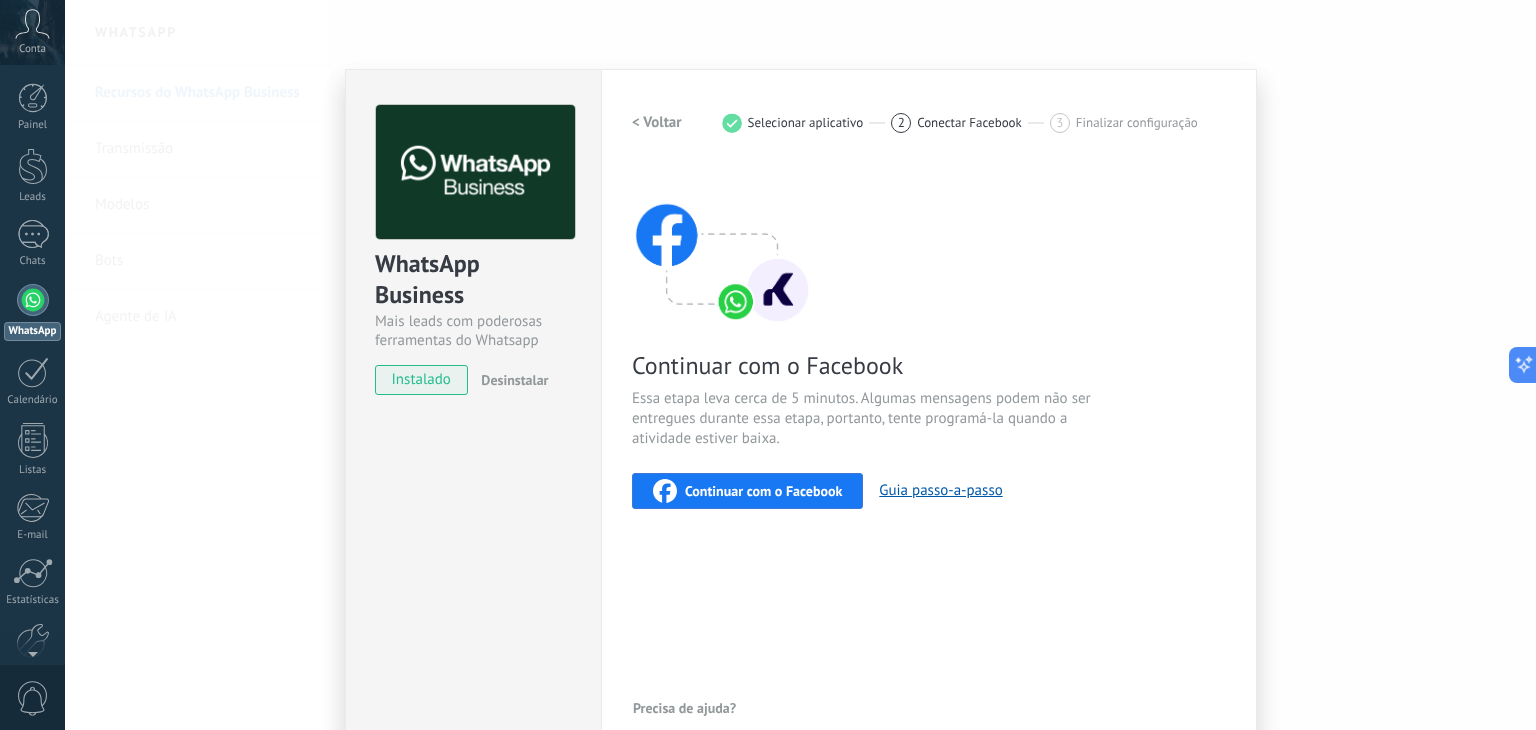 click on "Continuar com o Facebook" at bounding box center [763, 491] 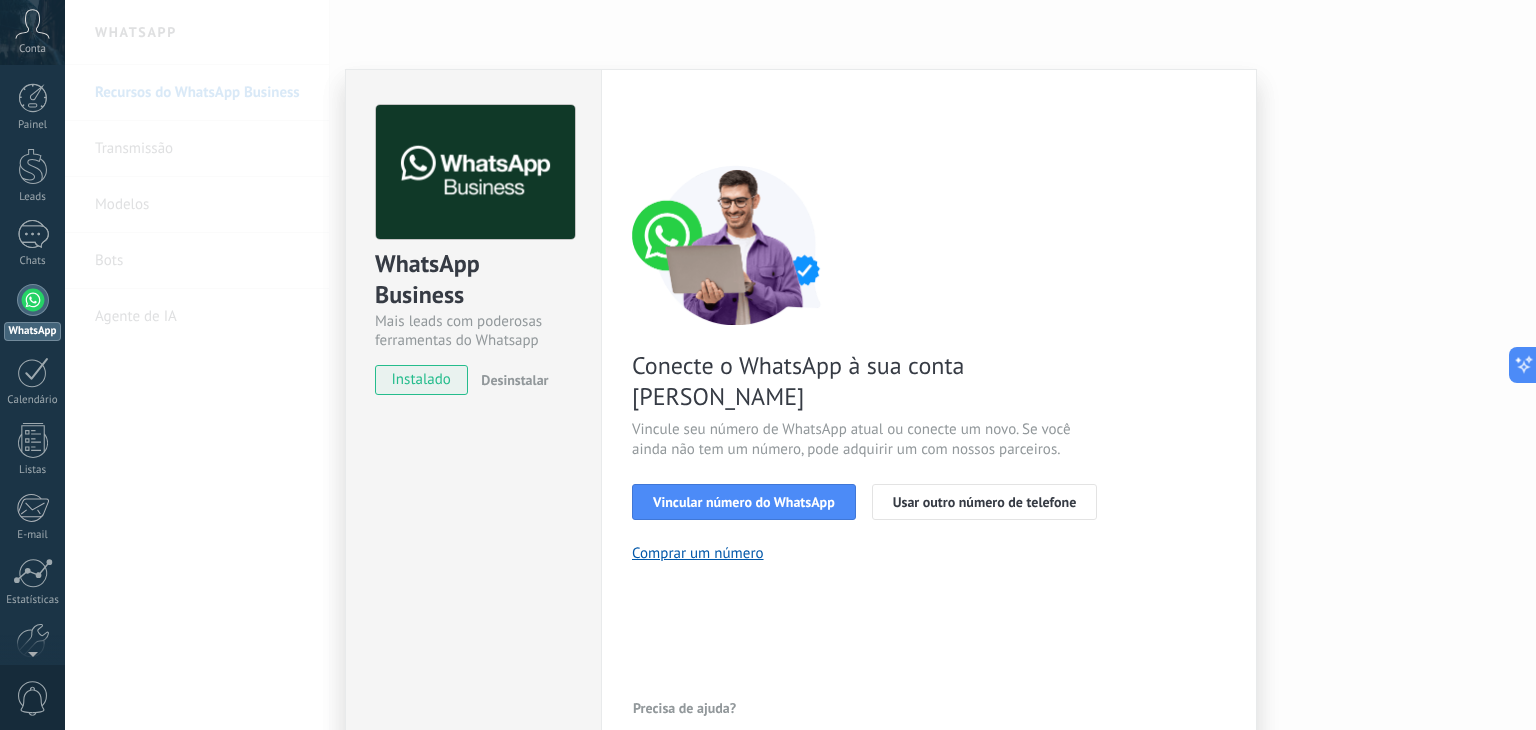 click on "WhatsApp Business Mais leads com poderosas ferramentas do Whatsapp instalado Desinstalar Configurações Autorização Esta aba registra os usuários que permitiram acesso à esta conta. Se você quiser remover a possibilidade de um usuário de enviar solicitações para a conta em relação a esta integração, você pode revogar o acesso. Se o acesso de todos os usuários for revogado, a integração parará de funcionar. Este app está instalado, mas ninguém concedeu acesso ainda. WhatsApp Cloud API Mais _:  Salvar < Voltar 1 Selecionar aplicativo 2 Conectar Facebook 3 Finalizar configuração Conecte o WhatsApp à sua conta Kommo Vincule seu número de WhatsApp atual ou conecte um novo. Se você ainda não tem um número, pode adquirir um com nossos parceiros. Vincular número do WhatsApp Usar outro número de telefone Comprar um número Precisa de ajuda?" at bounding box center (800, 365) 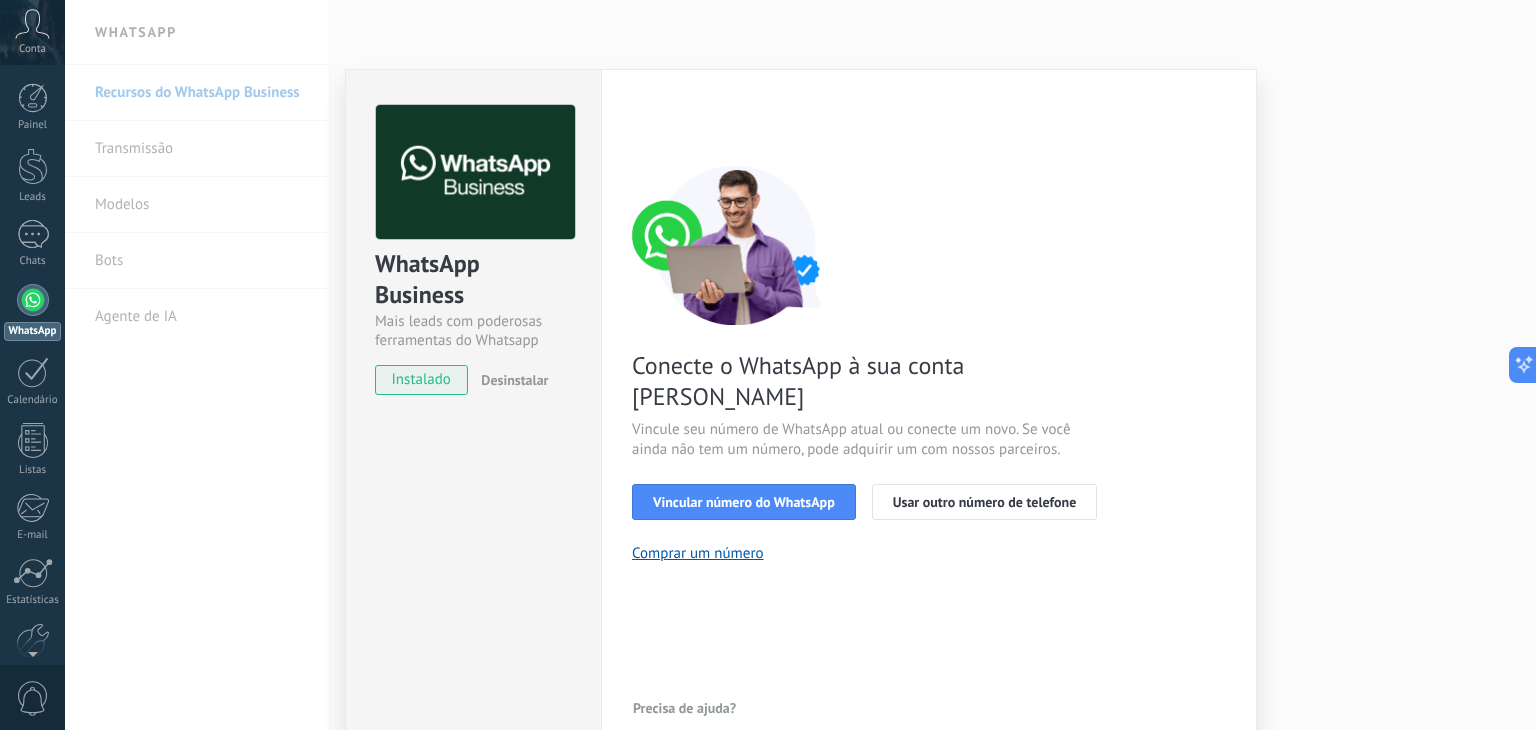 click on "WhatsApp Business Mais leads com poderosas ferramentas do Whatsapp instalado Desinstalar Configurações Autorização Esta aba registra os usuários que permitiram acesso à esta conta. Se você quiser remover a possibilidade de um usuário de enviar solicitações para a conta em relação a esta integração, você pode revogar o acesso. Se o acesso de todos os usuários for revogado, a integração parará de funcionar. Este app está instalado, mas ninguém concedeu acesso ainda. WhatsApp Cloud API Mais _:  Salvar < Voltar 1 Selecionar aplicativo 2 Conectar Facebook 3 Finalizar configuração Conecte o WhatsApp à sua conta Kommo Vincule seu número de WhatsApp atual ou conecte um novo. Se você ainda não tem um número, pode adquirir um com nossos parceiros. Vincular número do WhatsApp Usar outro número de telefone Comprar um número Precisa de ajuda?" at bounding box center (800, 365) 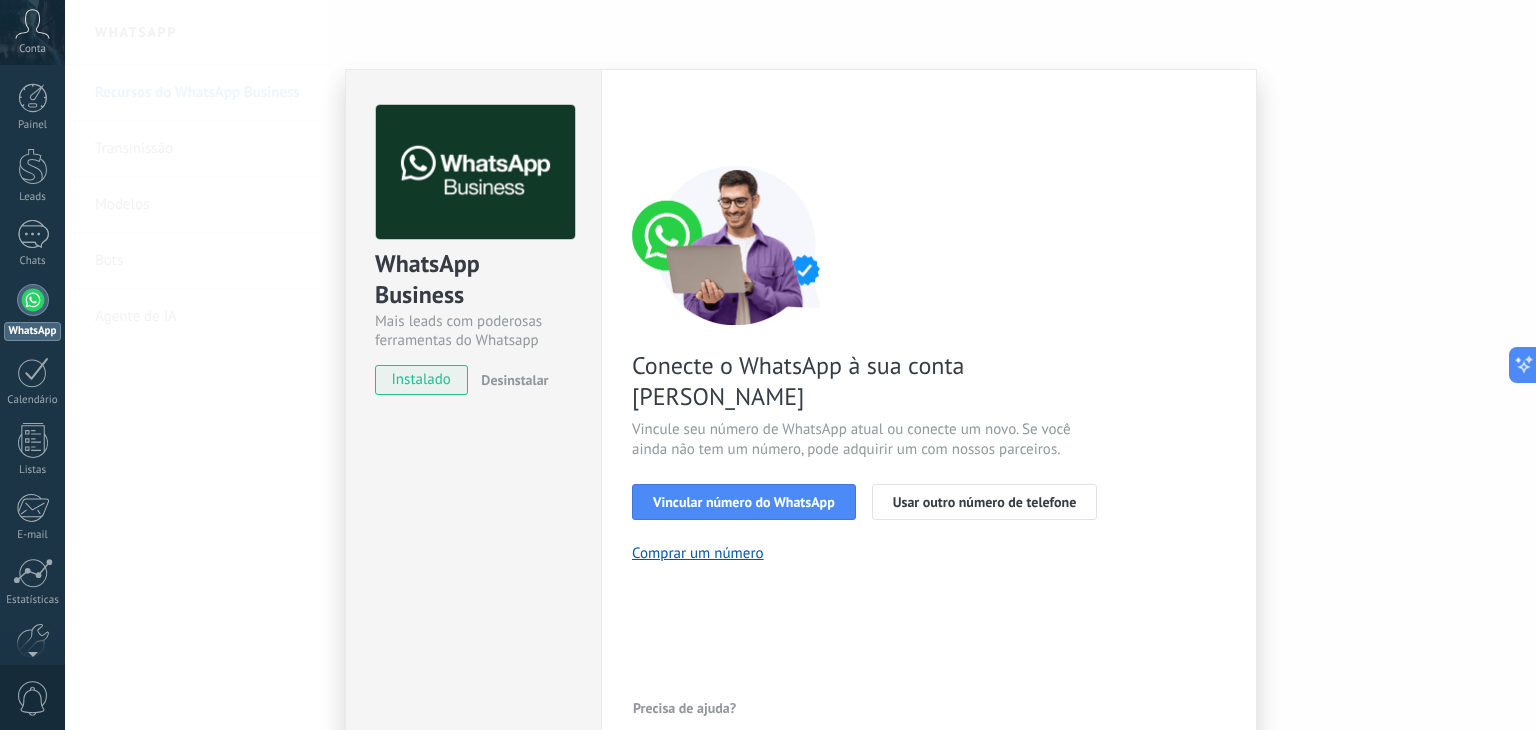click on "Usar outro número de telefone" at bounding box center [985, 502] 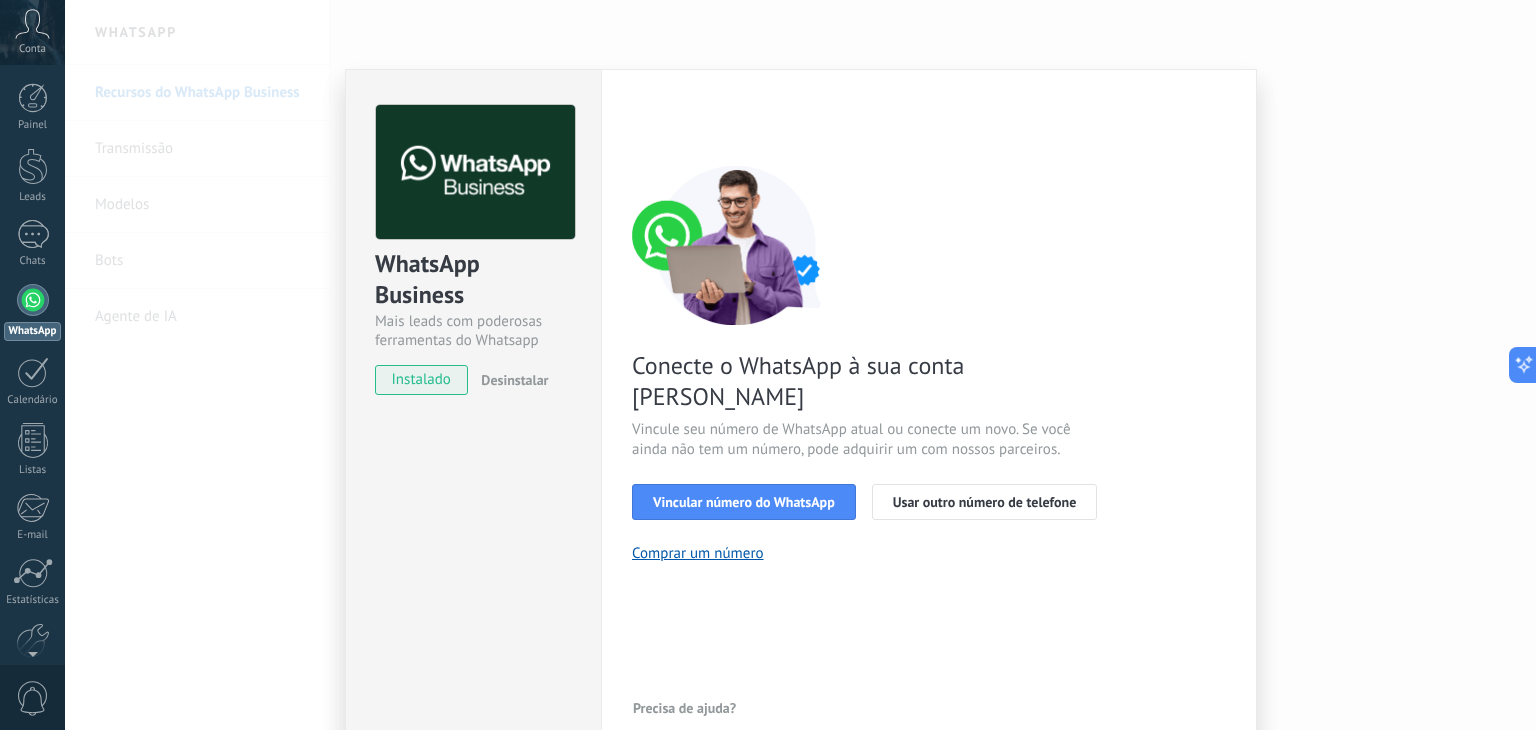 click on "WhatsApp Business Mais leads com poderosas ferramentas do Whatsapp instalado Desinstalar Configurações Autorização Esta aba registra os usuários que permitiram acesso à esta conta. Se você quiser remover a possibilidade de um usuário de enviar solicitações para a conta em relação a esta integração, você pode revogar o acesso. Se o acesso de todos os usuários for revogado, a integração parará de funcionar. Este app está instalado, mas ninguém concedeu acesso ainda. WhatsApp Cloud API Mais _:  Salvar < Voltar 1 Selecionar aplicativo 2 Conectar Facebook 3 Finalizar configuração Conecte o WhatsApp à sua conta Kommo Vincule seu número de WhatsApp atual ou conecte um novo. Se você ainda não tem um número, pode adquirir um com nossos parceiros. Vincular número do WhatsApp Usar outro número de telefone Comprar um número Precisa de ajuda?" at bounding box center [800, 365] 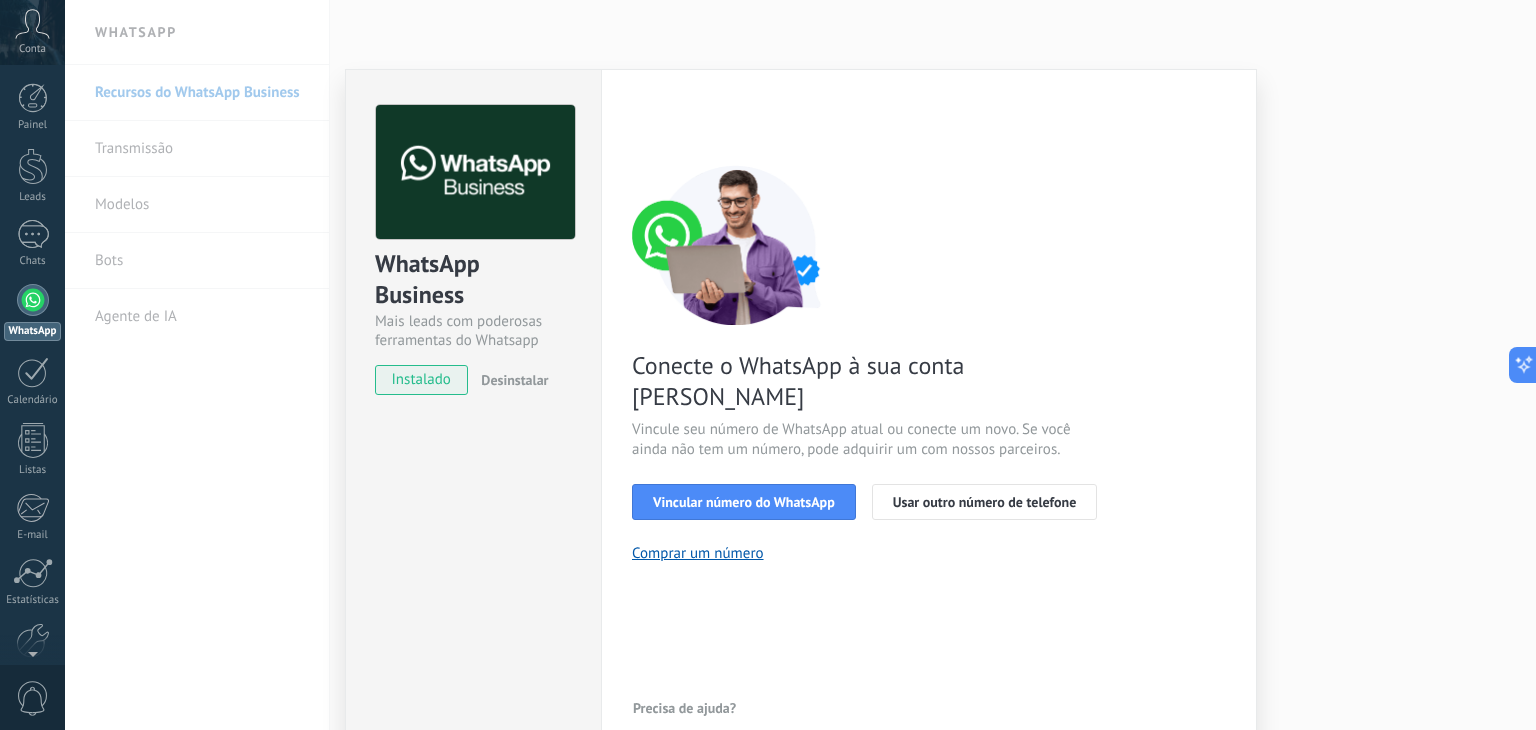 click on "WhatsApp Business Mais leads com poderosas ferramentas do Whatsapp instalado Desinstalar Configurações Autorização Esta aba registra os usuários que permitiram acesso à esta conta. Se você quiser remover a possibilidade de um usuário de enviar solicitações para a conta em relação a esta integração, você pode revogar o acesso. Se o acesso de todos os usuários for revogado, a integração parará de funcionar. Este app está instalado, mas ninguém concedeu acesso ainda. WhatsApp Cloud API Mais _:  Salvar < Voltar 1 Selecionar aplicativo 2 Conectar Facebook 3 Finalizar configuração Conecte o WhatsApp à sua conta Kommo Vincule seu número de WhatsApp atual ou conecte um novo. Se você ainda não tem um número, pode adquirir um com nossos parceiros. Vincular número do WhatsApp Usar outro número de telefone Comprar um número Precisa de ajuda?" at bounding box center (800, 365) 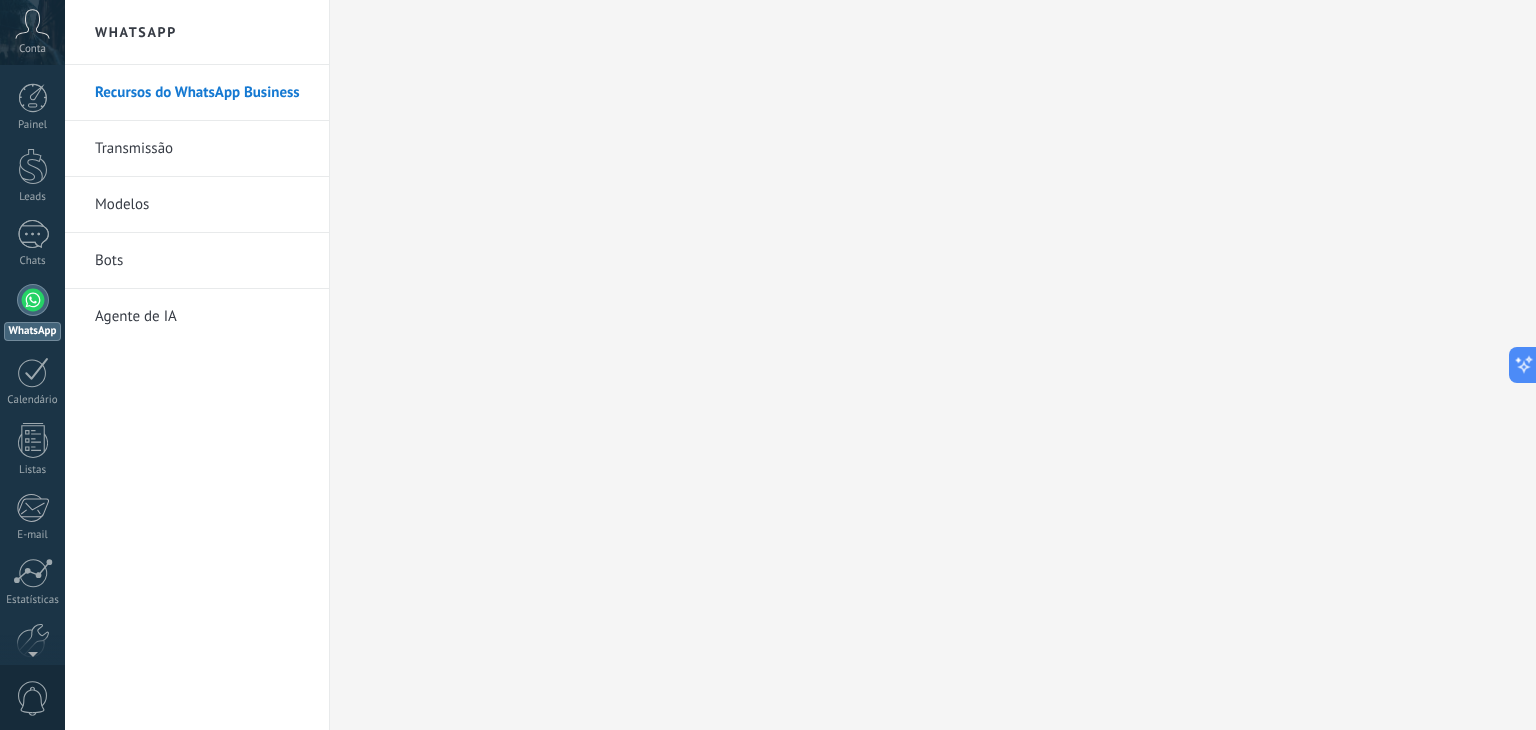 click on "Agente de IA" at bounding box center [202, 317] 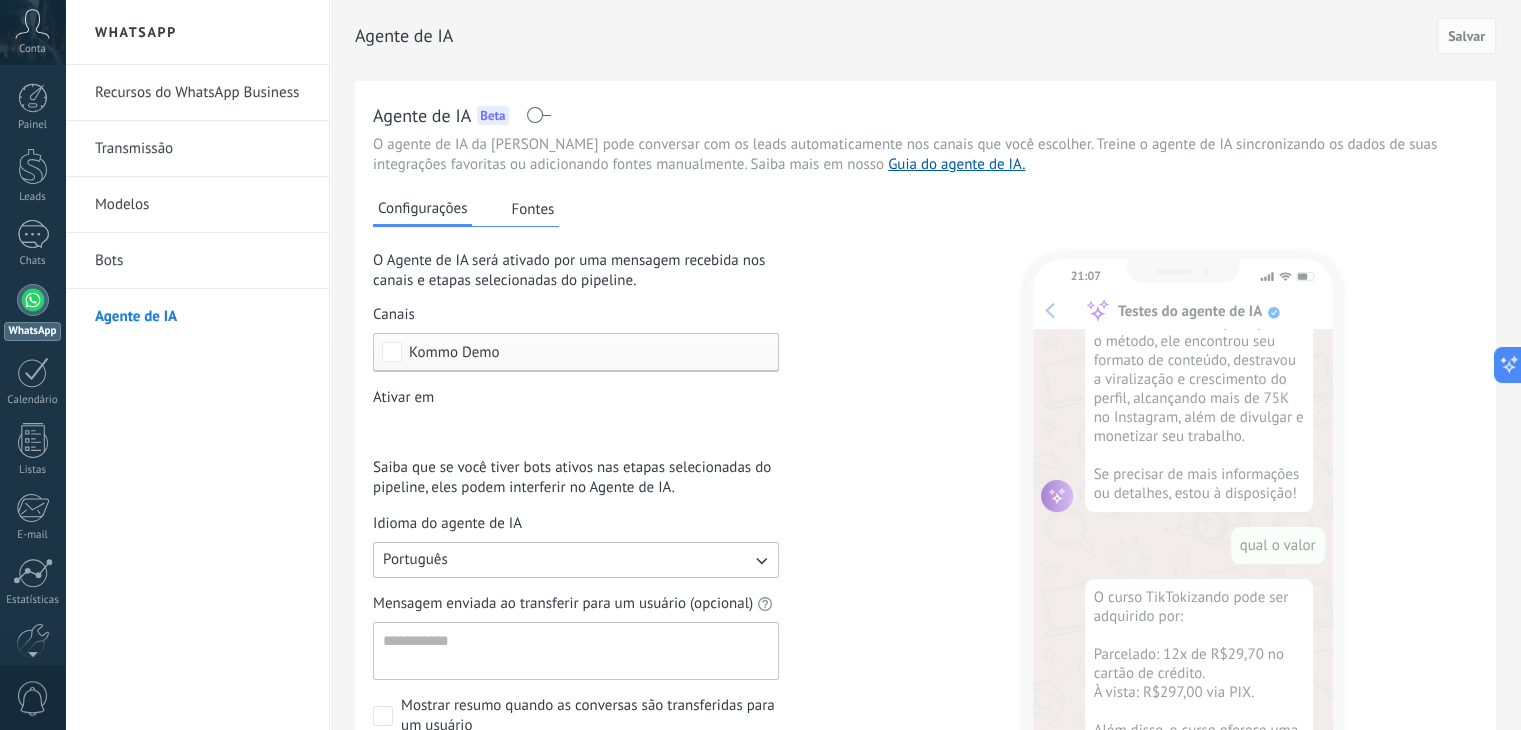 scroll, scrollTop: 1864, scrollLeft: 0, axis: vertical 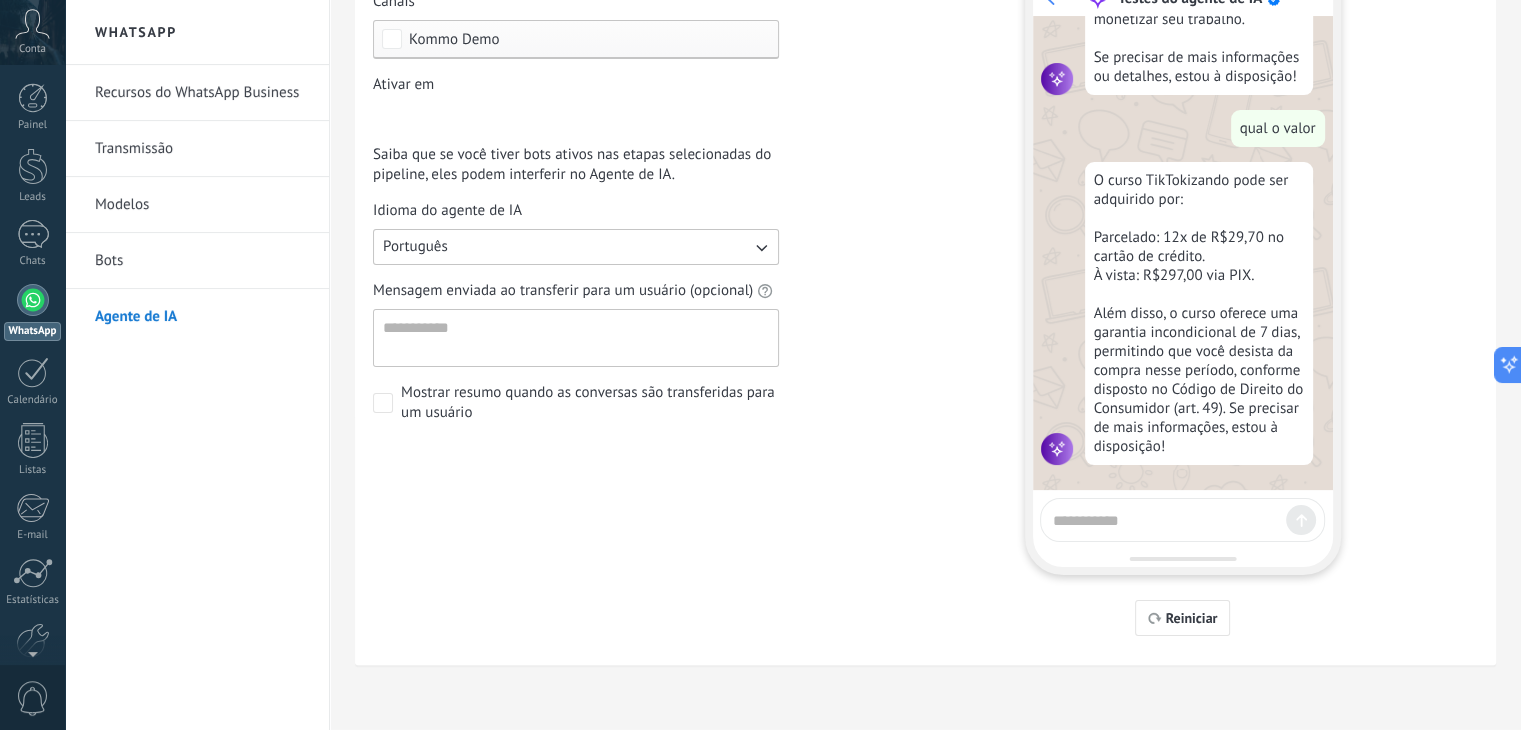 click on "Bots" at bounding box center (202, 261) 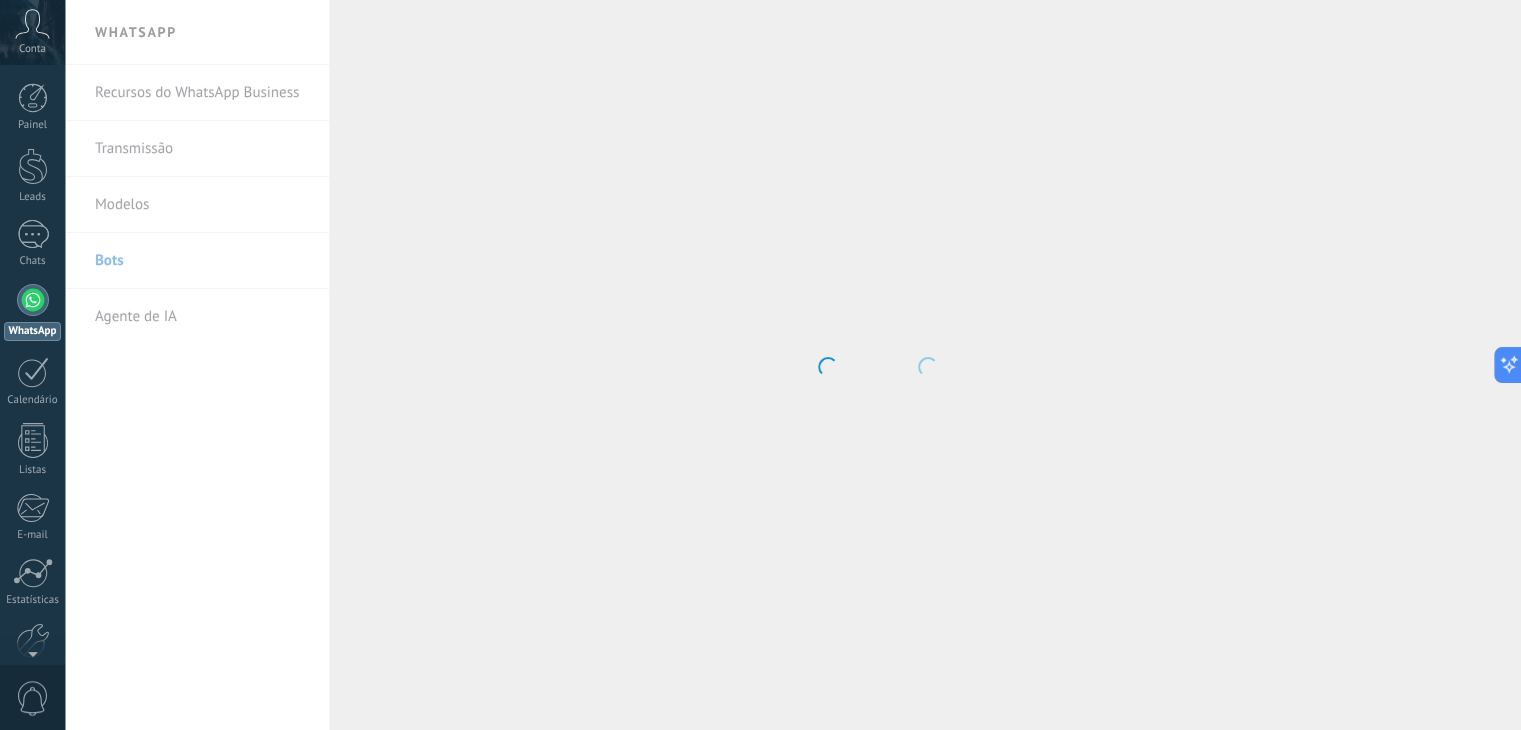 scroll, scrollTop: 0, scrollLeft: 0, axis: both 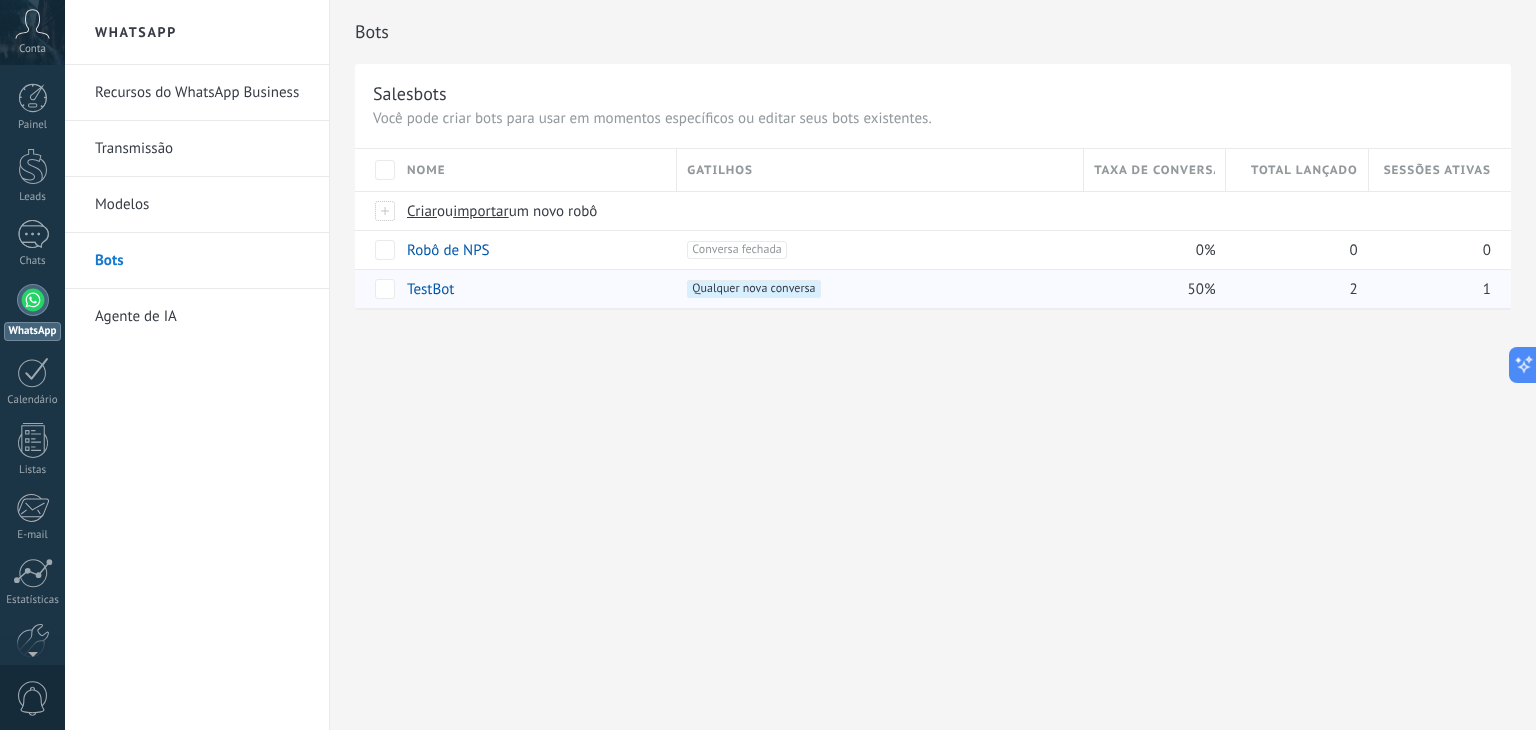 click on "TestBot" at bounding box center (430, 289) 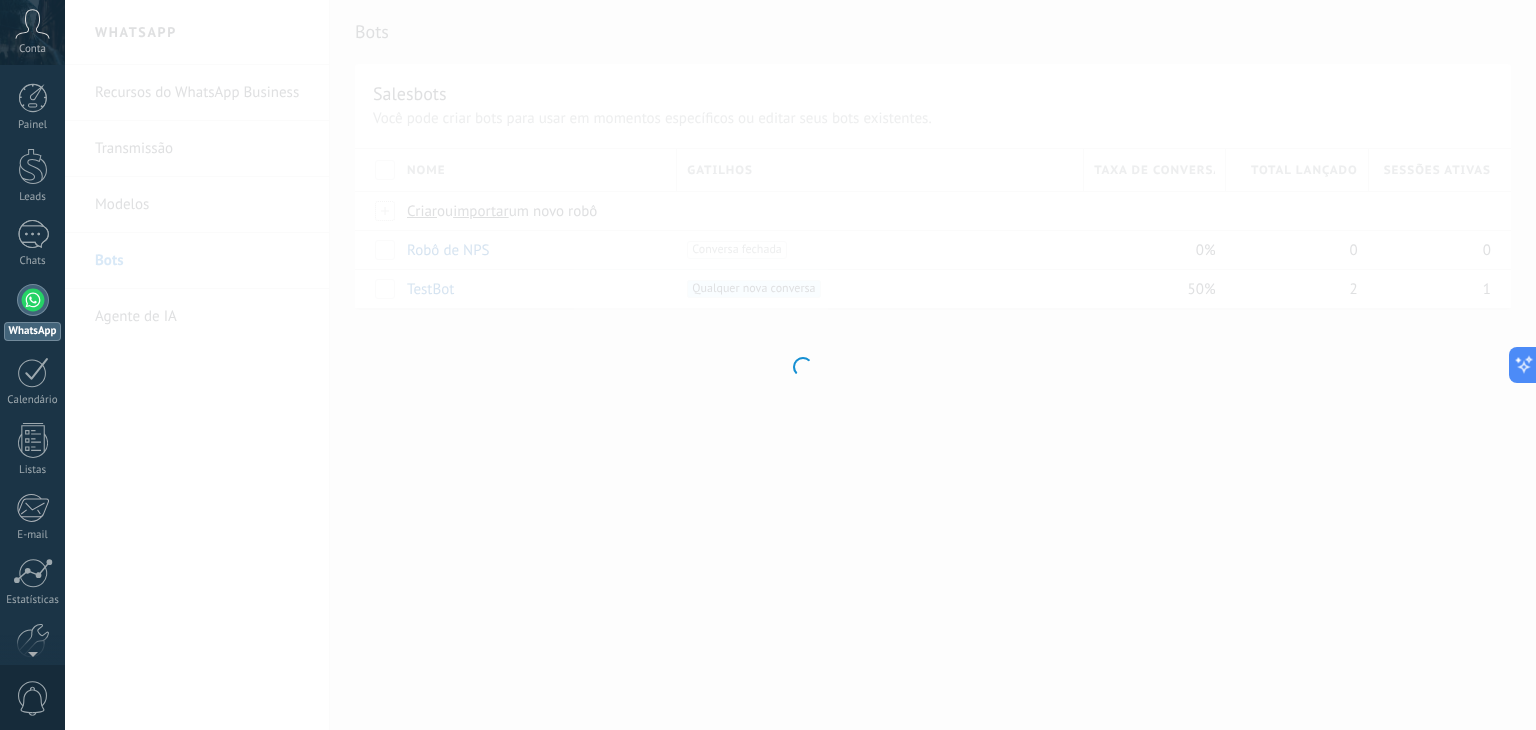 type on "*******" 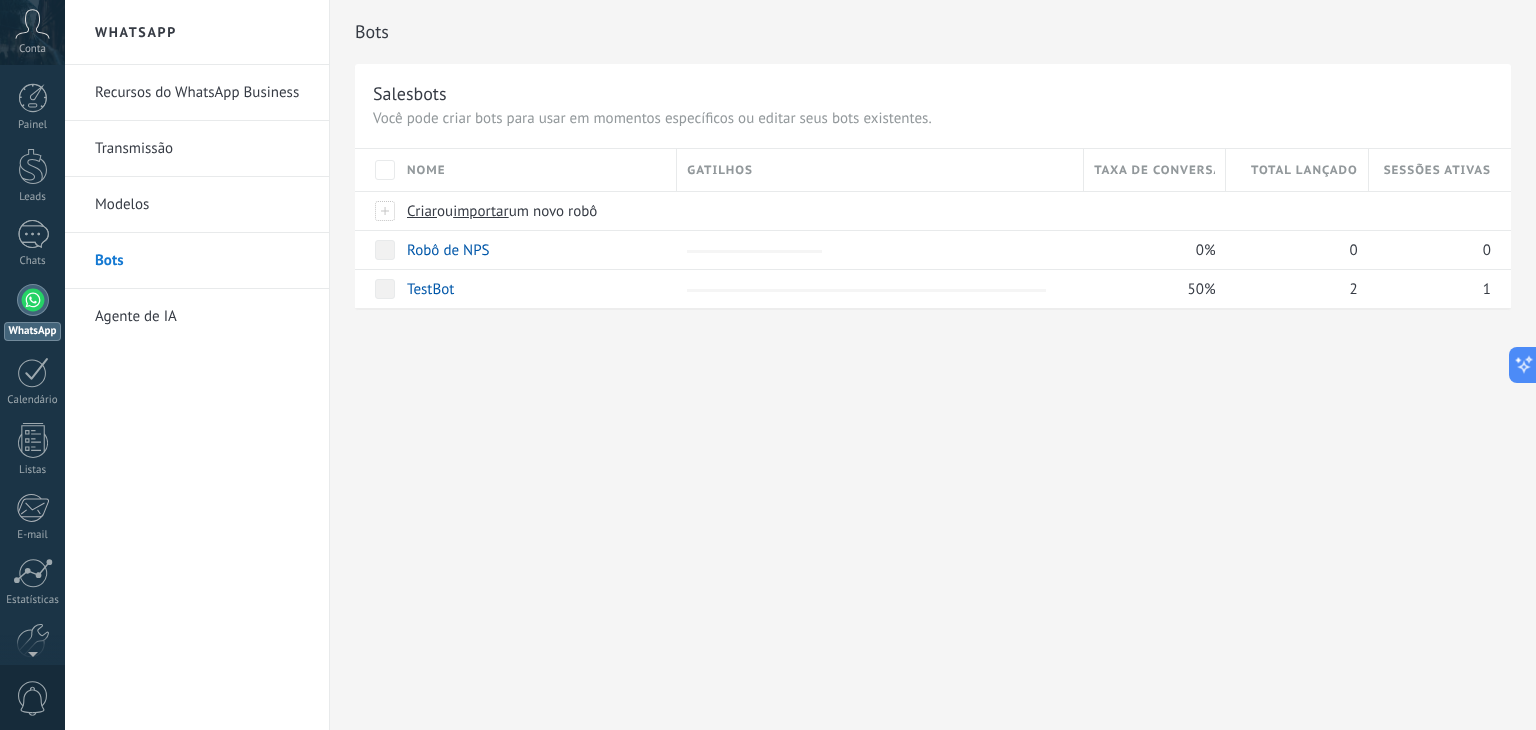 click on "Agente de IA" at bounding box center (202, 317) 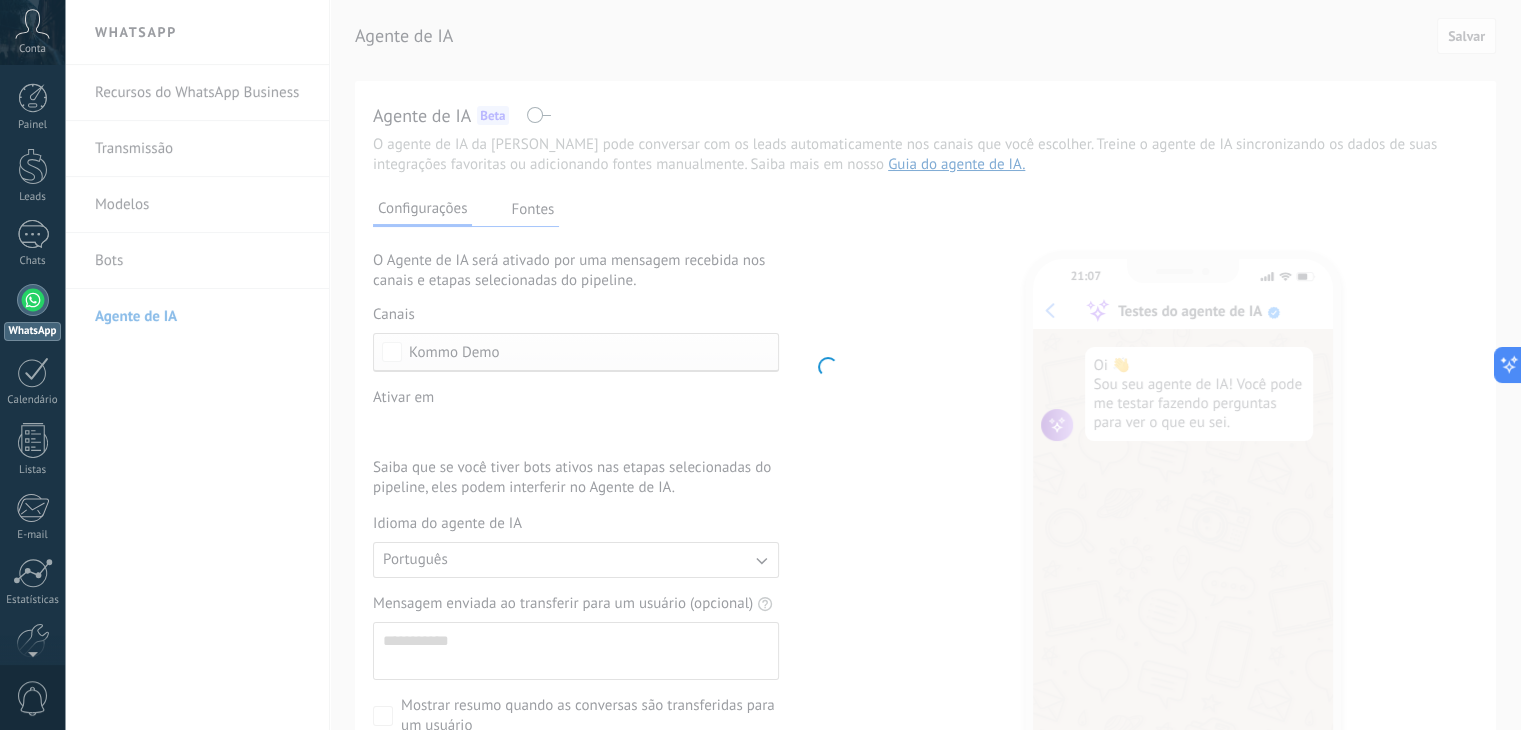 scroll, scrollTop: 0, scrollLeft: 0, axis: both 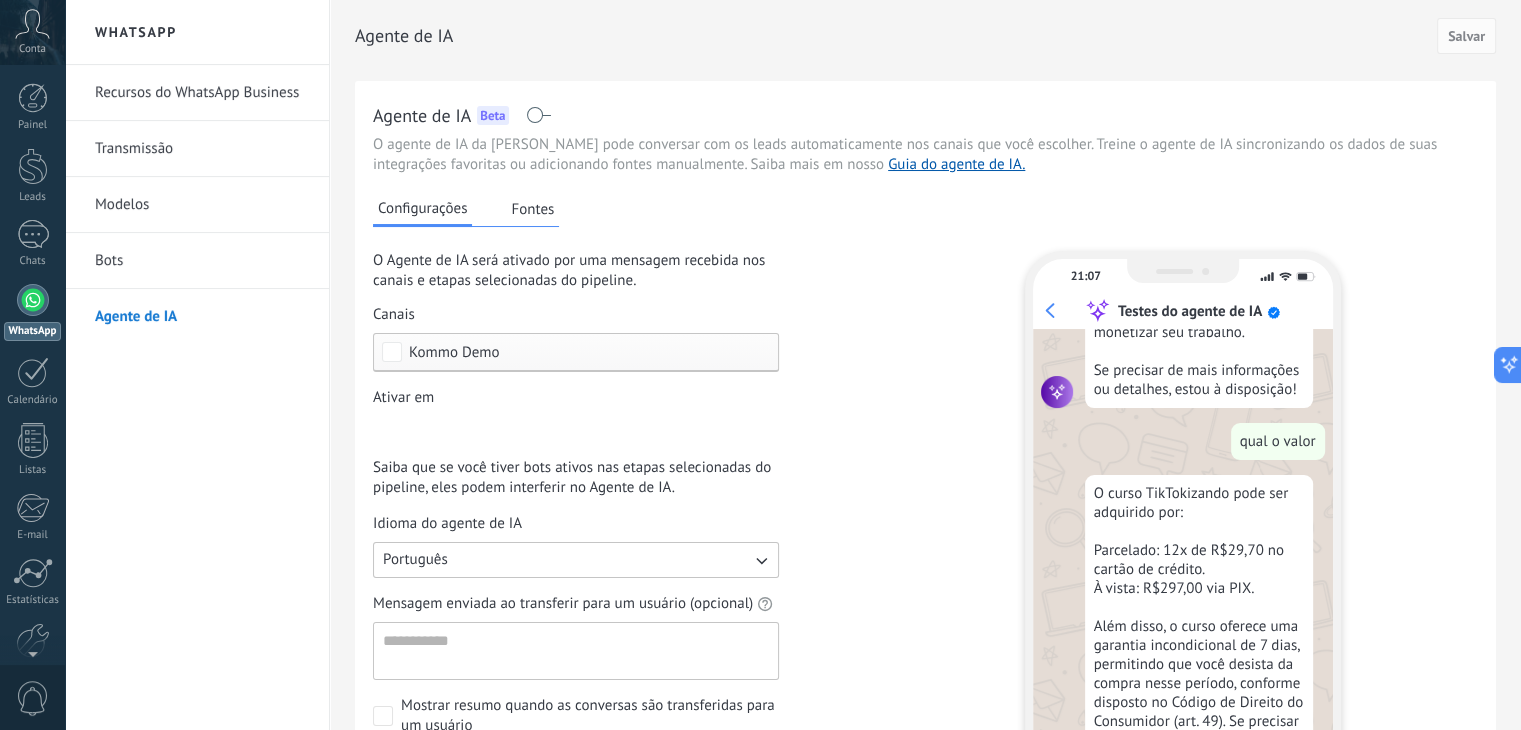 click on "Kommo Demo" at bounding box center (454, 352) 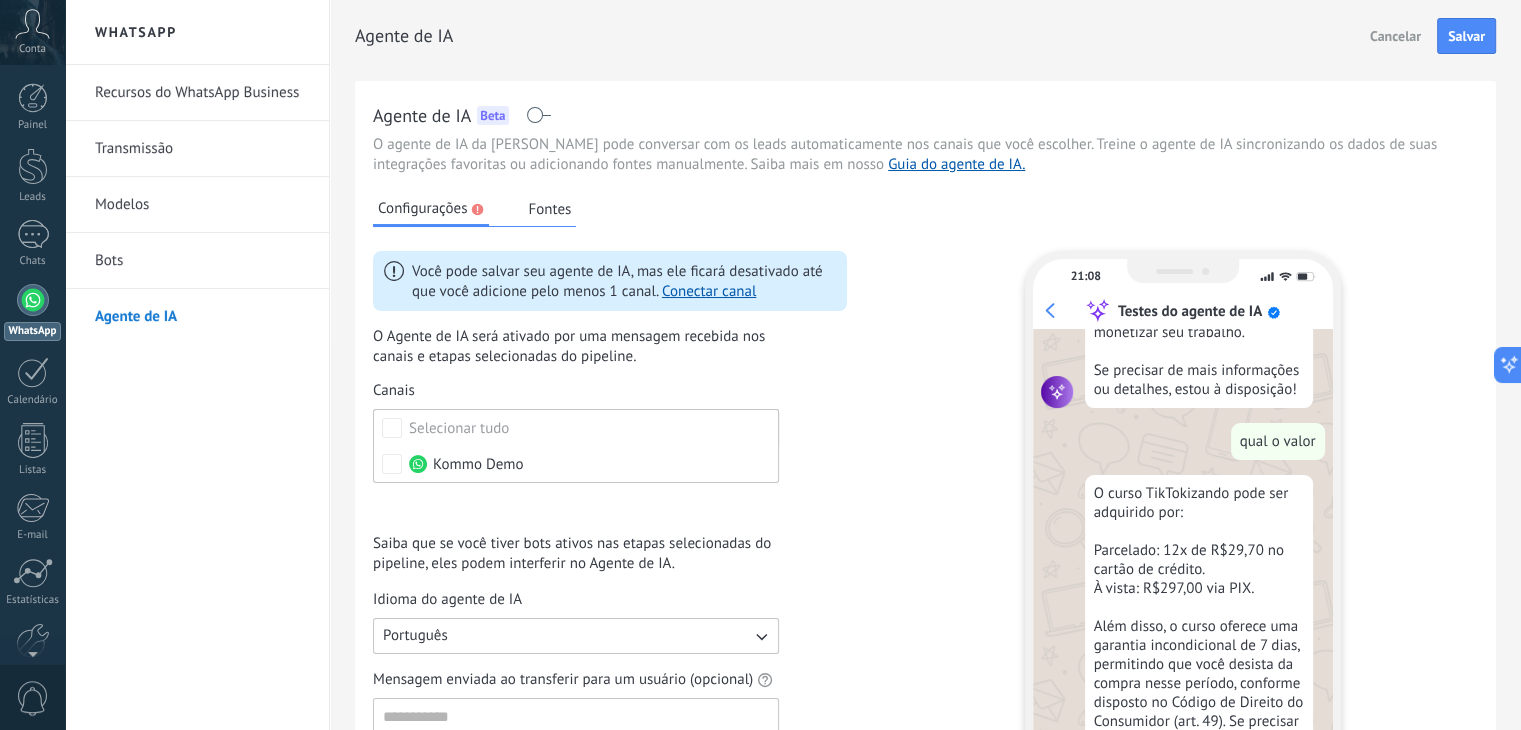 click on "Etapa de leads de entrada Comentário ou DM Envio de brinde ou DM Qualificado Oferta enviada Negociação Compra concluída Acompanhamento Ganho Perdido" at bounding box center (0, 0) 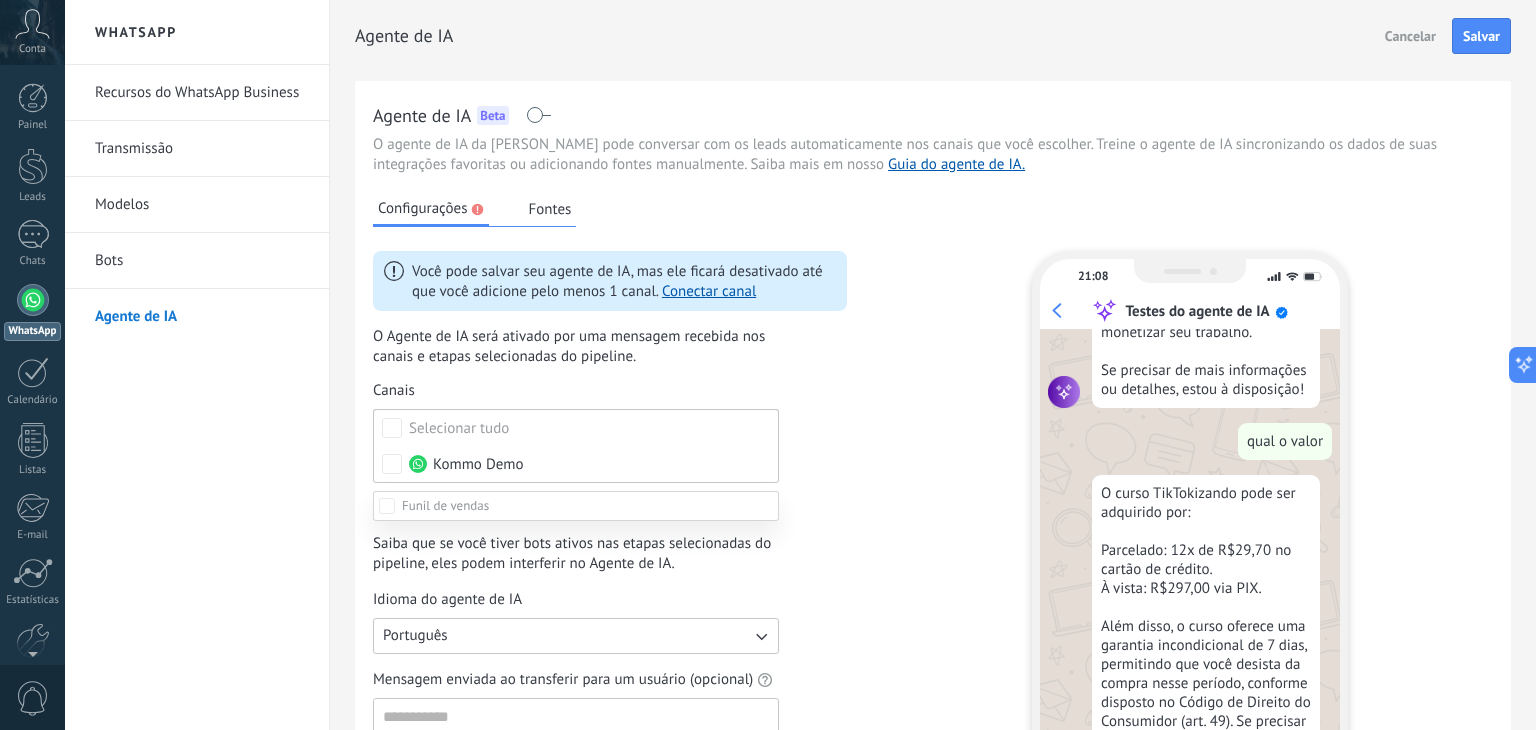 click at bounding box center (800, 365) 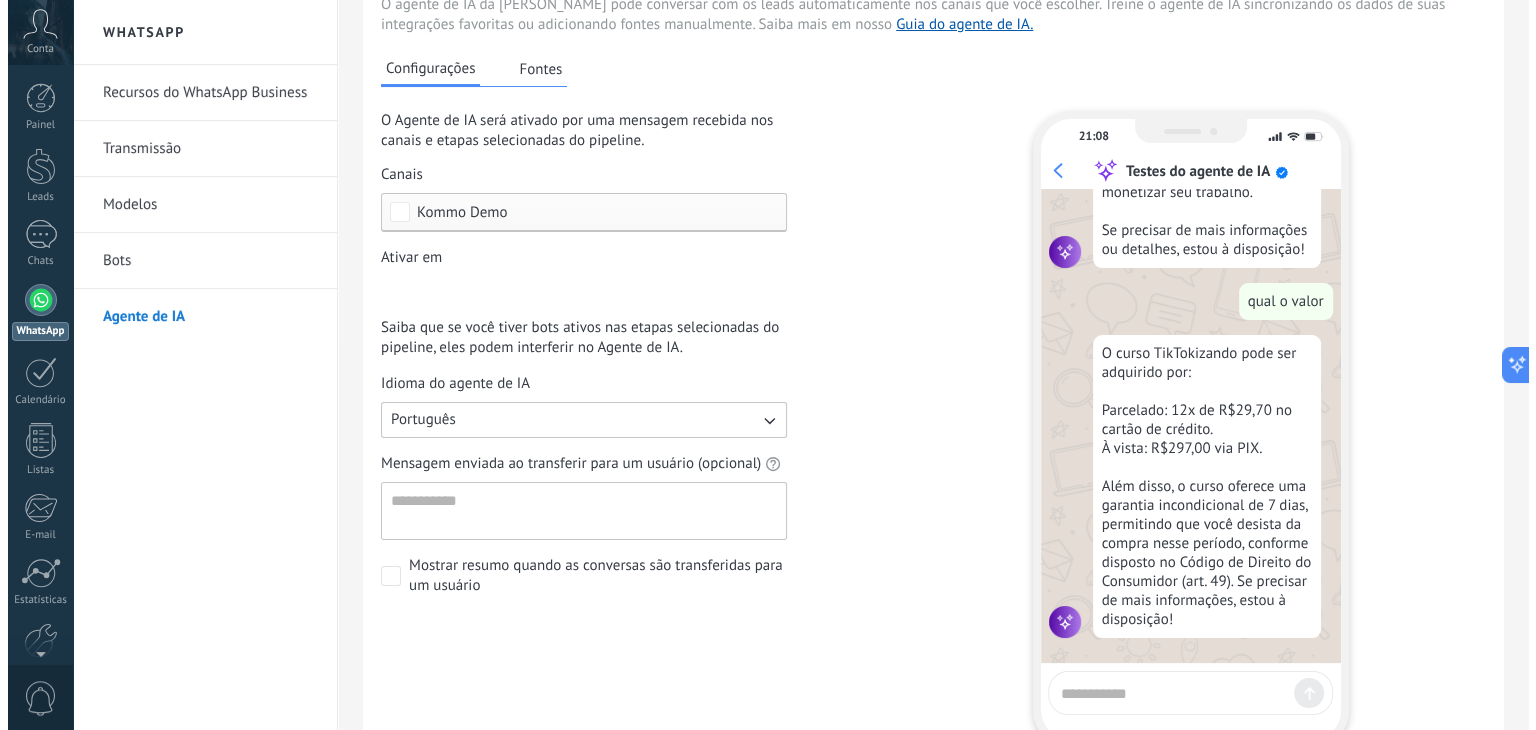 scroll, scrollTop: 0, scrollLeft: 0, axis: both 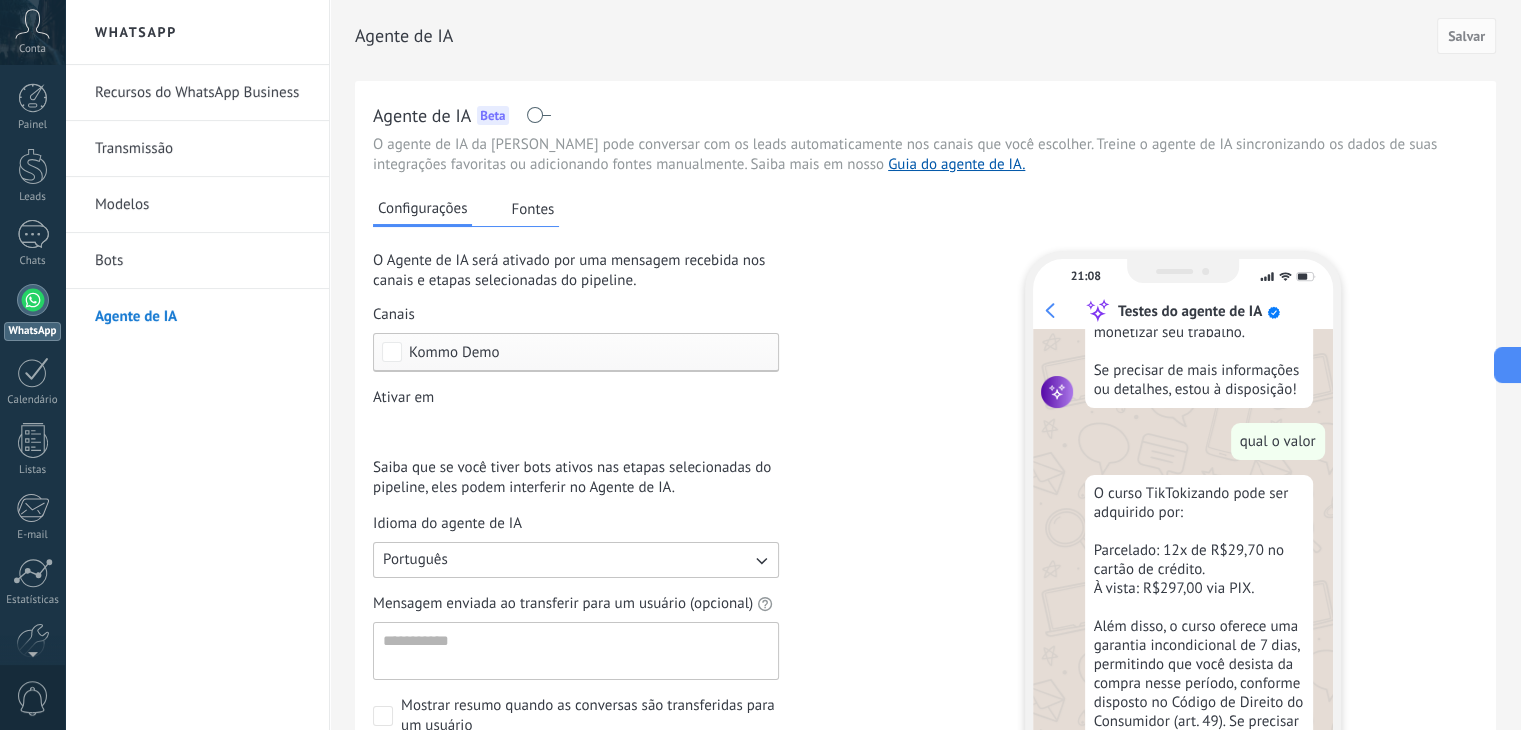 click on "Kommo Demo" at bounding box center [581, 352] 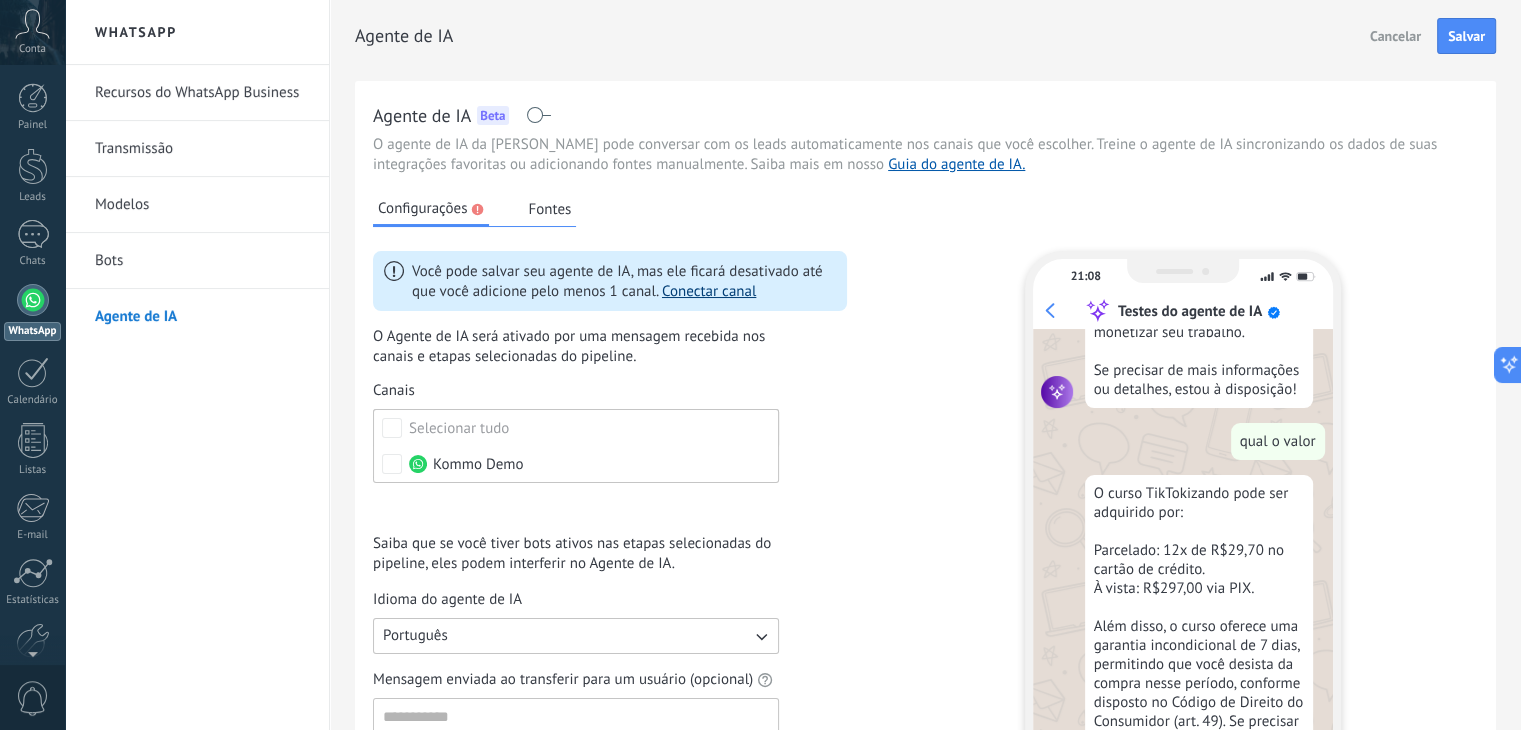 click on "Conectar canal" at bounding box center [709, 291] 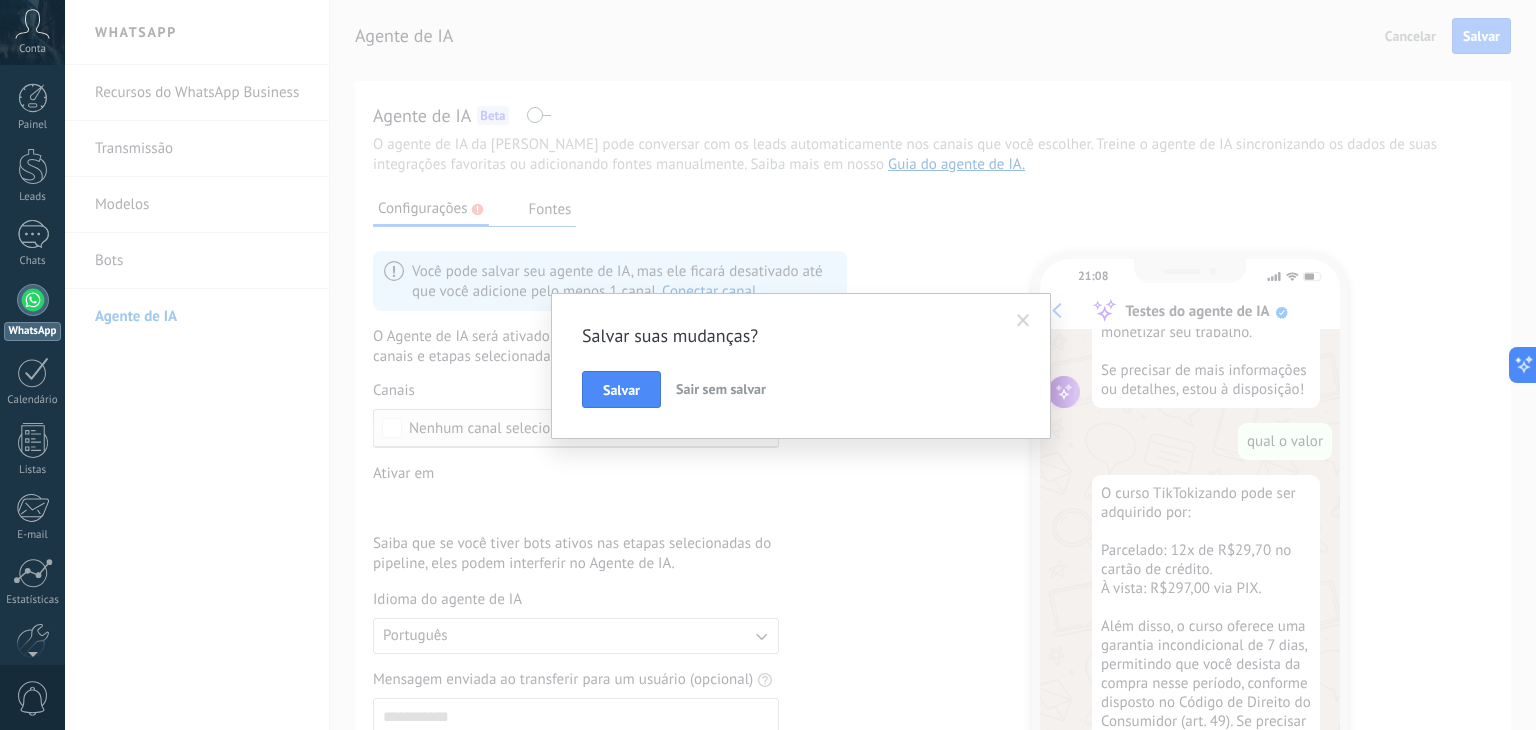 click at bounding box center [1023, 321] 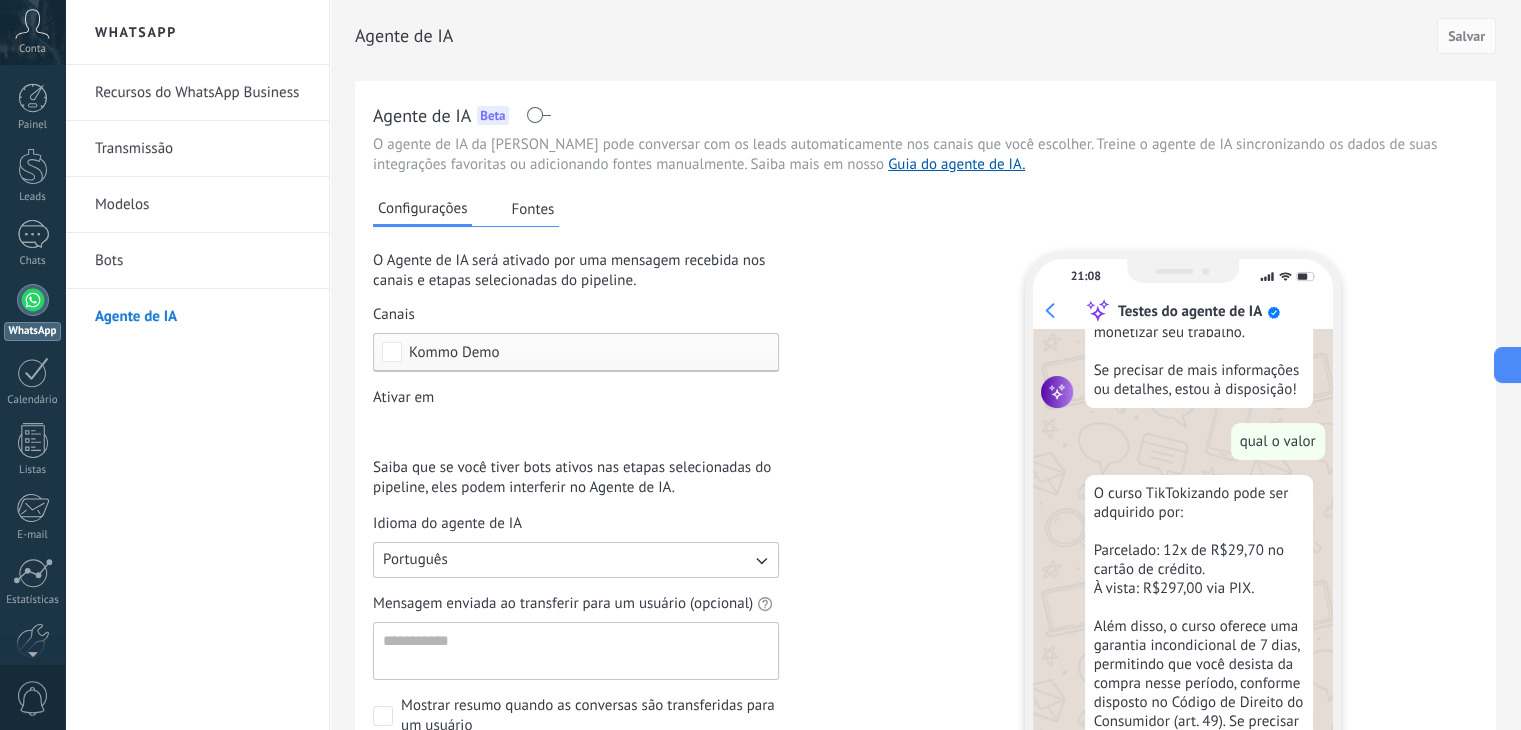 click on "Etapa de leads de entrada Comentário ou DM Envio de brinde ou DM Qualificado Oferta enviada Negociação Compra concluída Acompanhamento Ganho Perdido" at bounding box center (0, 0) 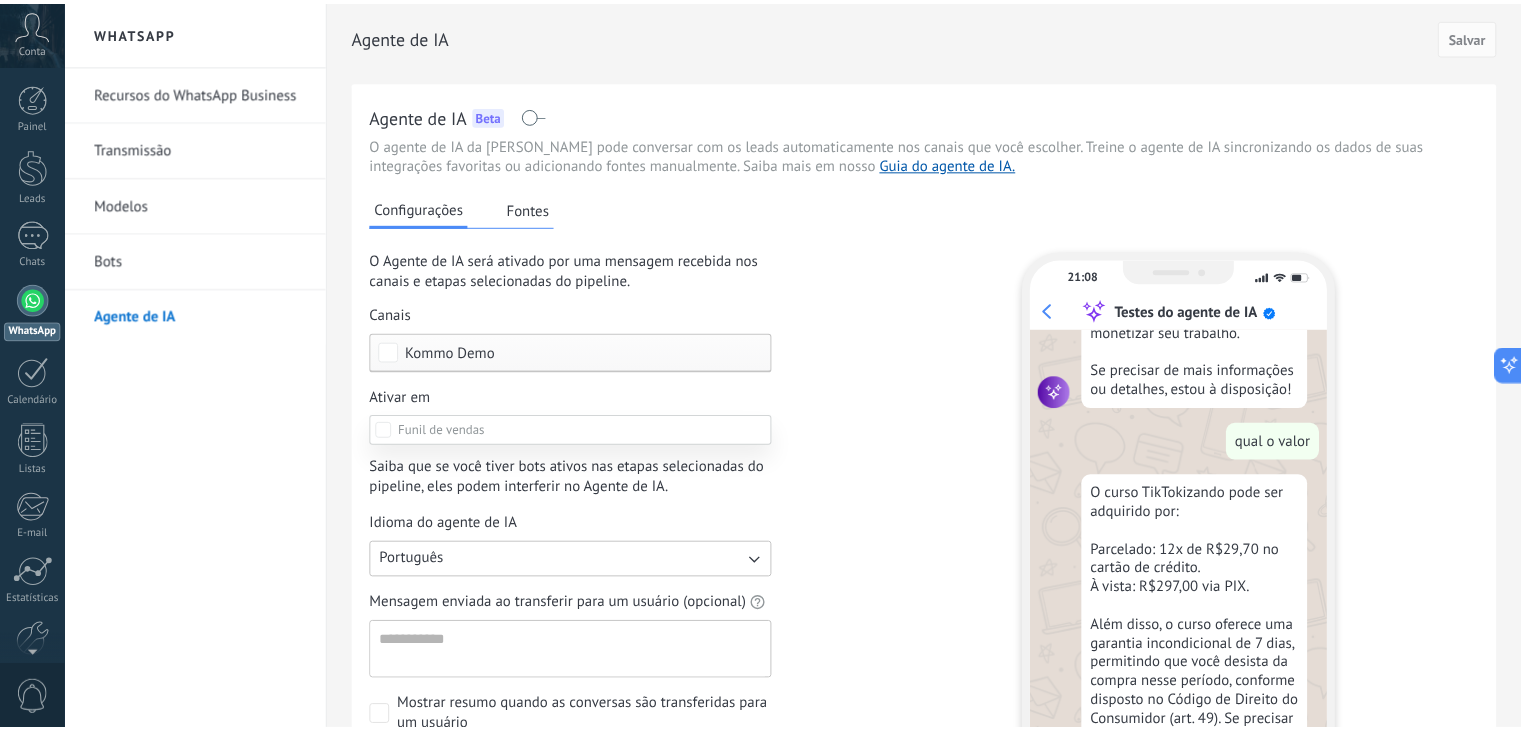 scroll, scrollTop: 253, scrollLeft: 0, axis: vertical 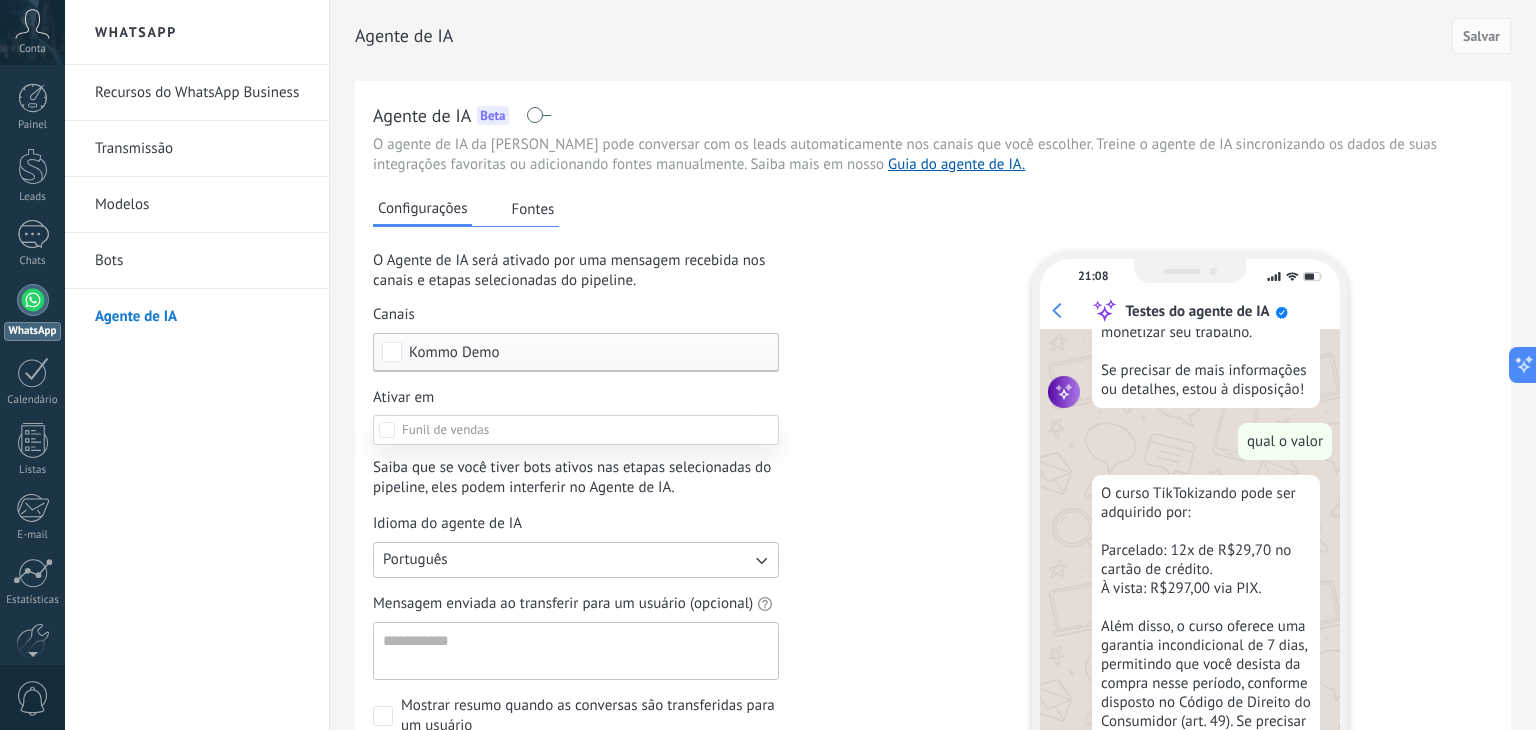 click at bounding box center (800, 365) 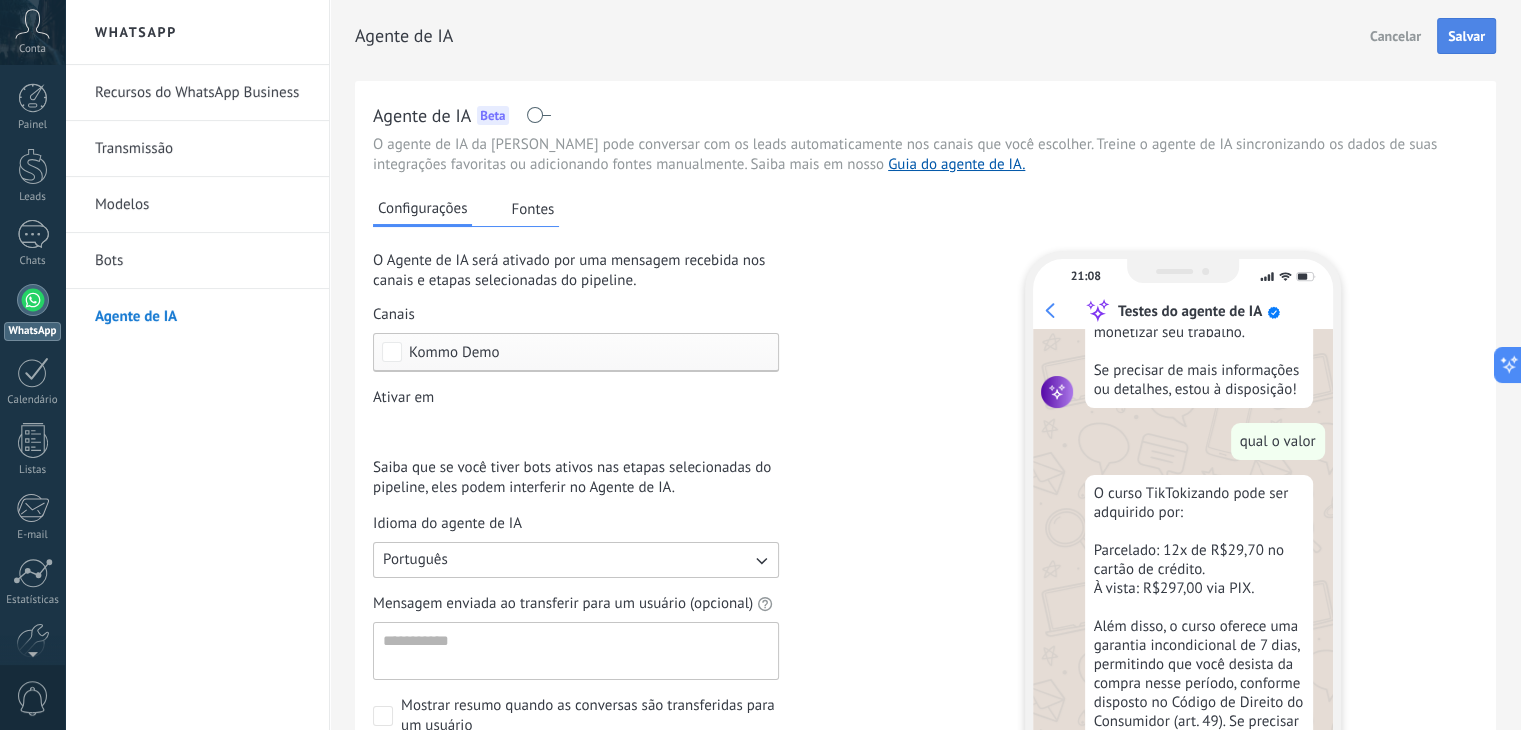 click on "Salvar" at bounding box center (1466, 36) 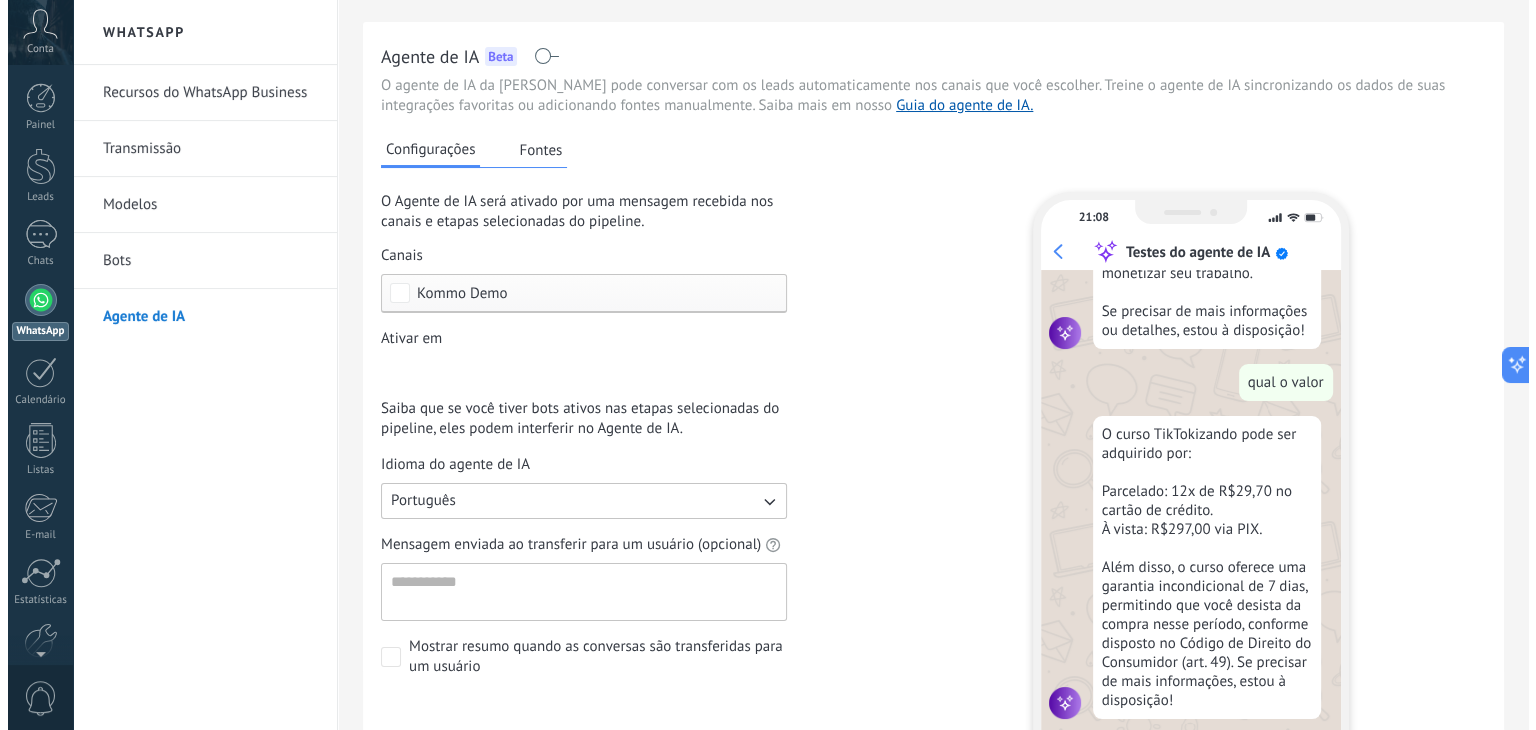 scroll, scrollTop: 0, scrollLeft: 0, axis: both 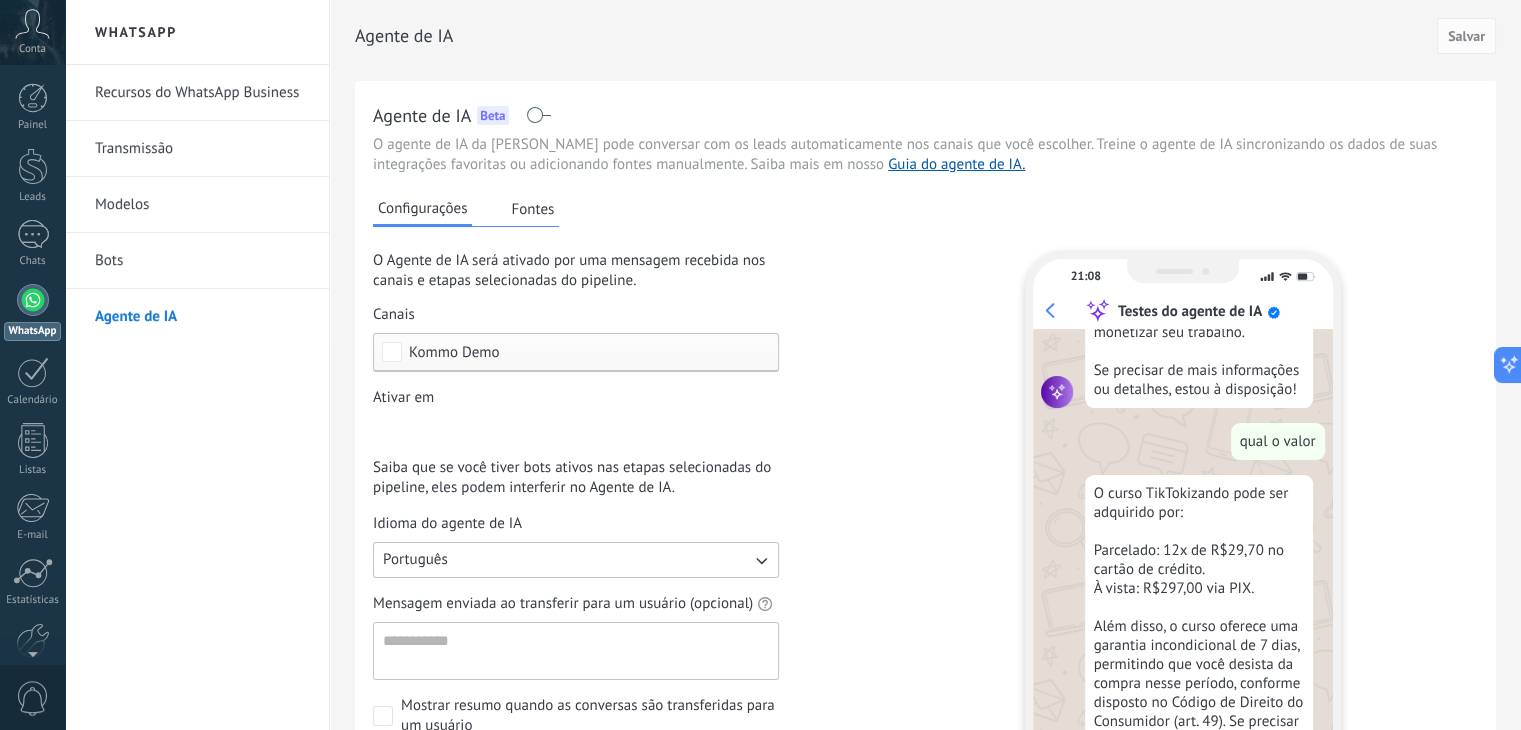 click on "Recursos do WhatsApp Business" at bounding box center [202, 93] 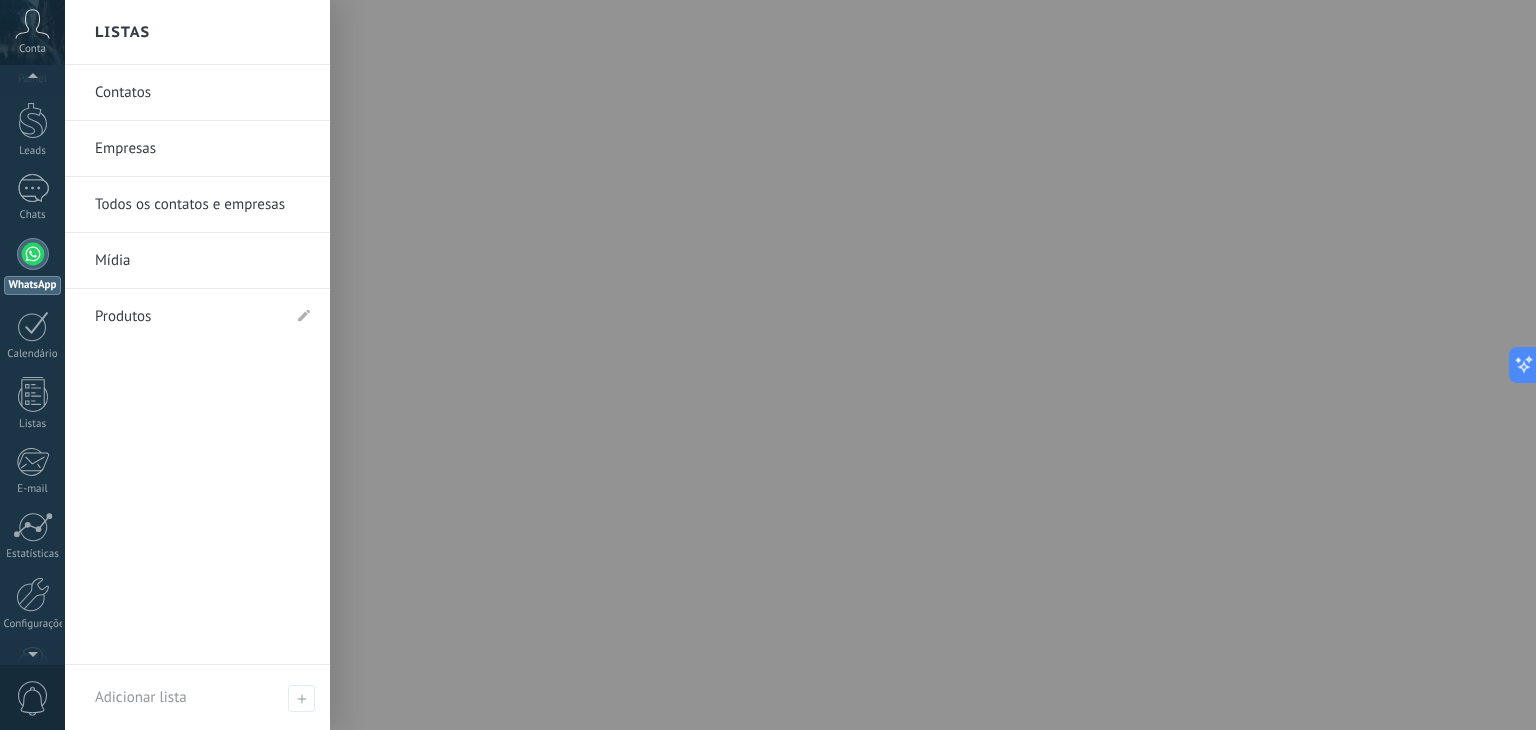scroll, scrollTop: 0, scrollLeft: 0, axis: both 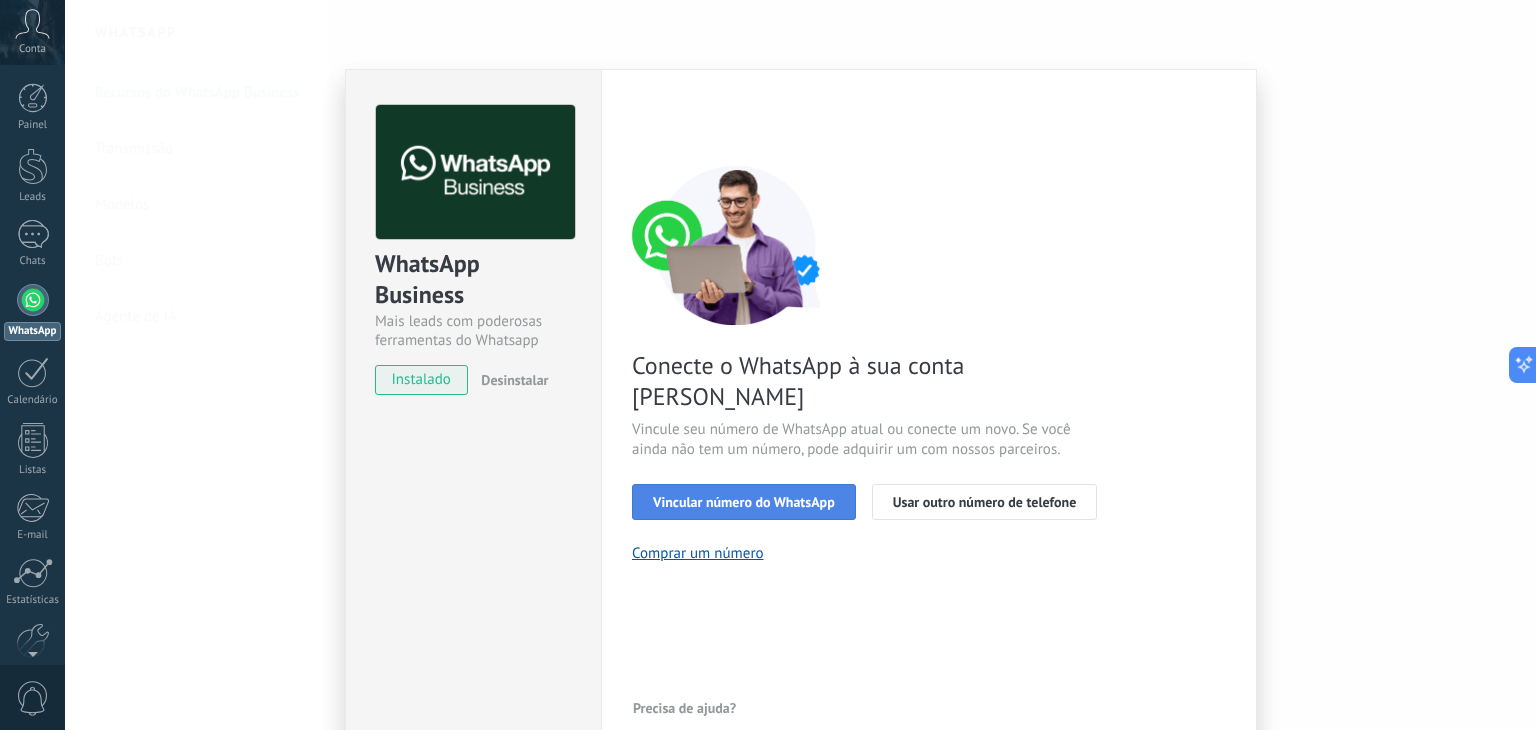 click on "Vincular número do WhatsApp" at bounding box center [744, 502] 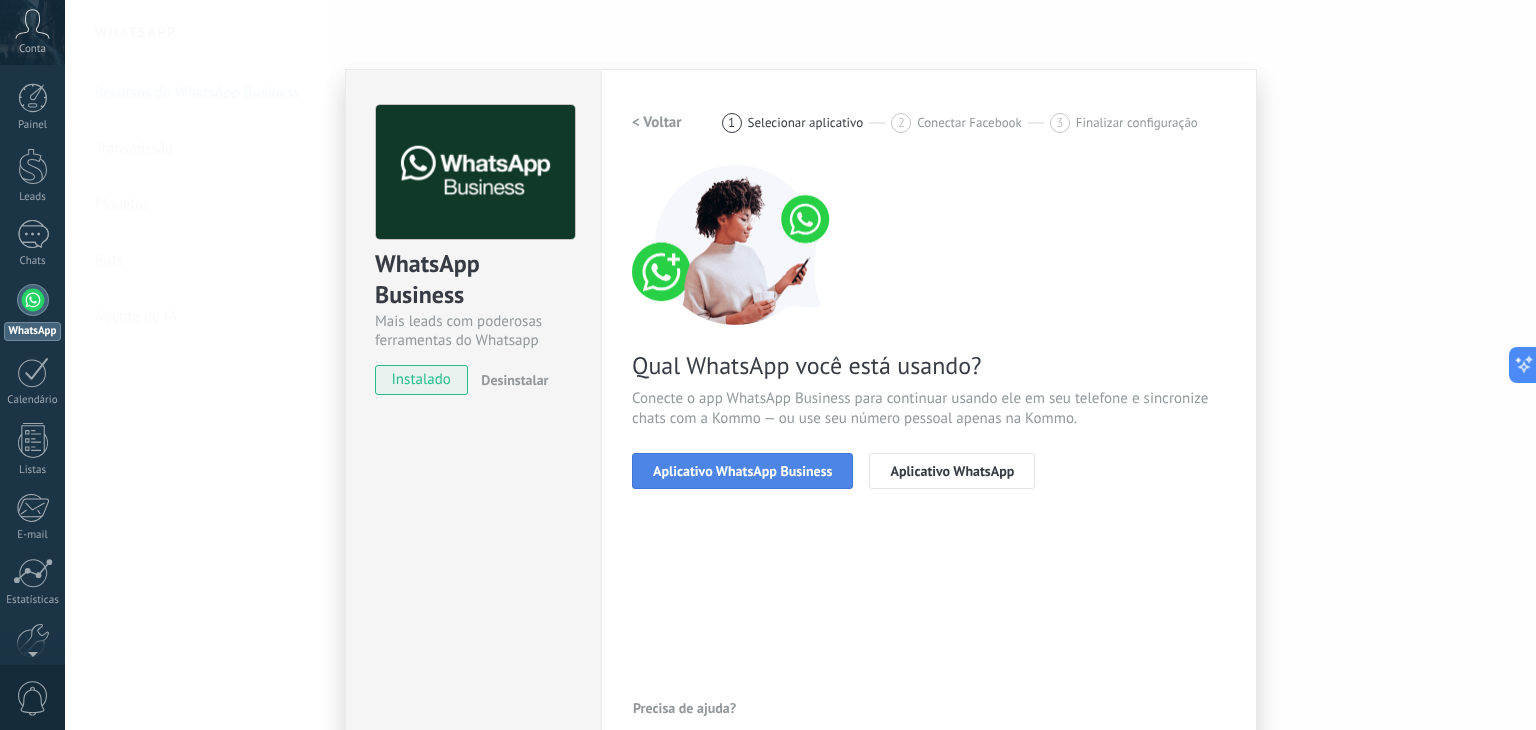 click on "Aplicativo WhatsApp Business" at bounding box center (742, 471) 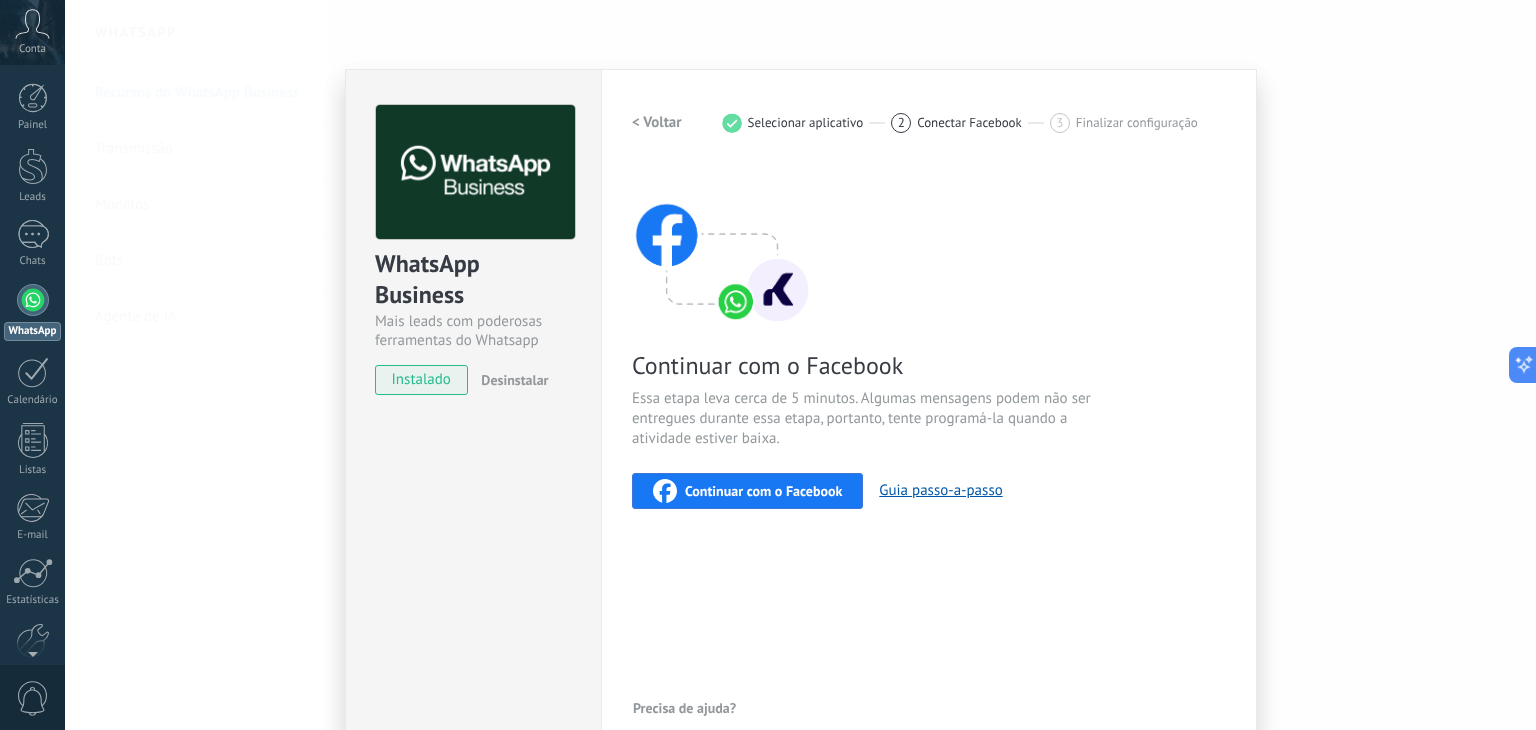 click on "Continuar com o Facebook" at bounding box center [763, 491] 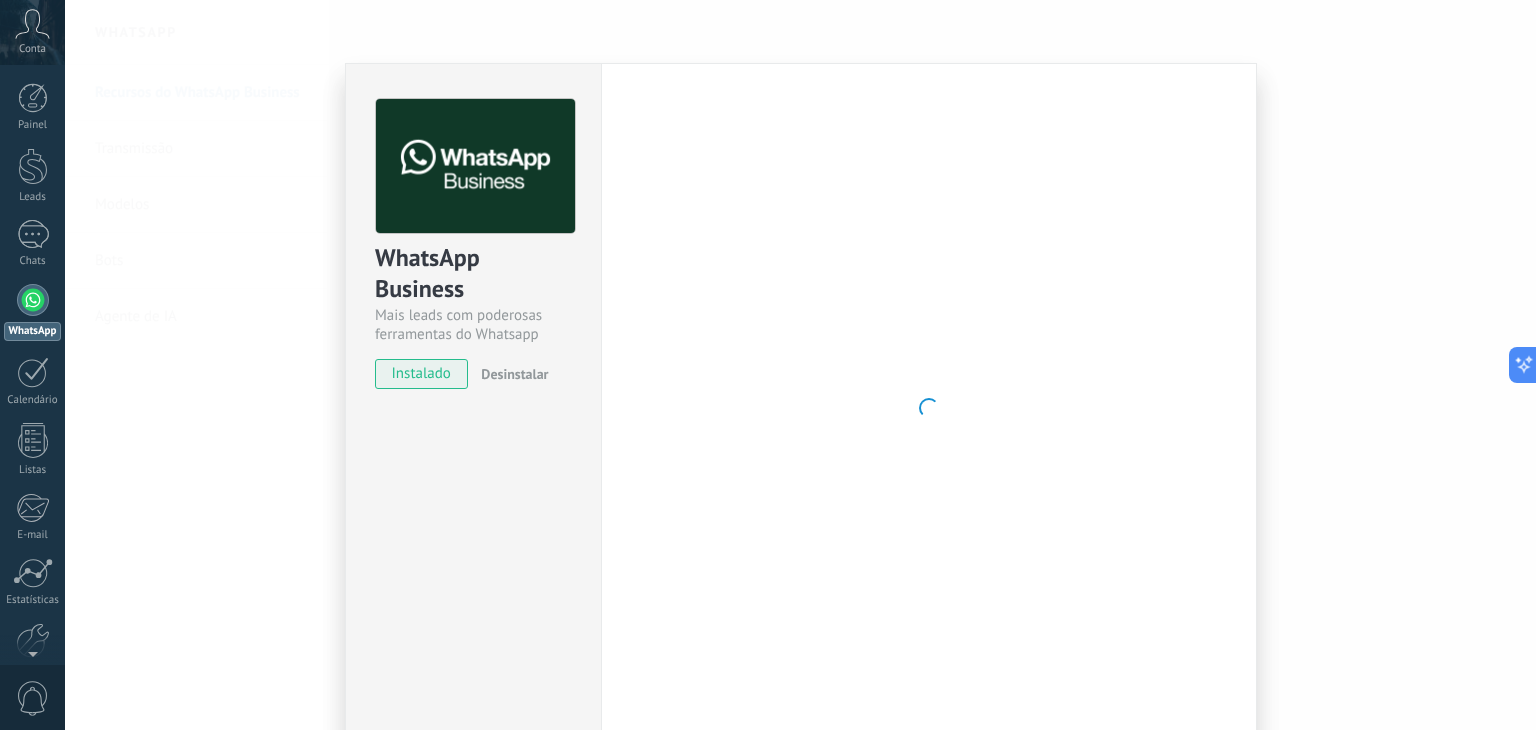 scroll, scrollTop: 0, scrollLeft: 0, axis: both 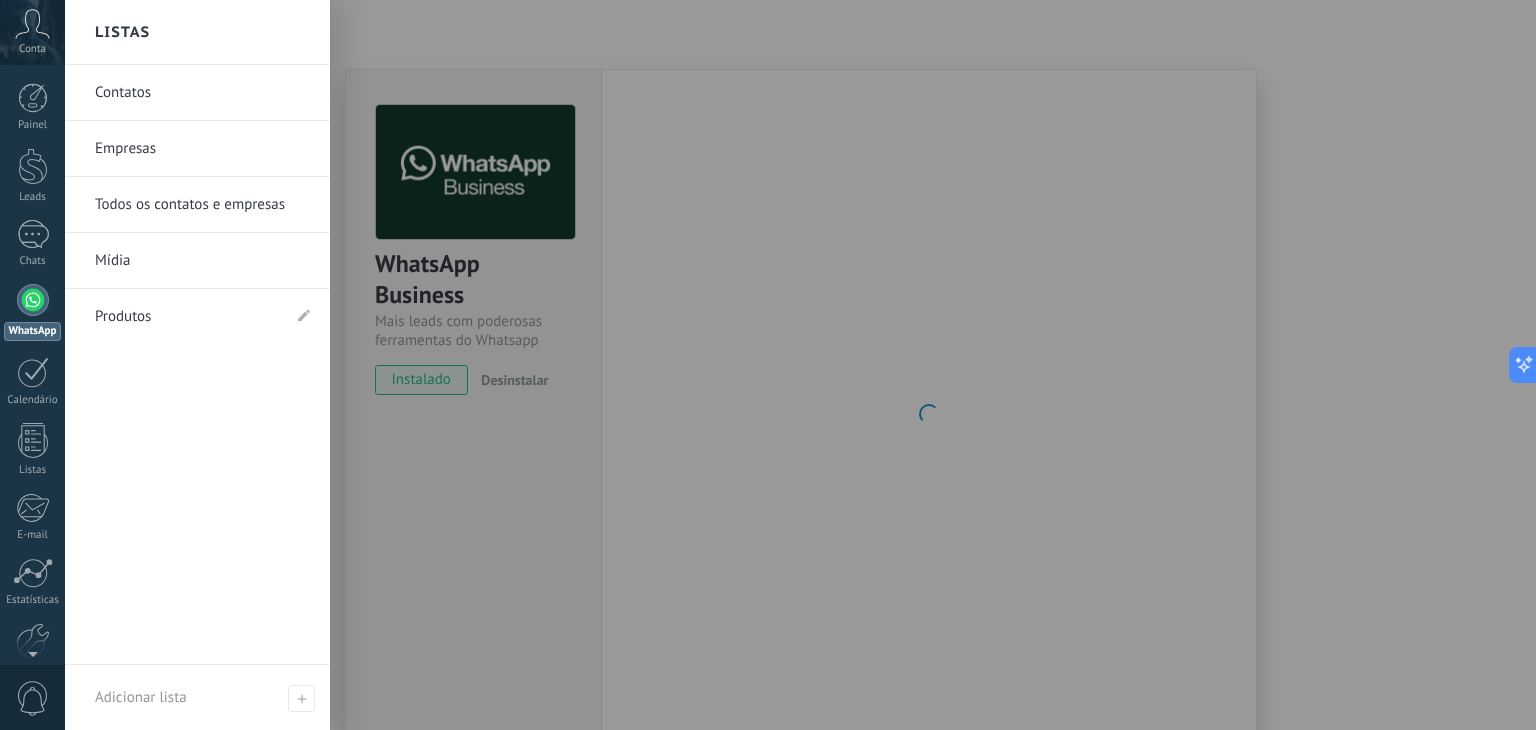 click on "Todos os contatos e empresas" at bounding box center (202, 205) 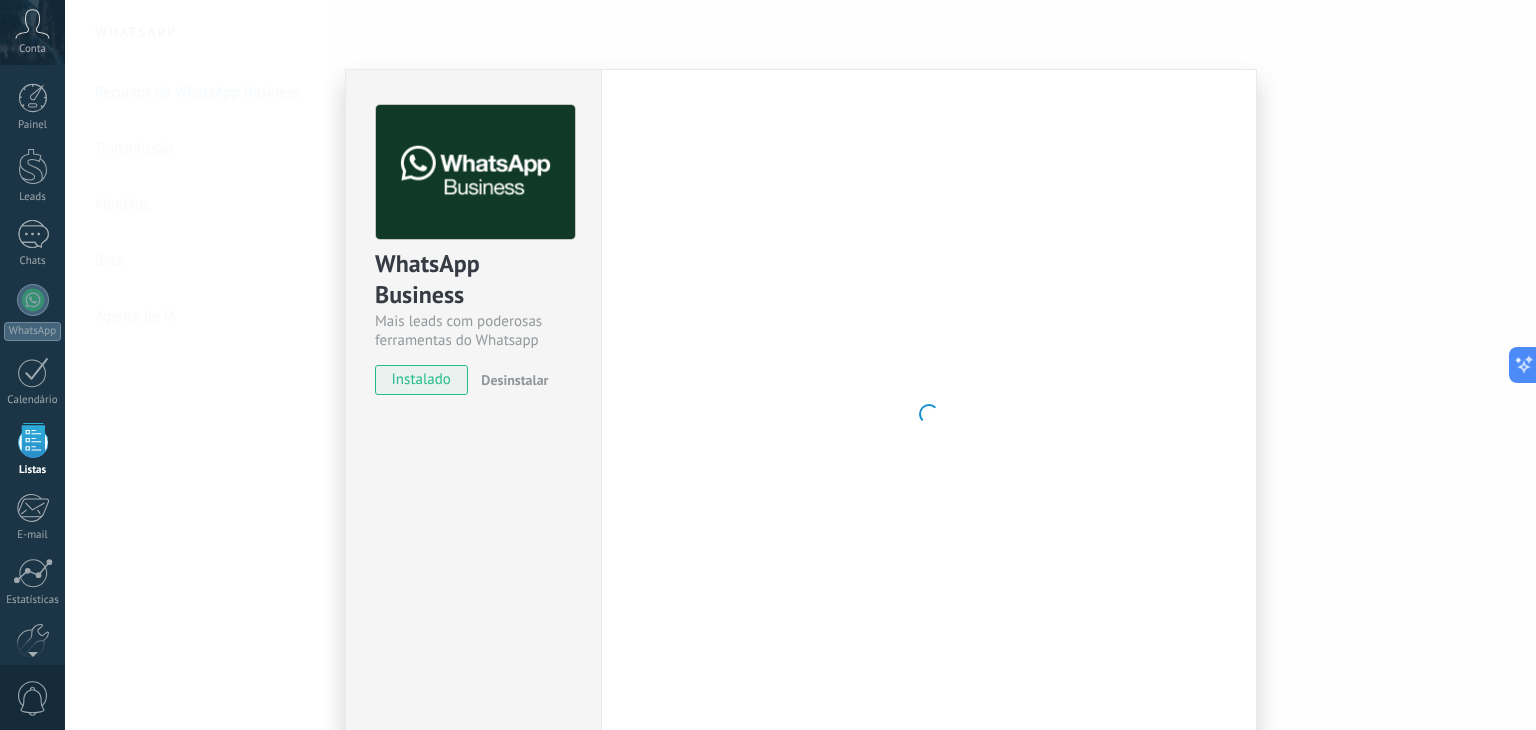 scroll, scrollTop: 51, scrollLeft: 0, axis: vertical 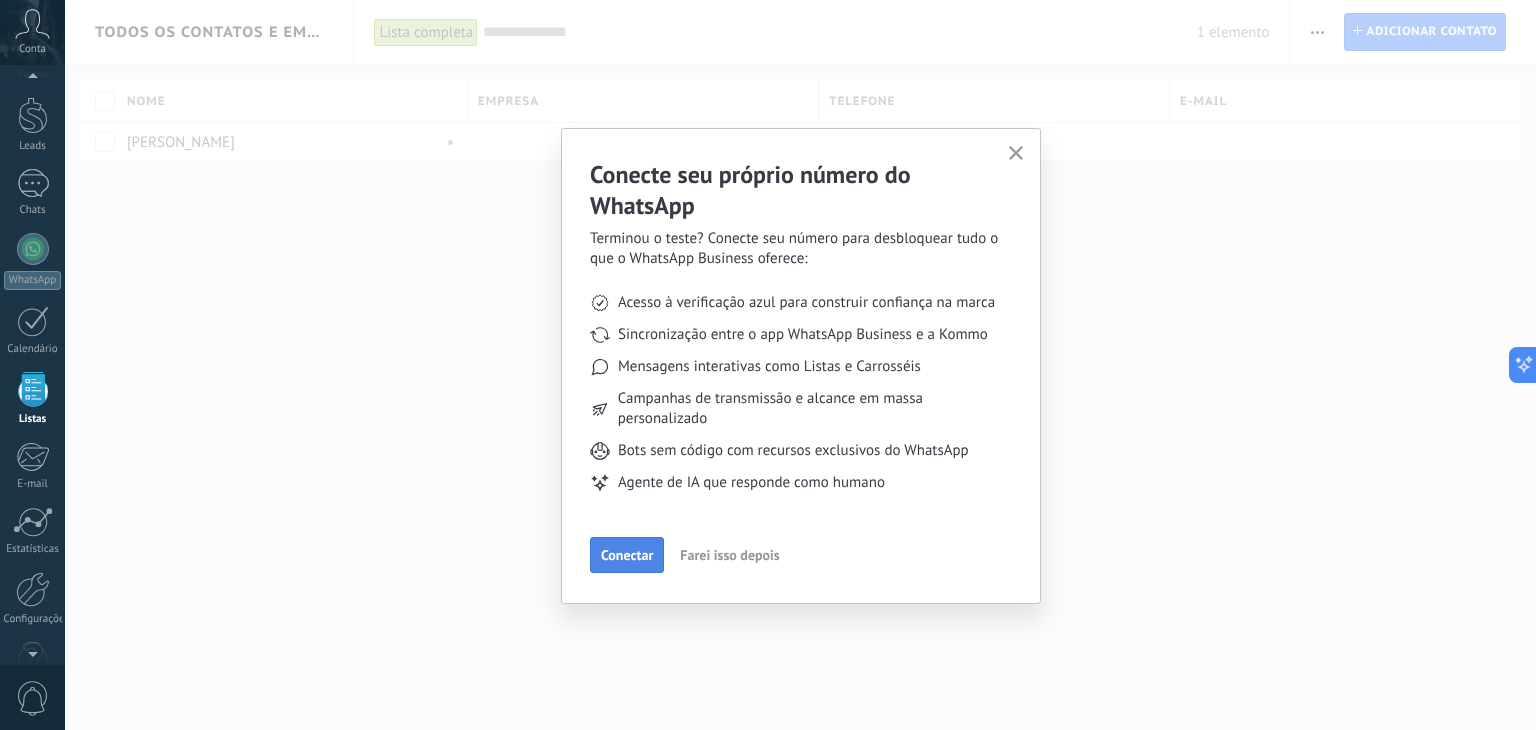 click on "Conectar" at bounding box center (627, 555) 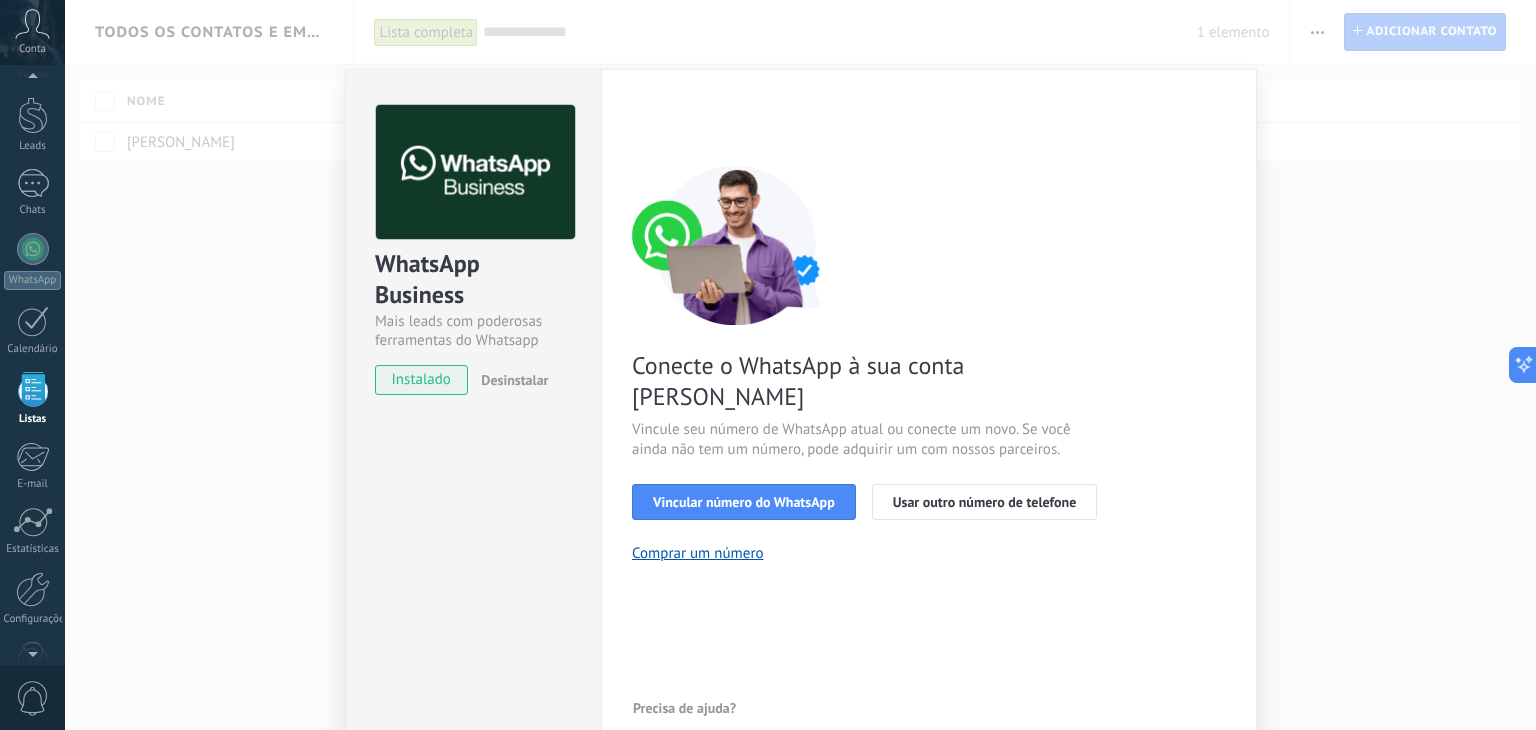 click on "WhatsApp Business Mais leads com poderosas ferramentas do Whatsapp instalado Desinstalar Configurações Autorização Esta aba registra os usuários que permitiram acesso à esta conta. Se você quiser remover a possibilidade de um usuário de enviar solicitações para a conta em relação a esta integração, você pode revogar o acesso. Se o acesso de todos os usuários for revogado, a integração parará de funcionar. Este app está instalado, mas ninguém concedeu acesso ainda. WhatsApp Cloud API Mais _:  Salvar < Voltar 1 Selecionar aplicativo 2 Conectar Facebook 3 Finalizar configuração Conecte o WhatsApp à sua conta Kommo Vincule seu número de WhatsApp atual ou conecte um novo. Se você ainda não tem um número, pode adquirir um com nossos parceiros. Vincular número do WhatsApp Usar outro número de telefone Comprar um número Precisa de ajuda?" at bounding box center [800, 365] 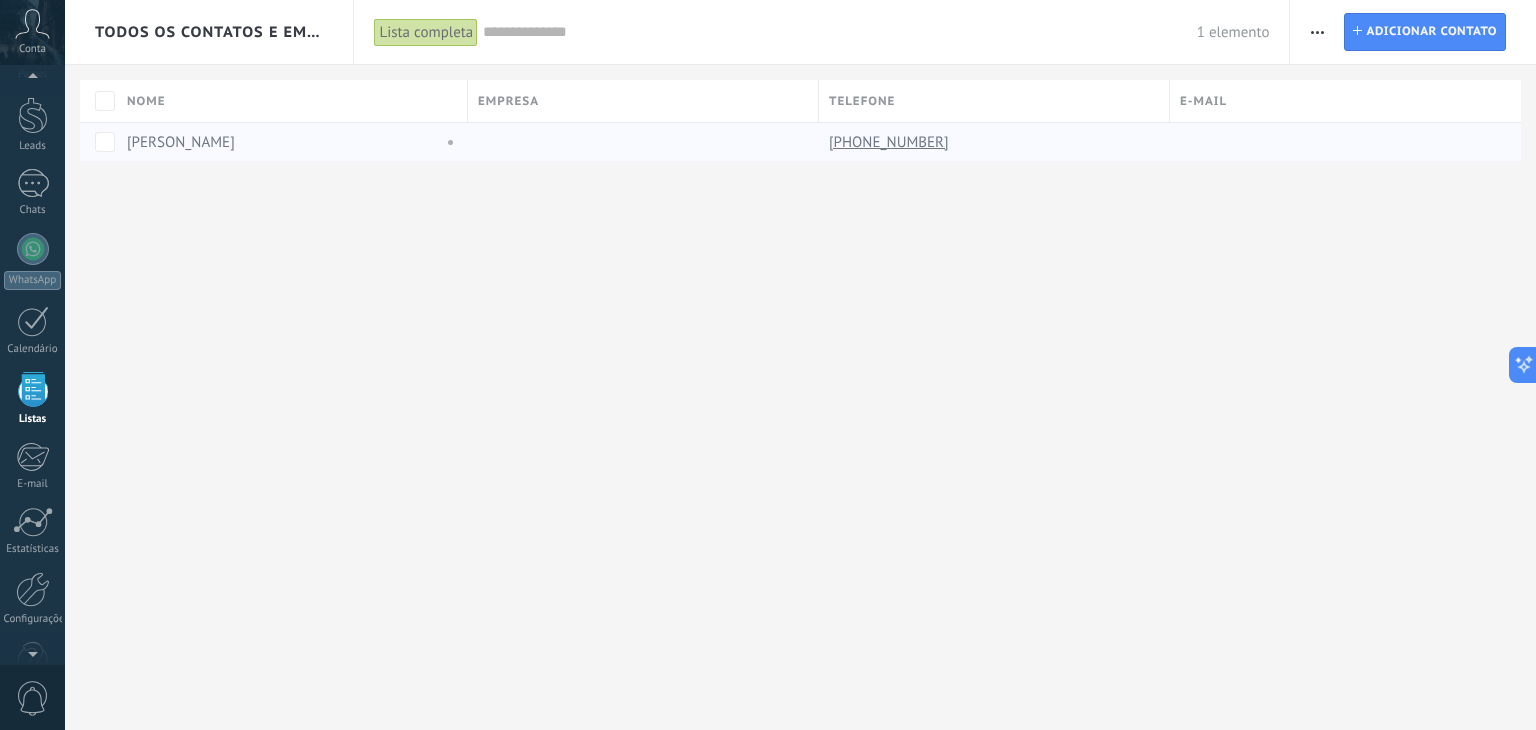 click on "[PHONE_NUMBER]" at bounding box center [989, 142] 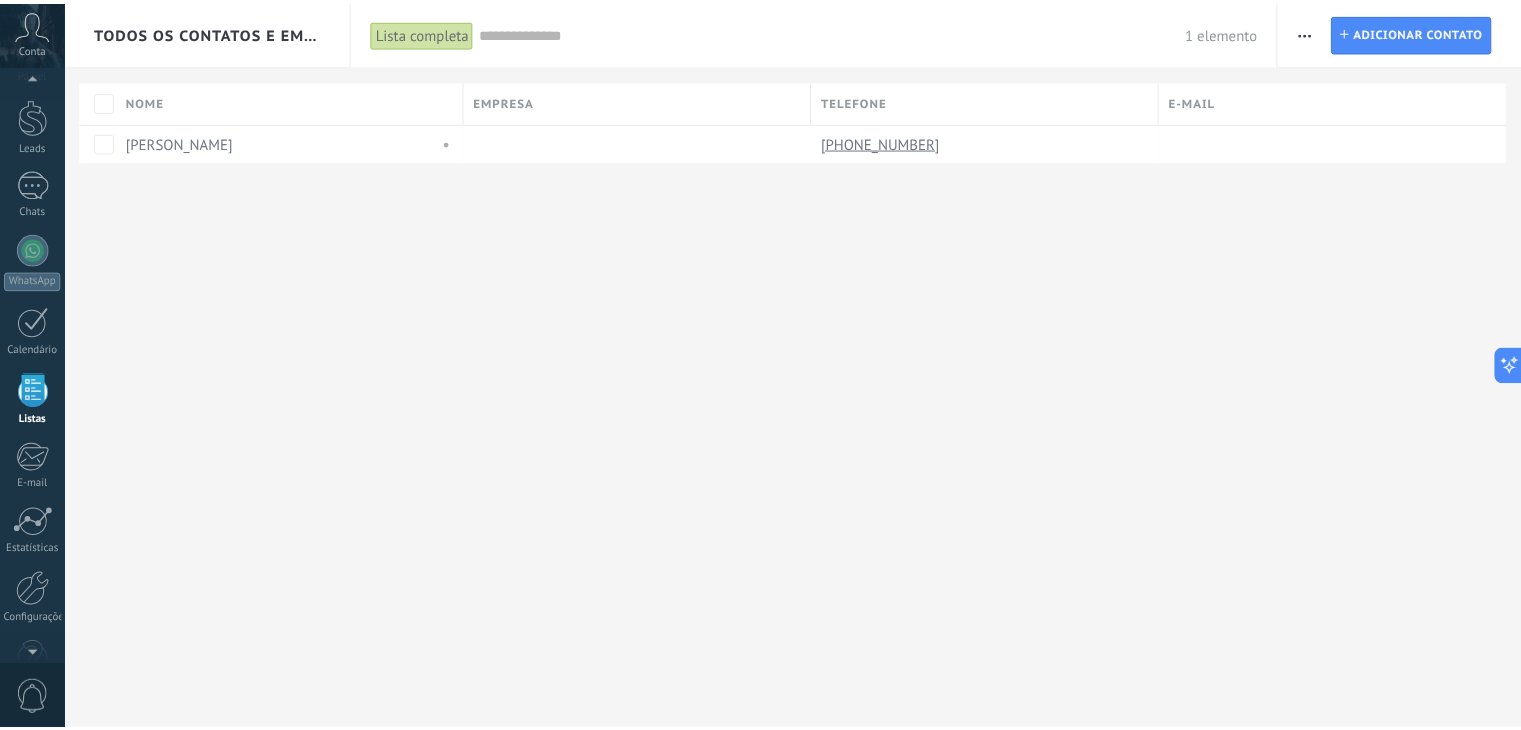 scroll, scrollTop: 0, scrollLeft: 0, axis: both 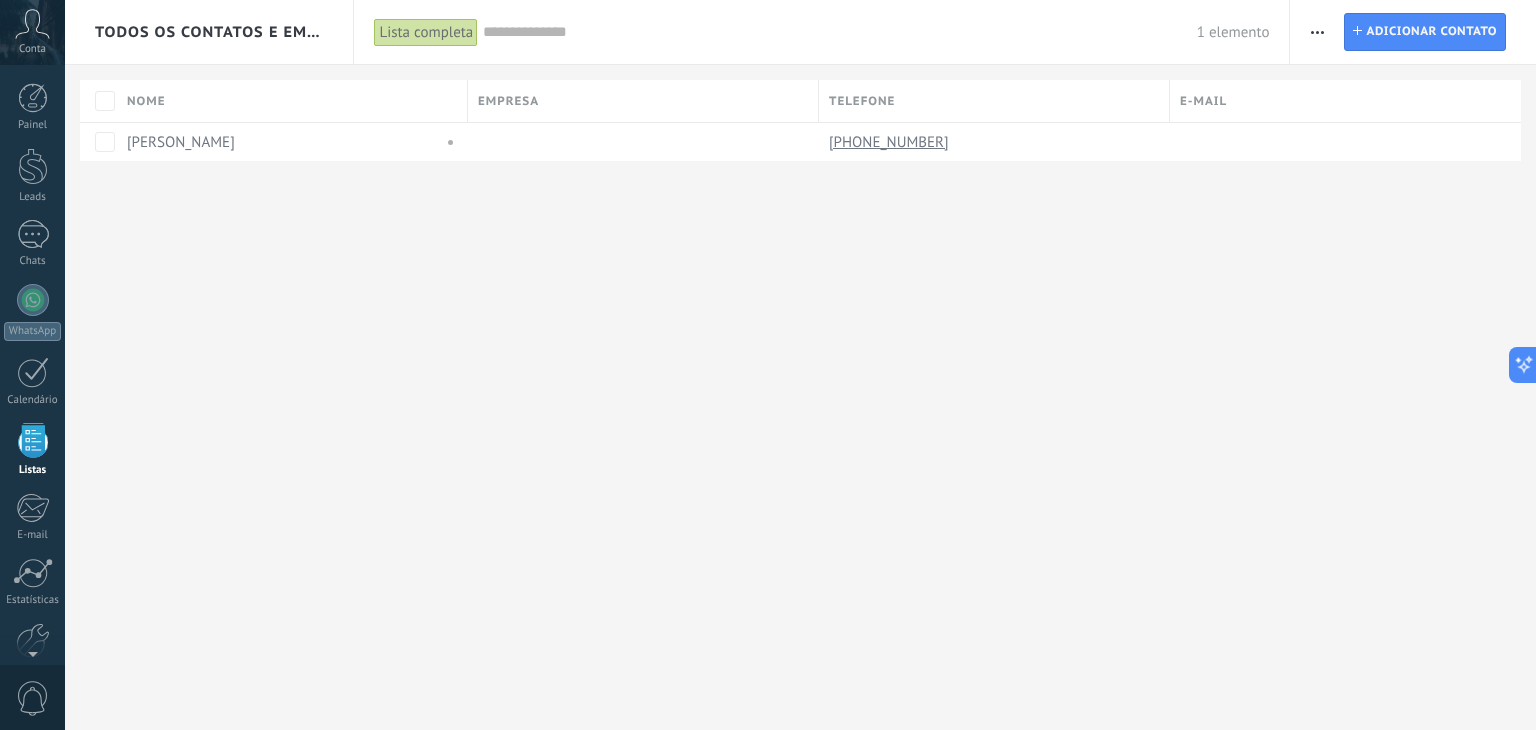 click 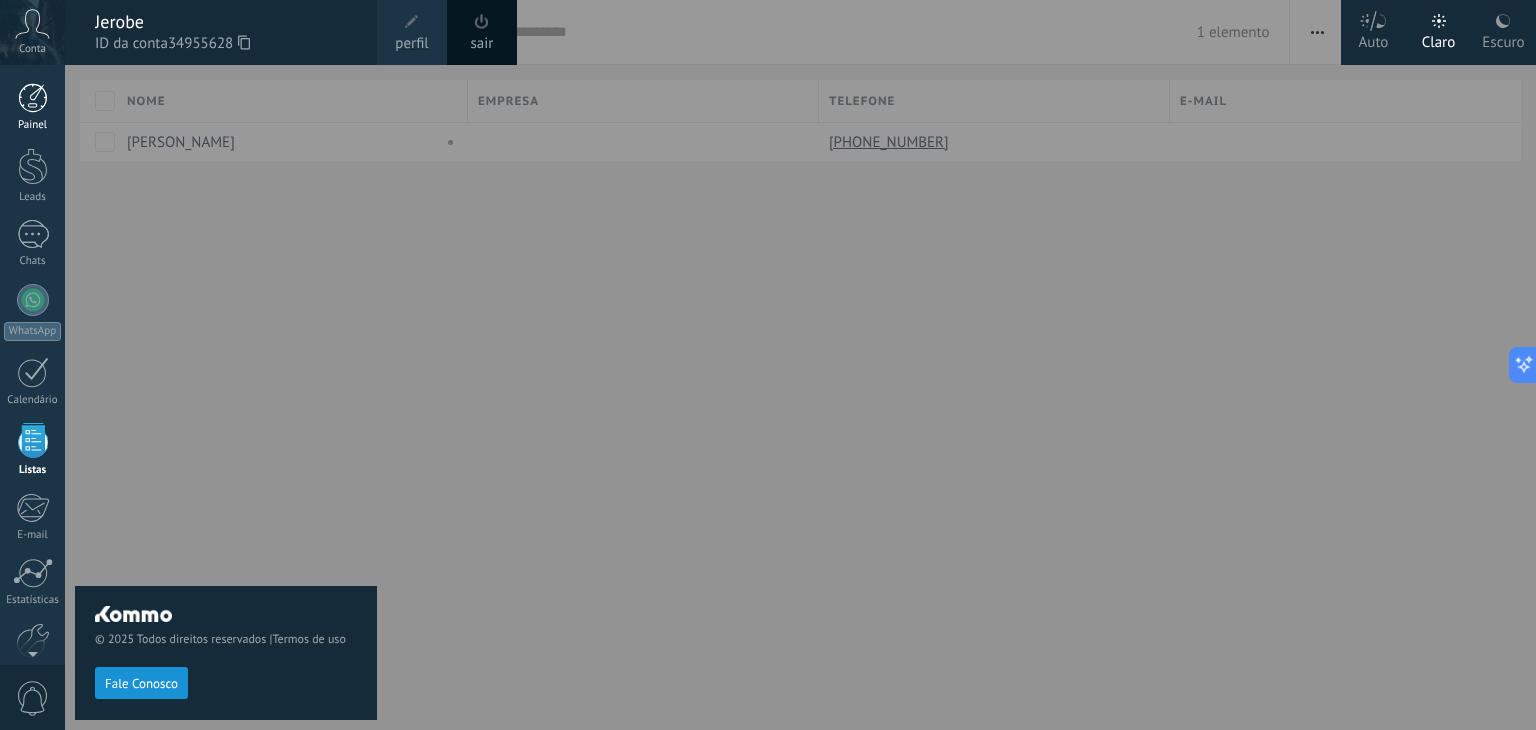 click on "Painel" at bounding box center [32, 107] 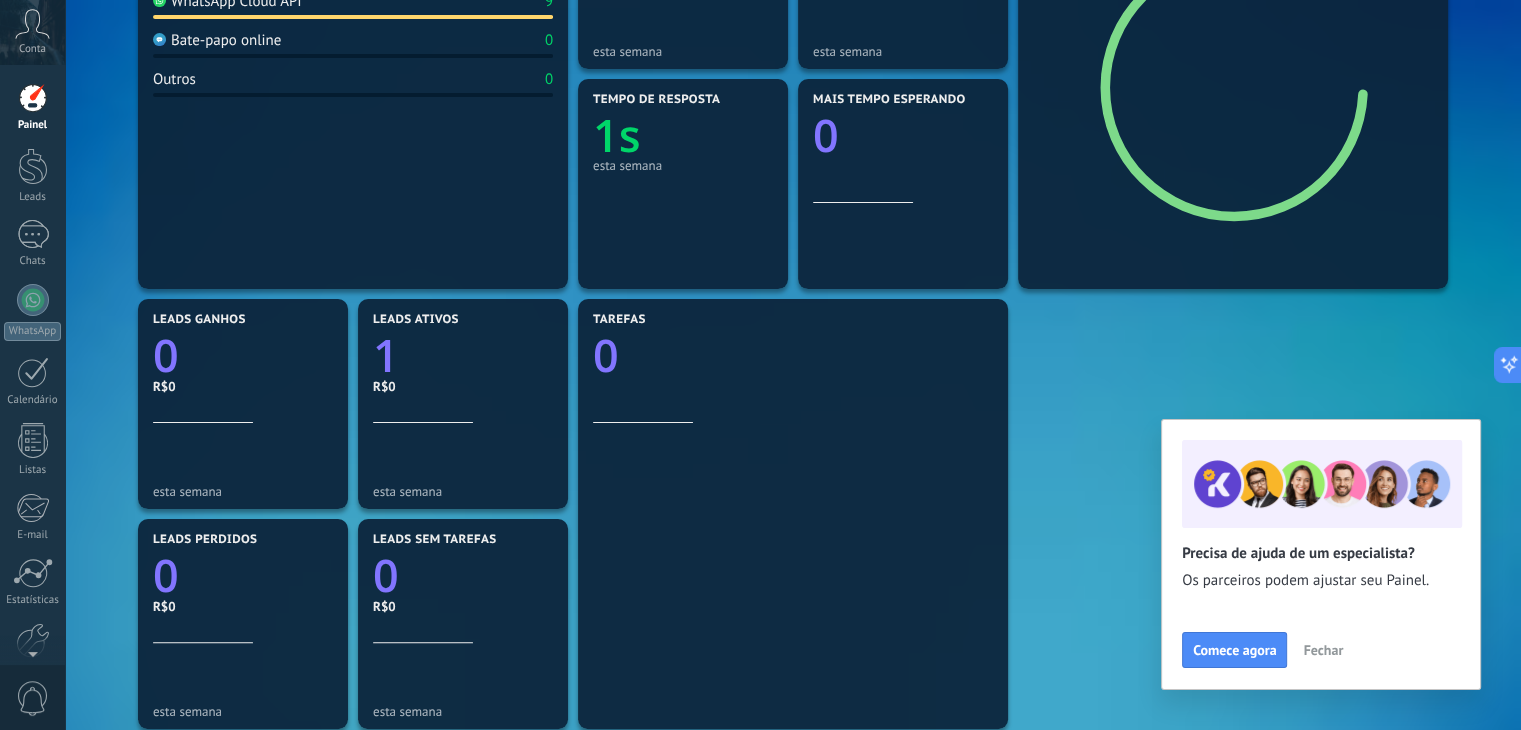scroll, scrollTop: 685, scrollLeft: 0, axis: vertical 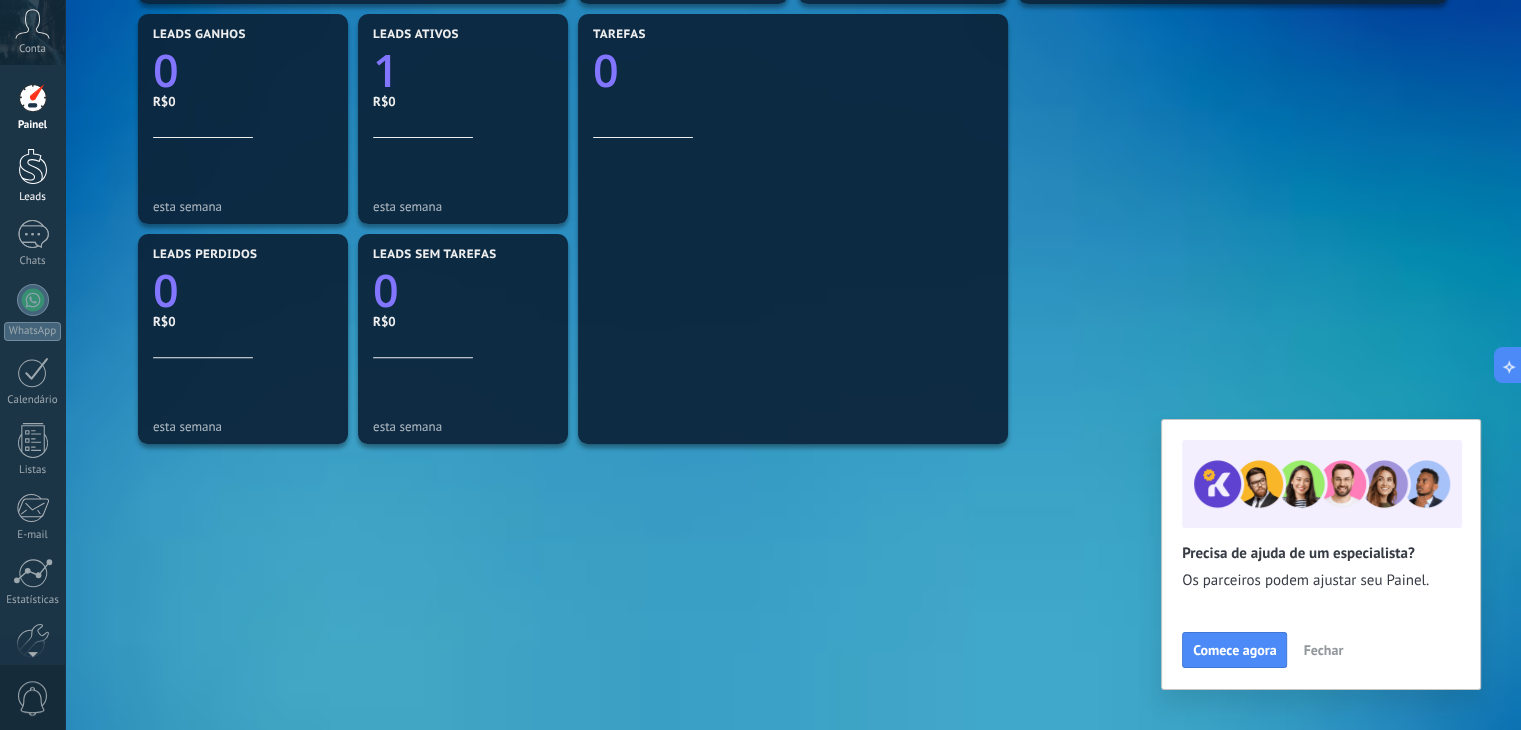 click at bounding box center (33, 166) 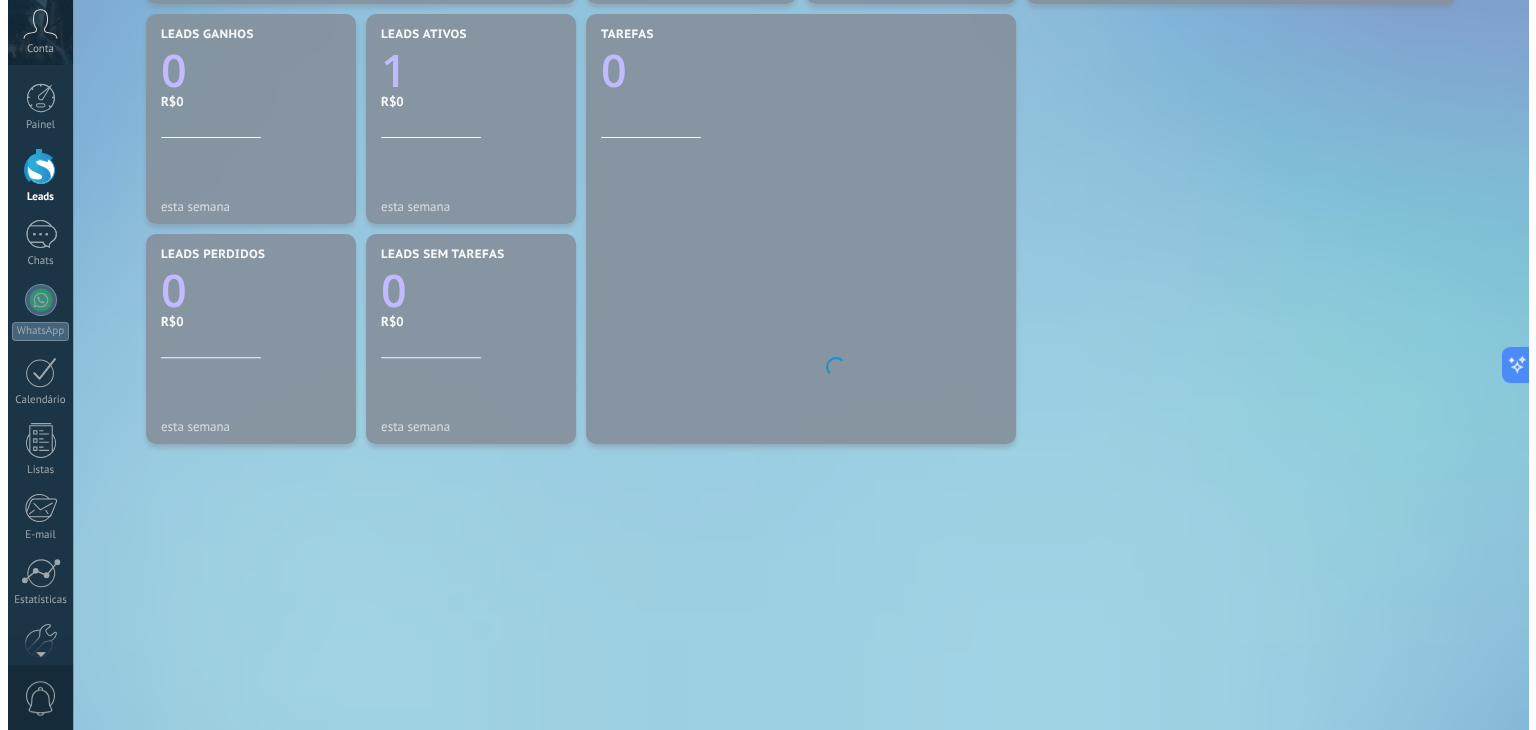 scroll, scrollTop: 0, scrollLeft: 0, axis: both 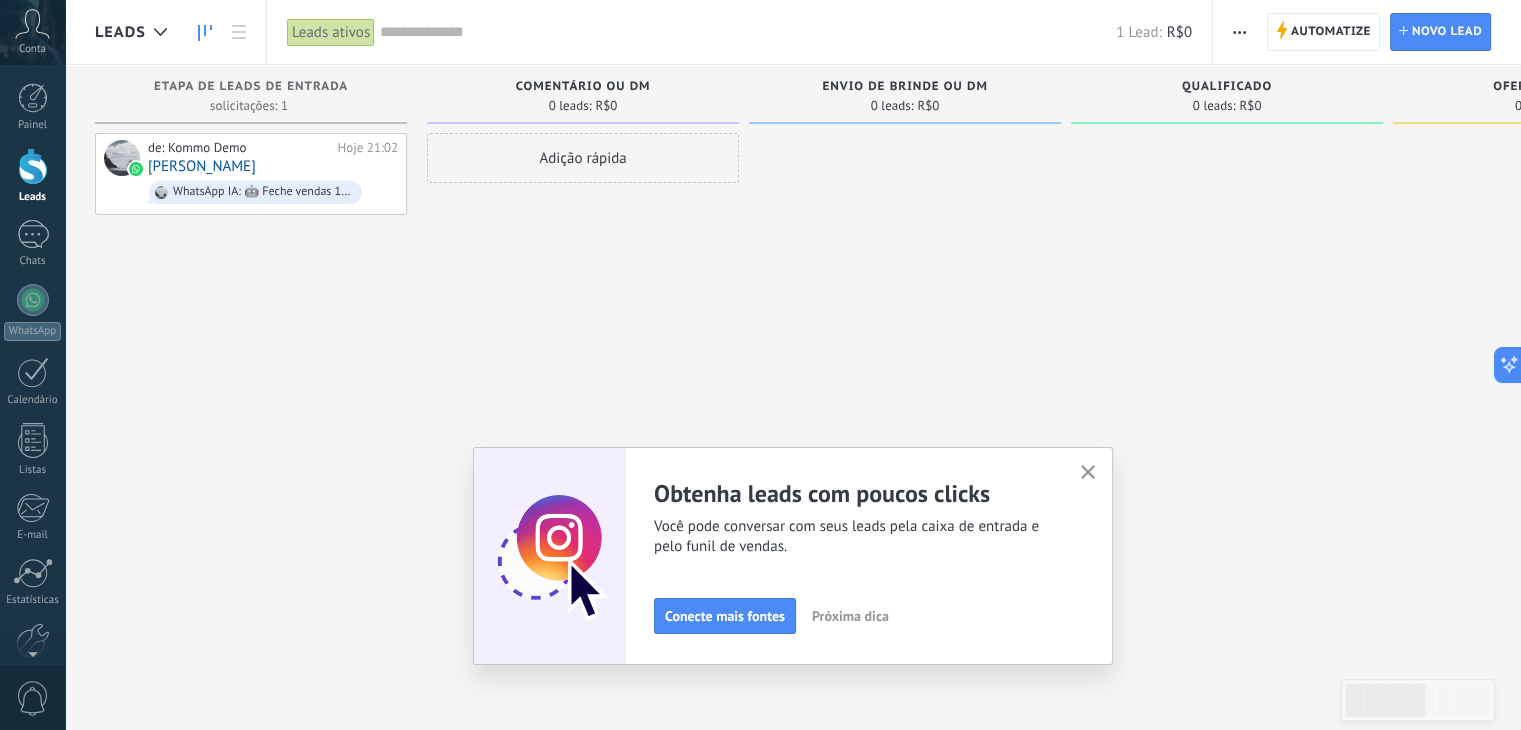 click 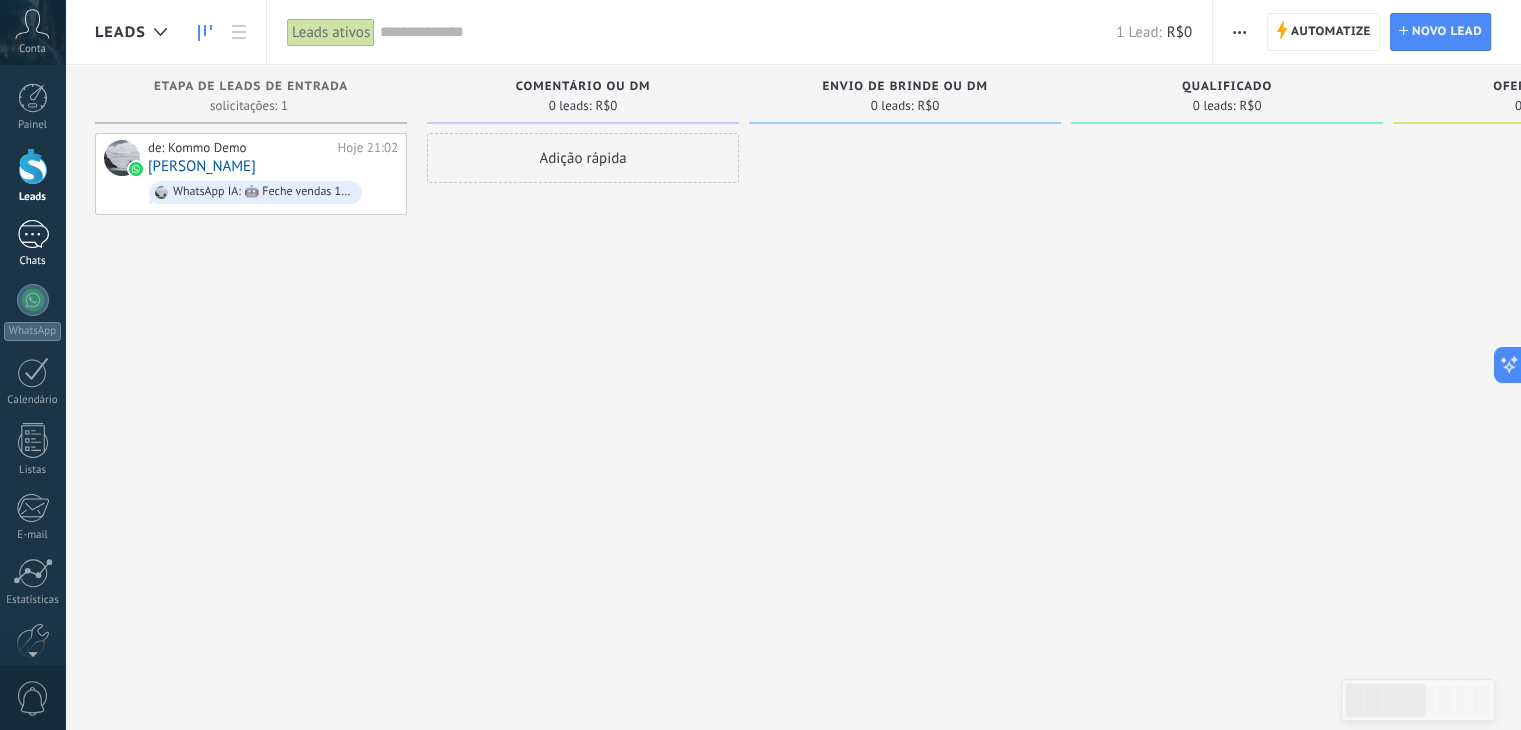 click on "1
Chats" at bounding box center (32, 244) 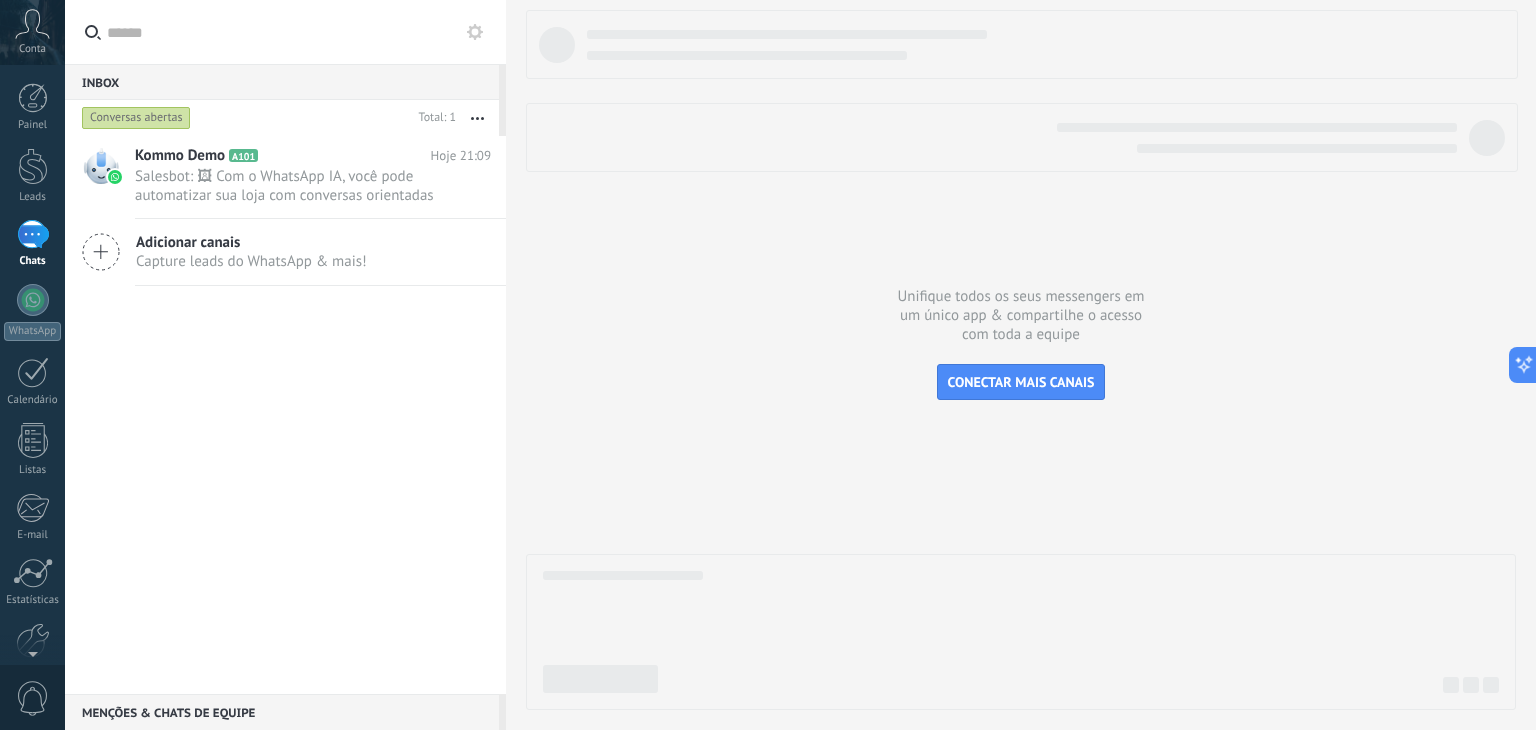 click on "Capture leads do WhatsApp & mais!" at bounding box center [251, 261] 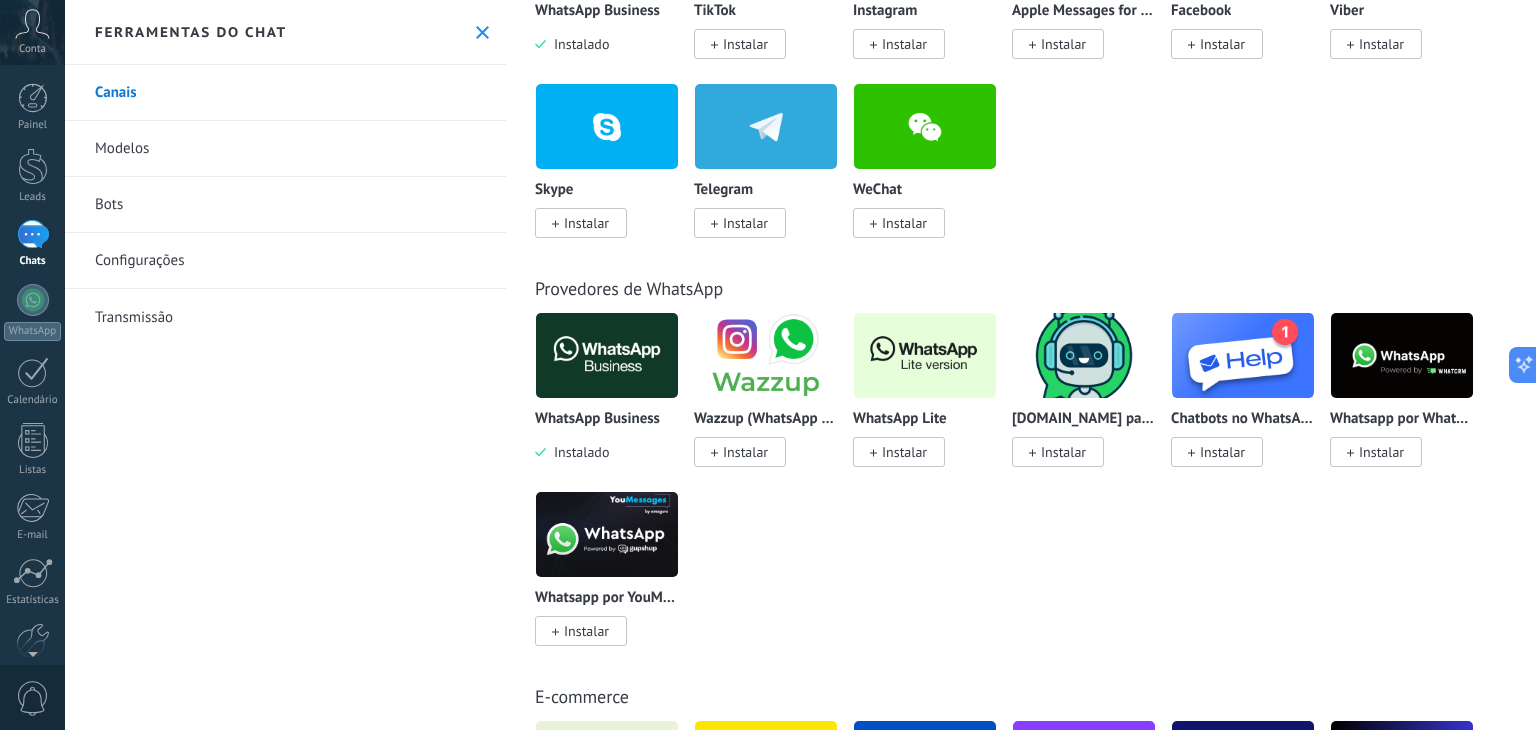 scroll, scrollTop: 0, scrollLeft: 0, axis: both 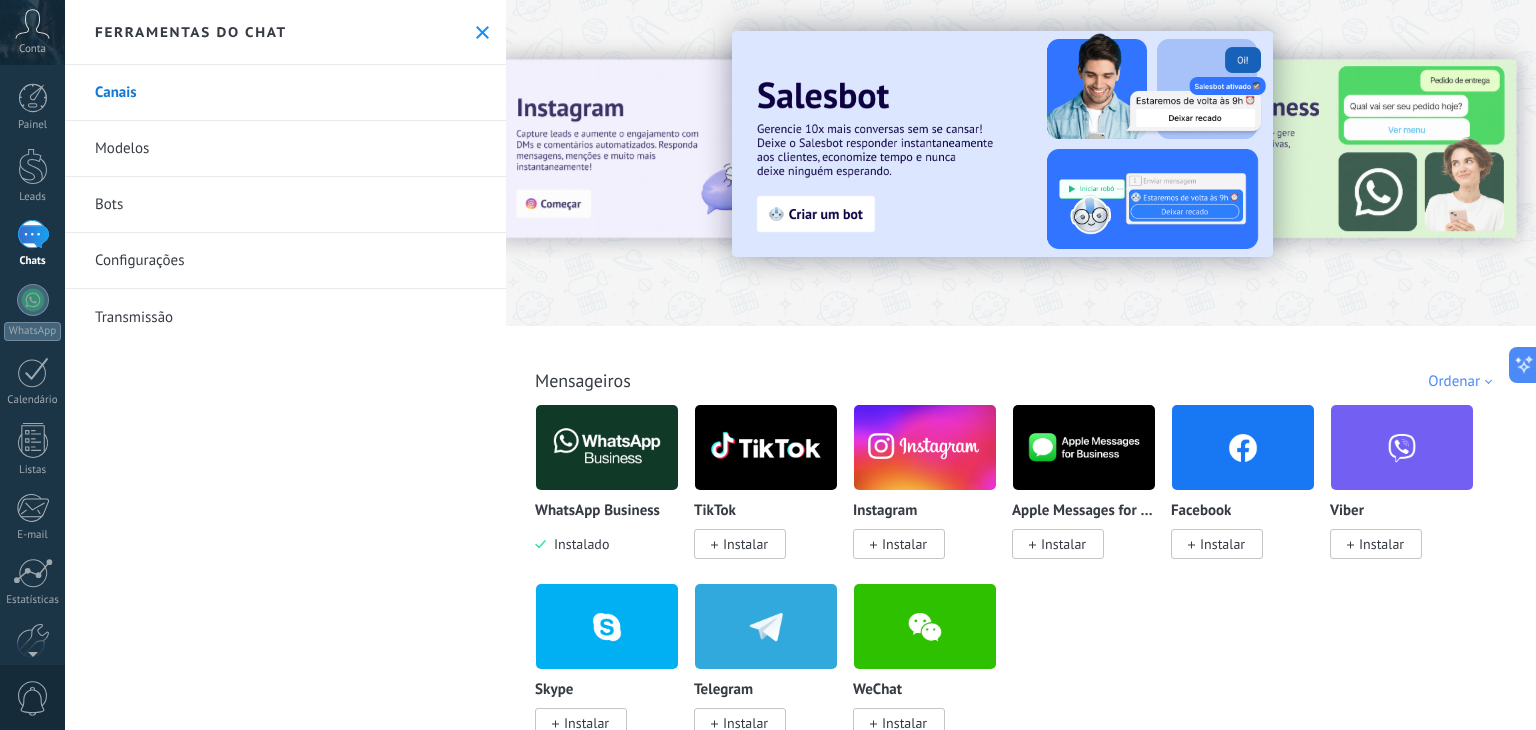 click at bounding box center [607, 447] 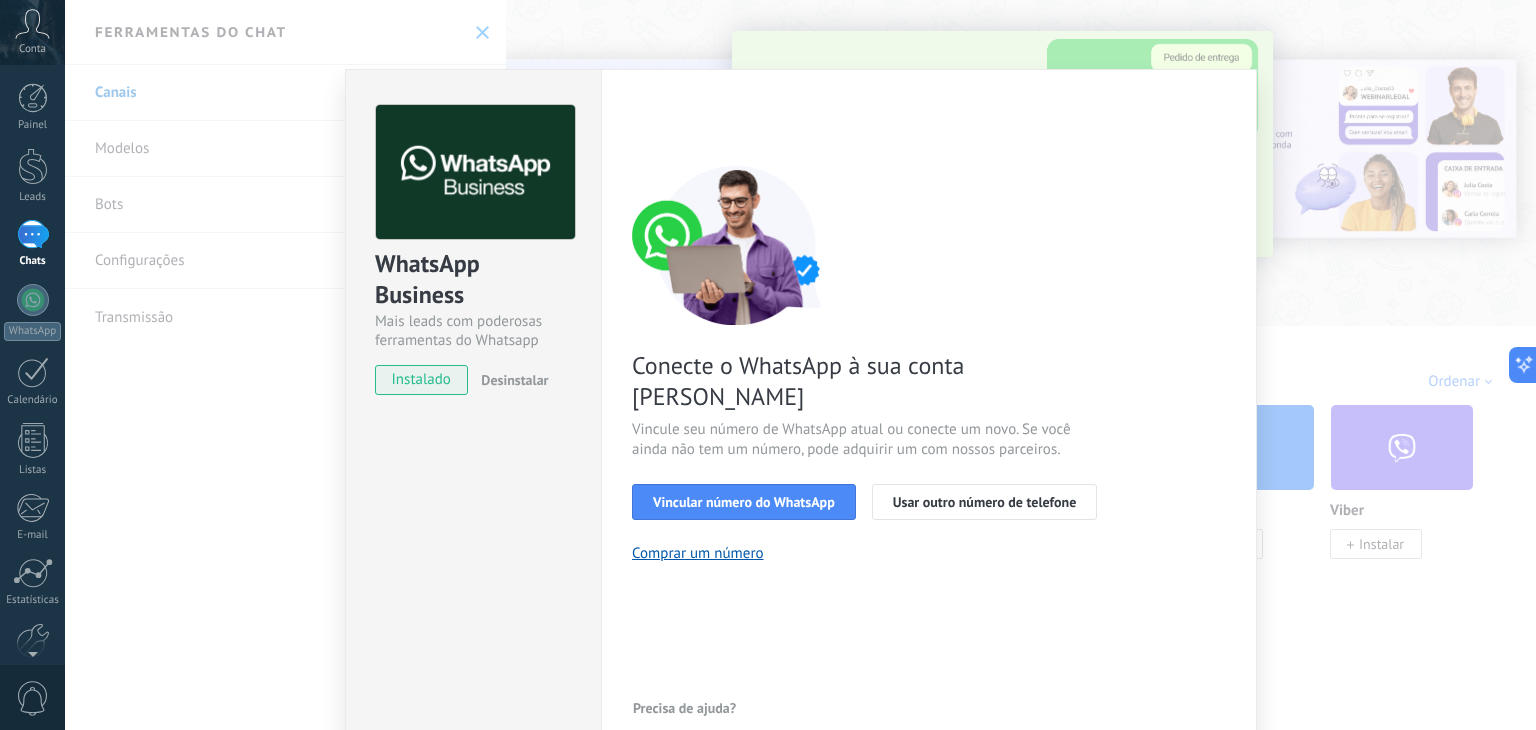 click on "Desinstalar" at bounding box center [514, 380] 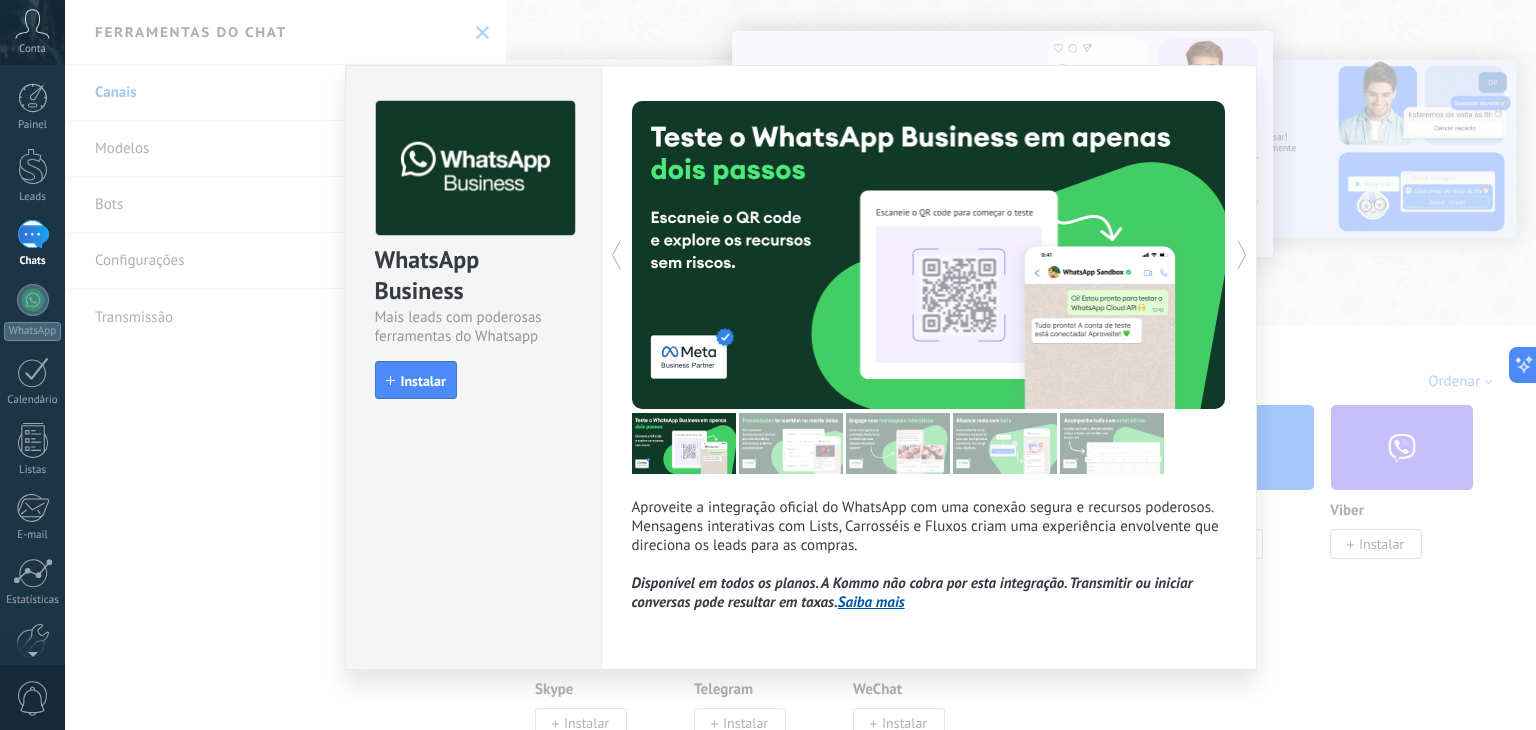 click at bounding box center [791, 443] 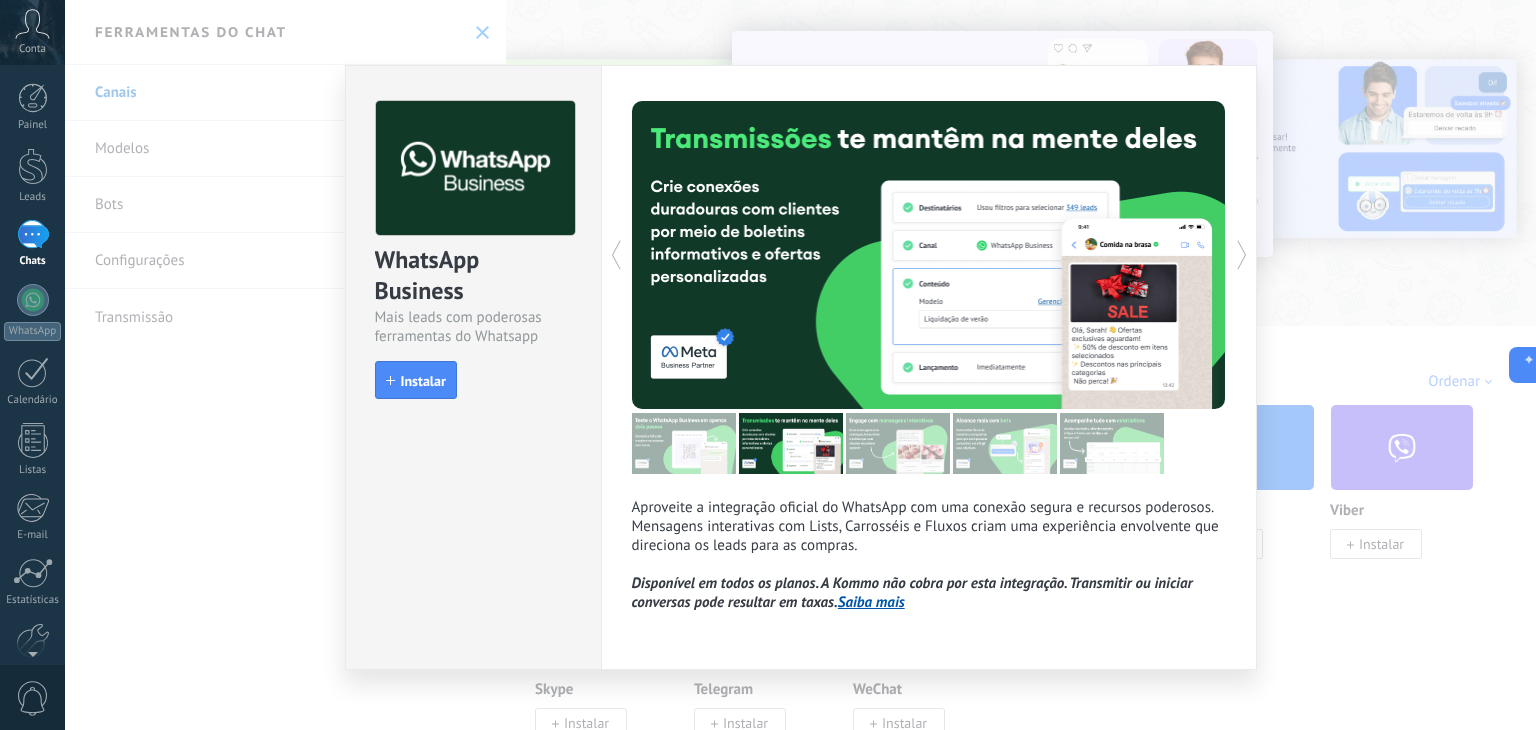 click at bounding box center [684, 443] 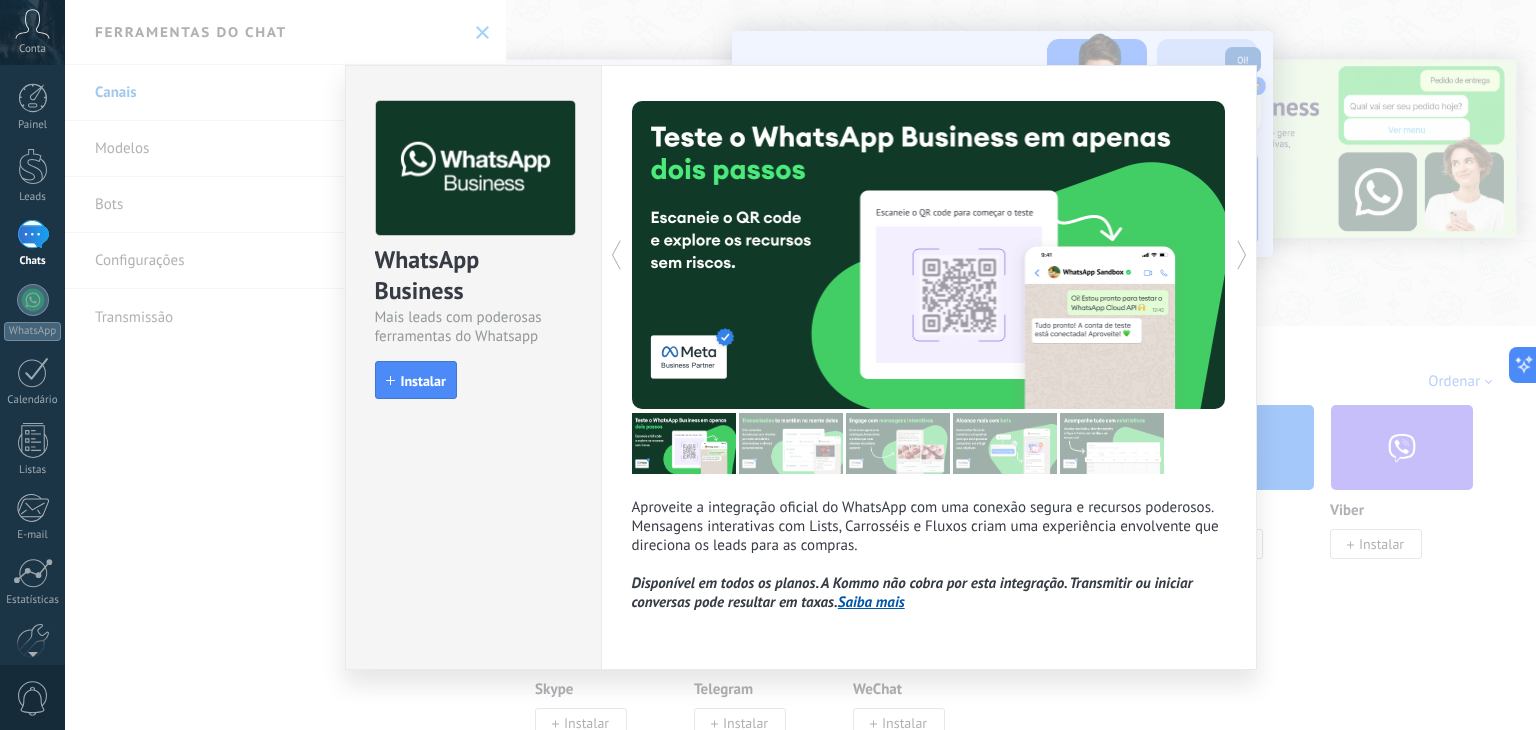 click at bounding box center (898, 443) 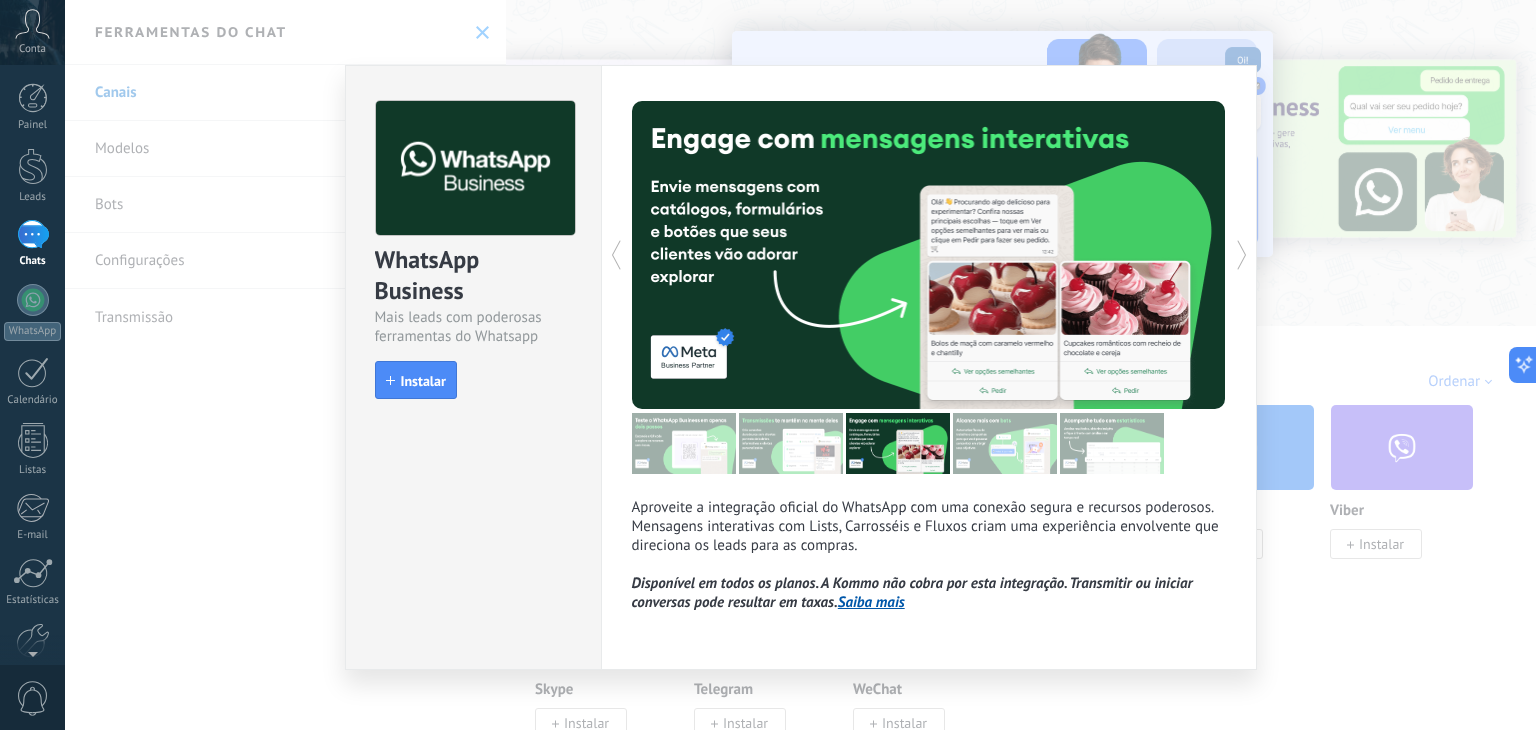 click at bounding box center [1005, 443] 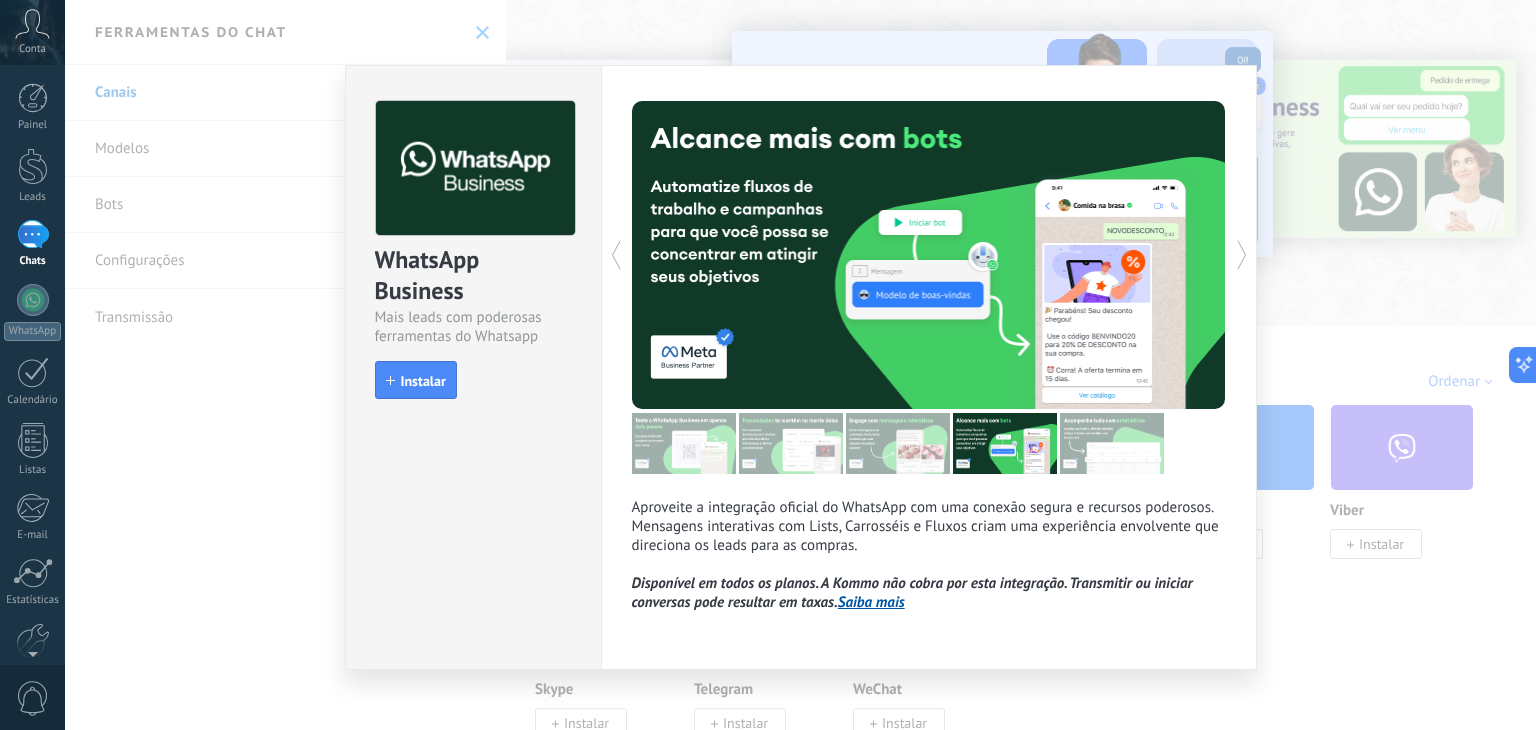 click at bounding box center [1112, 443] 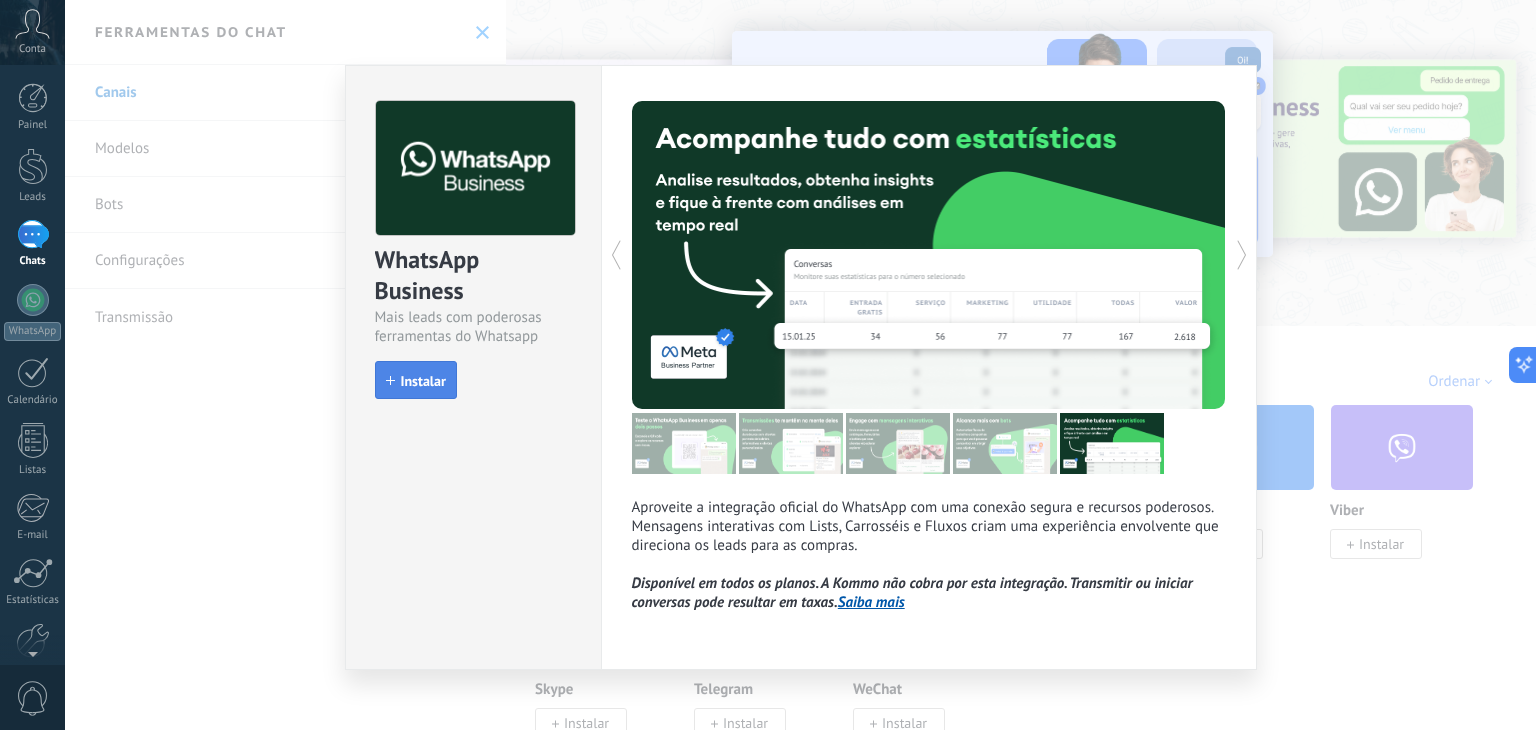 click 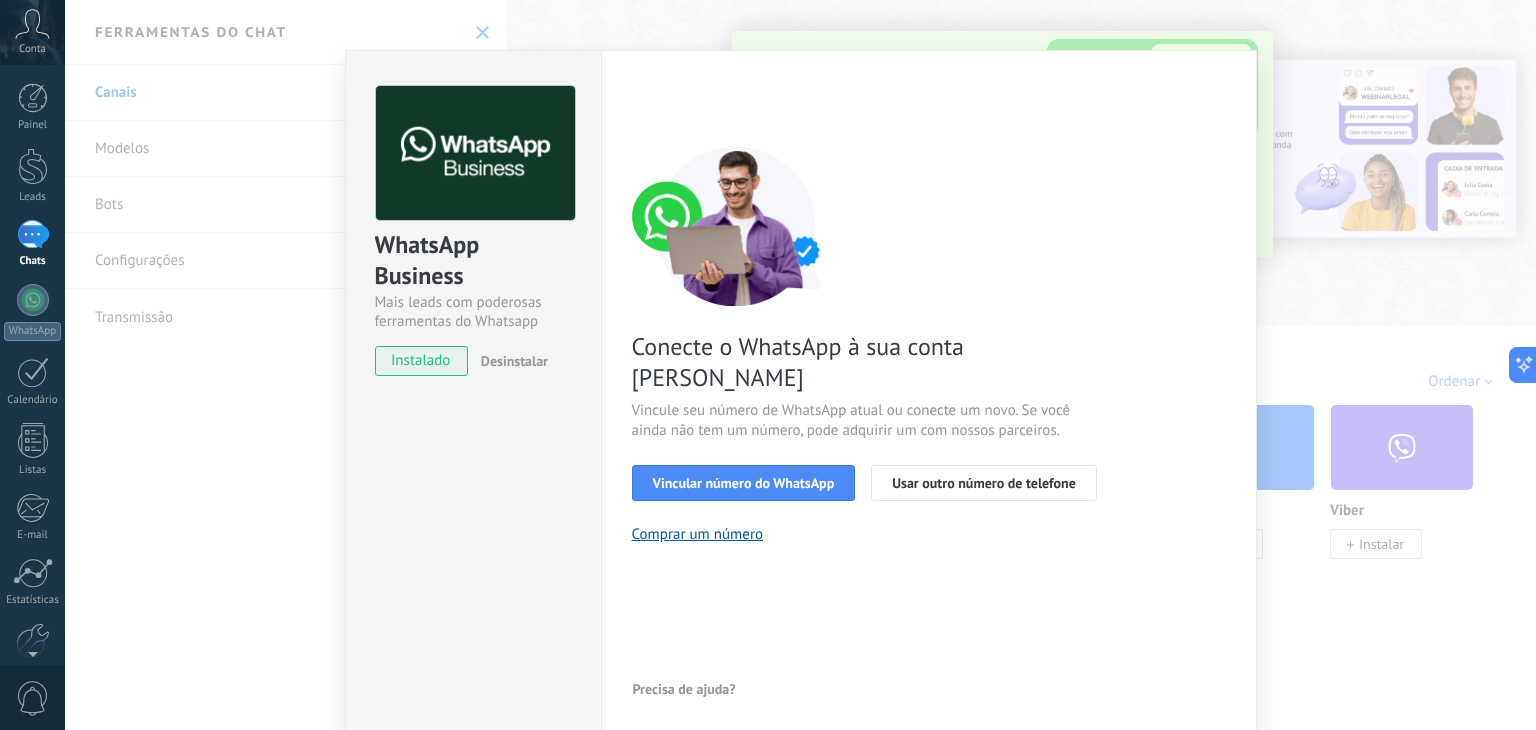 scroll, scrollTop: 28, scrollLeft: 0, axis: vertical 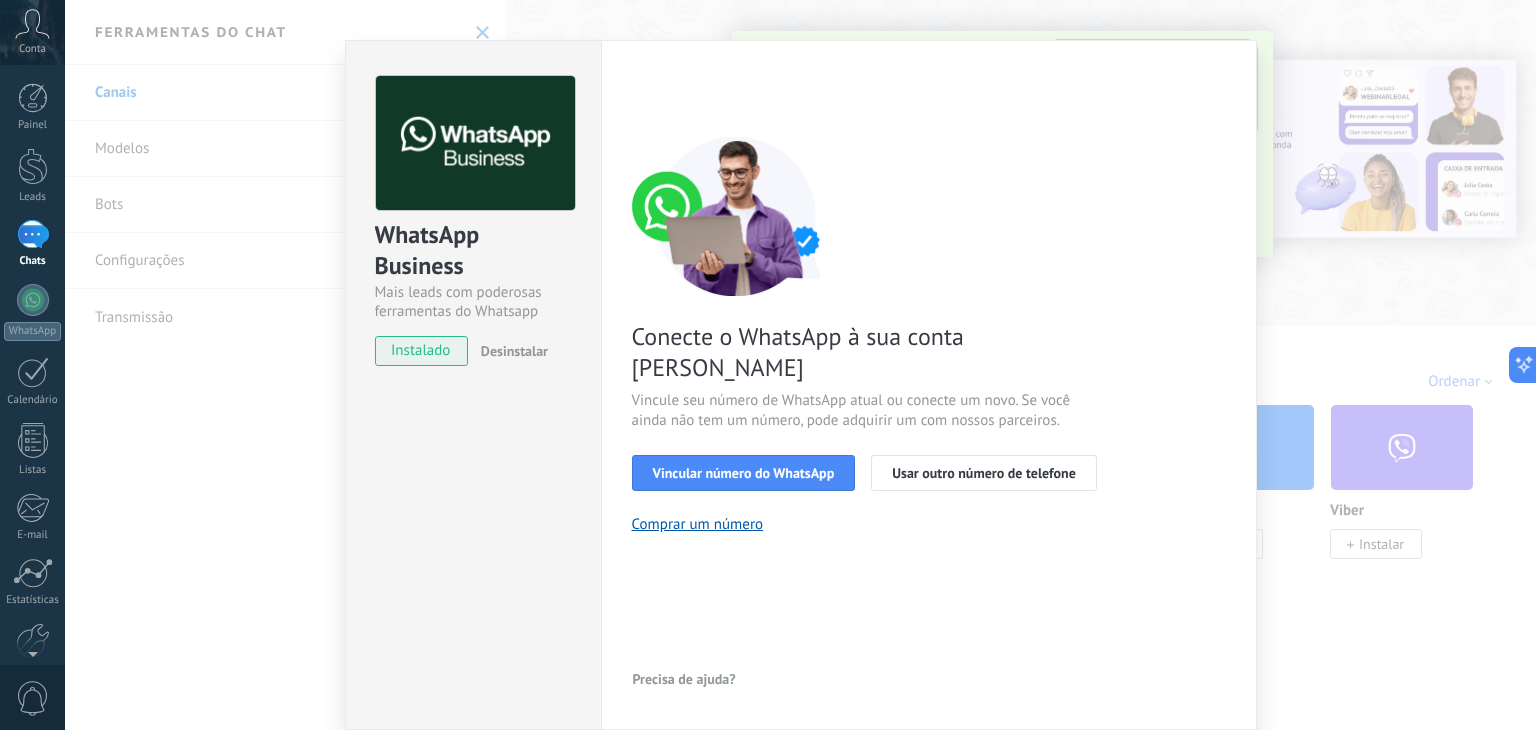 click on "Precisa de ajuda?" at bounding box center (684, 679) 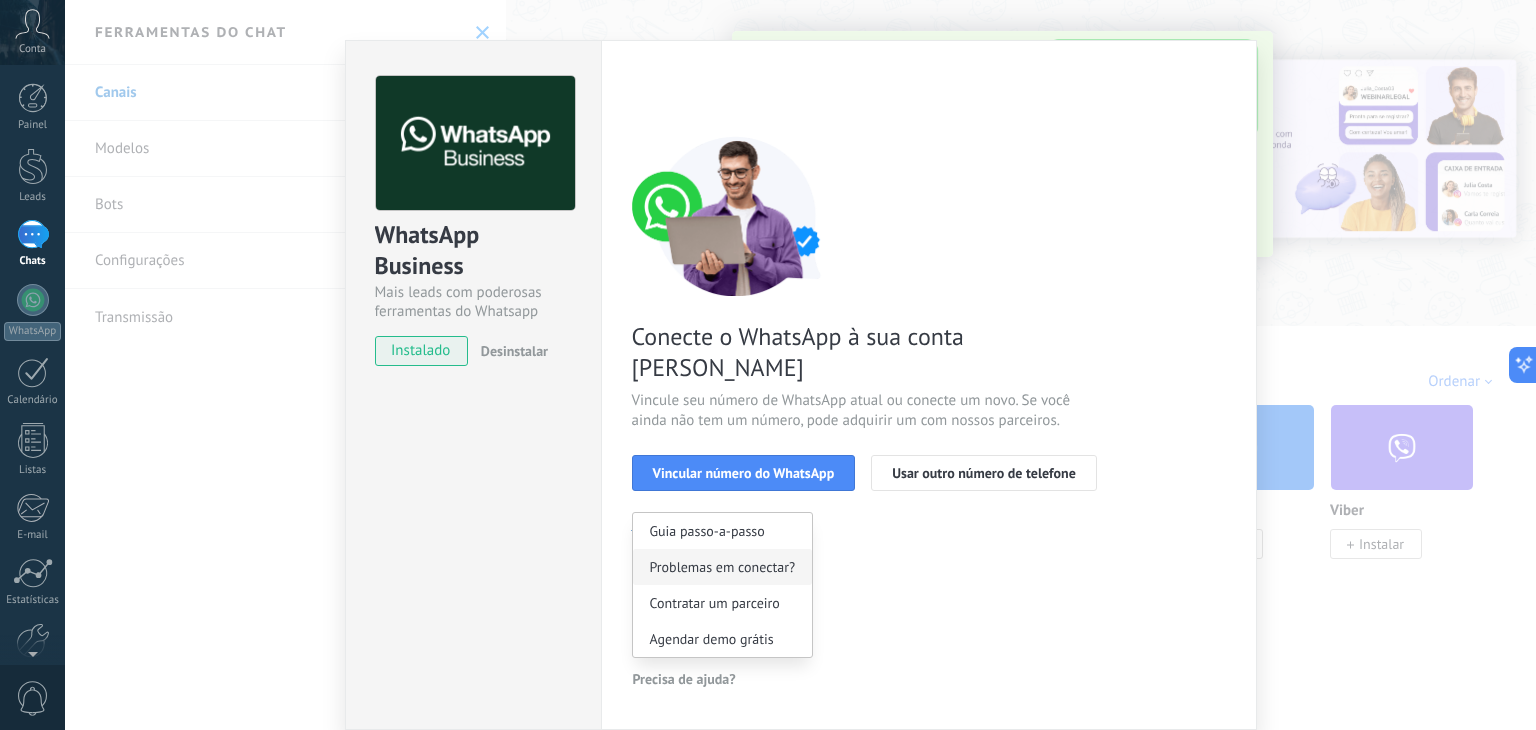 click on "Problemas em conectar?" at bounding box center [723, 567] 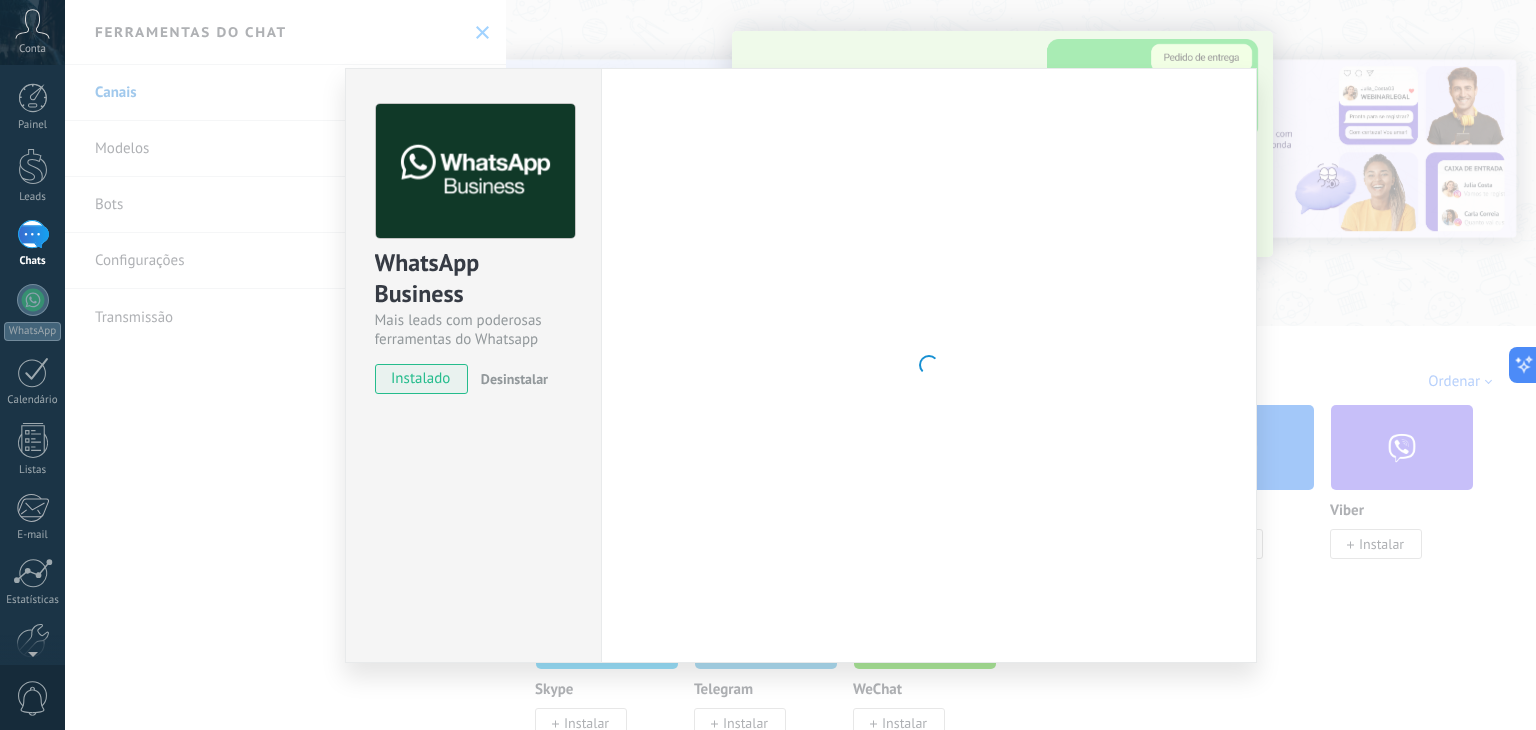 scroll, scrollTop: 0, scrollLeft: 0, axis: both 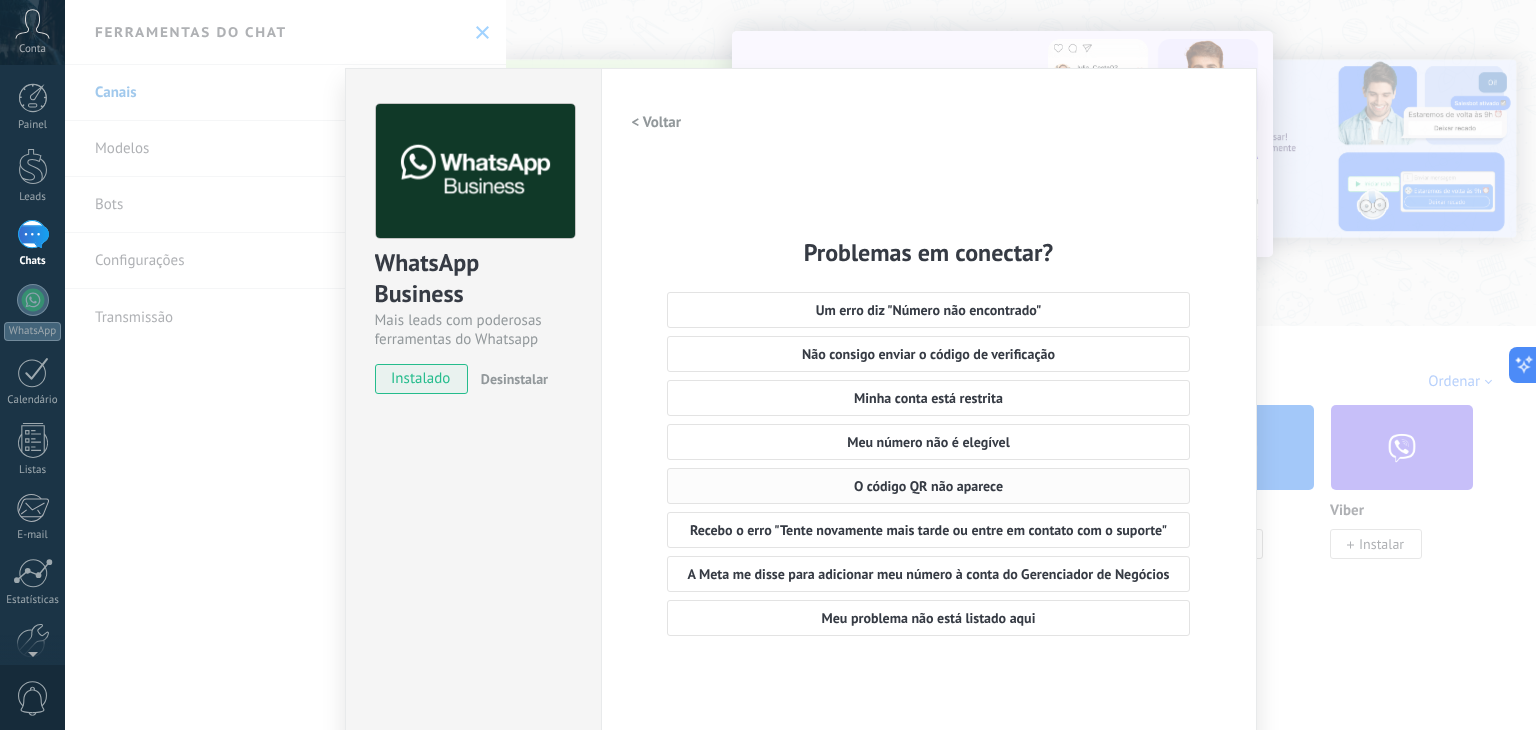 click on "O código QR não aparece" at bounding box center (928, 486) 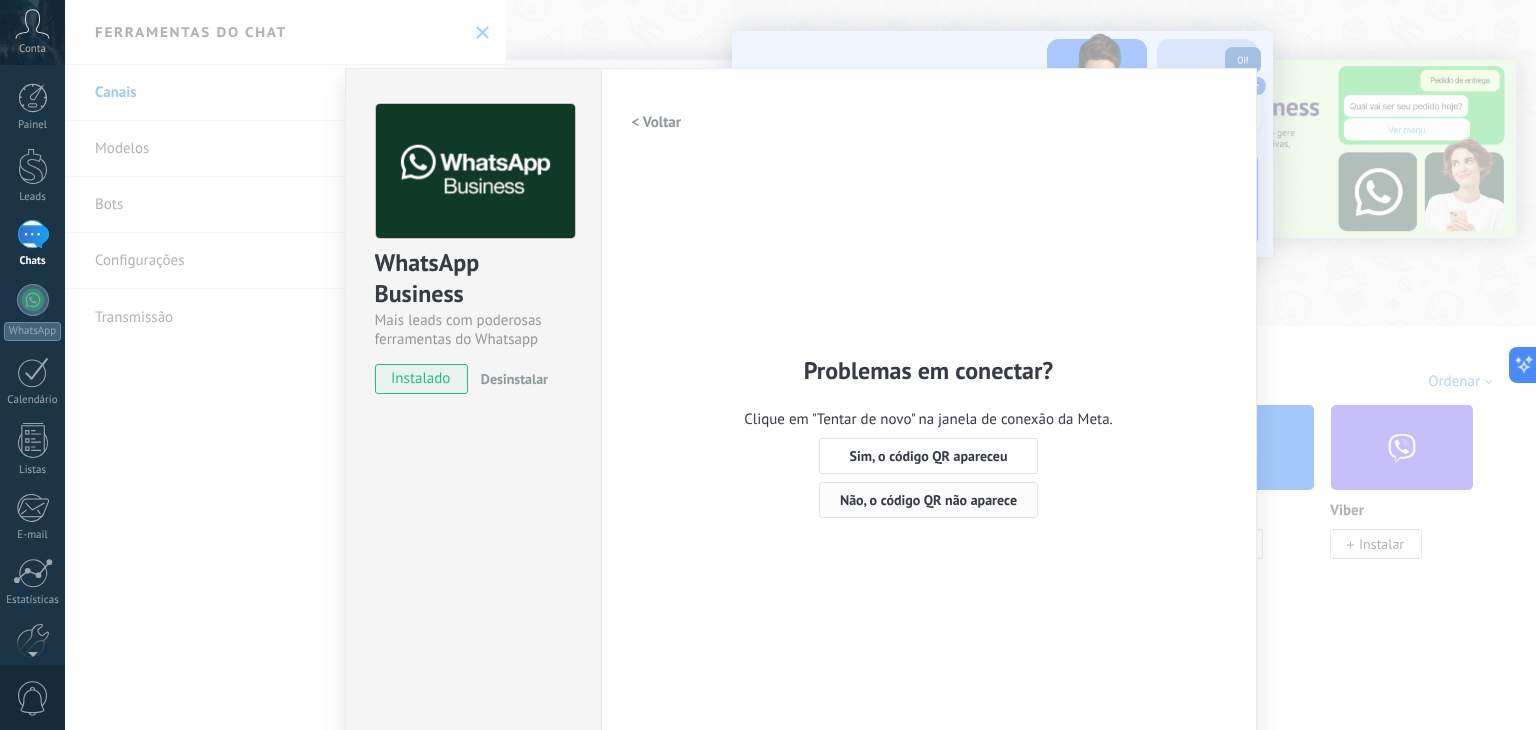 click on "Não, o código QR não aparece" at bounding box center [928, 500] 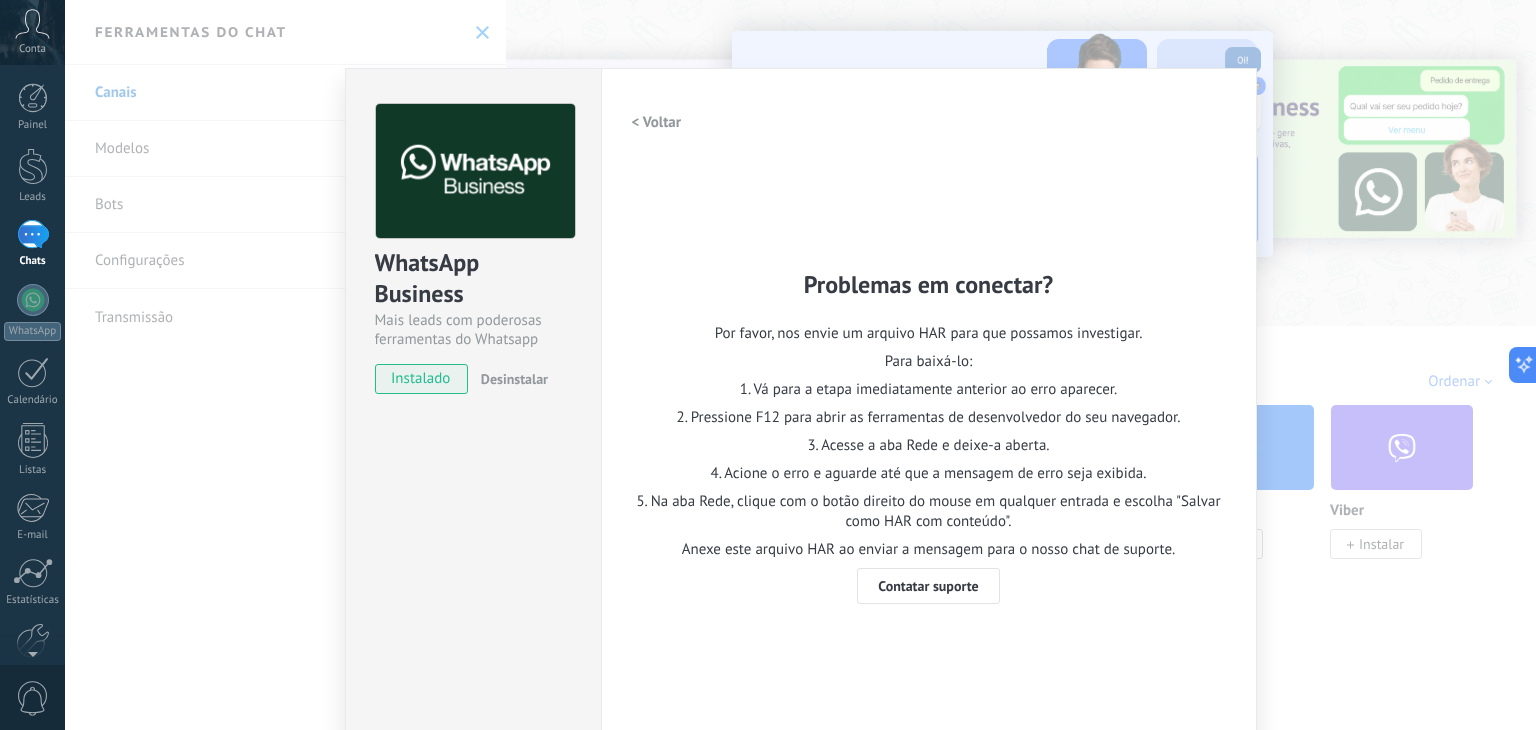 click on "< Voltar" at bounding box center [657, 122] 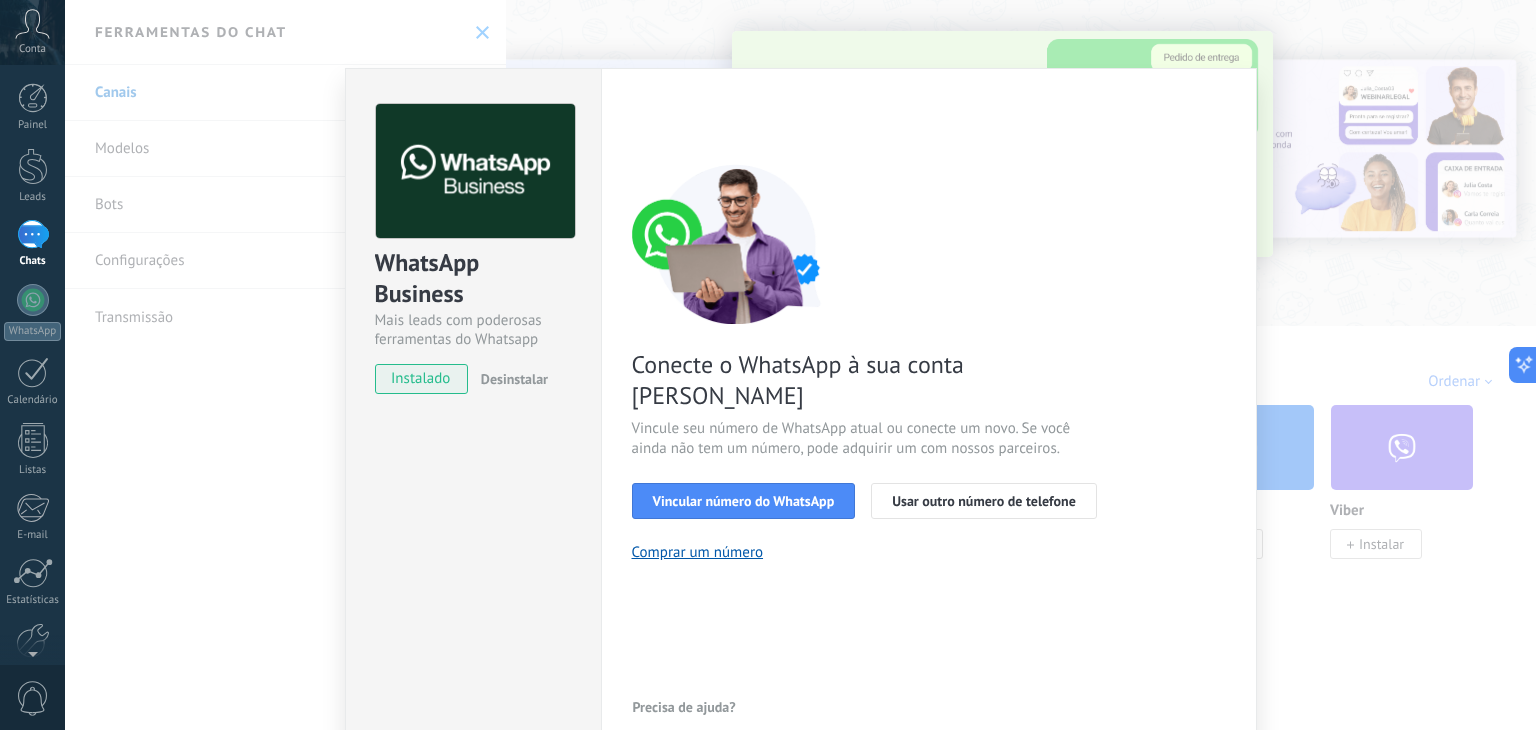 click on "WhatsApp Business Mais leads com poderosas ferramentas do Whatsapp instalado Desinstalar Configurações Autorização Esta aba registra os usuários que permitiram acesso à esta conta. Se você quiser remover a possibilidade de um usuário de enviar solicitações para a conta em relação a esta integração, você pode revogar o acesso. Se o acesso de todos os usuários for revogado, a integração parará de funcionar. Este app está instalado, mas ninguém concedeu acesso ainda. WhatsApp Cloud API Mais _:  Salvar < Voltar 1 Selecionar aplicativo 2 Conectar Facebook 3 Finalizar configuração Conecte o WhatsApp à sua conta Kommo Vincule seu número de WhatsApp atual ou conecte um novo. Se você ainda não tem um número, pode adquirir um com nossos parceiros. Vincular número do WhatsApp Usar outro número de telefone Comprar um número Precisa de ajuda?" at bounding box center (800, 365) 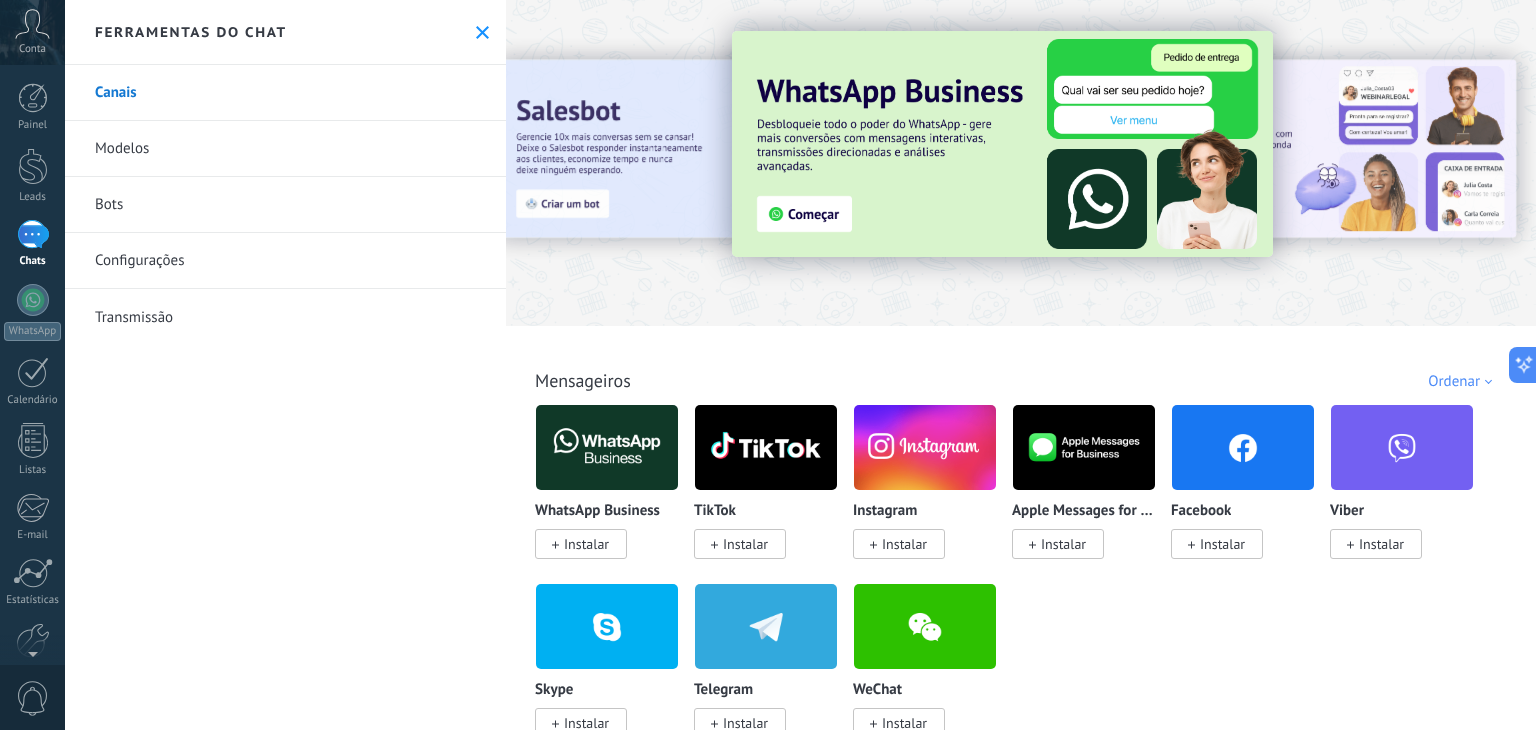 click on "Configurações" at bounding box center (285, 261) 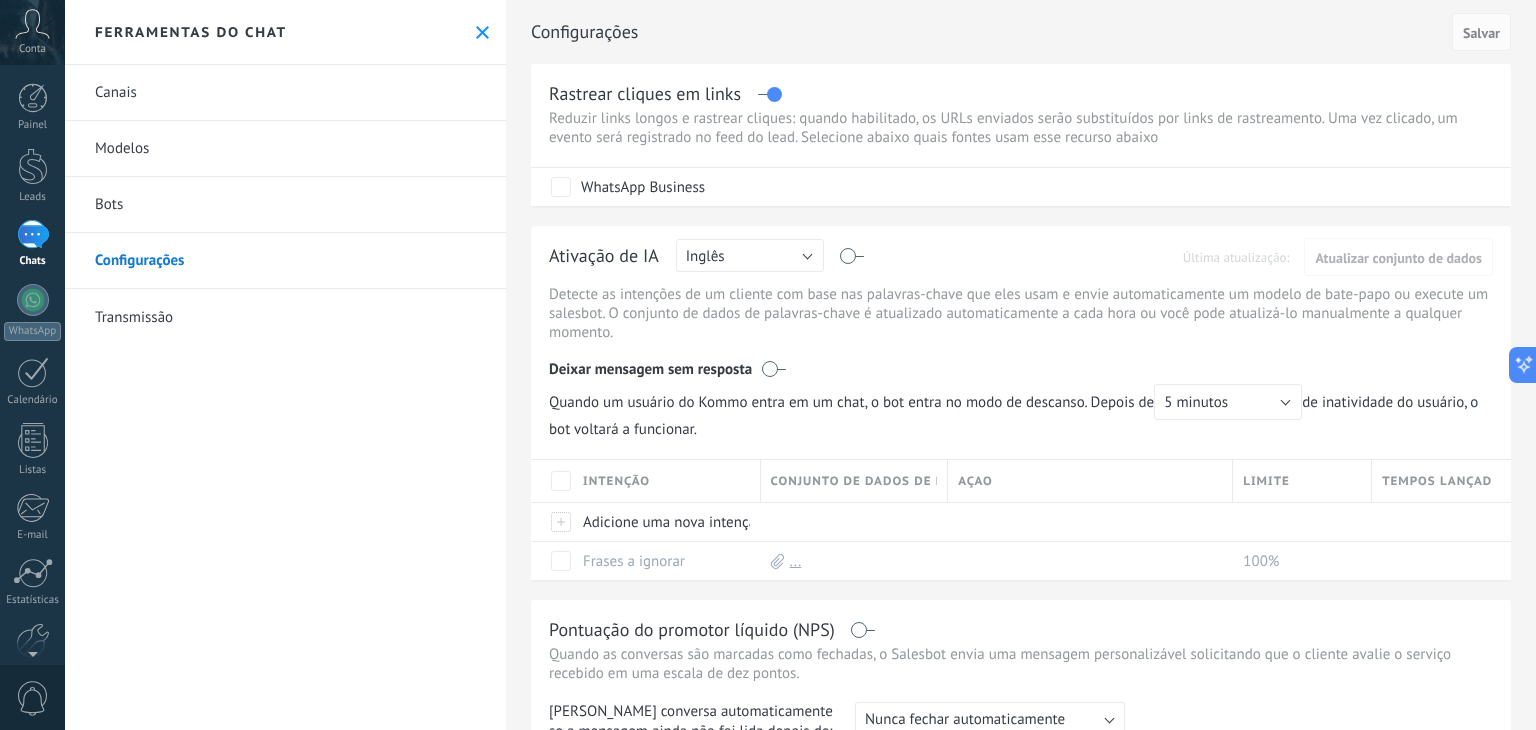 click on "Modelos" at bounding box center (285, 149) 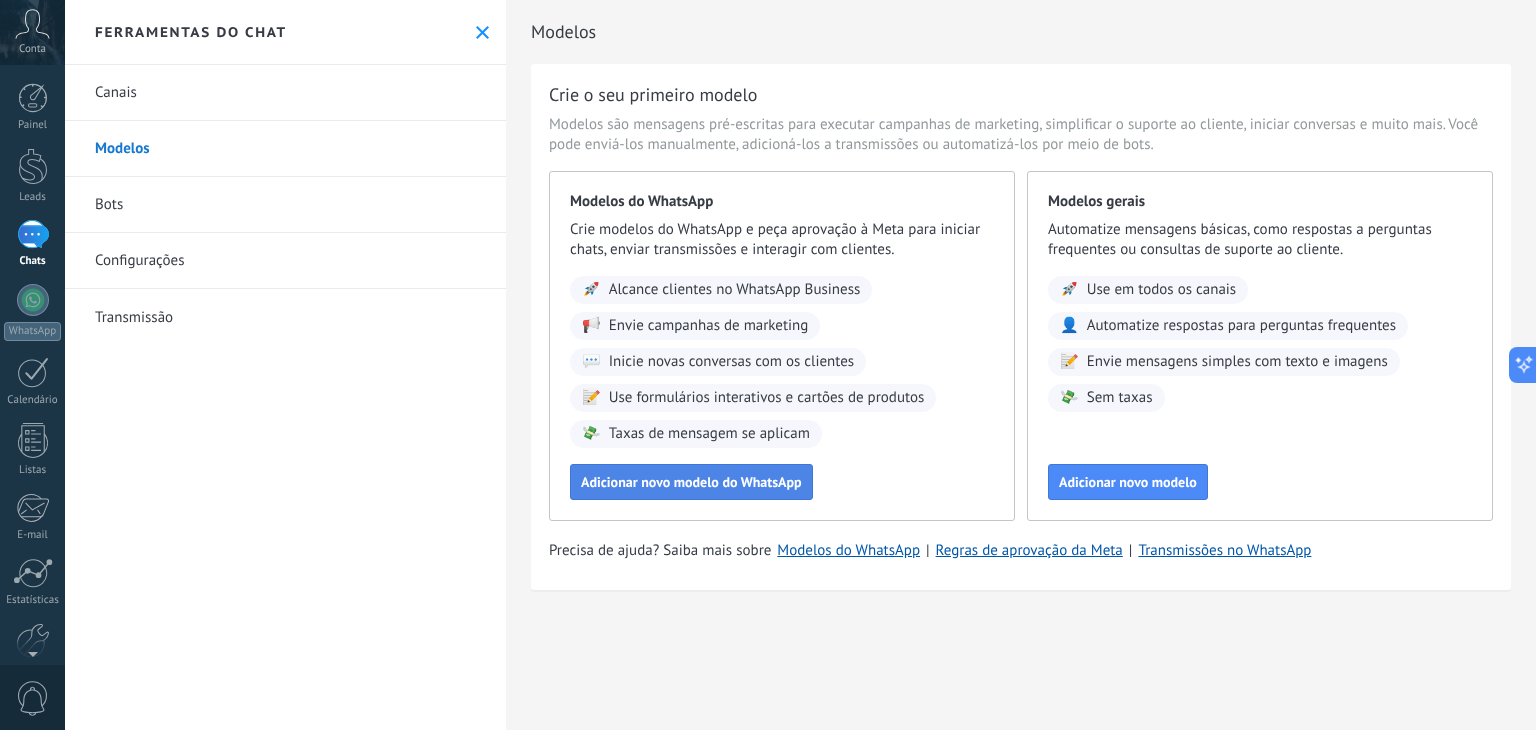 click on "Adicionar novo modelo do WhatsApp" at bounding box center [691, 482] 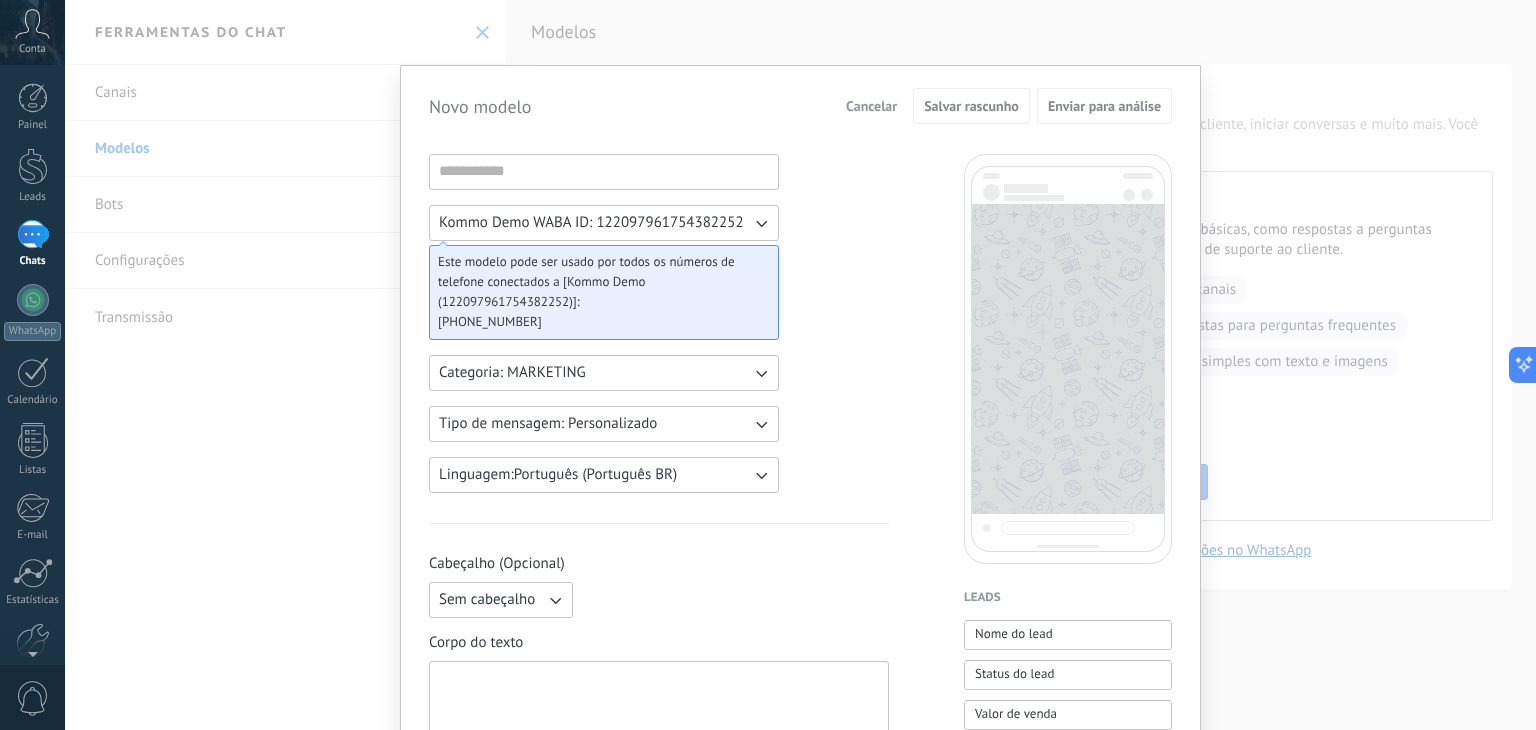 click 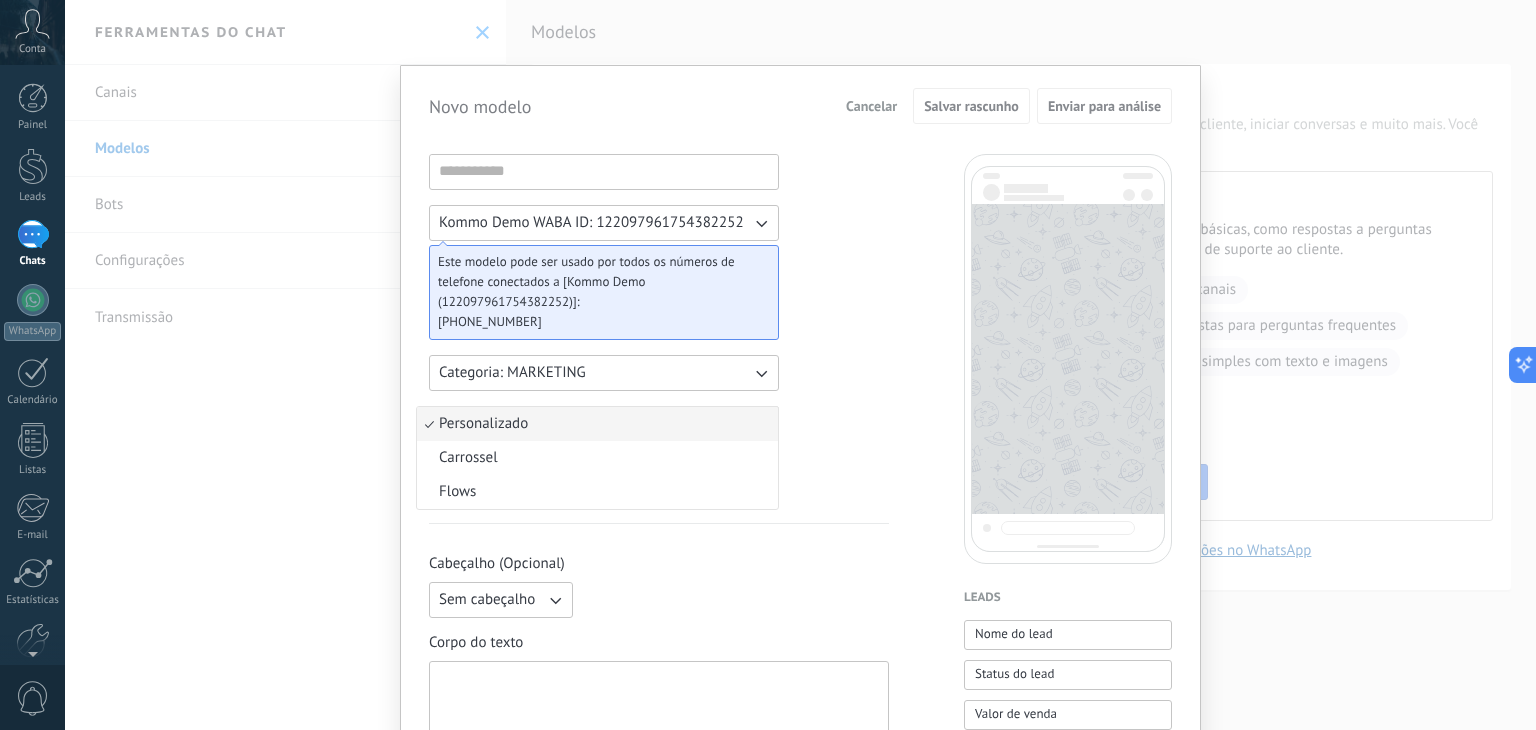 click on "Kommo Demo WABA ID: 122097961754382252 Este modelo pode ser usado por todos os números de telefone conectados a [Kommo Demo (122097961754382252)]: [PHONE_NUMBER] Categoria: MARKETING Tipo de mensagem: Personalizado Personalizado Carrossel Flows Linguagem:  Português (Português BR) Cabeçalho (Opcional) Sem cabeçalho Corpo do texto Rodapé (Opcional) Botões (Opcional) Resposta rápida Chamada para ação" at bounding box center (659, 829) 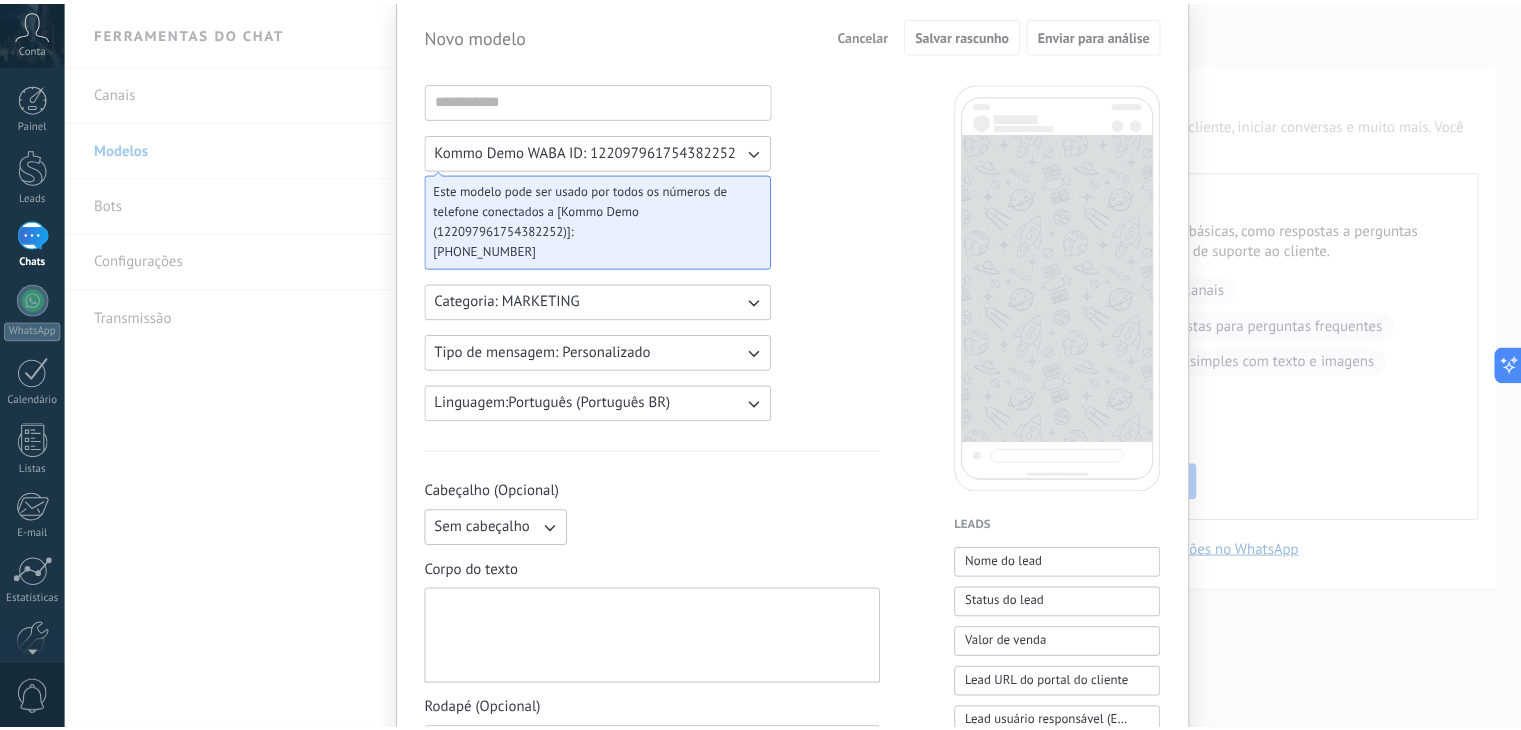 scroll, scrollTop: 0, scrollLeft: 0, axis: both 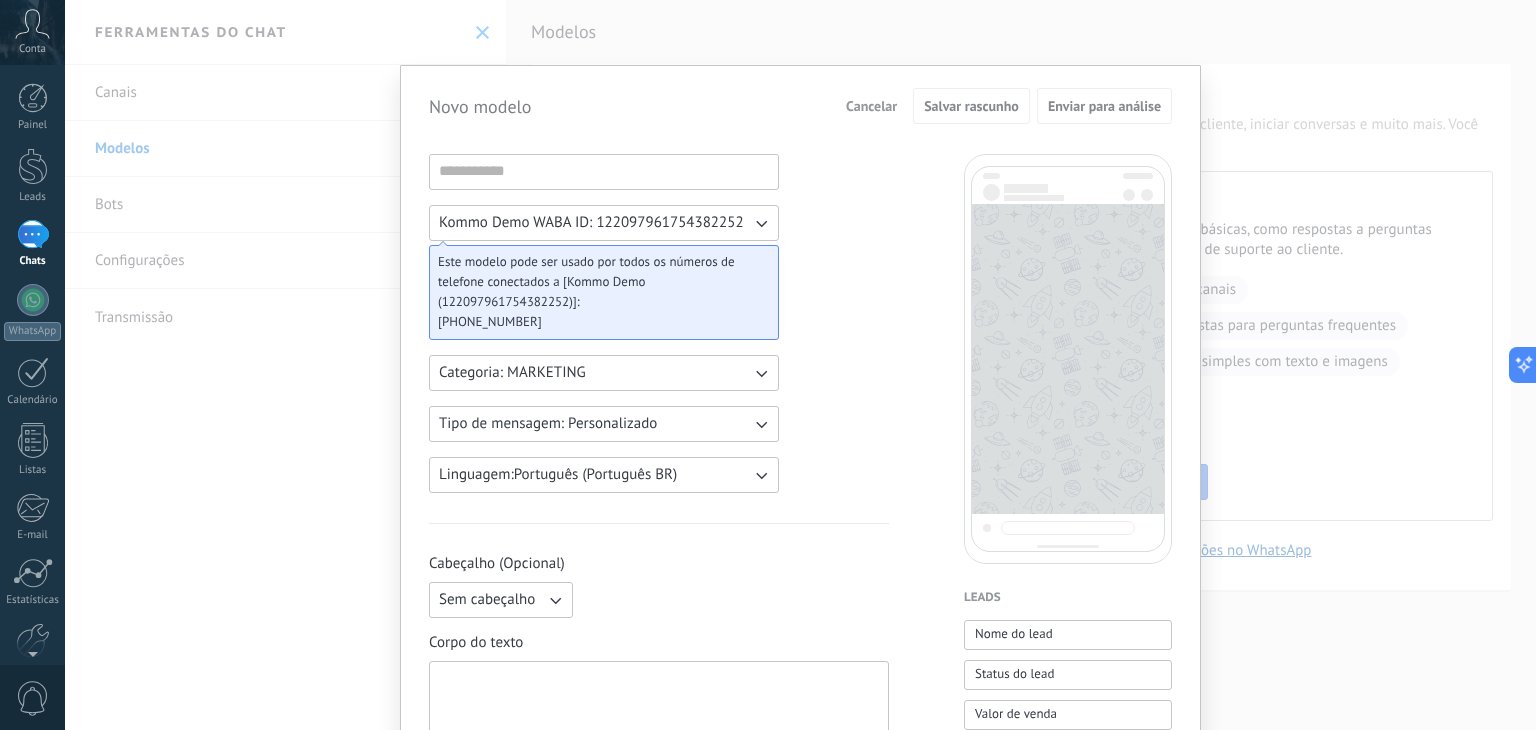 click on "Cancelar" at bounding box center [871, 106] 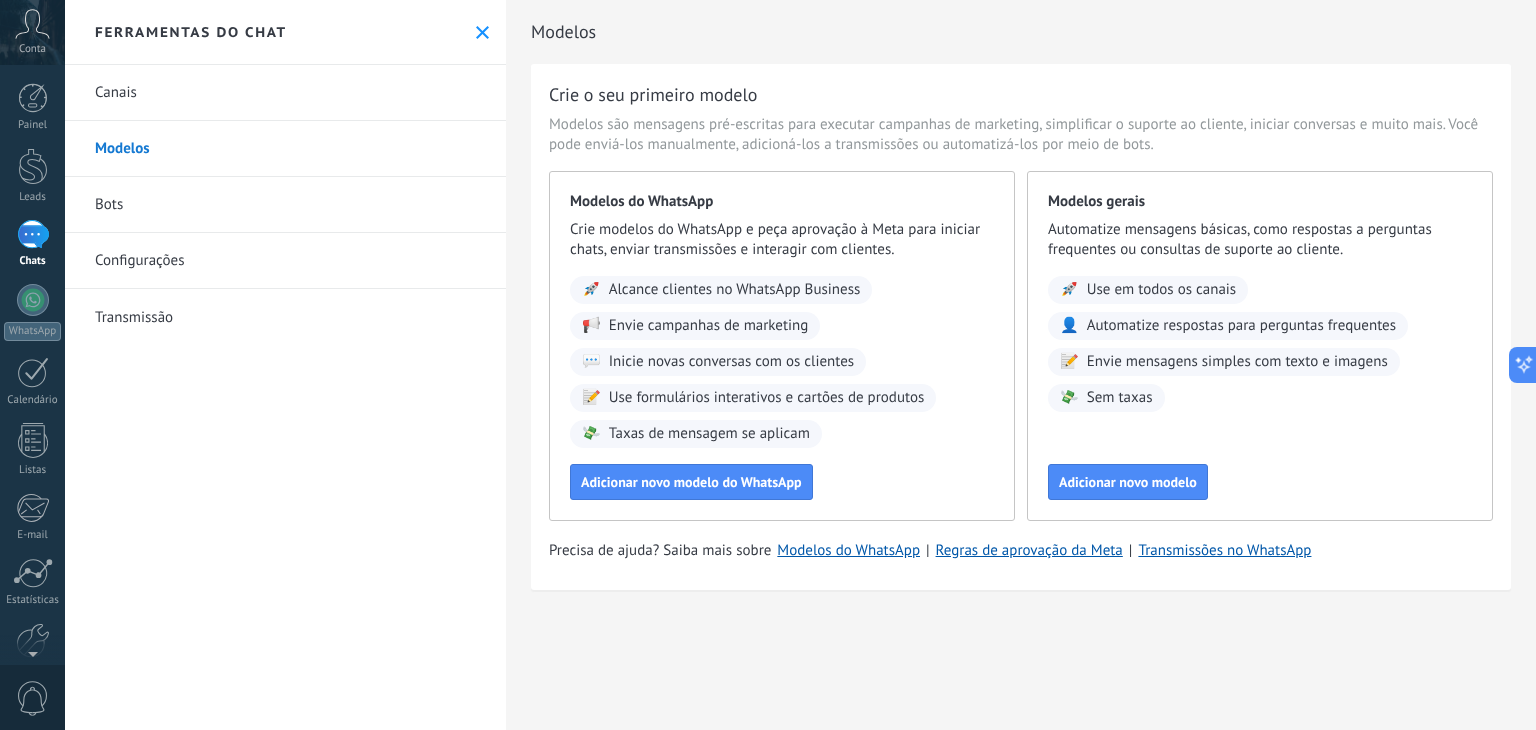 click on "Canais" at bounding box center (285, 93) 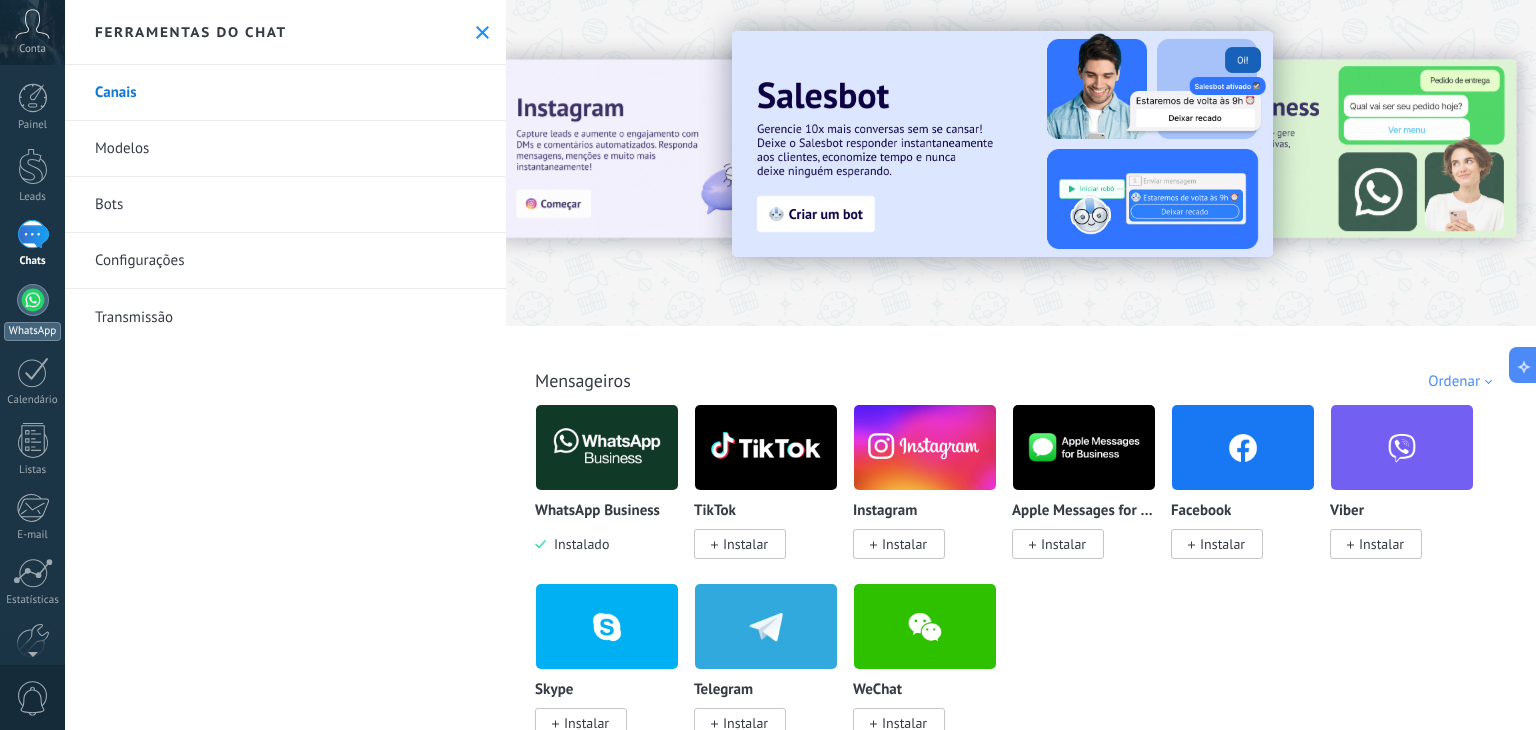 click at bounding box center [33, 300] 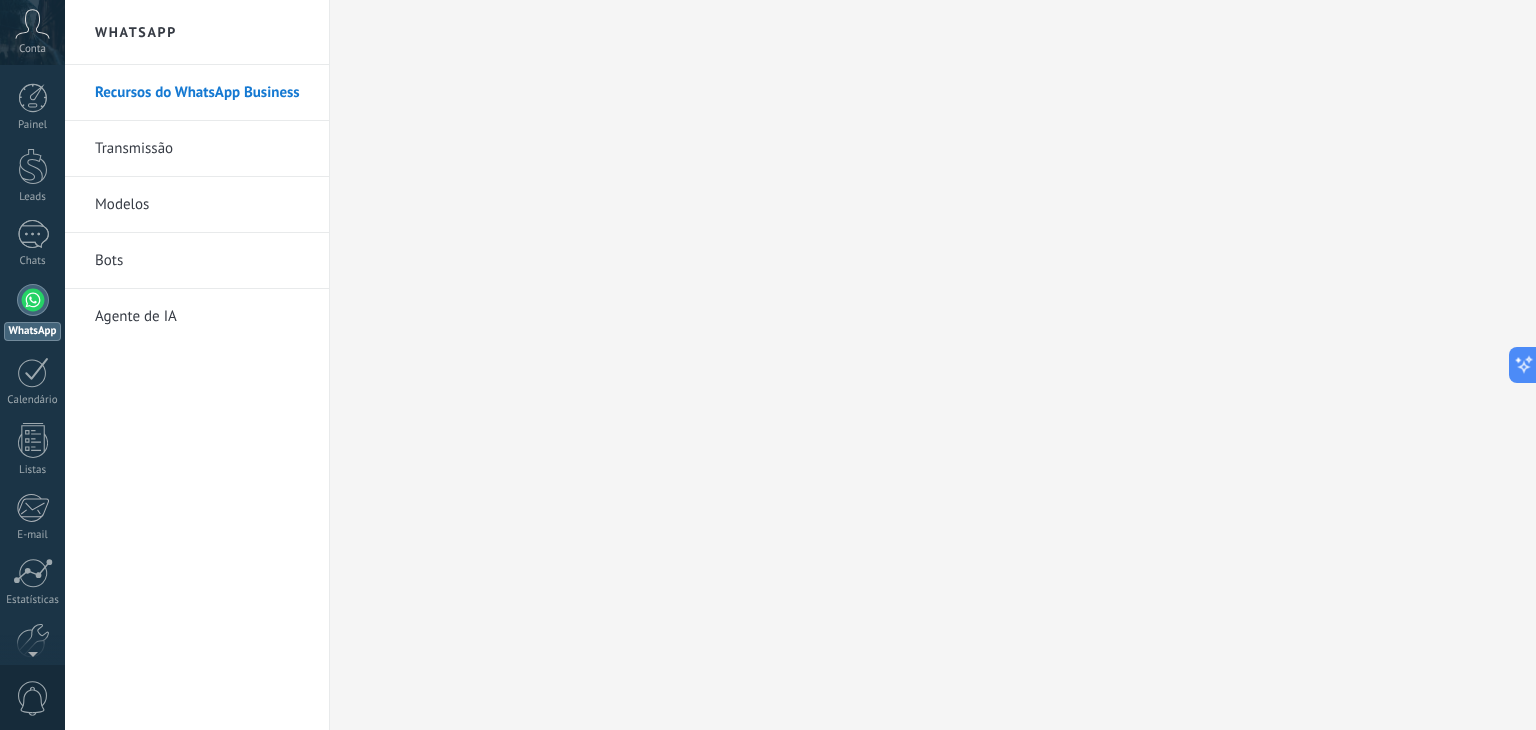 click on "Recursos do WhatsApp Business" at bounding box center [202, 93] 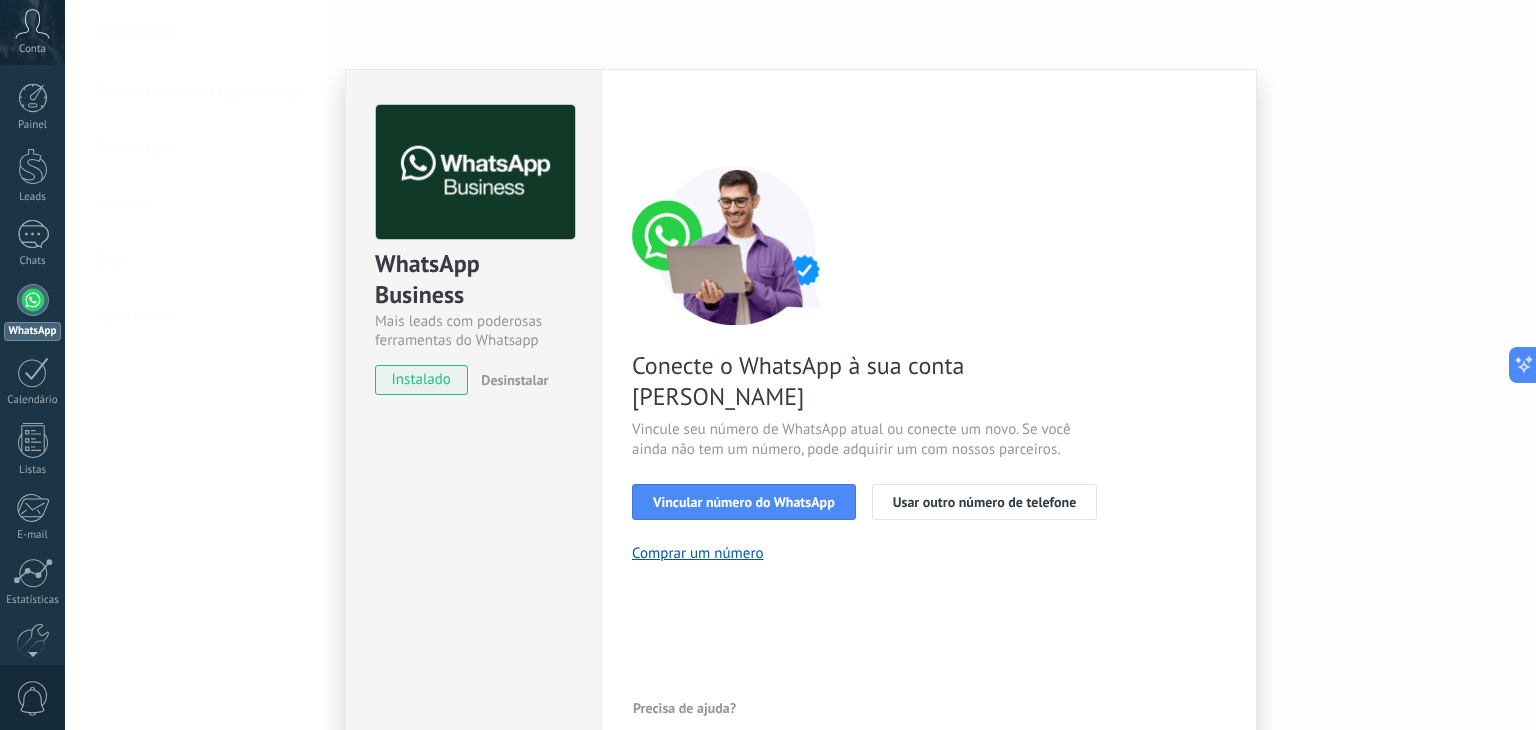 click on "WhatsApp Business Mais leads com poderosas ferramentas do Whatsapp instalado Desinstalar Configurações Autorização Esta aba registra os usuários que permitiram acesso à esta conta. Se você quiser remover a possibilidade de um usuário de enviar solicitações para a conta em relação a esta integração, você pode revogar o acesso. Se o acesso de todos os usuários for revogado, a integração parará de funcionar. Este app está instalado, mas ninguém concedeu acesso ainda. WhatsApp Cloud API Mais _:  Salvar < Voltar 1 Selecionar aplicativo 2 Conectar Facebook 3 Finalizar configuração Conecte o WhatsApp à sua conta Kommo Vincule seu número de WhatsApp atual ou conecte um novo. Se você ainda não tem um número, pode adquirir um com nossos parceiros. Vincular número do WhatsApp Usar outro número de telefone Comprar um número Precisa de ajuda?" at bounding box center (800, 365) 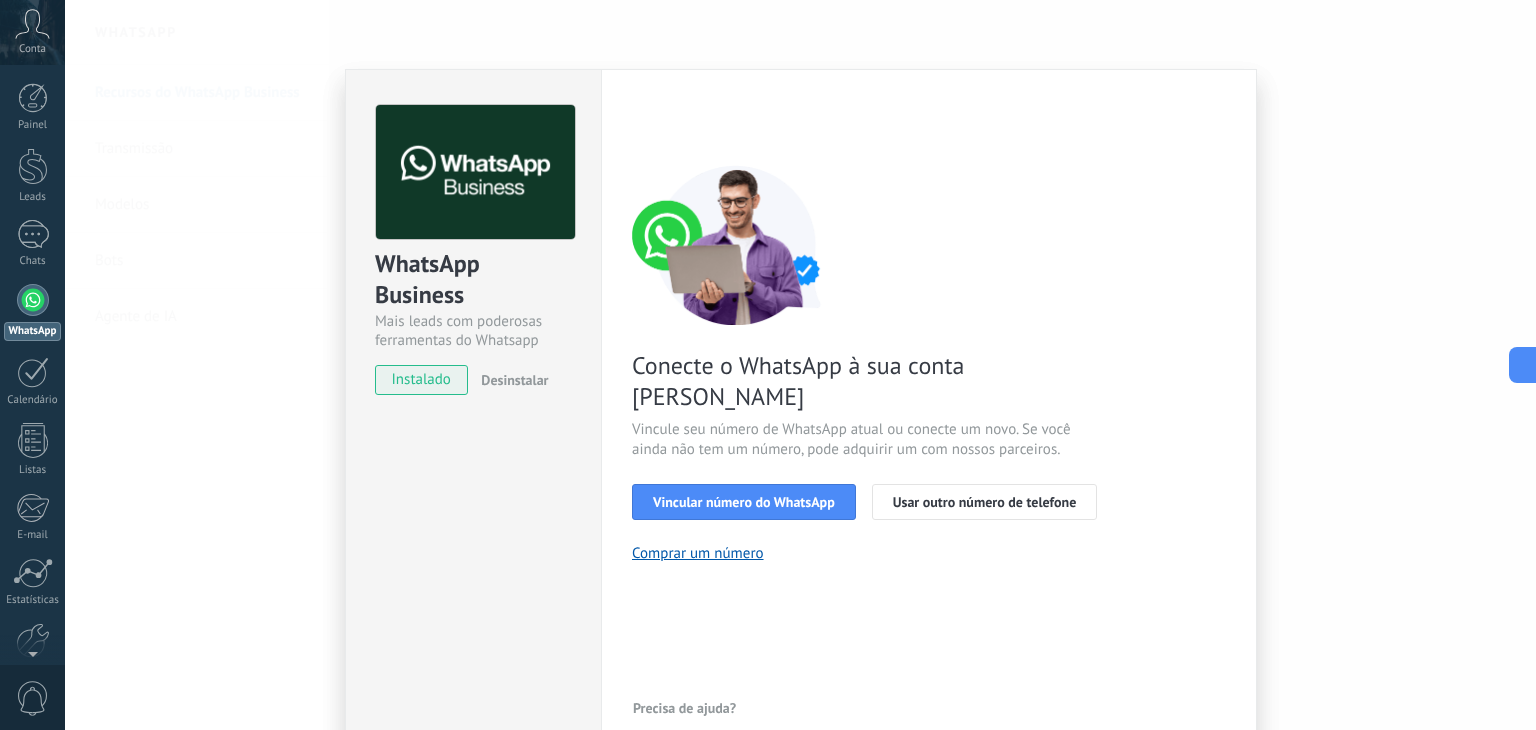 click on "WhatsApp Business Mais leads com poderosas ferramentas do Whatsapp instalado Desinstalar Configurações Autorização Esta aba registra os usuários que permitiram acesso à esta conta. Se você quiser remover a possibilidade de um usuário de enviar solicitações para a conta em relação a esta integração, você pode revogar o acesso. Se o acesso de todos os usuários for revogado, a integração parará de funcionar. Este app está instalado, mas ninguém concedeu acesso ainda. WhatsApp Cloud API Mais _:  Salvar < Voltar 1 Selecionar aplicativo 2 Conectar Facebook 3 Finalizar configuração Conecte o WhatsApp à sua conta Kommo Vincule seu número de WhatsApp atual ou conecte um novo. Se você ainda não tem um número, pode adquirir um com nossos parceiros. Vincular número do WhatsApp Usar outro número de telefone Comprar um número Precisa de ajuda?" at bounding box center (800, 365) 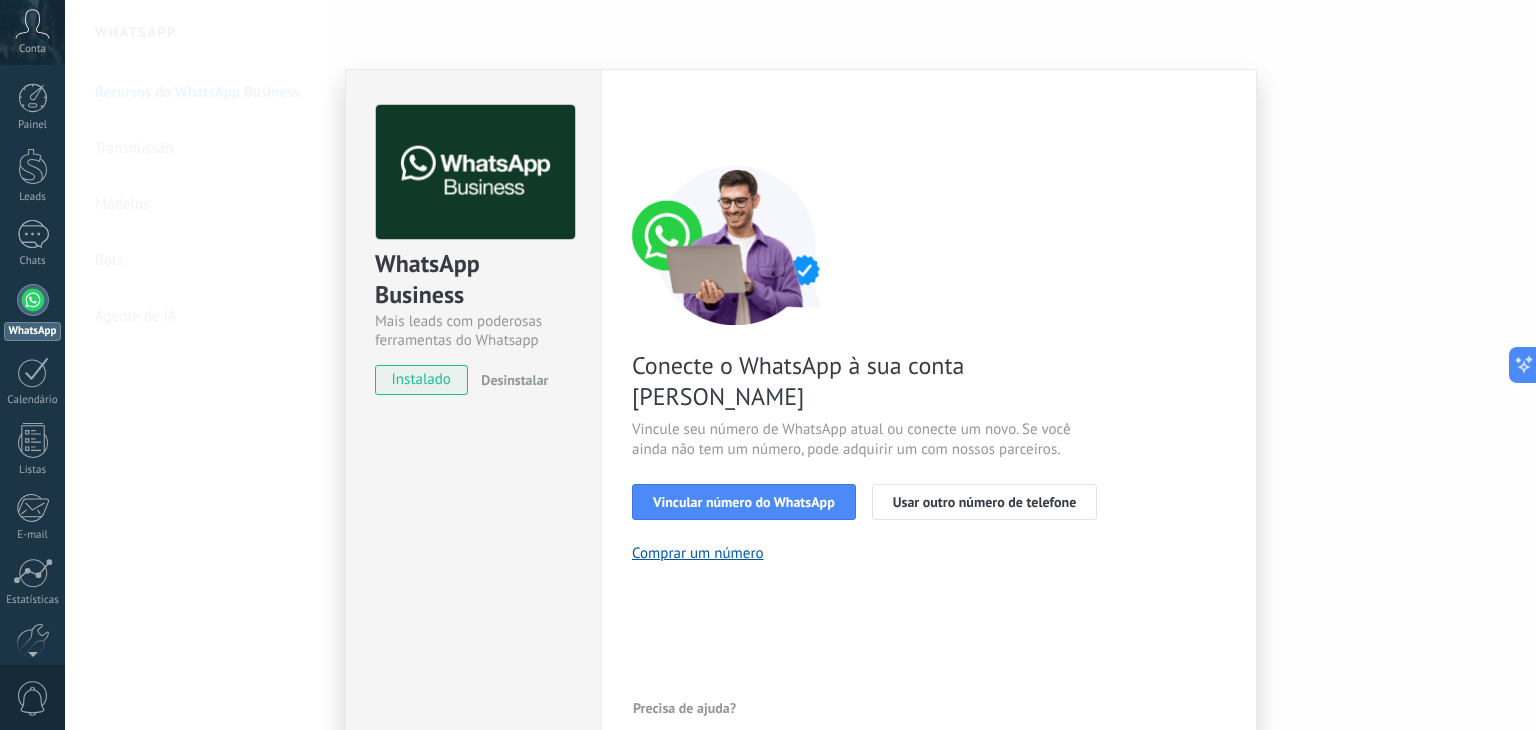 click on "WhatsApp Business Mais leads com poderosas ferramentas do Whatsapp instalado Desinstalar Configurações Autorização Esta aba registra os usuários que permitiram acesso à esta conta. Se você quiser remover a possibilidade de um usuário de enviar solicitações para a conta em relação a esta integração, você pode revogar o acesso. Se o acesso de todos os usuários for revogado, a integração parará de funcionar. Este app está instalado, mas ninguém concedeu acesso ainda. WhatsApp Cloud API Mais _:  Salvar < Voltar 1 Selecionar aplicativo 2 Conectar Facebook 3 Finalizar configuração Conecte o WhatsApp à sua conta Kommo Vincule seu número de WhatsApp atual ou conecte um novo. Se você ainda não tem um número, pode adquirir um com nossos parceiros. Vincular número do WhatsApp Usar outro número de telefone Comprar um número Precisa de ajuda?" at bounding box center [800, 365] 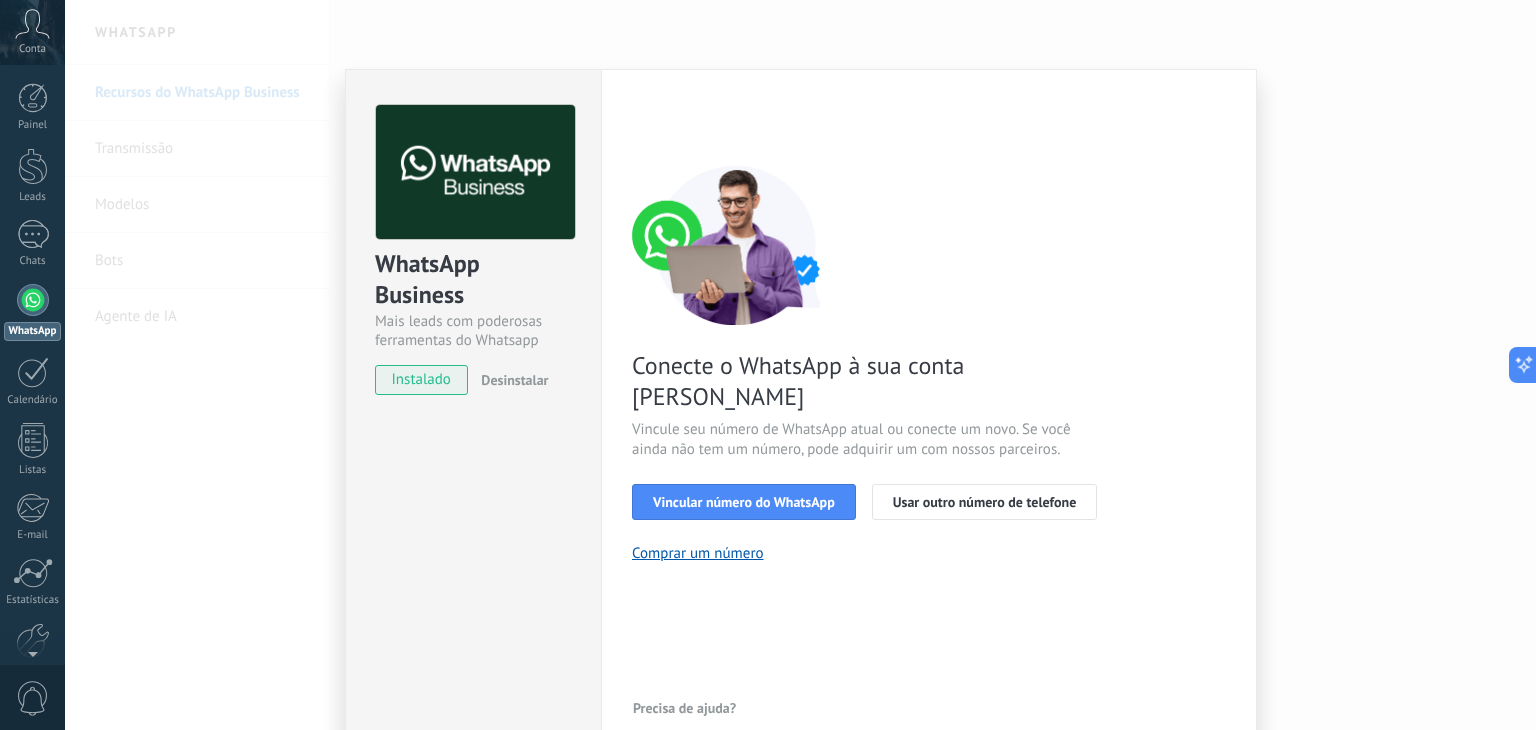 click on "Desinstalar" at bounding box center [514, 380] 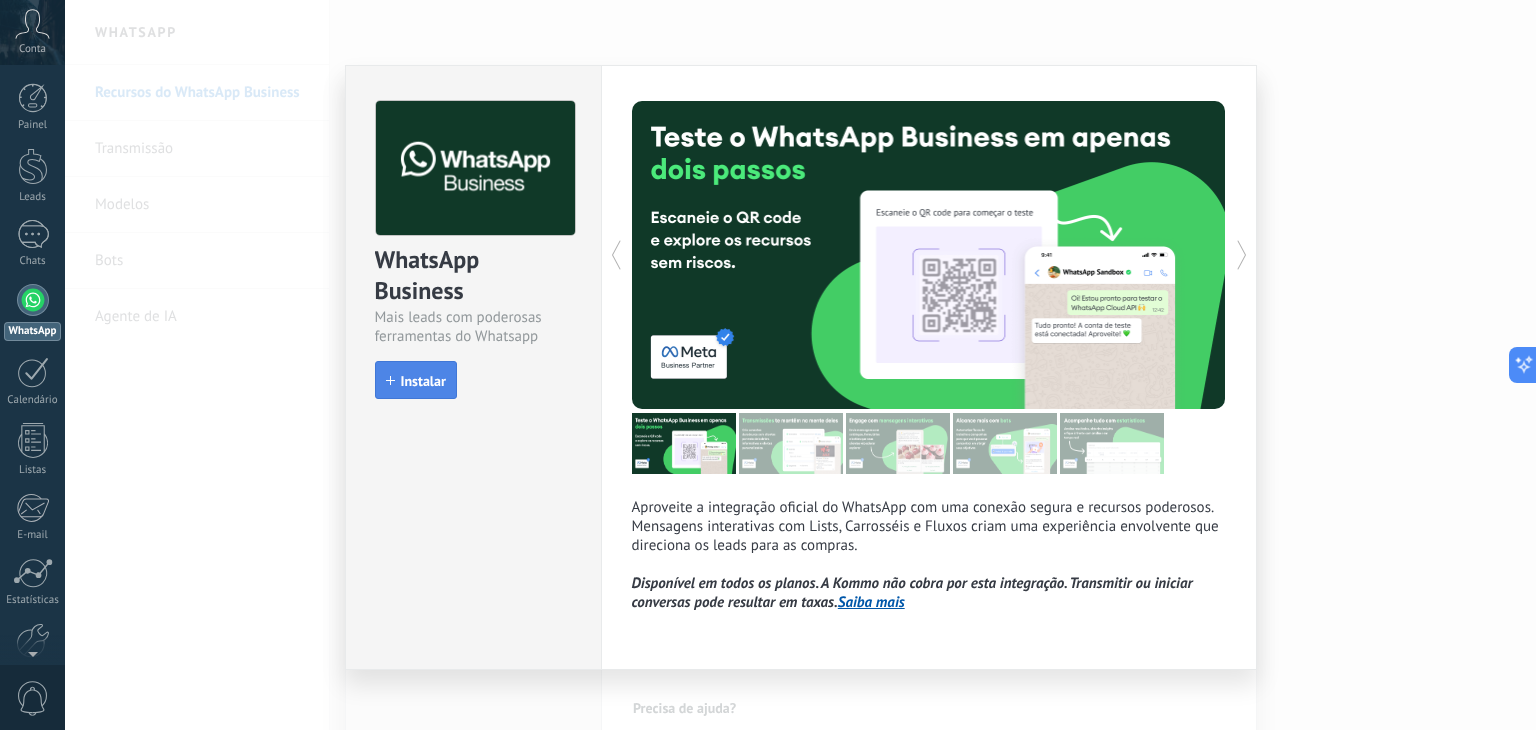 click on "Instalar" at bounding box center [416, 381] 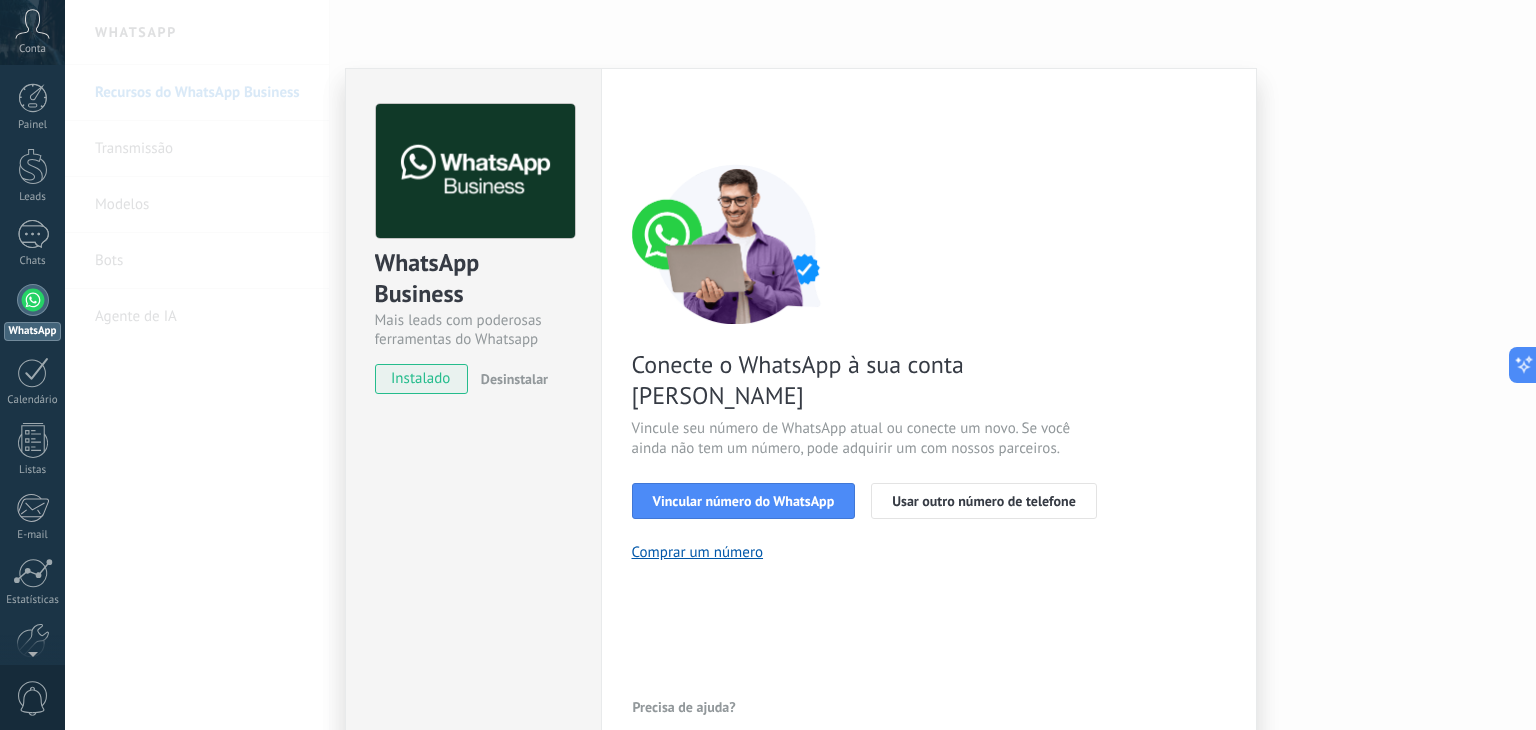 click on "WhatsApp Business Mais leads com poderosas ferramentas do Whatsapp instalado Desinstalar Configurações Autorização Esta aba registra os usuários que permitiram acesso à esta conta. Se você quiser remover a possibilidade de um usuário de enviar solicitações para a conta em relação a esta integração, você pode revogar o acesso. Se o acesso de todos os usuários for revogado, a integração parará de funcionar. Este app está instalado, mas ninguém concedeu acesso ainda. WhatsApp Cloud API Mais _:  Salvar < Voltar 1 Selecionar aplicativo 2 Conectar Facebook 3 Finalizar configuração Conecte o WhatsApp à sua conta Kommo Vincule seu número de WhatsApp atual ou conecte um novo. Se você ainda não tem um número, pode adquirir um com nossos parceiros. Vincular número do WhatsApp Usar outro número de telefone Comprar um número Precisa de ajuda?" at bounding box center (800, 365) 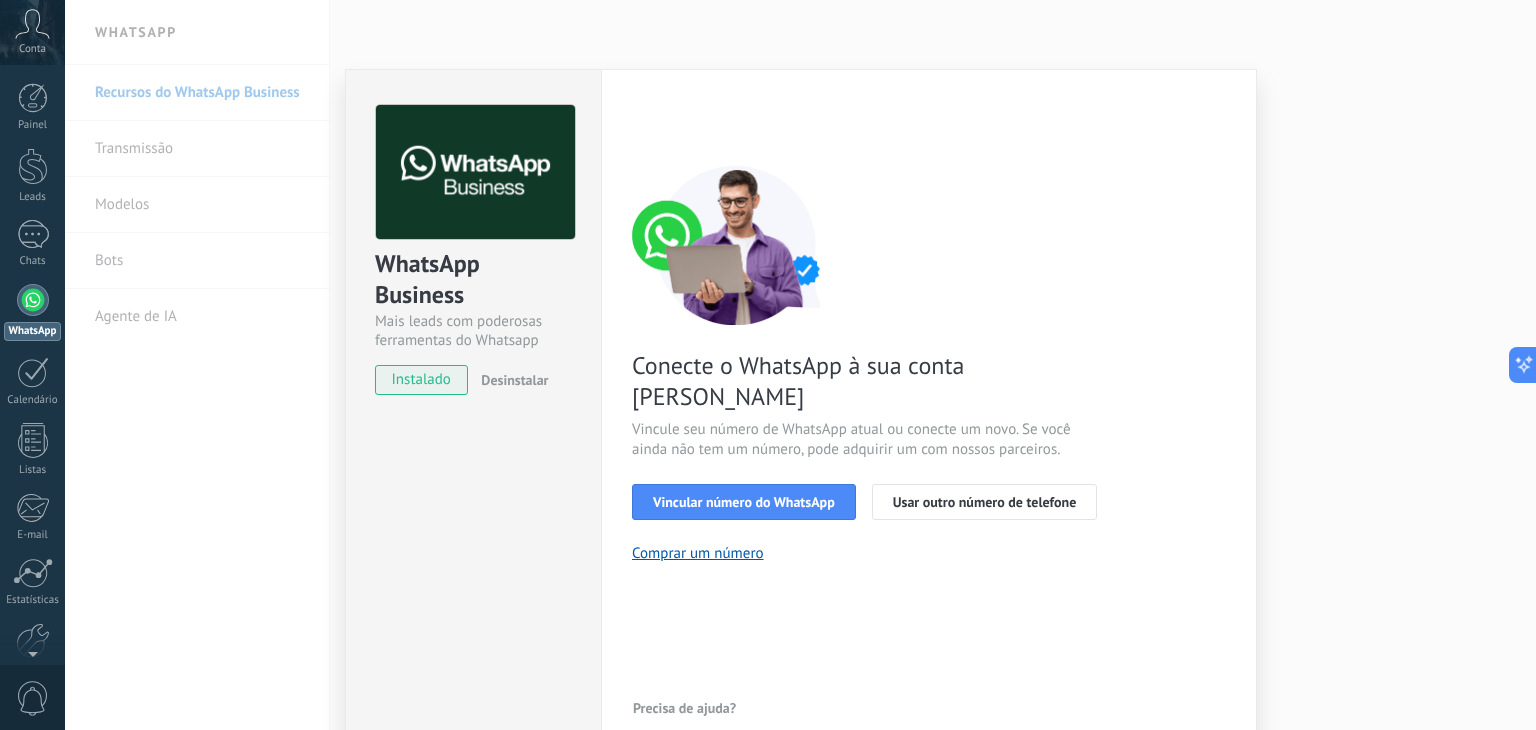 click on "WhatsApp Business Mais leads com poderosas ferramentas do Whatsapp instalado Desinstalar Configurações Autorização Esta aba registra os usuários que permitiram acesso à esta conta. Se você quiser remover a possibilidade de um usuário de enviar solicitações para a conta em relação a esta integração, você pode revogar o acesso. Se o acesso de todos os usuários for revogado, a integração parará de funcionar. Este app está instalado, mas ninguém concedeu acesso ainda. WhatsApp Cloud API Mais _:  Salvar < Voltar 1 Selecionar aplicativo 2 Conectar Facebook 3 Finalizar configuração Conecte o WhatsApp à sua conta Kommo Vincule seu número de WhatsApp atual ou conecte um novo. Se você ainda não tem um número, pode adquirir um com nossos parceiros. Vincular número do WhatsApp Usar outro número de telefone Comprar um número Precisa de ajuda?" at bounding box center (800, 365) 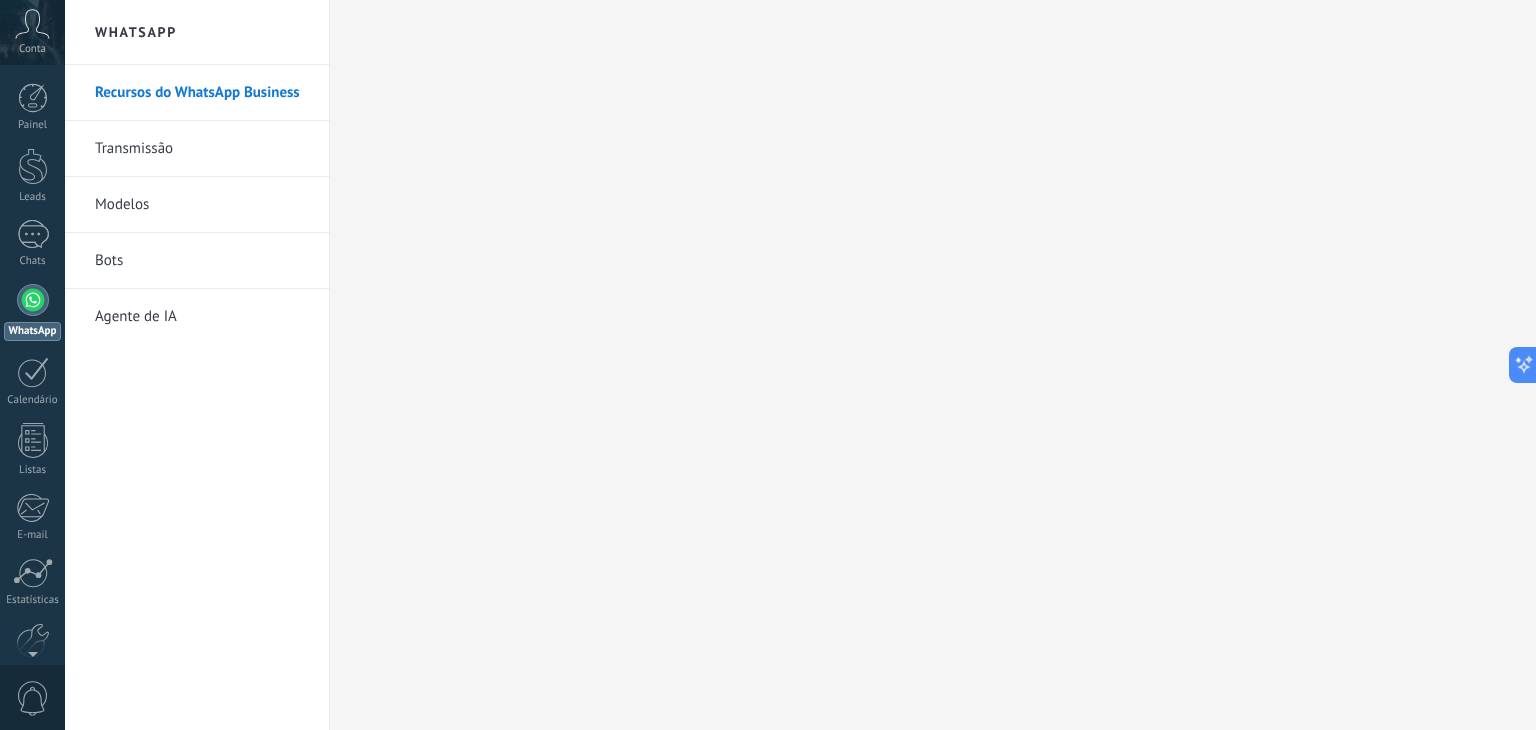 click on "Agente de IA" at bounding box center (202, 317) 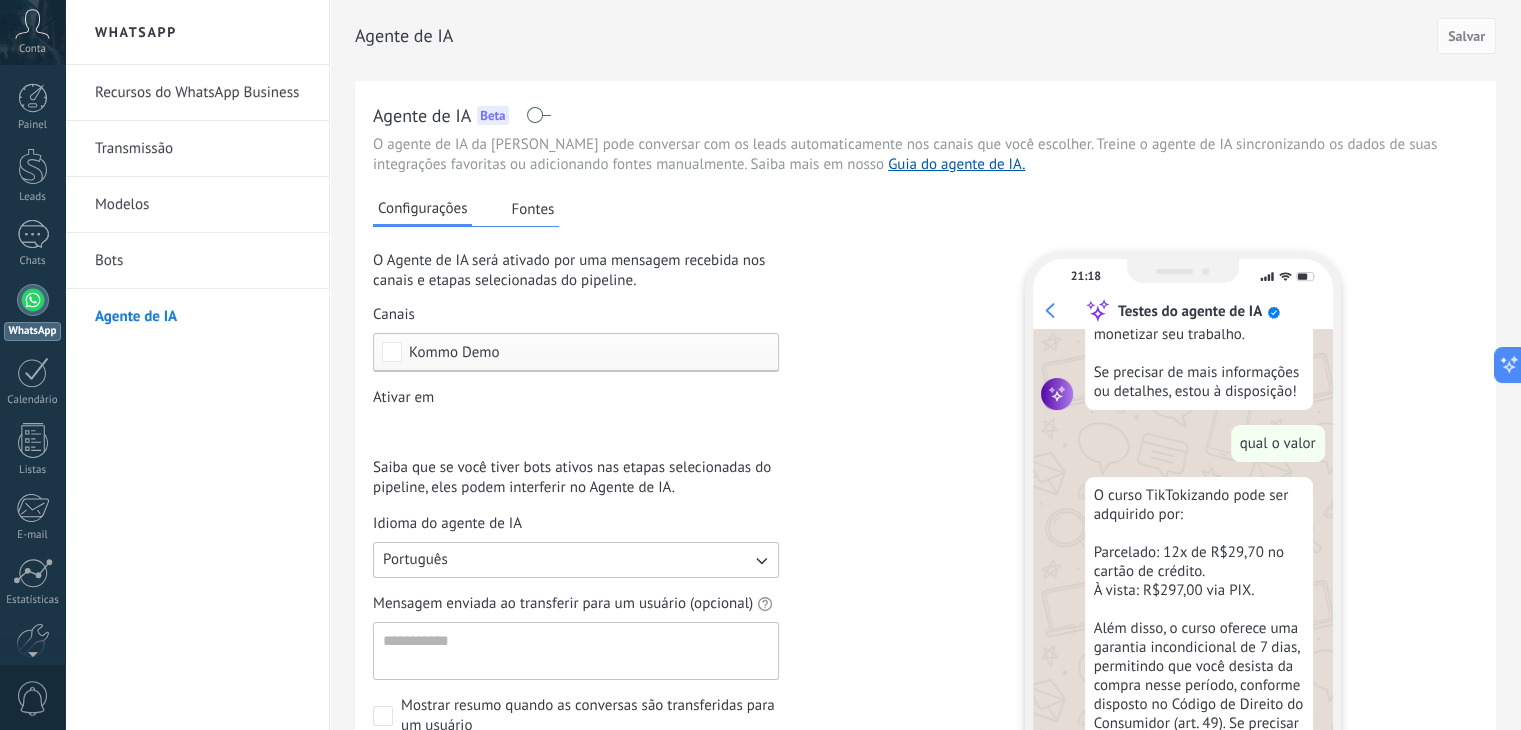 scroll, scrollTop: 1864, scrollLeft: 0, axis: vertical 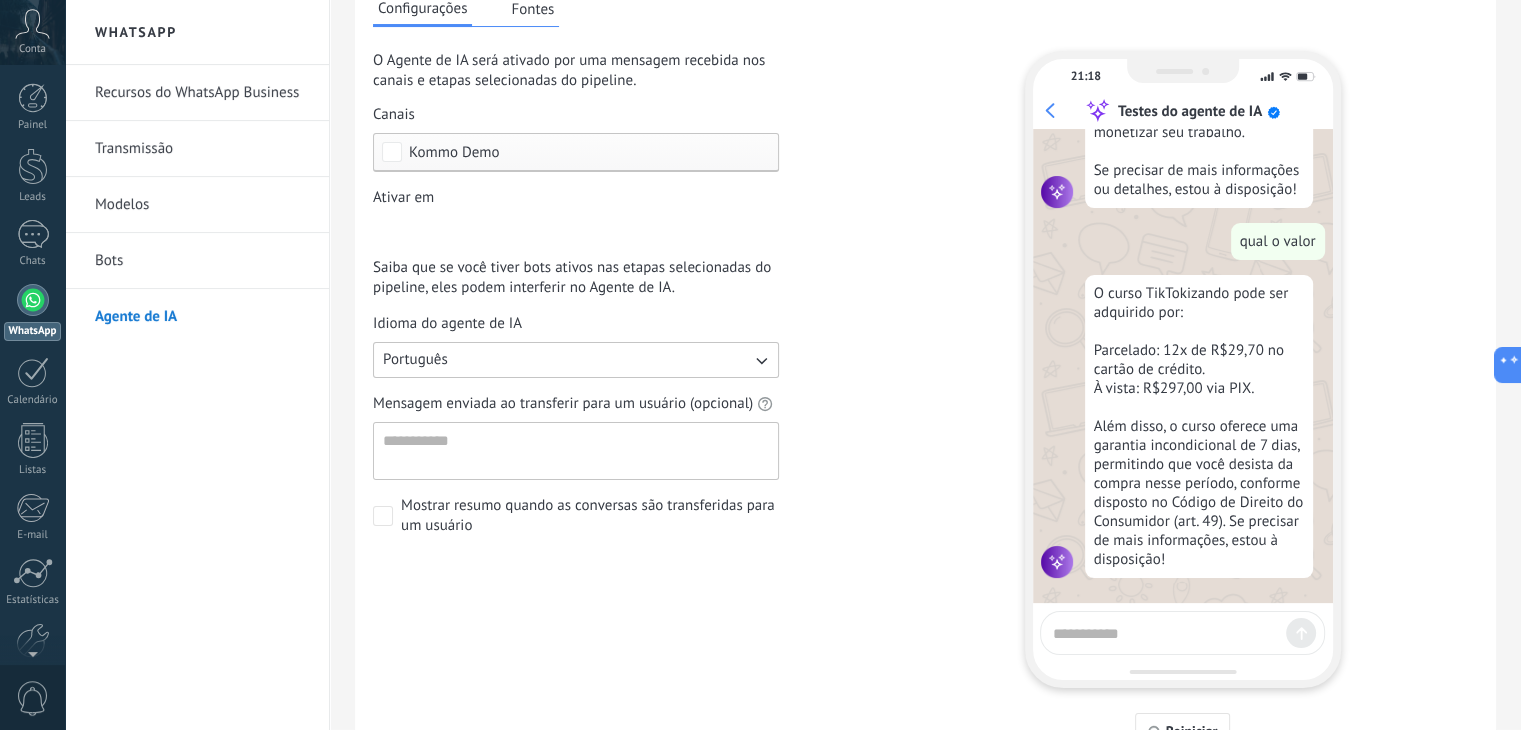 click at bounding box center [1165, 630] 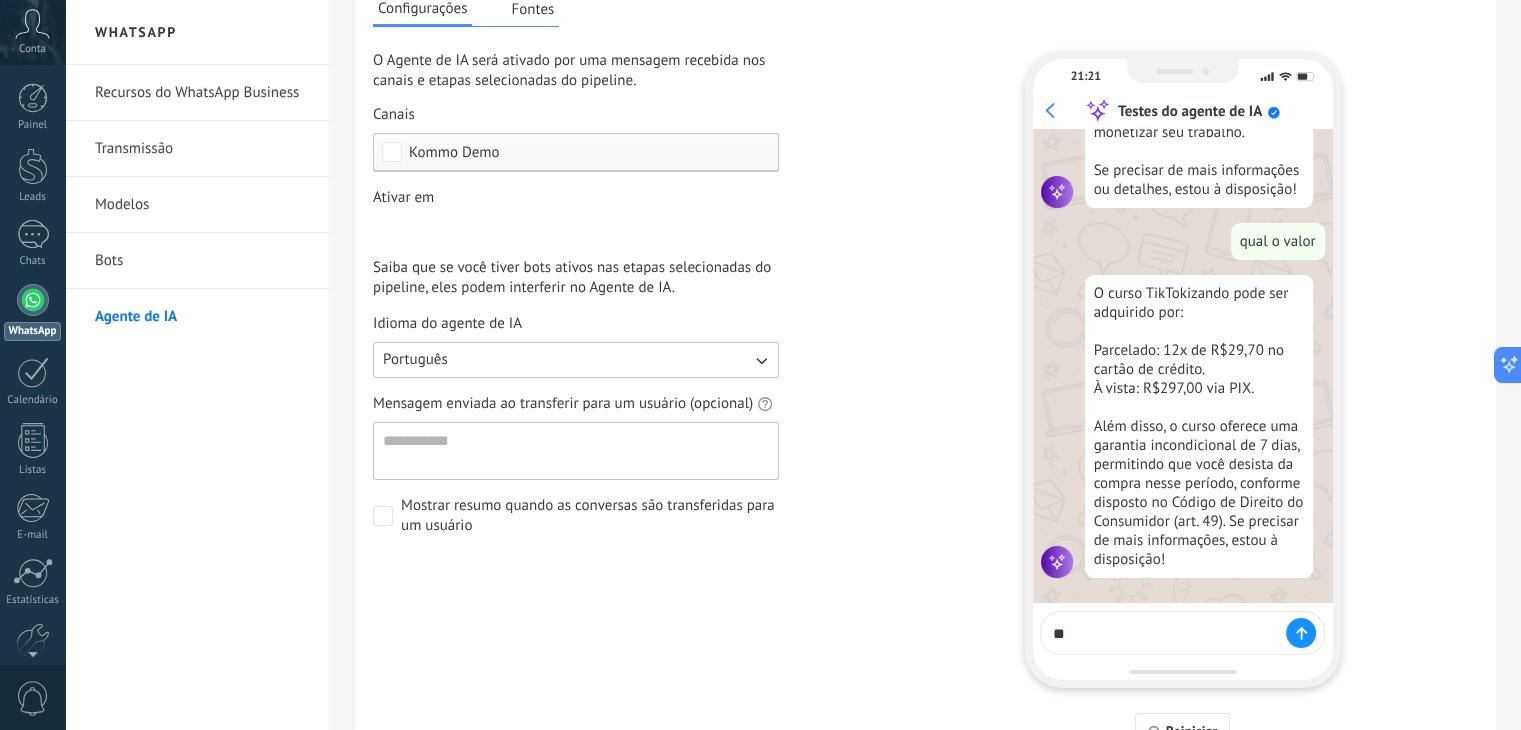 type on "***" 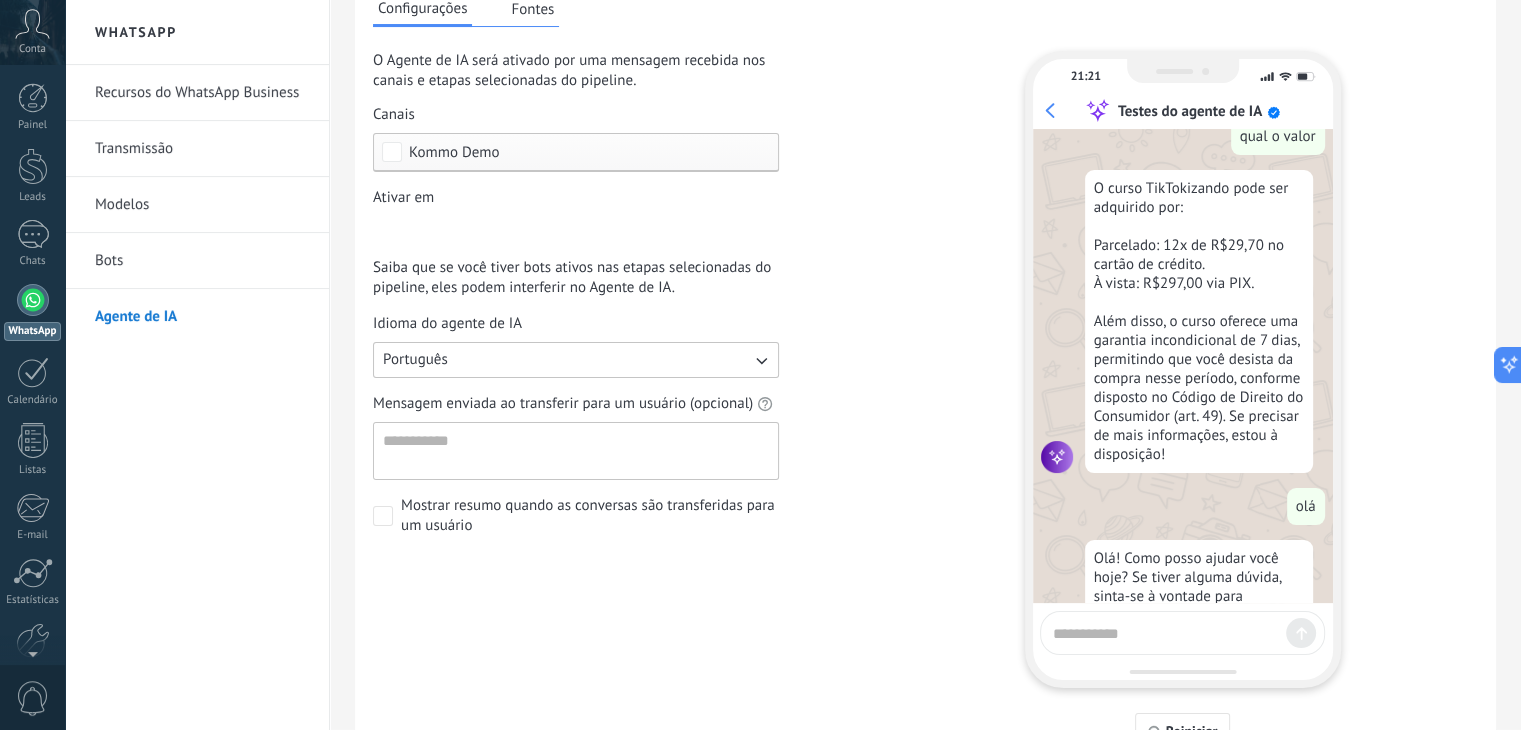 scroll, scrollTop: 2084, scrollLeft: 0, axis: vertical 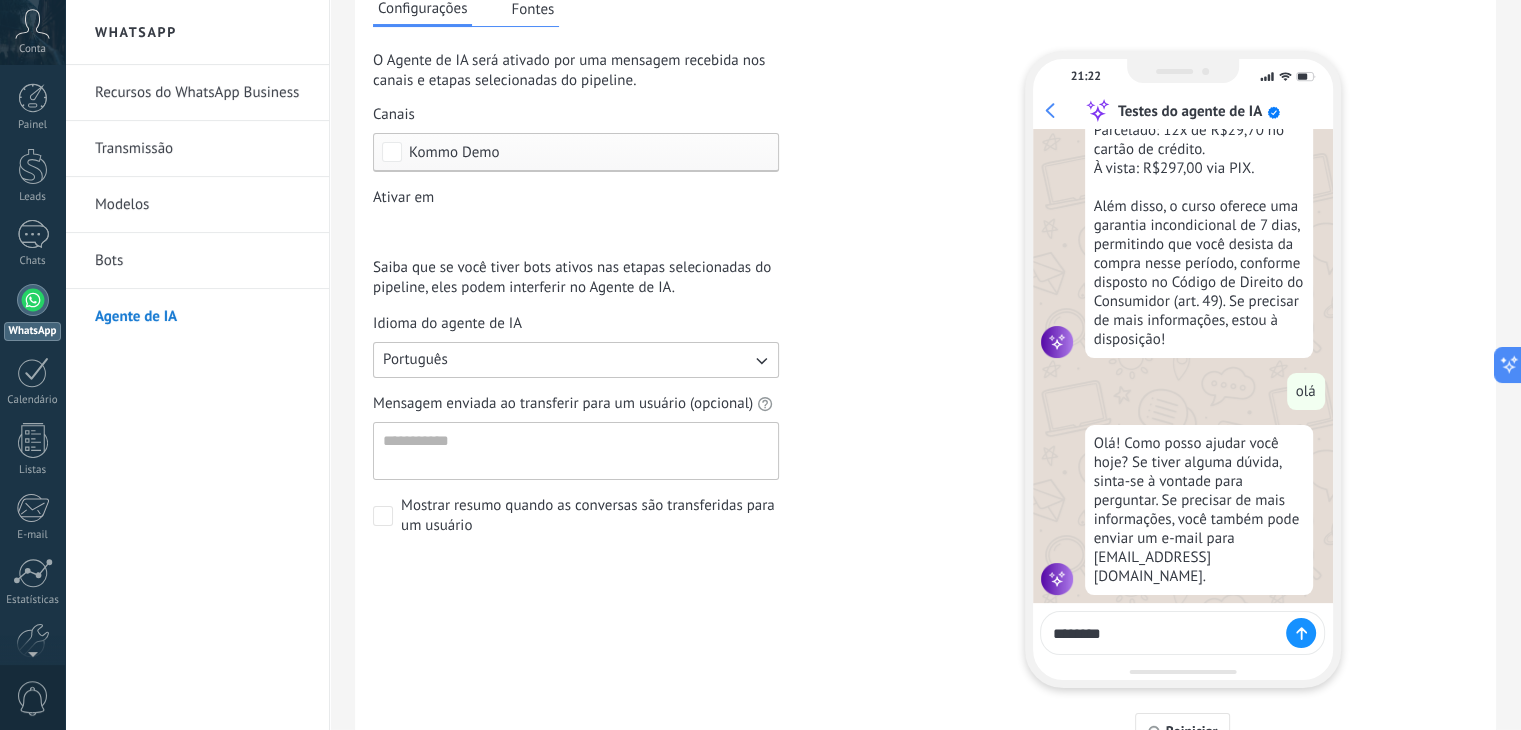type on "*********" 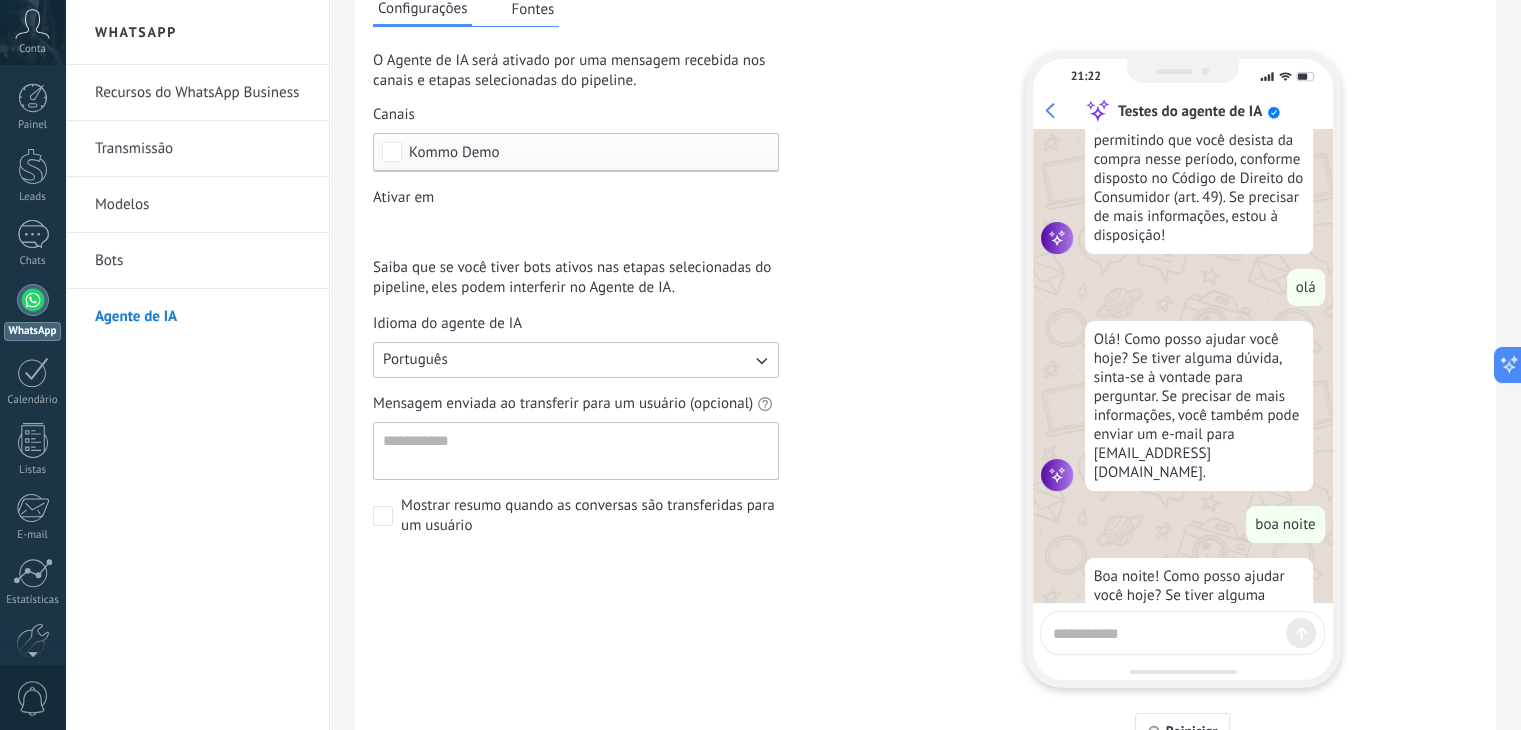 scroll, scrollTop: 2284, scrollLeft: 0, axis: vertical 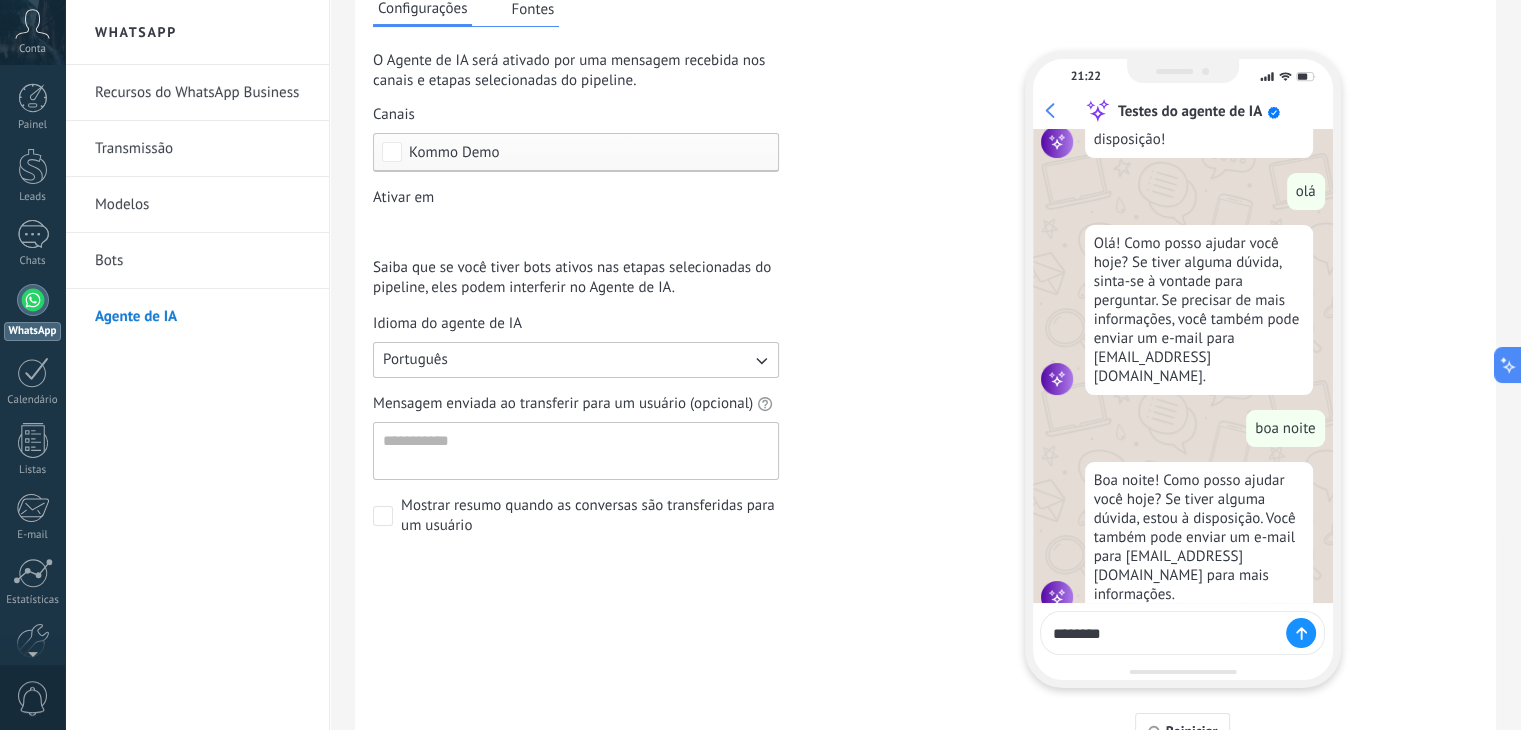 type on "*********" 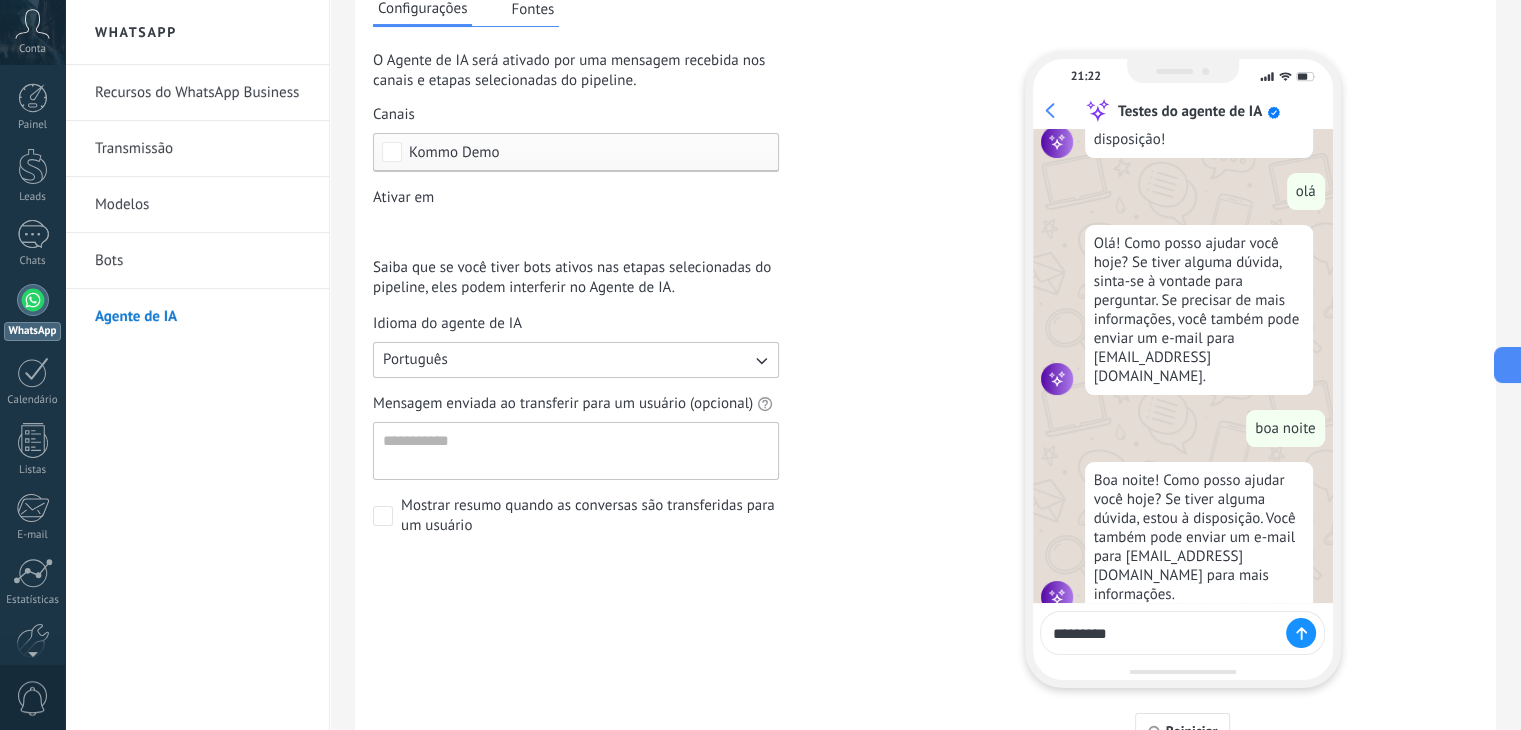 type 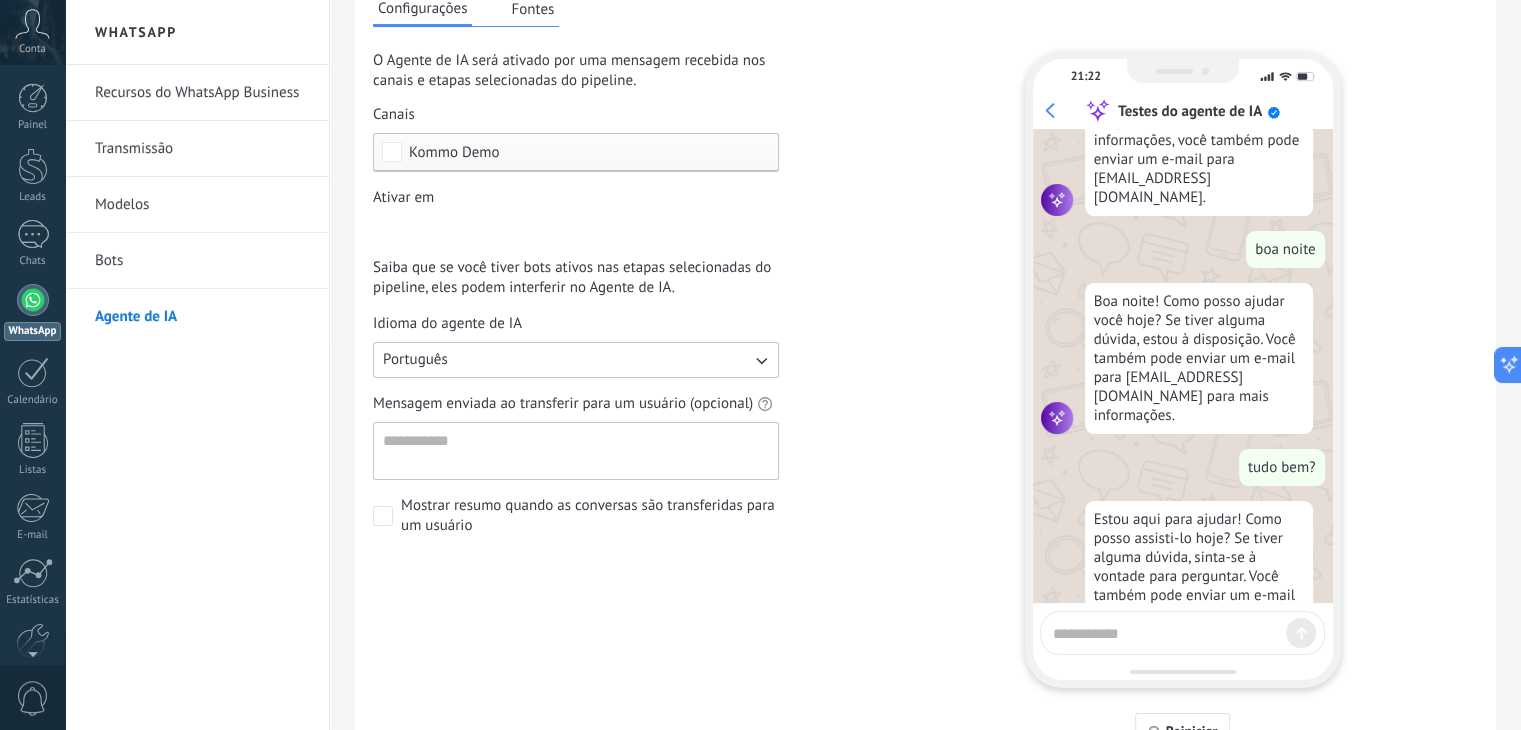 scroll, scrollTop: 2504, scrollLeft: 0, axis: vertical 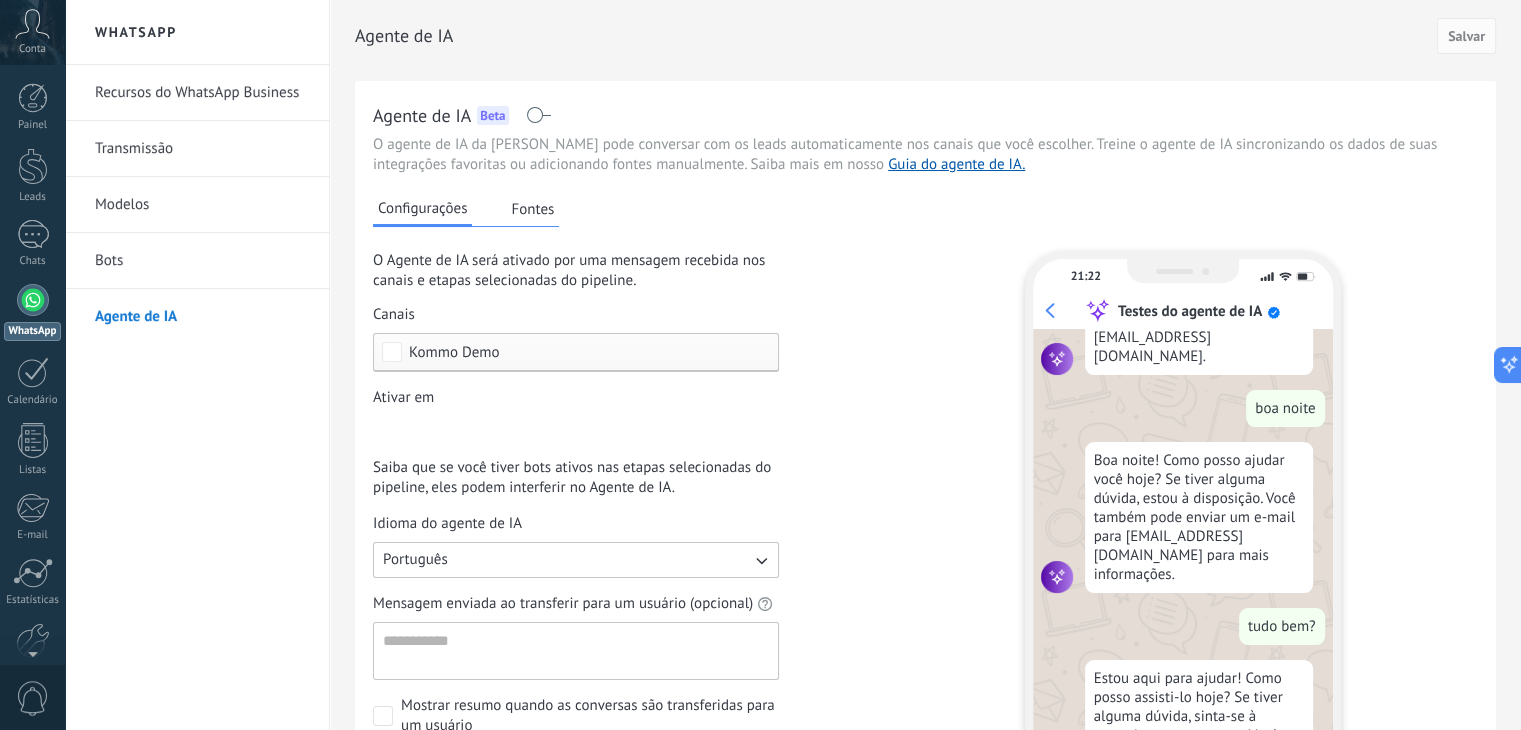 click on "Fontes" at bounding box center (532, 209) 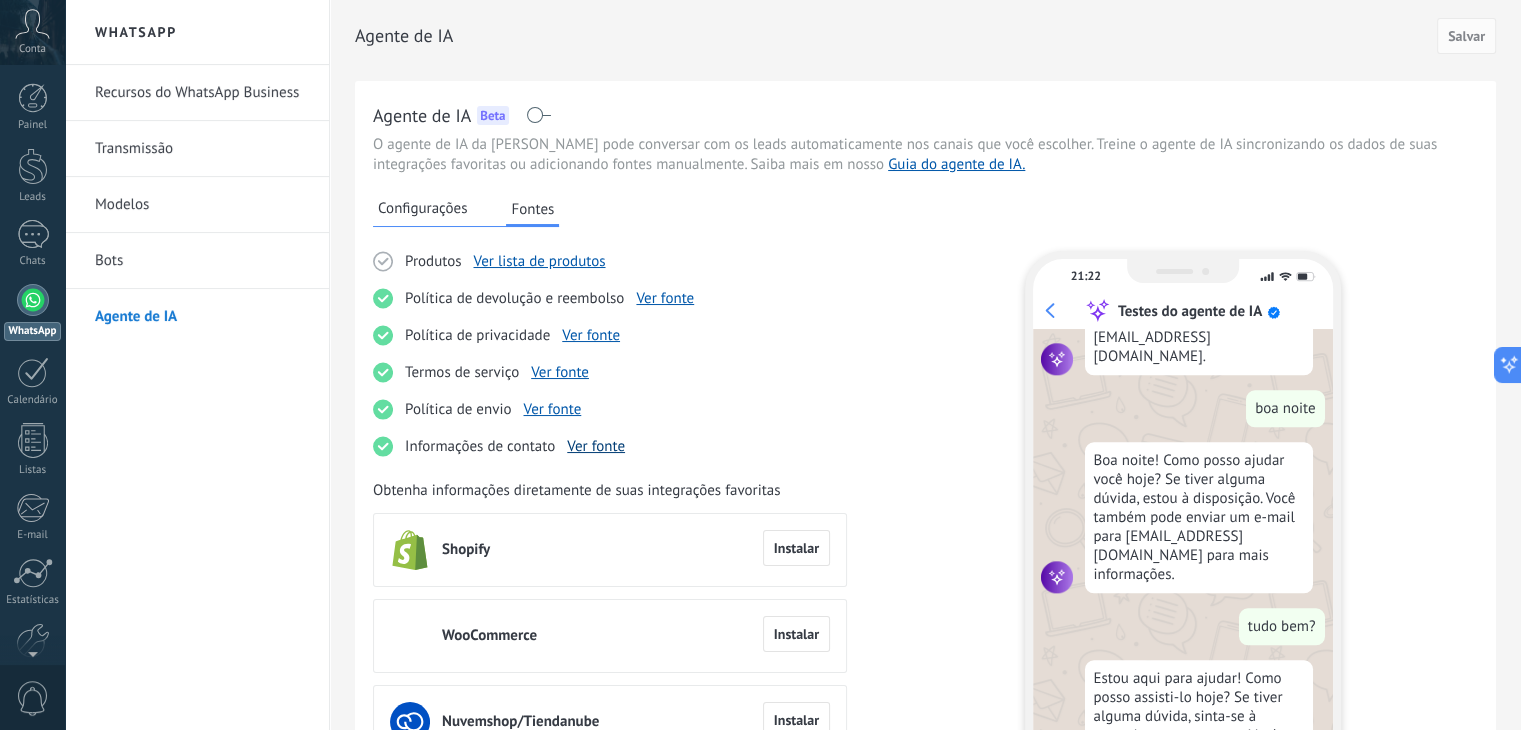 click on "Ver fonte" at bounding box center (596, 446) 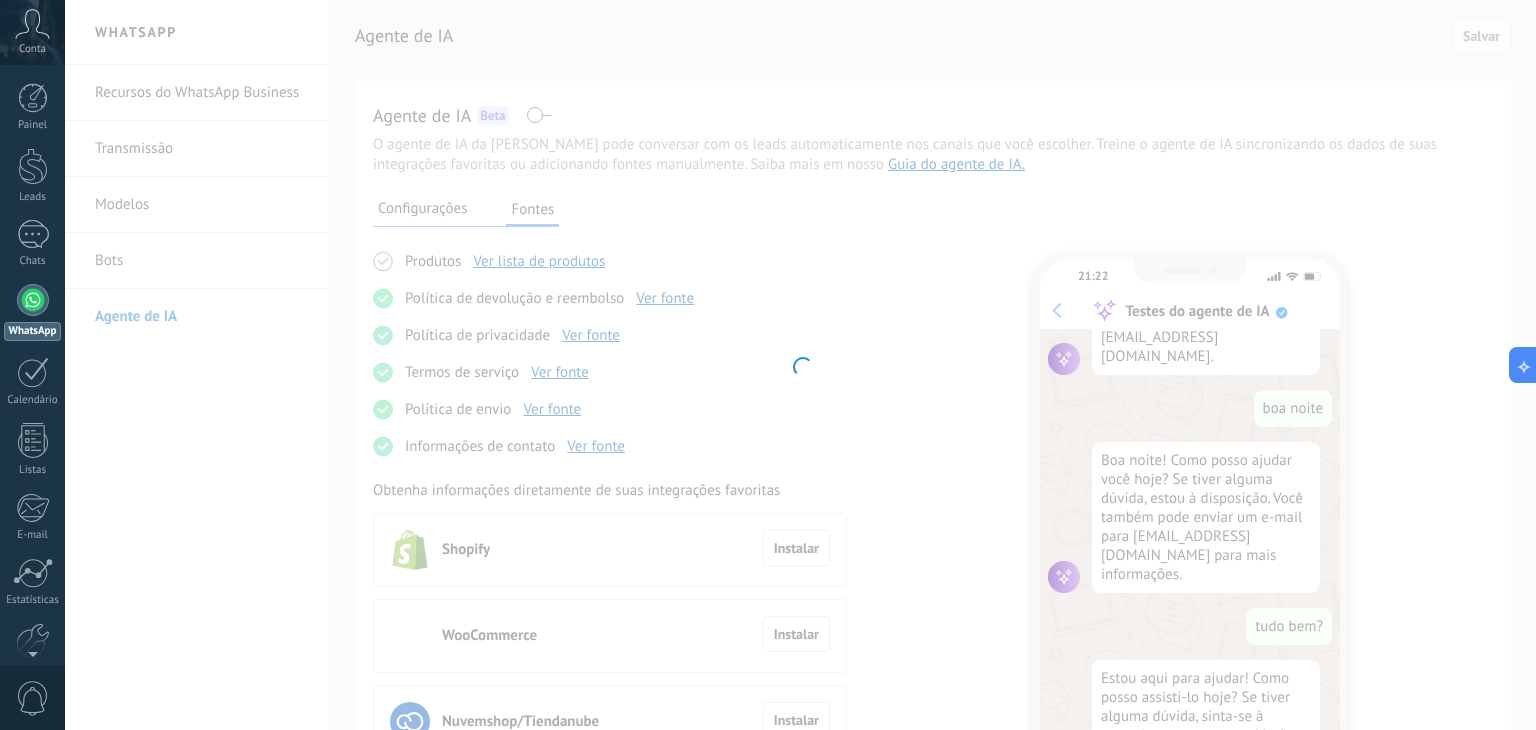 type on "**********" 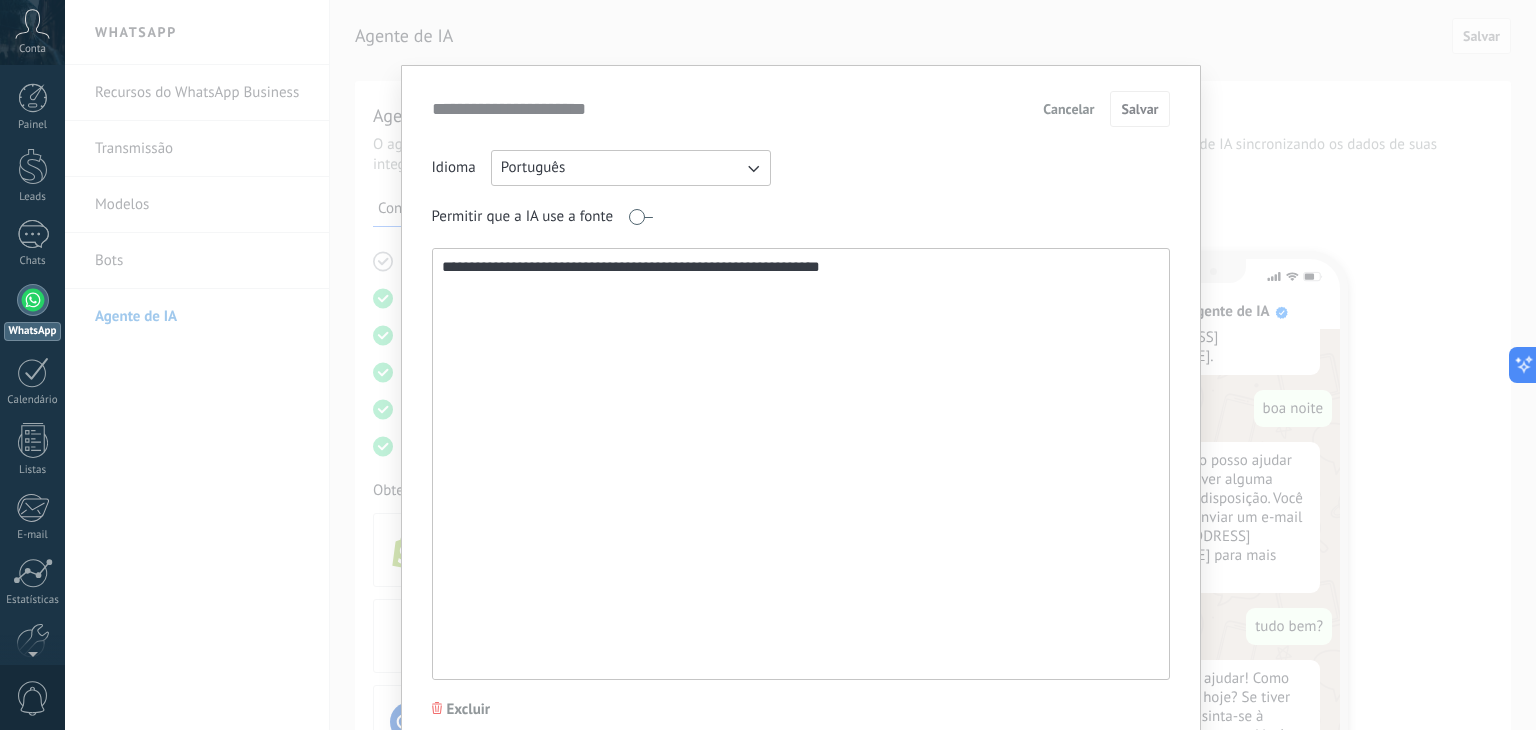drag, startPoint x: 891, startPoint y: 265, endPoint x: 430, endPoint y: 281, distance: 461.2776 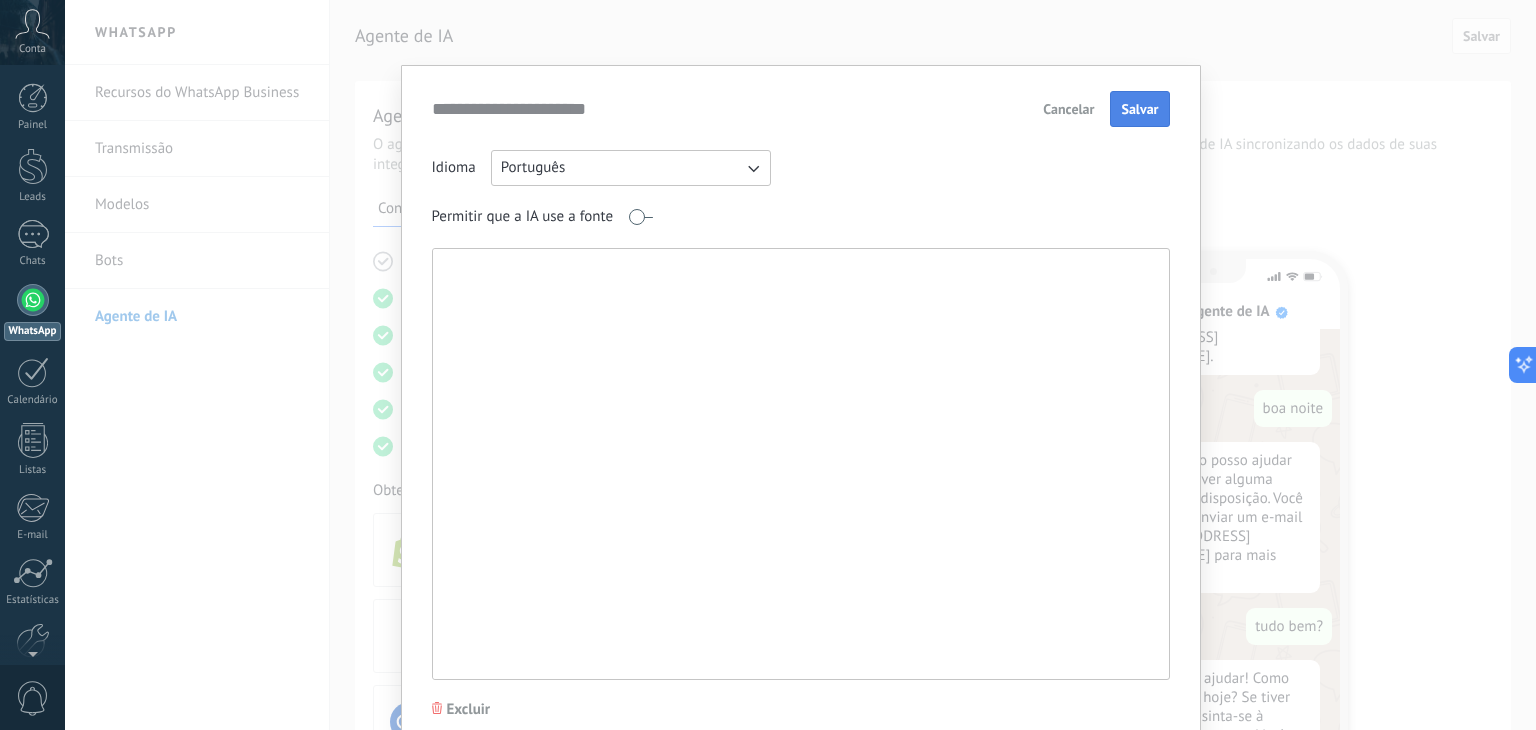 type 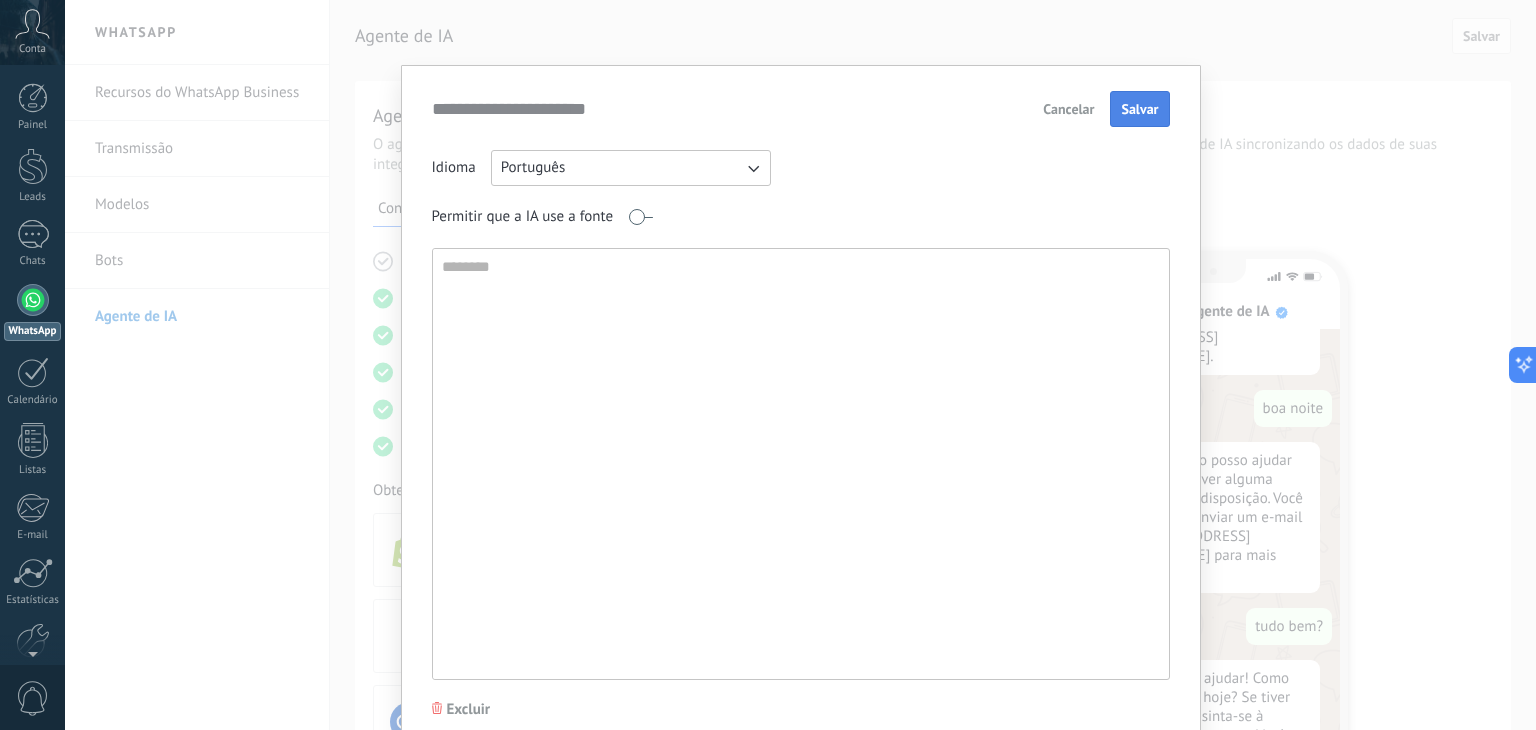 click on "Salvar" at bounding box center (1139, 109) 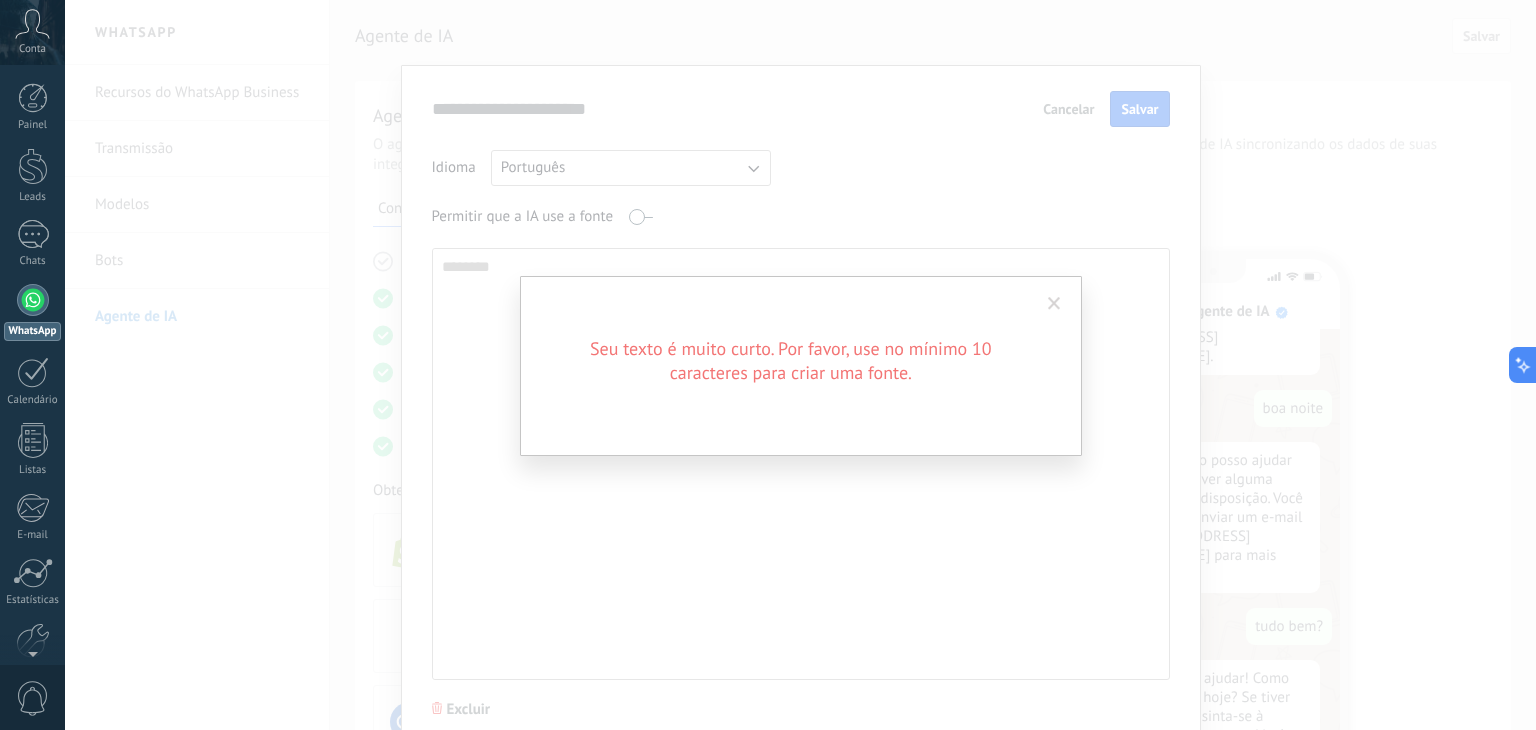 click on "Seu texto é muito curto. Por favor, use no mínimo 10 caracteres para criar uma fonte." at bounding box center (800, 365) 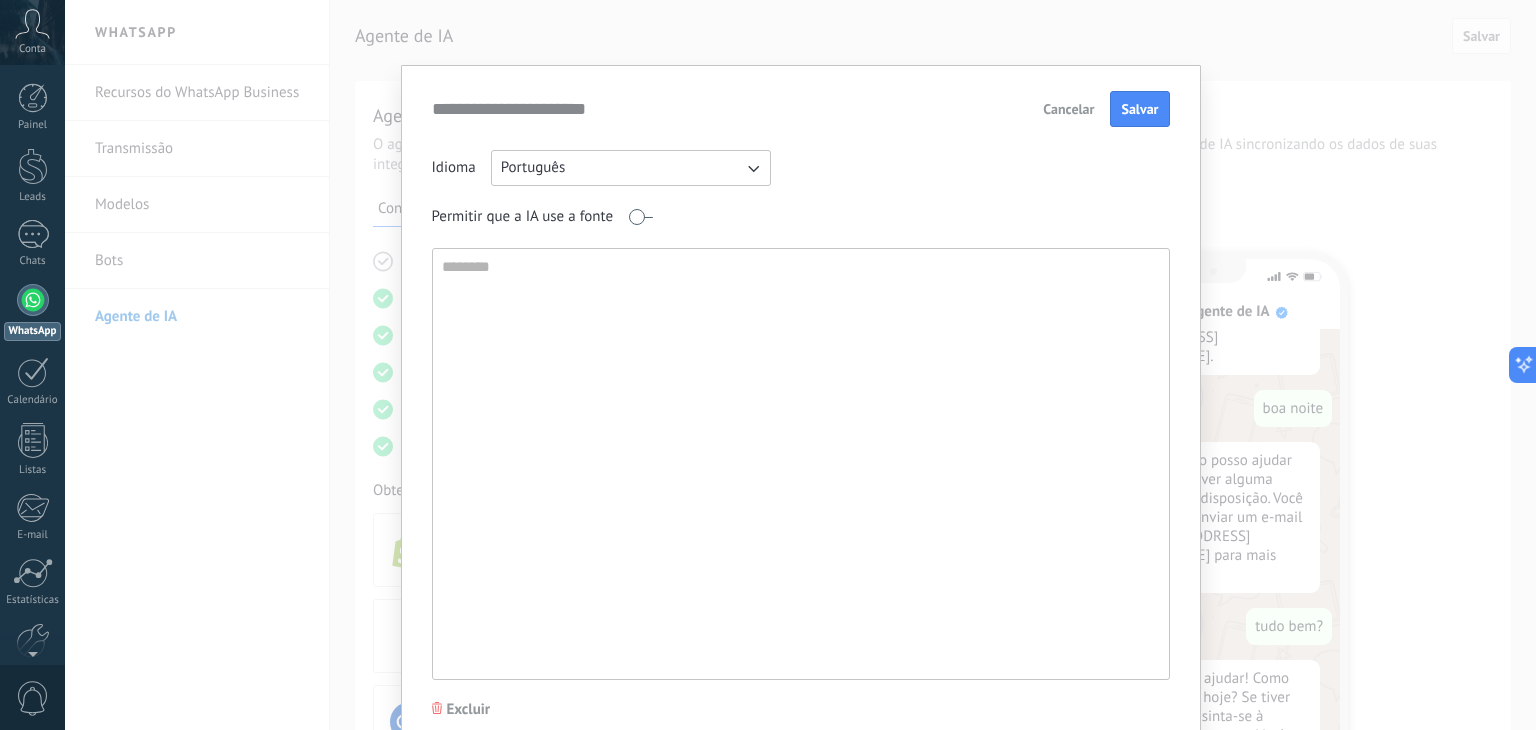 click on "Cancelar" at bounding box center (1068, 109) 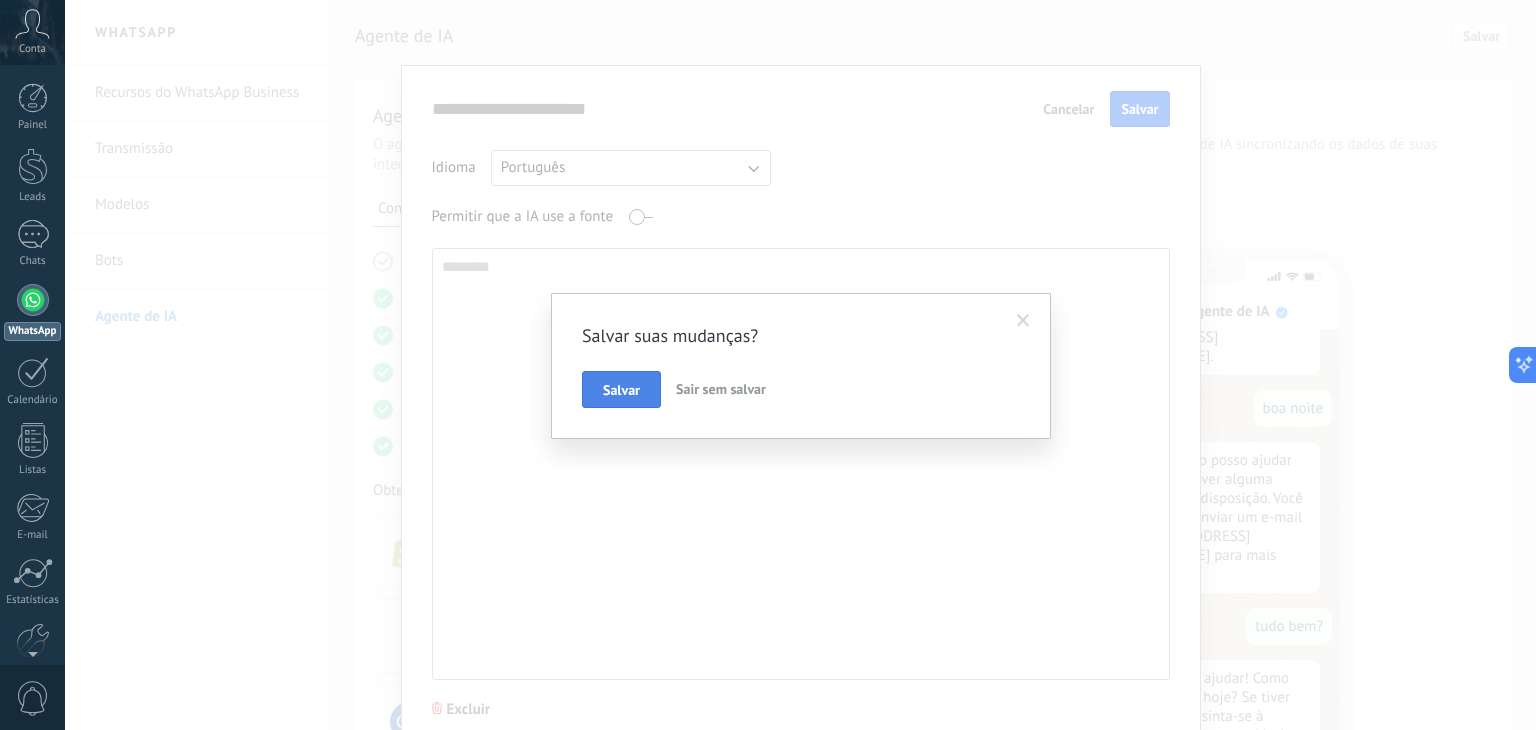 click on "Salvar" at bounding box center [621, 390] 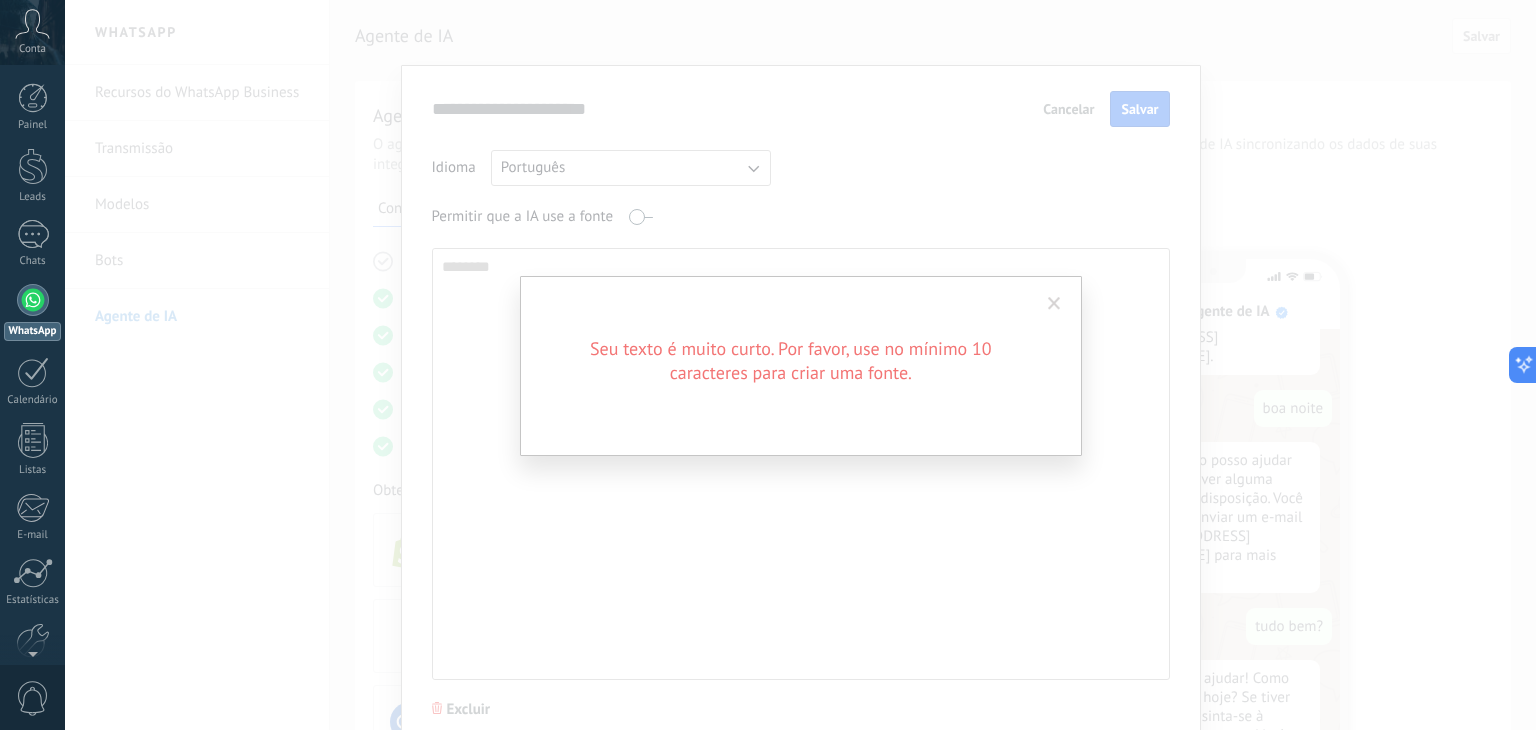 click at bounding box center (1054, 304) 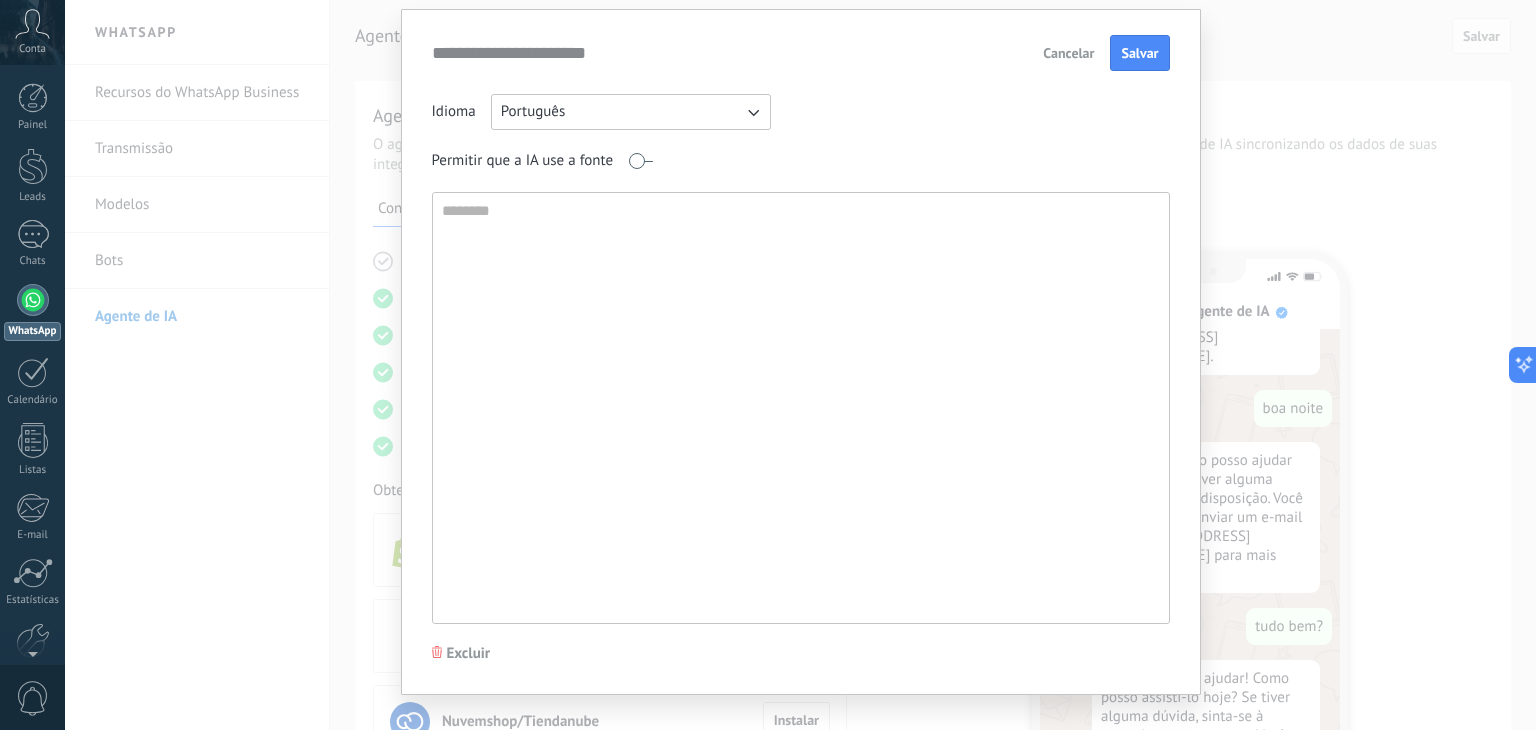 scroll, scrollTop: 85, scrollLeft: 0, axis: vertical 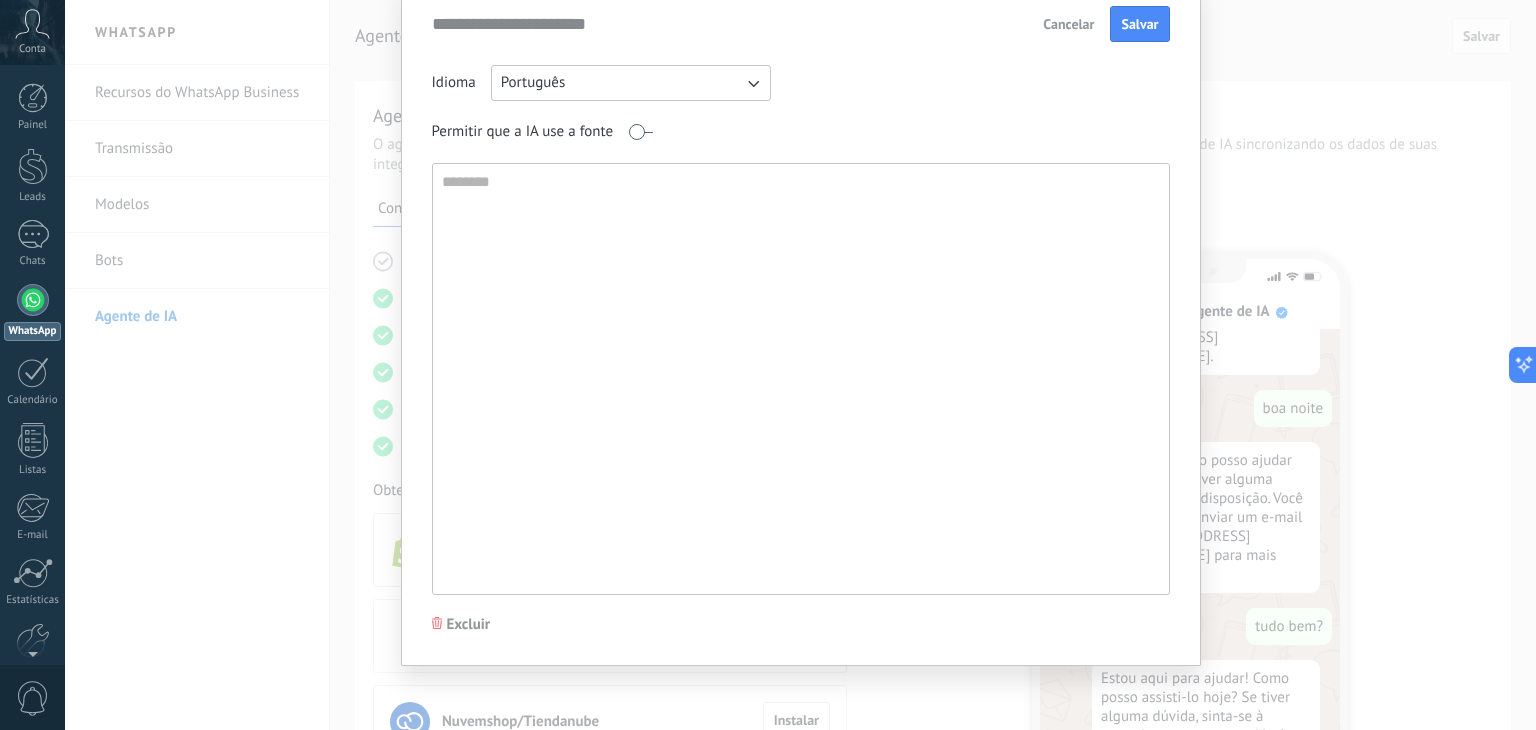 click on "Excluir" at bounding box center [469, 625] 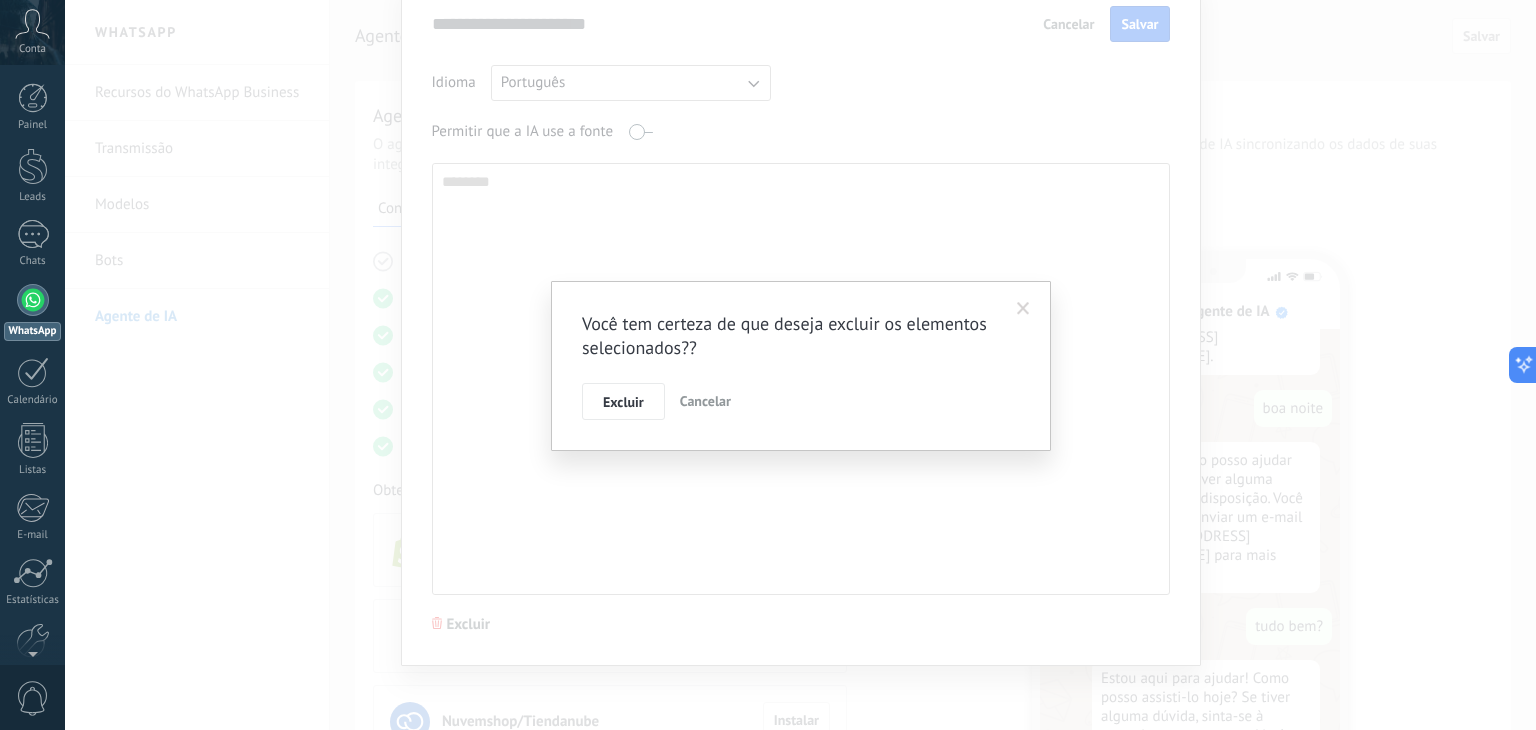 click on "Excluir" at bounding box center [623, 402] 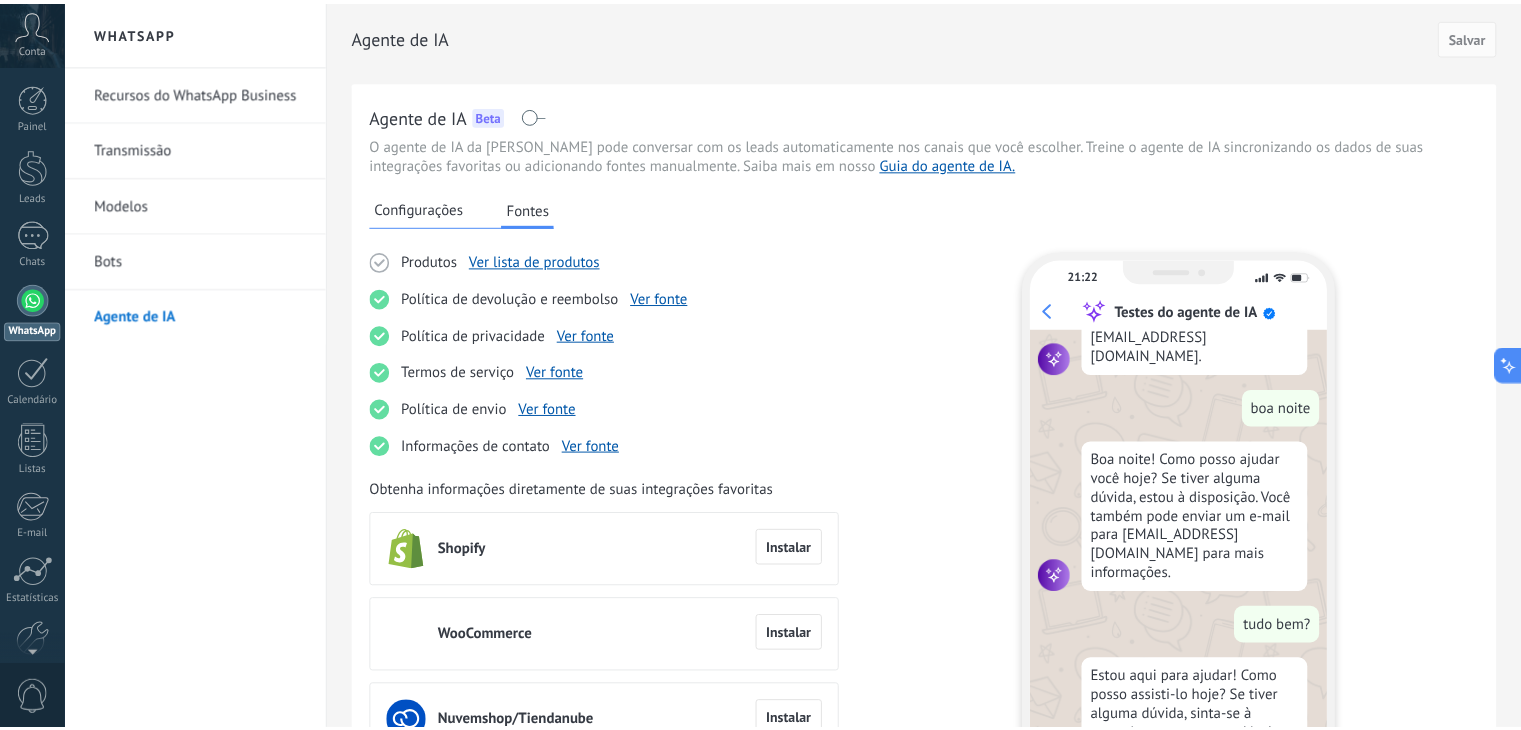 scroll, scrollTop: 0, scrollLeft: 0, axis: both 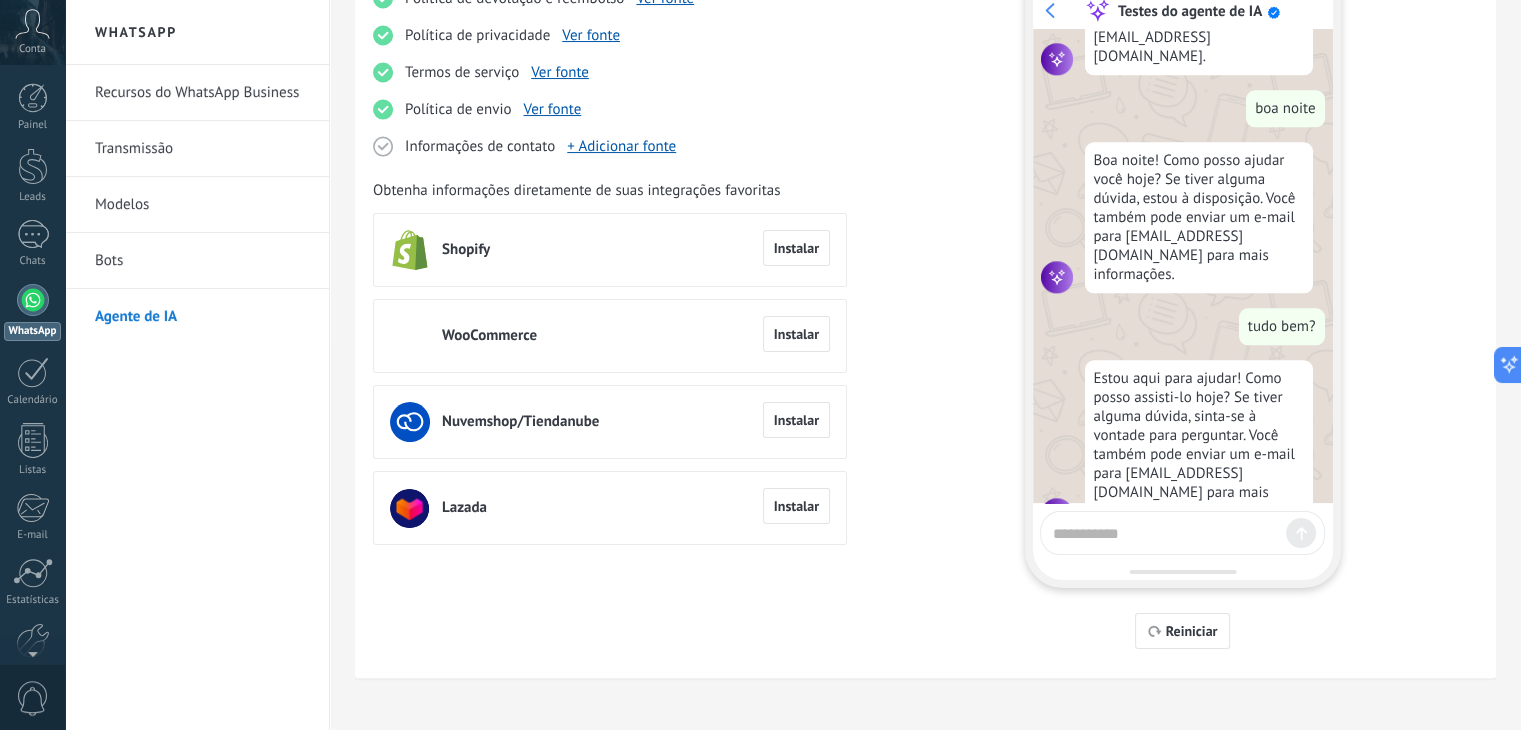 click at bounding box center [1165, 530] 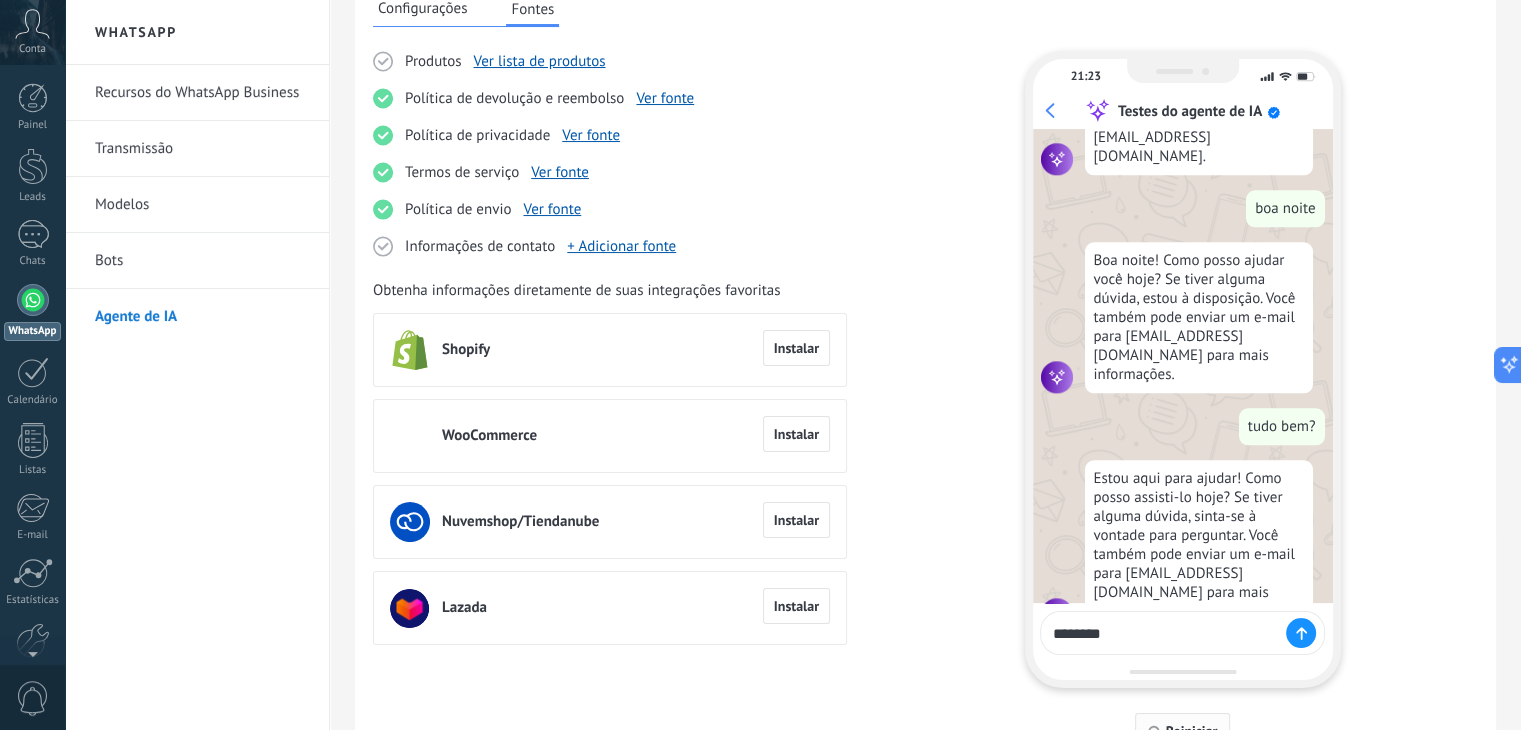 type on "*********" 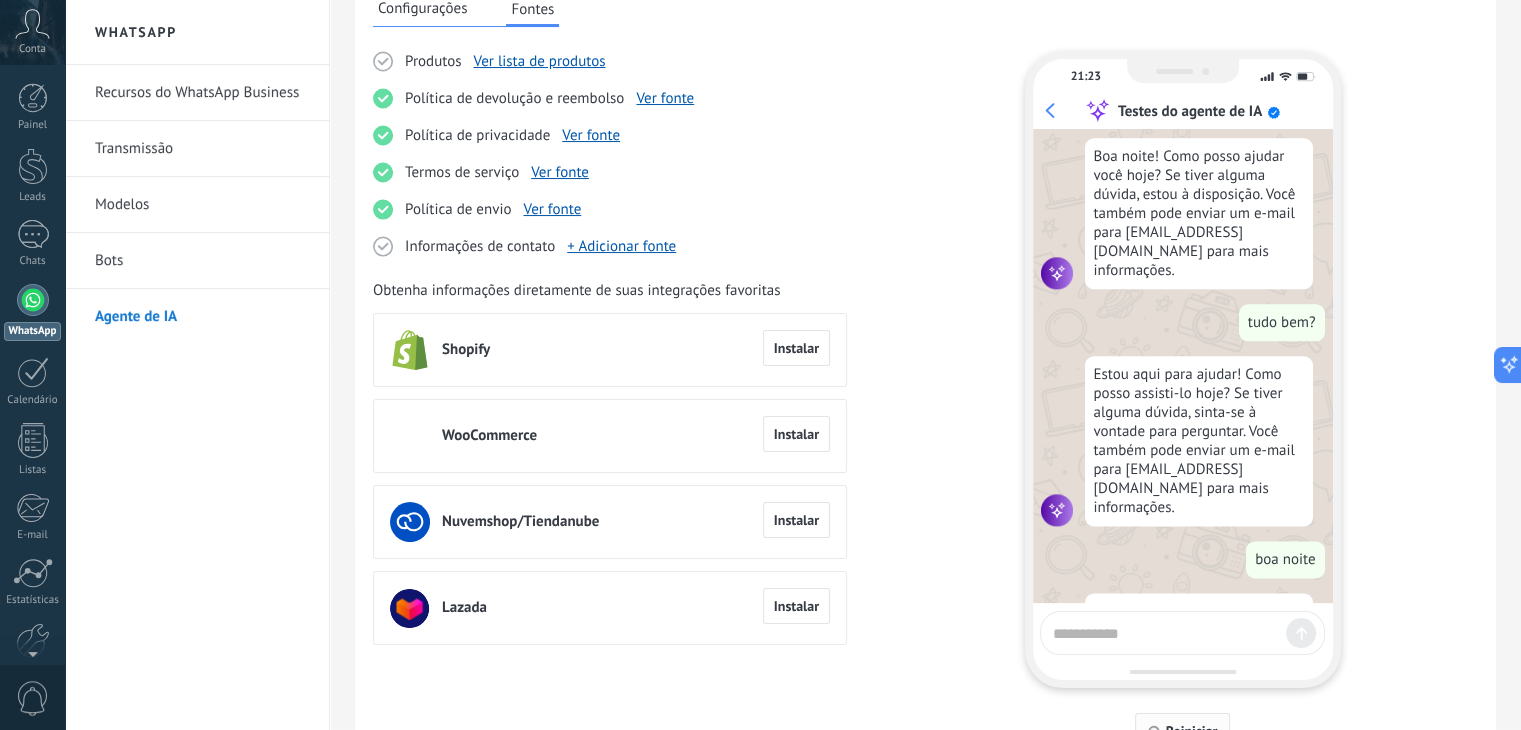 scroll, scrollTop: 2704, scrollLeft: 0, axis: vertical 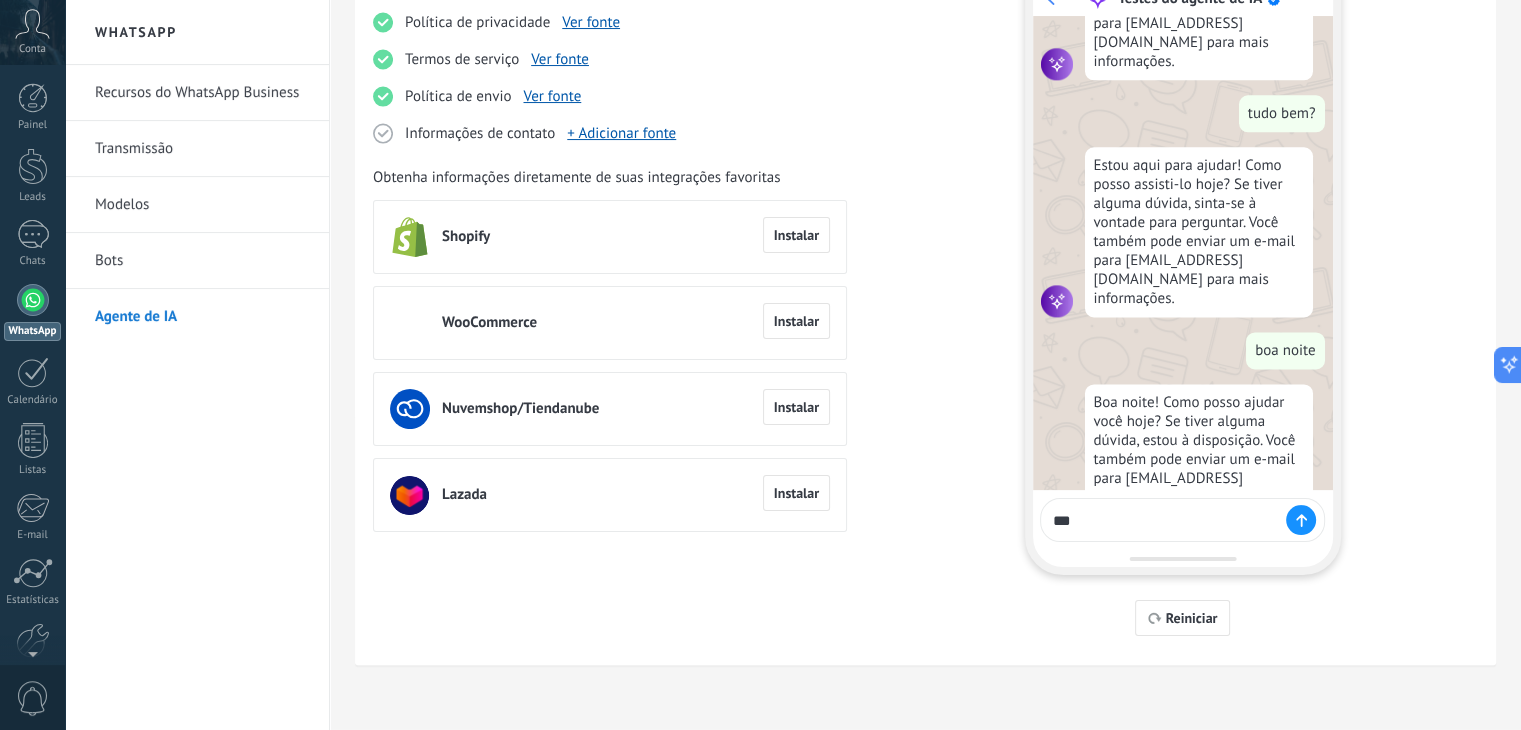 click on "***" at bounding box center [1165, 517] 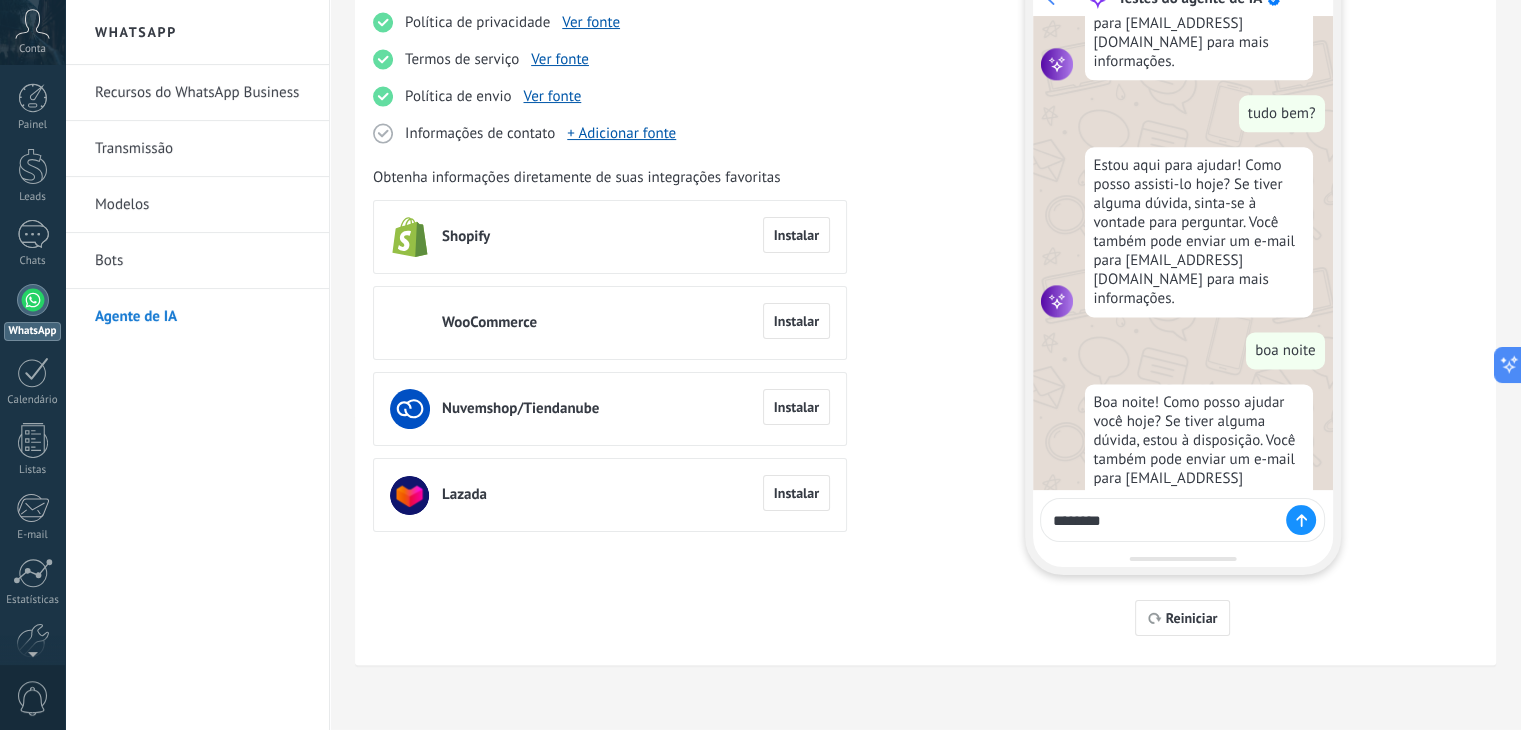 type on "*********" 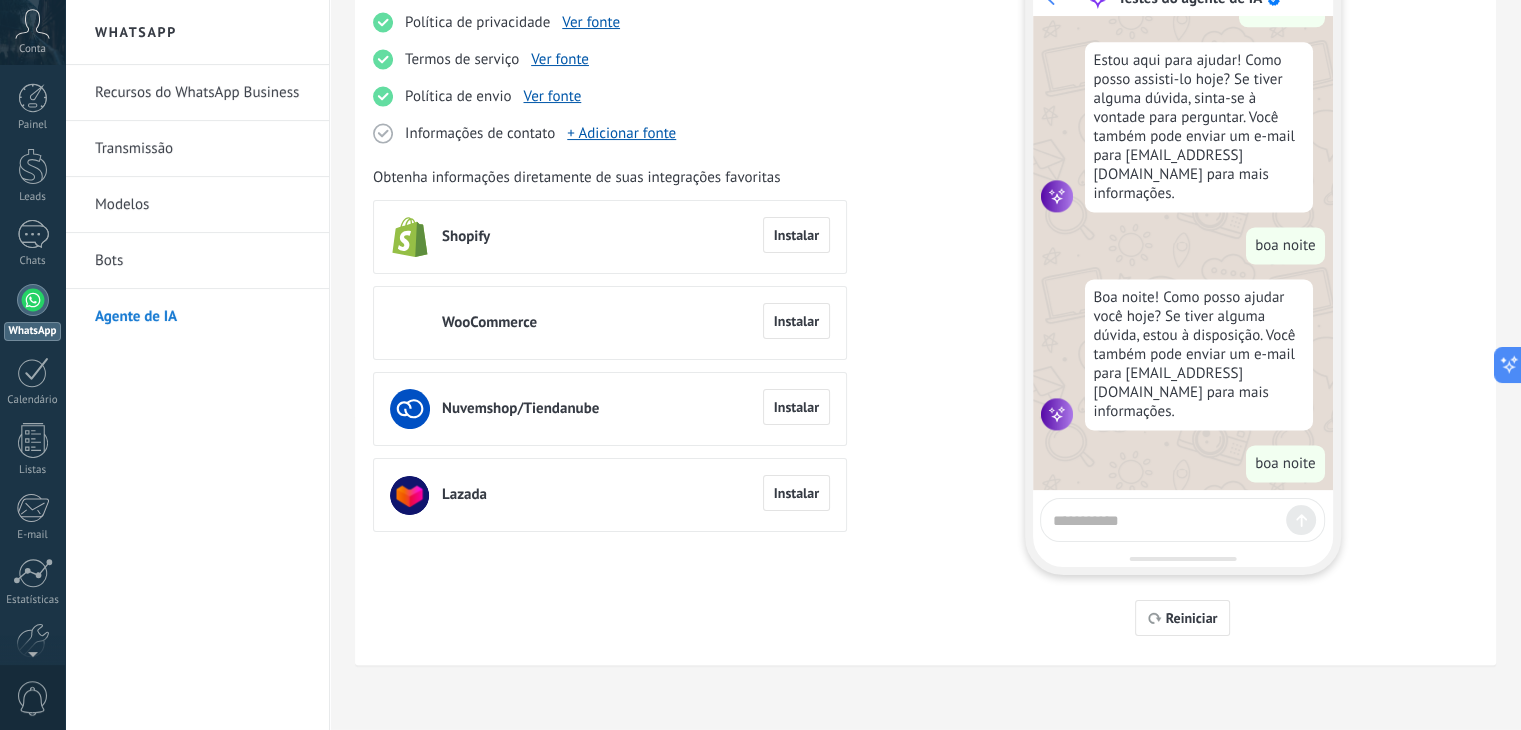 scroll, scrollTop: 2905, scrollLeft: 0, axis: vertical 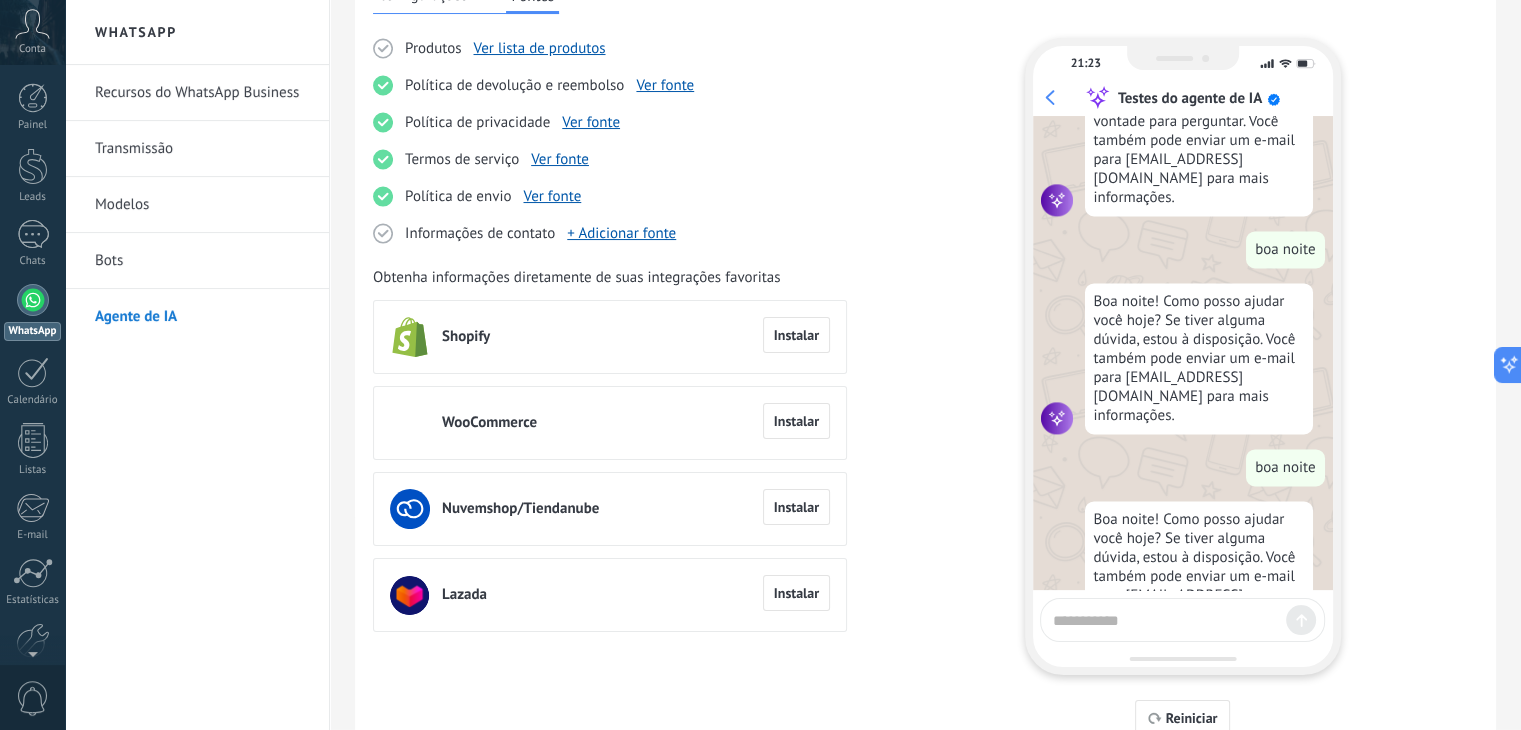 click at bounding box center [1165, 617] 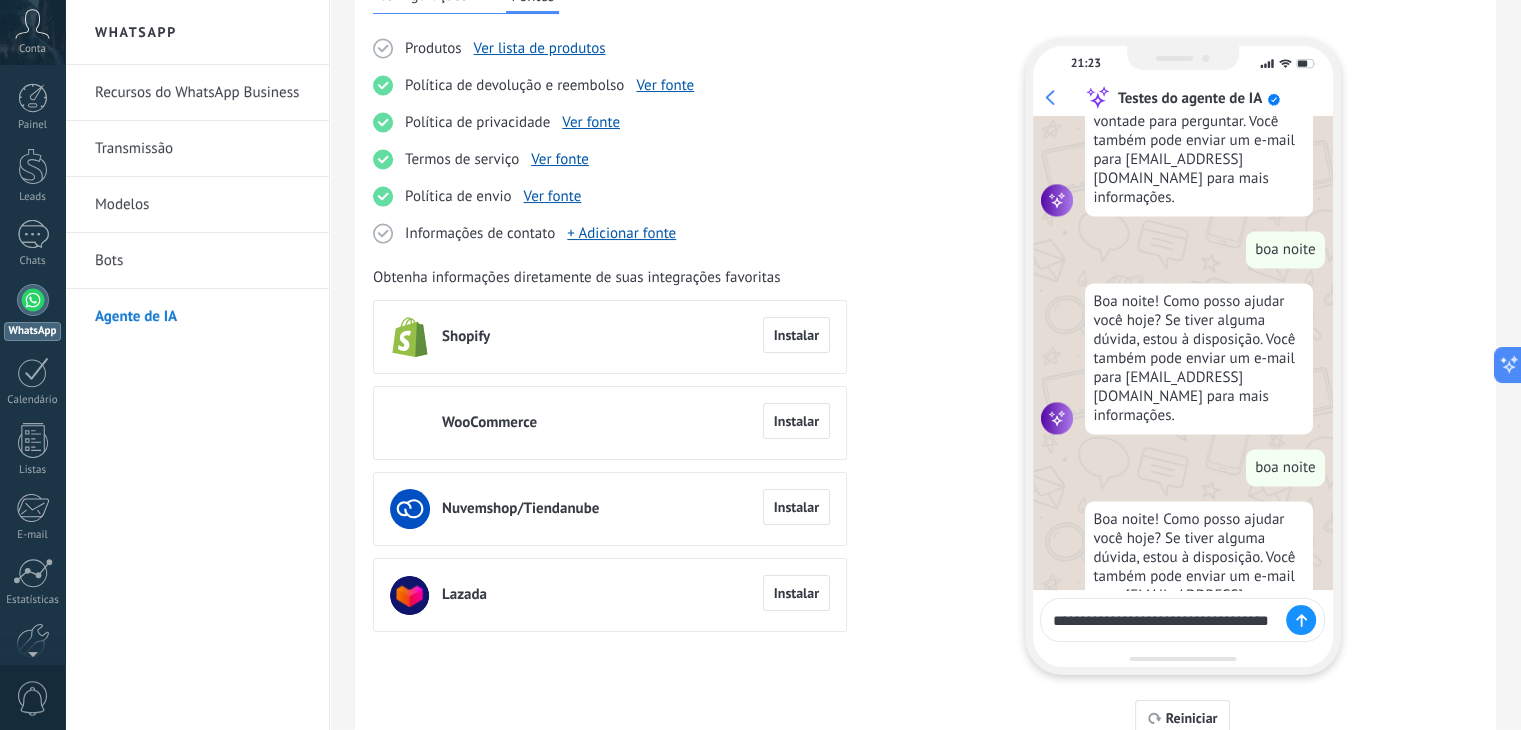 type on "**********" 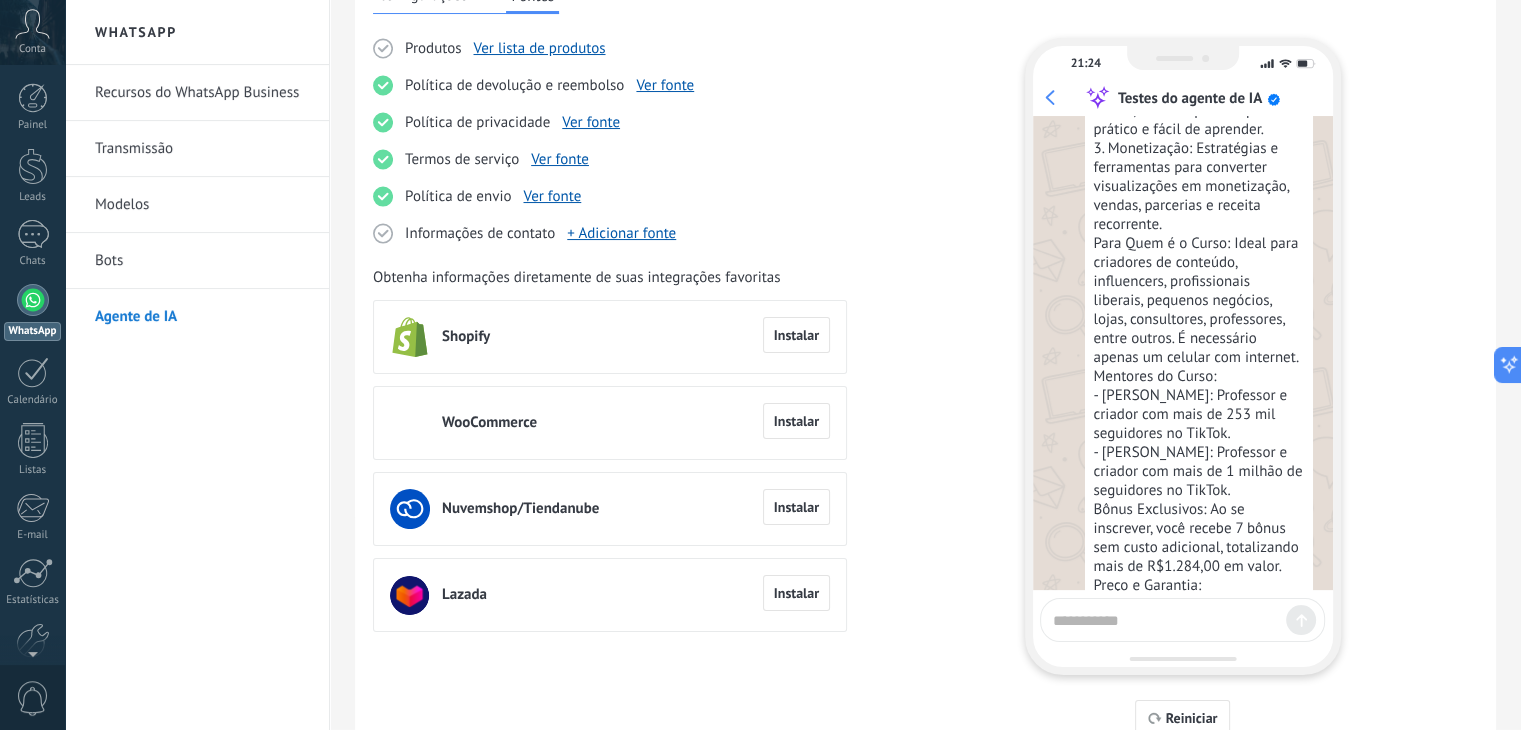 scroll, scrollTop: 4084, scrollLeft: 0, axis: vertical 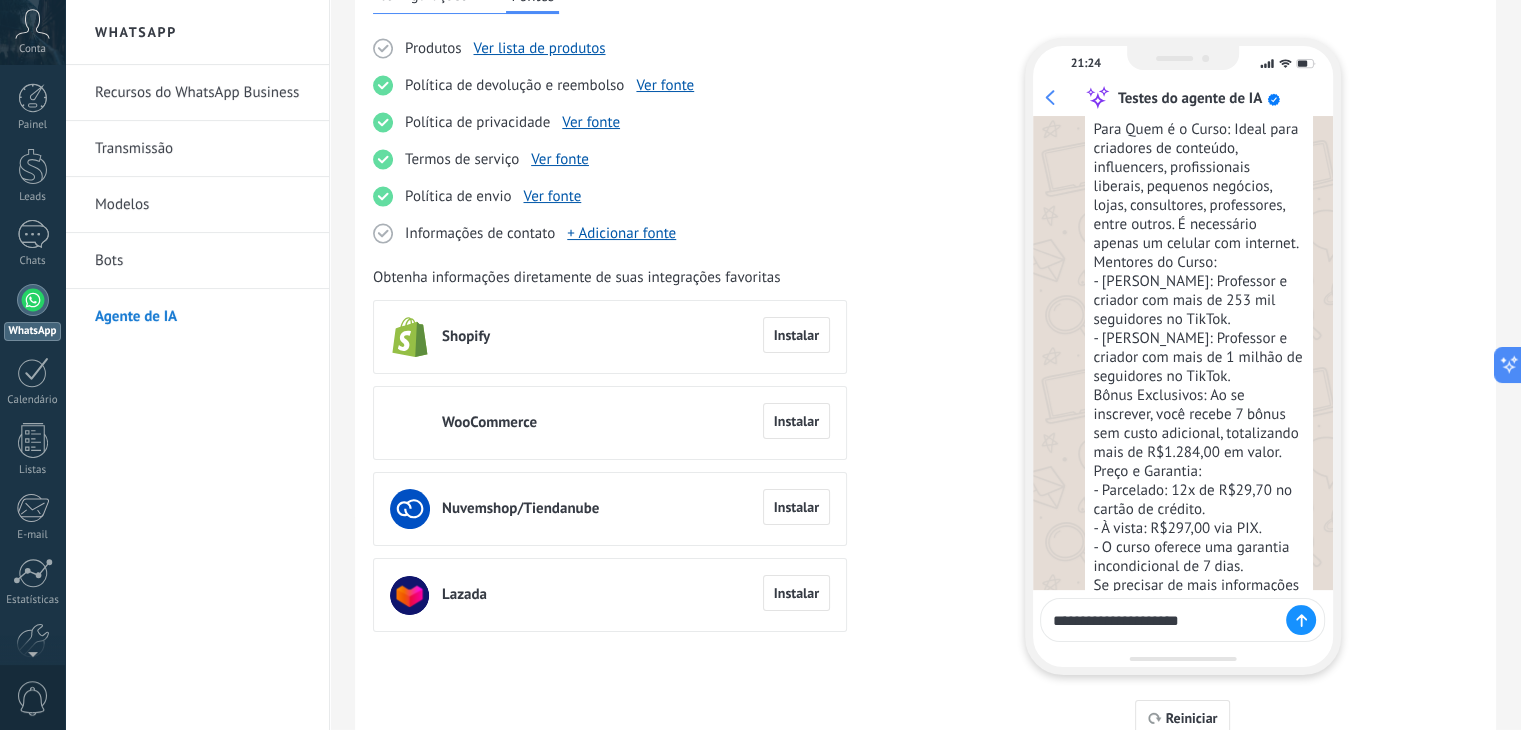type on "**********" 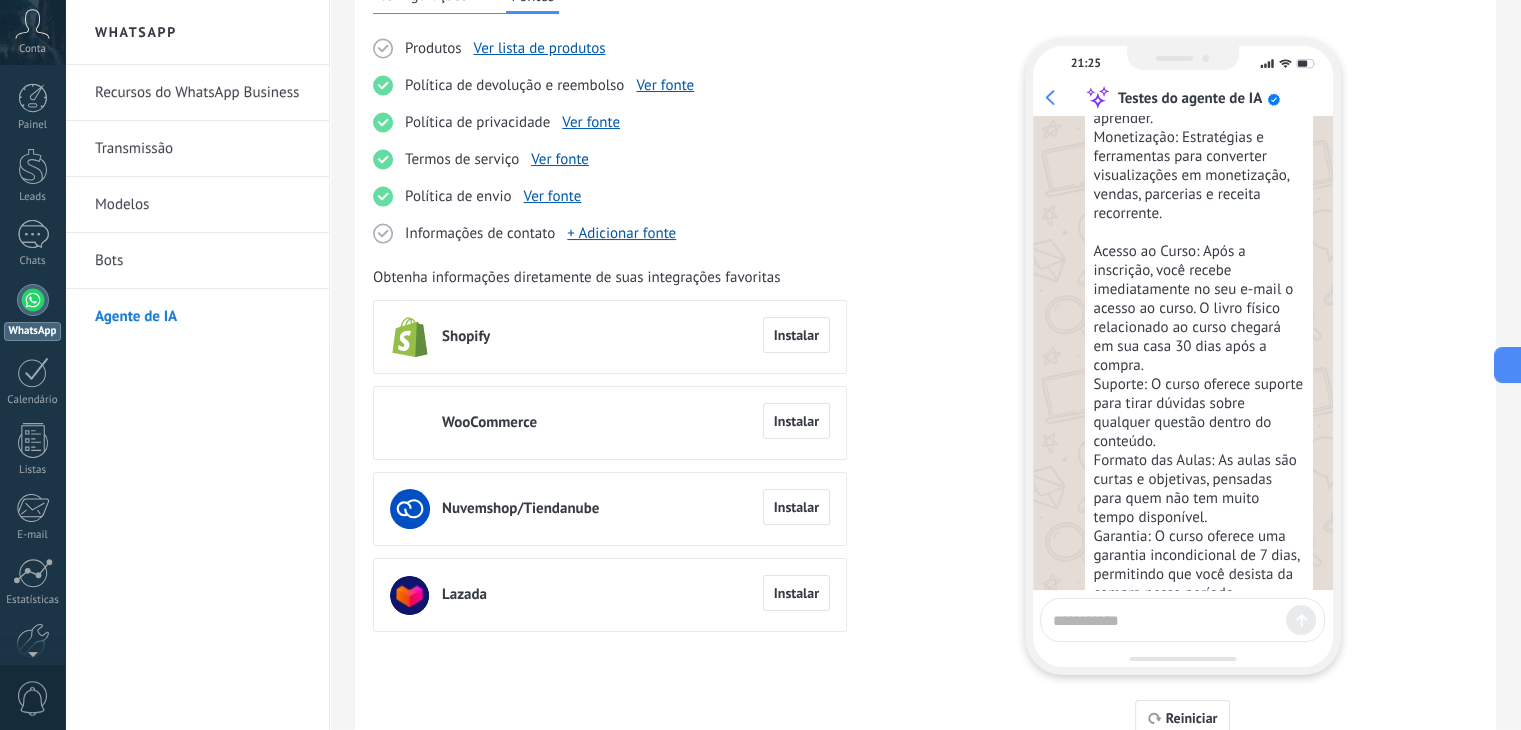 scroll, scrollTop: 5168, scrollLeft: 0, axis: vertical 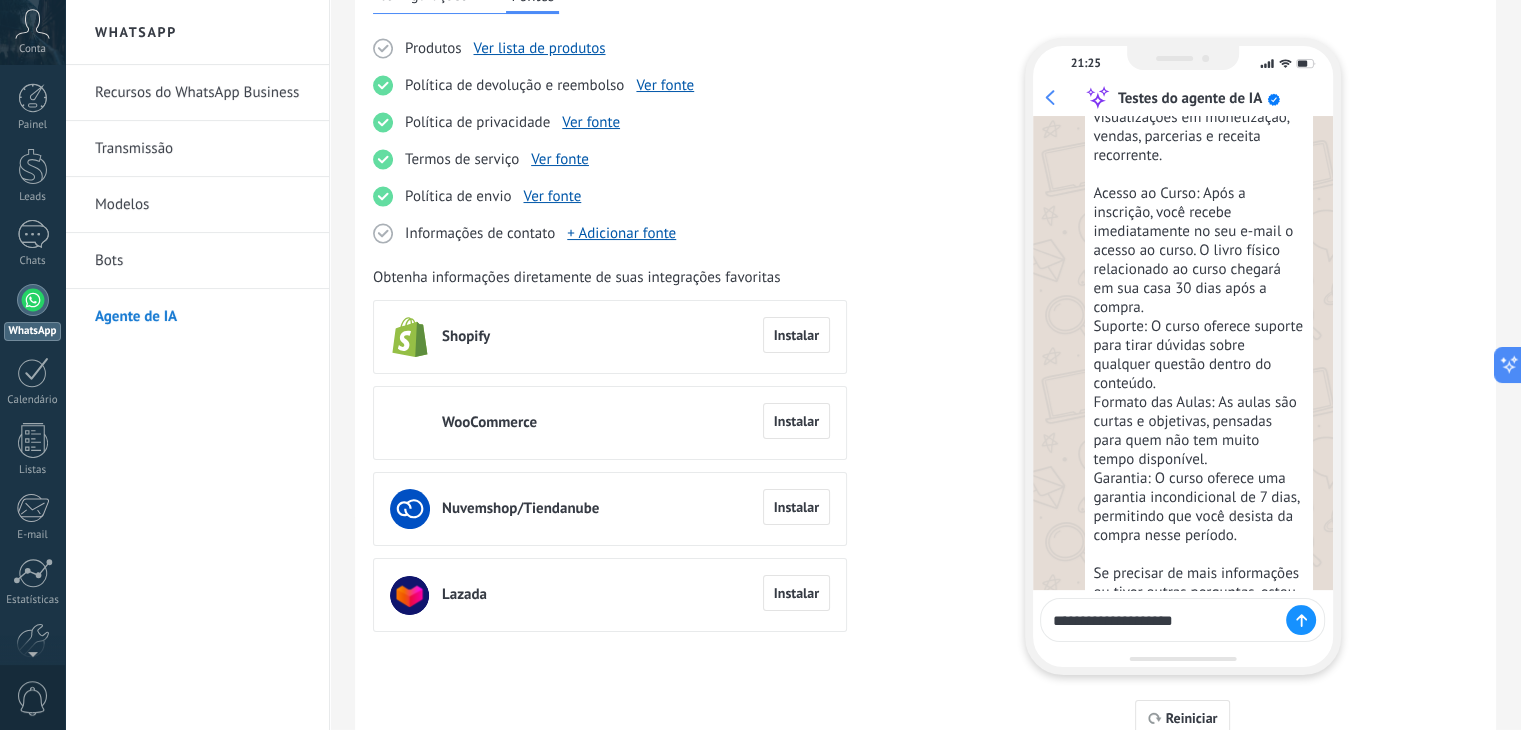 type on "**********" 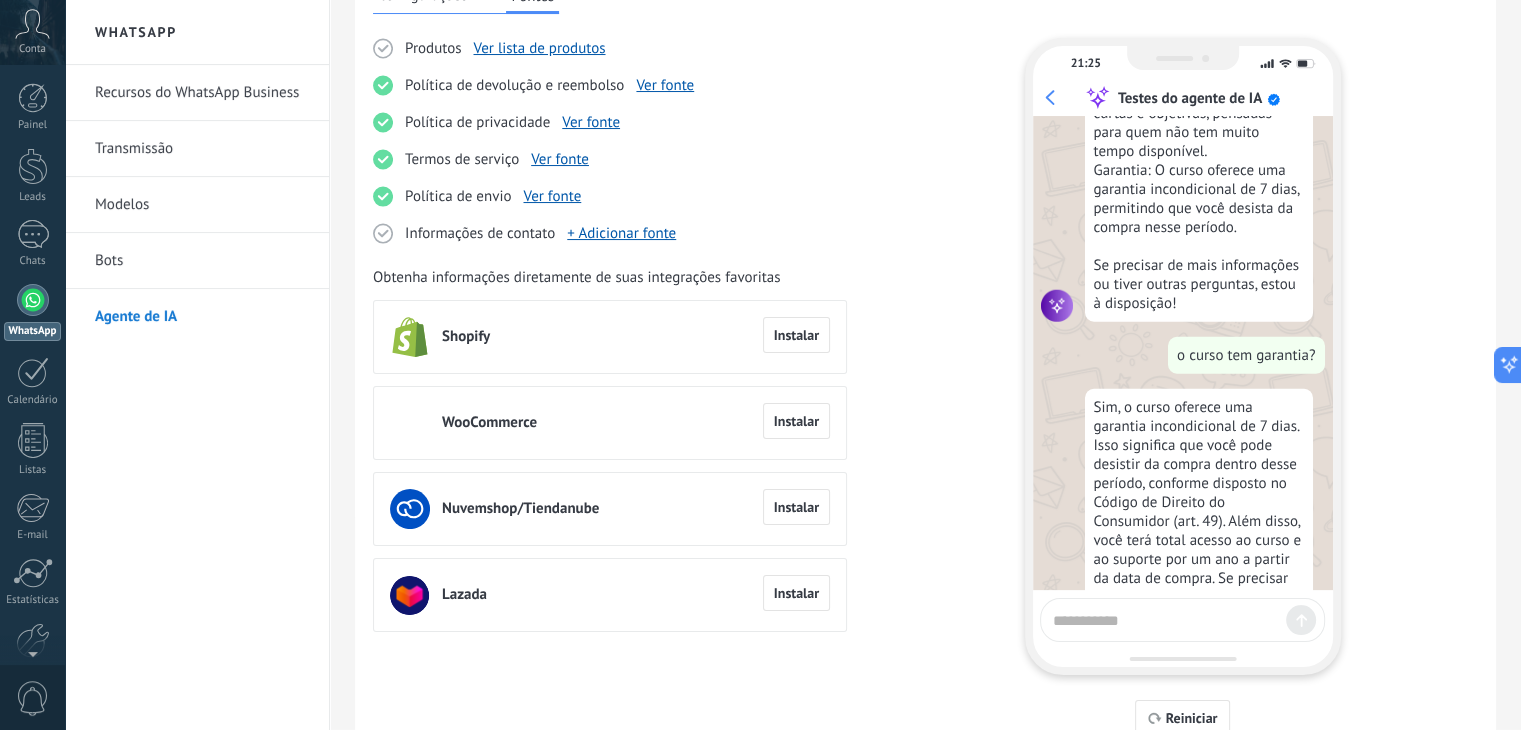 scroll, scrollTop: 5484, scrollLeft: 0, axis: vertical 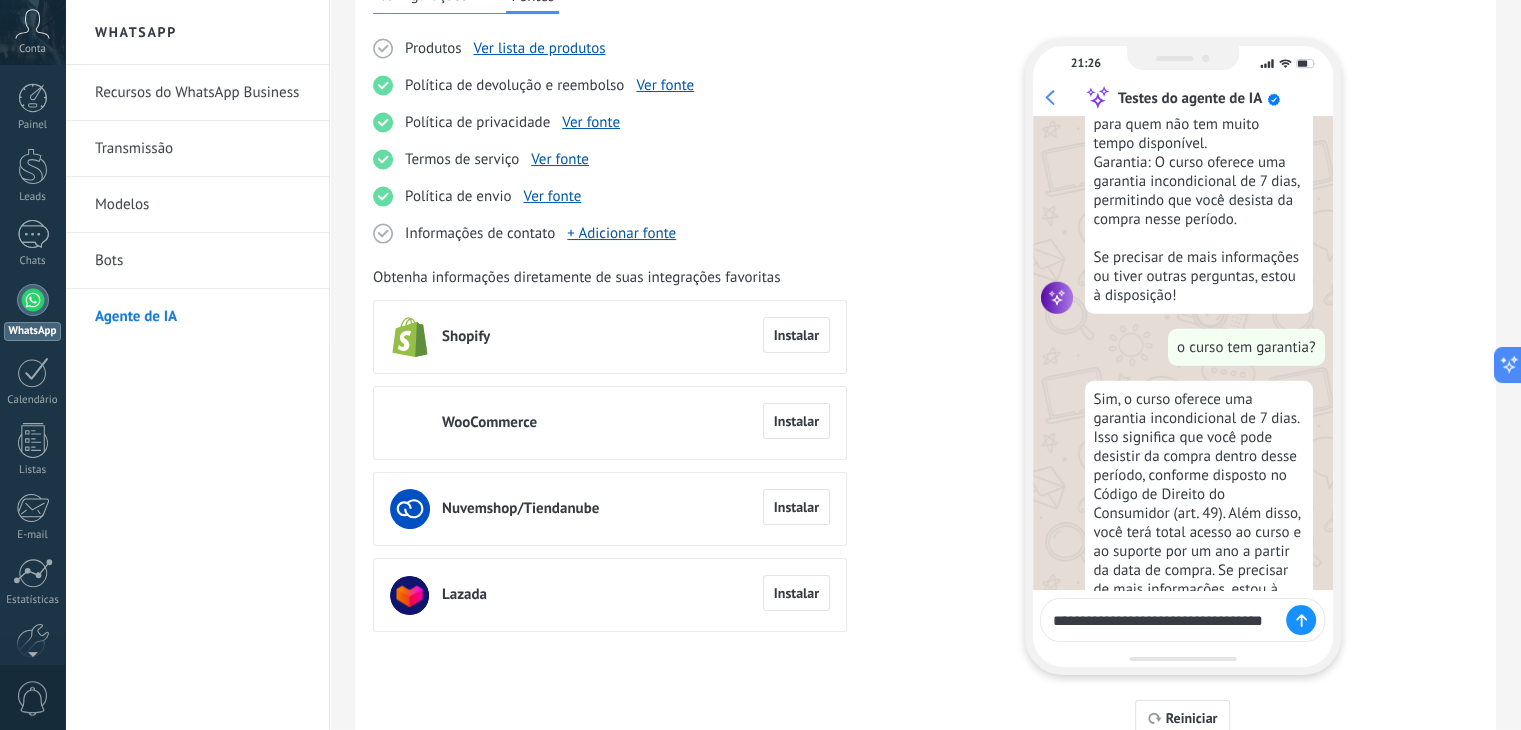 type on "**********" 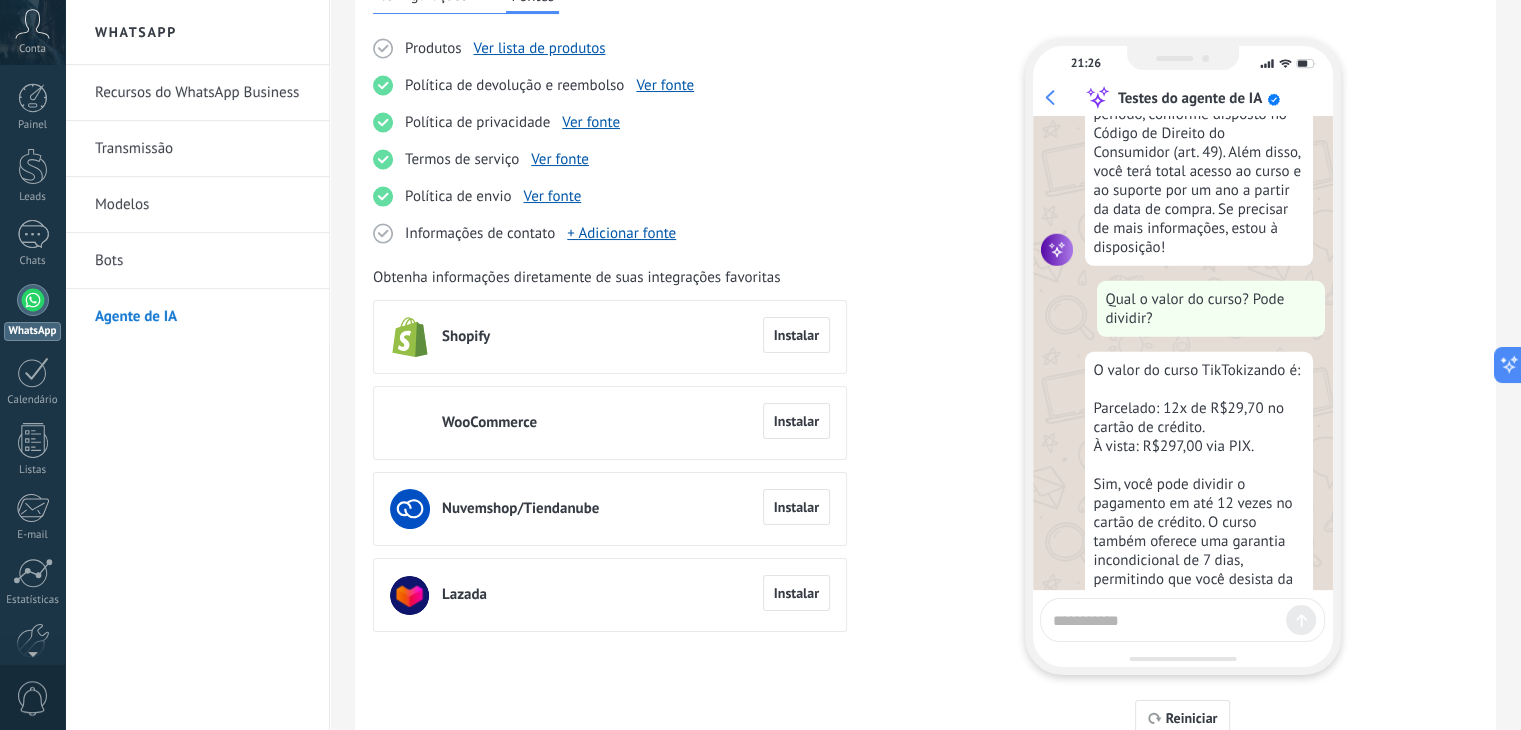 scroll, scrollTop: 5876, scrollLeft: 0, axis: vertical 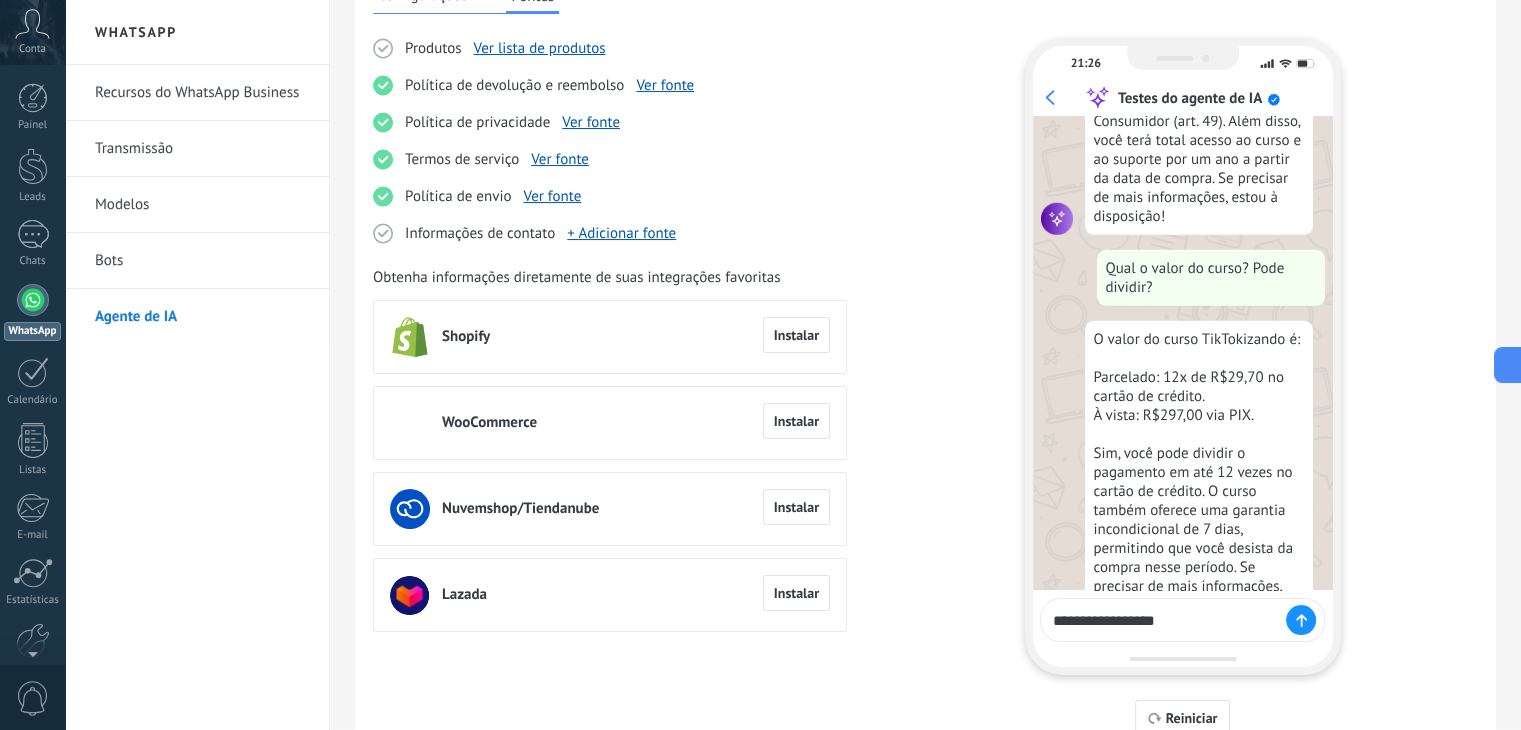 type on "**********" 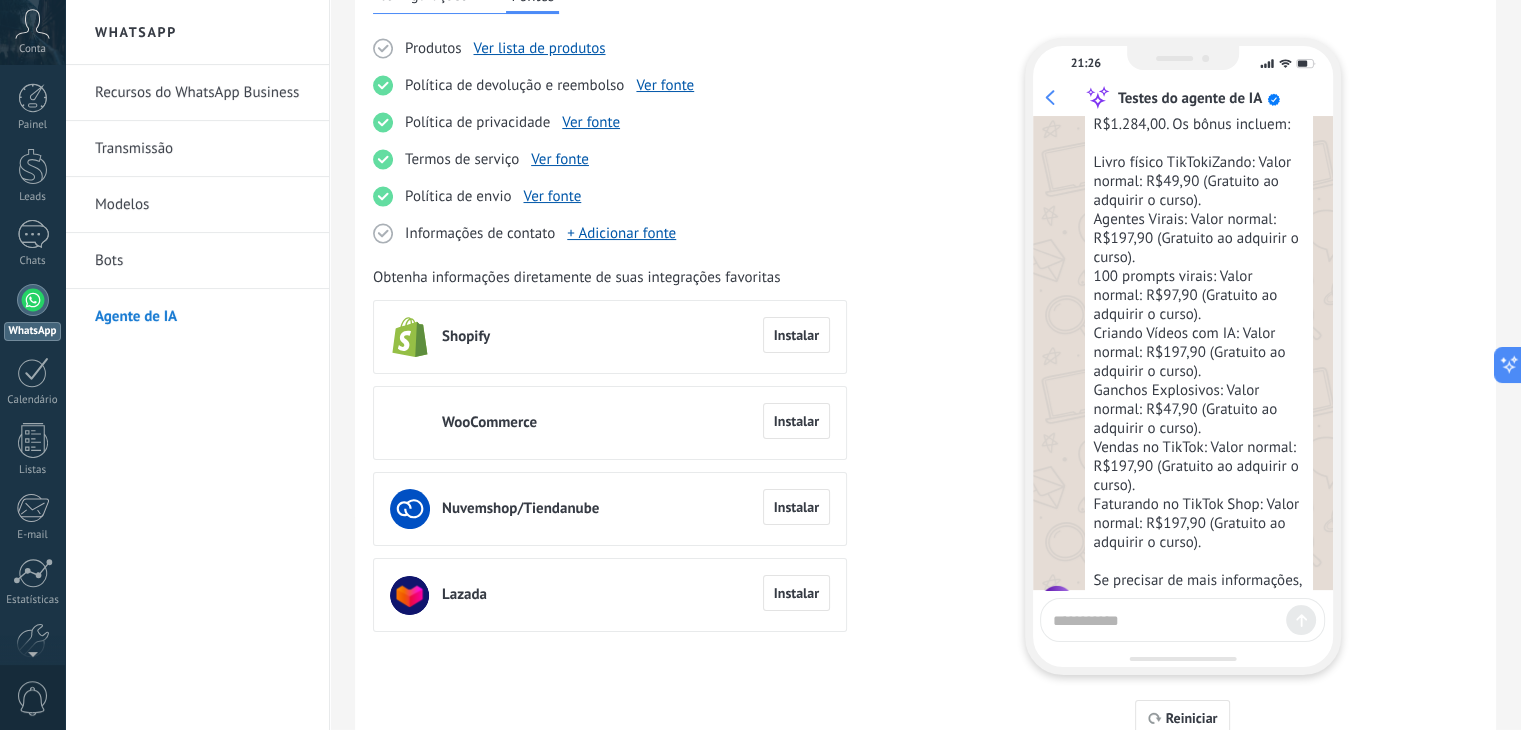 scroll, scrollTop: 6556, scrollLeft: 0, axis: vertical 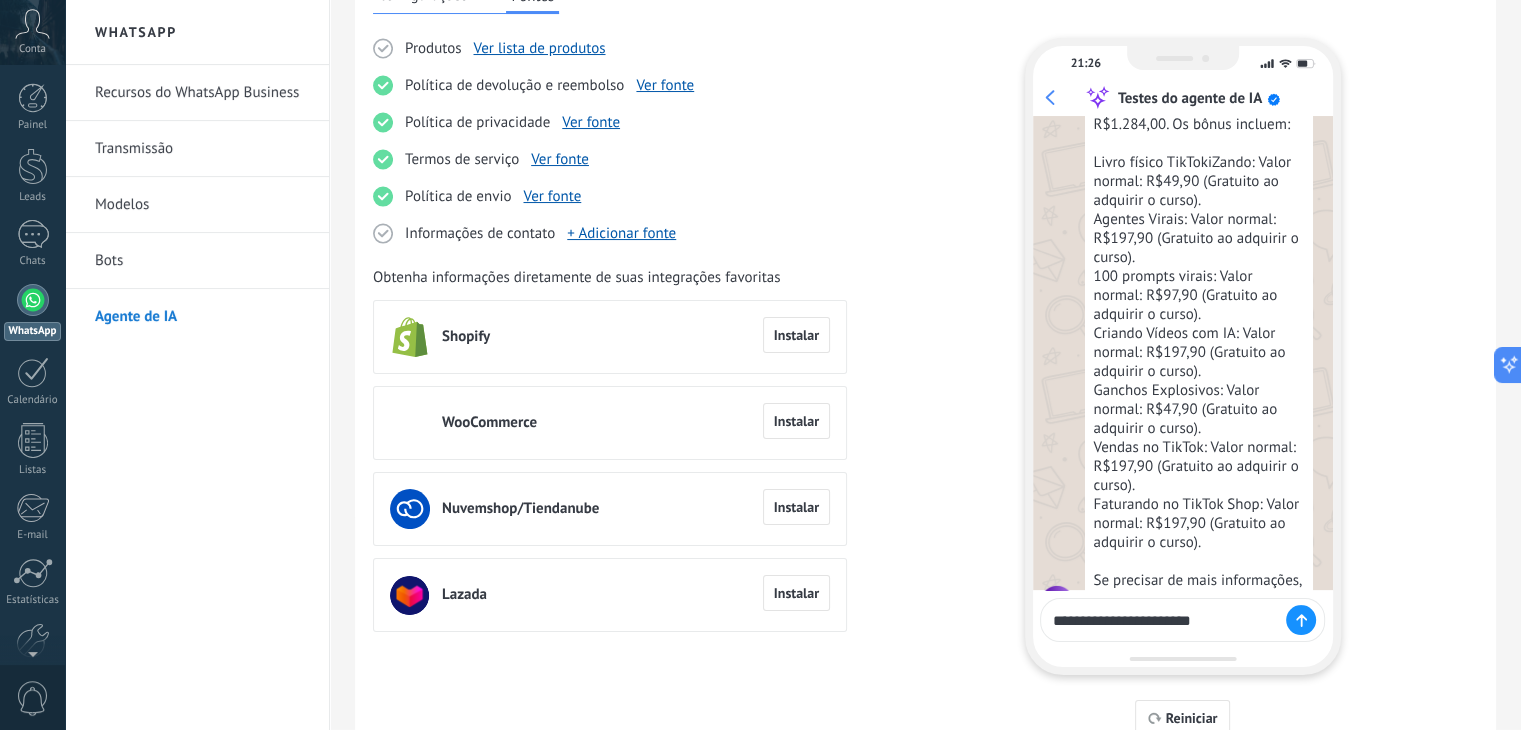 type on "**********" 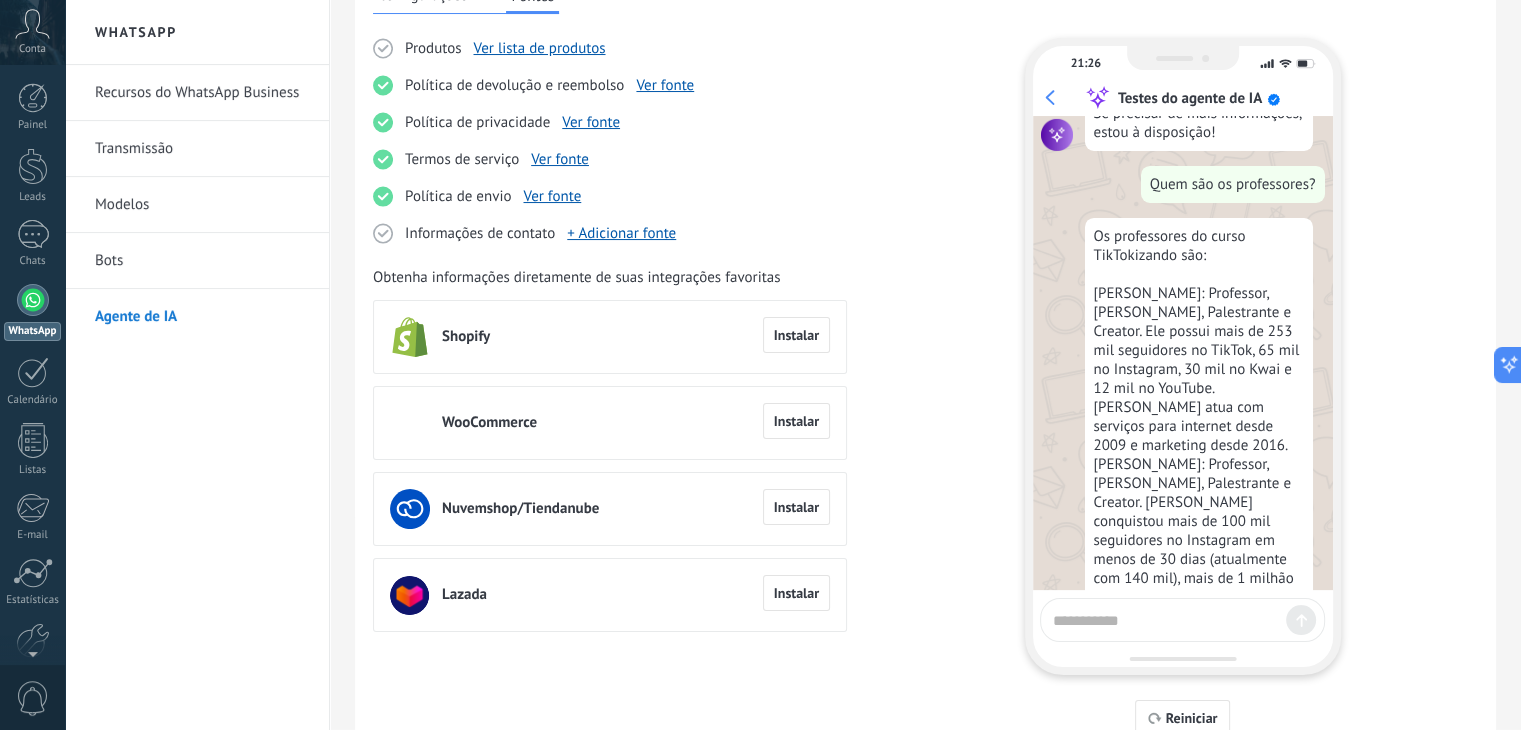 scroll, scrollTop: 7022, scrollLeft: 0, axis: vertical 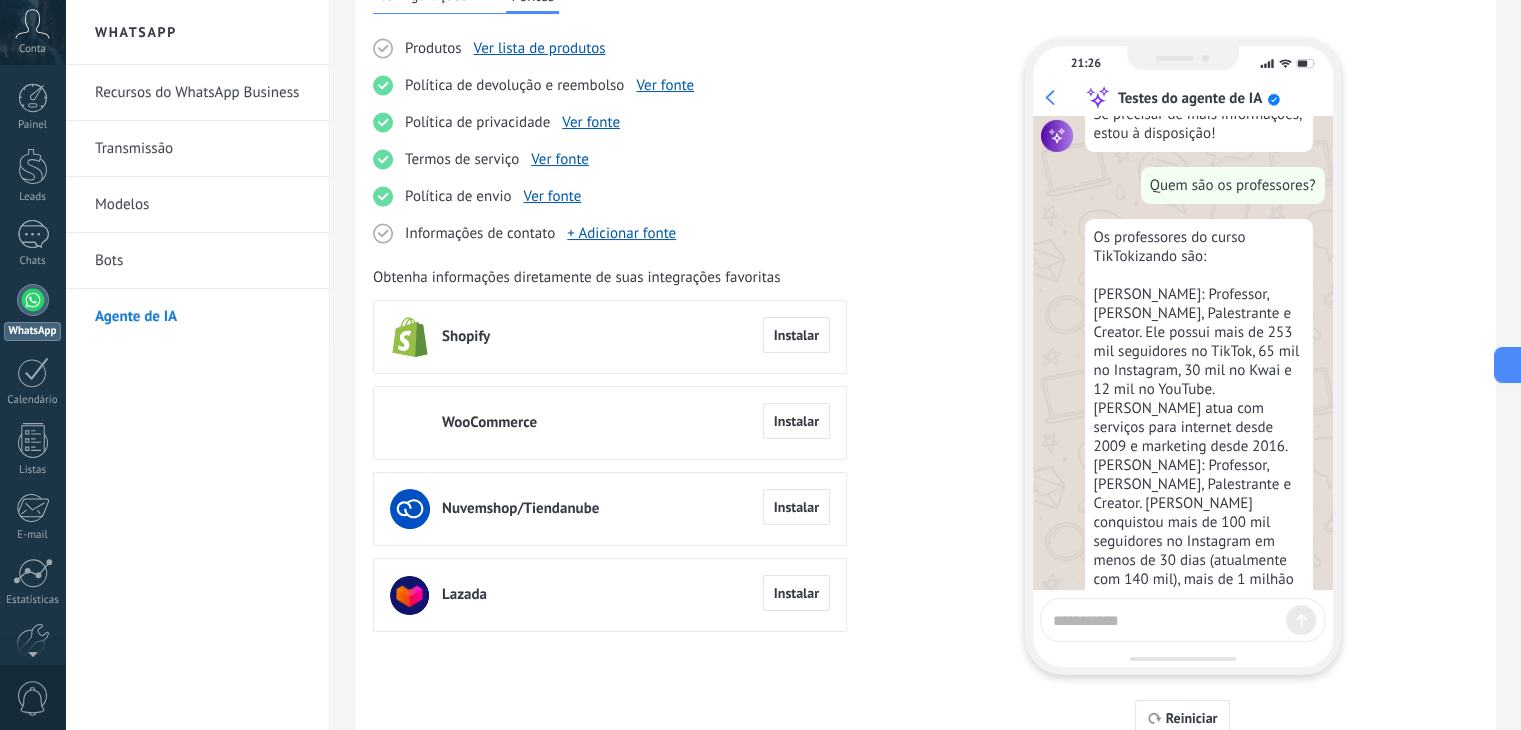 type 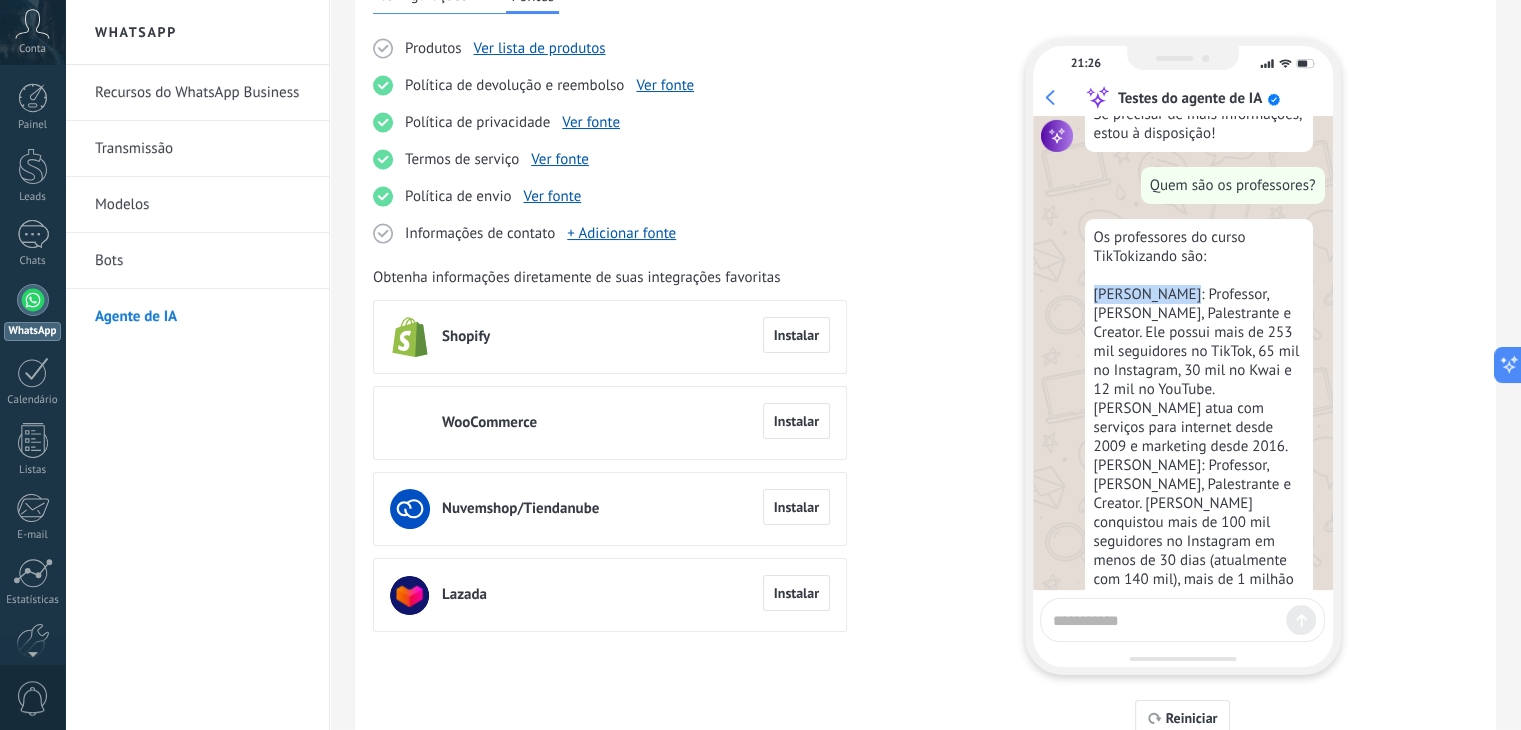 drag, startPoint x: 1092, startPoint y: 243, endPoint x: 1186, endPoint y: 238, distance: 94.13288 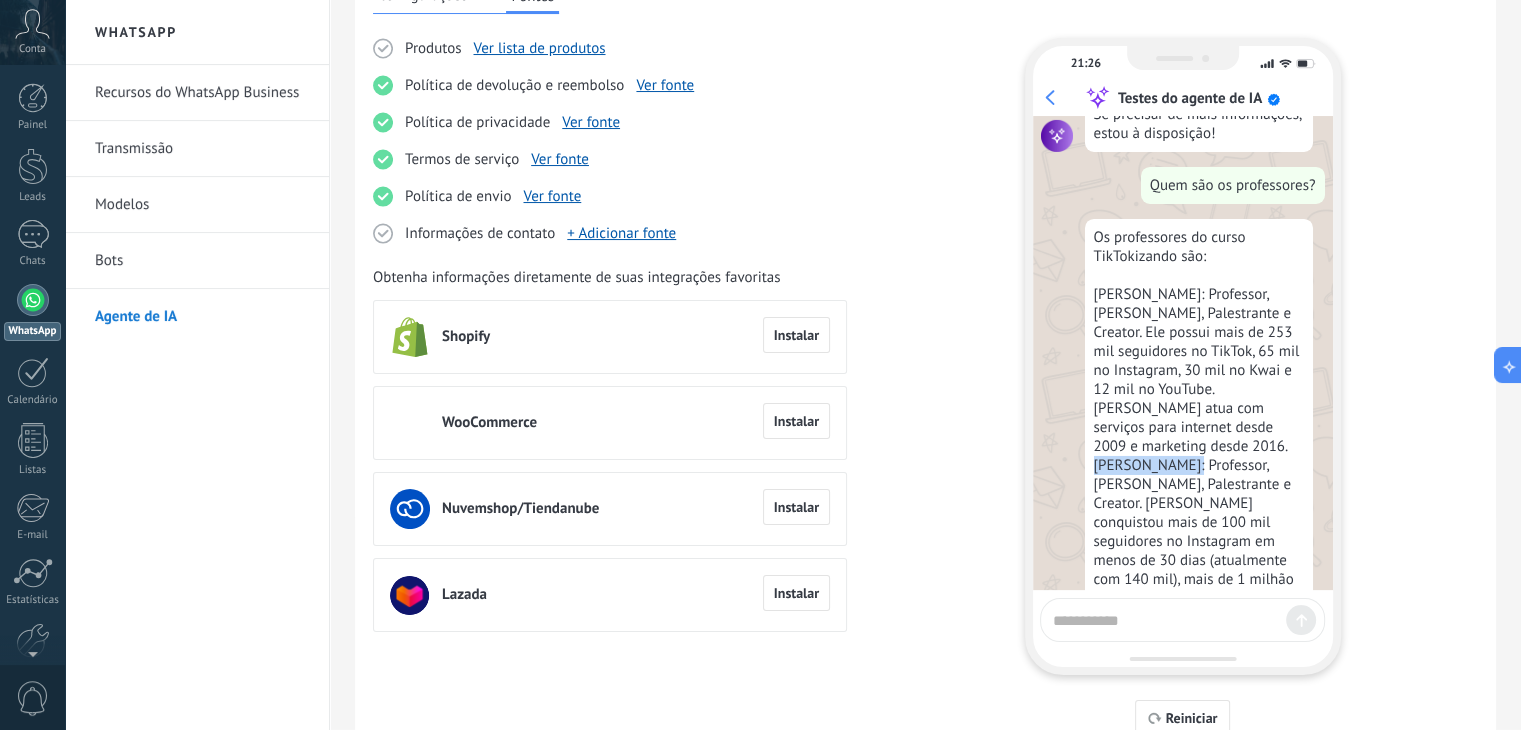 drag, startPoint x: 1091, startPoint y: 400, endPoint x: 1176, endPoint y: 401, distance: 85.00588 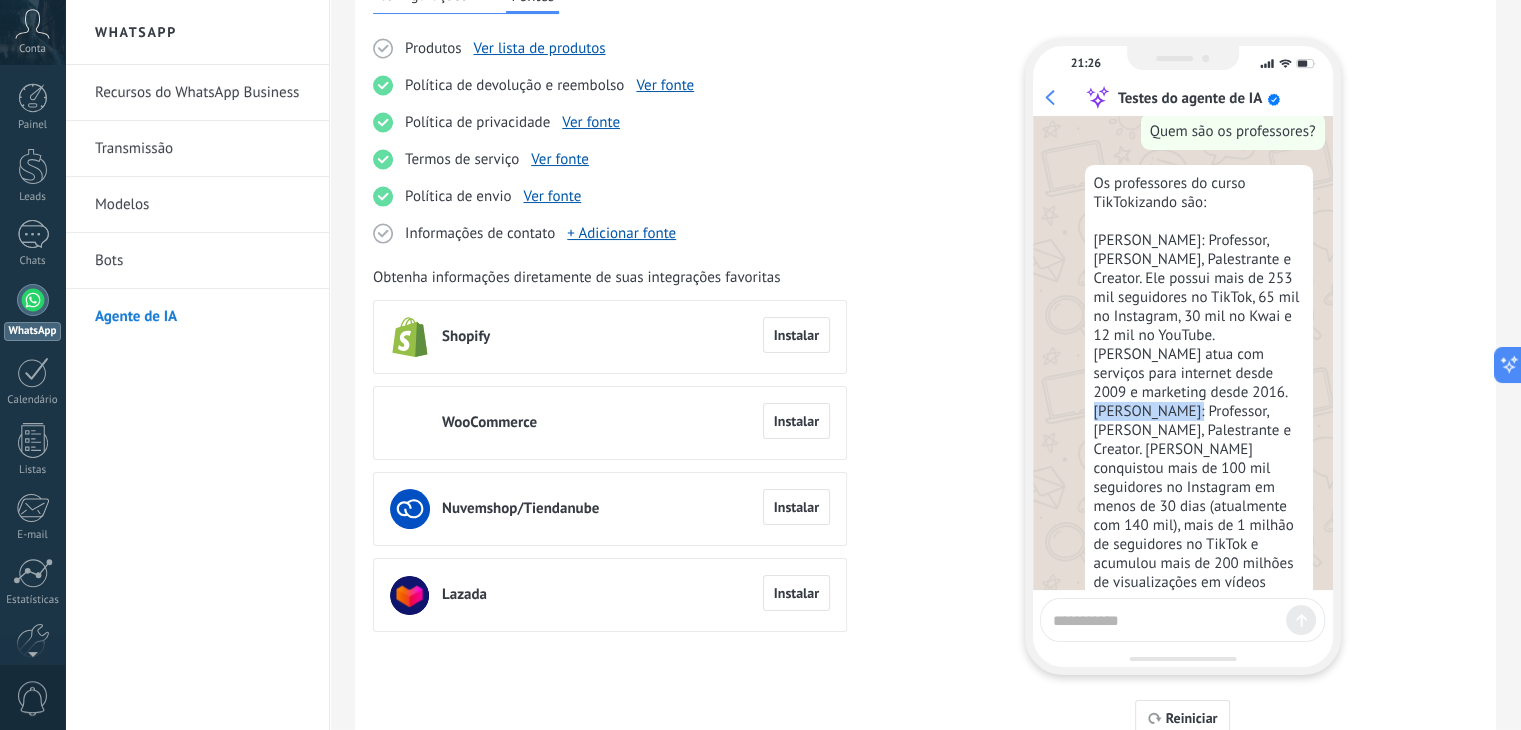 scroll, scrollTop: 7122, scrollLeft: 0, axis: vertical 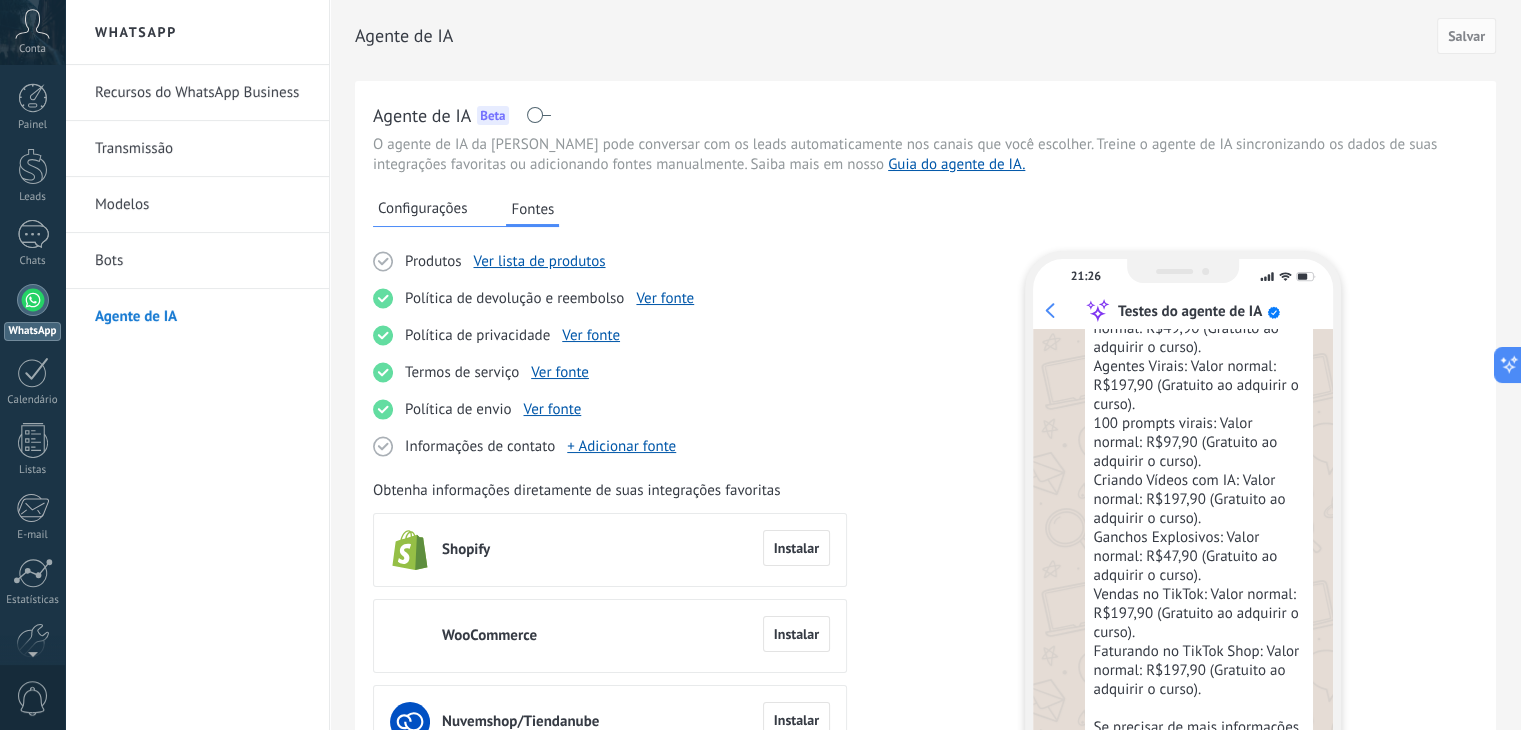 click 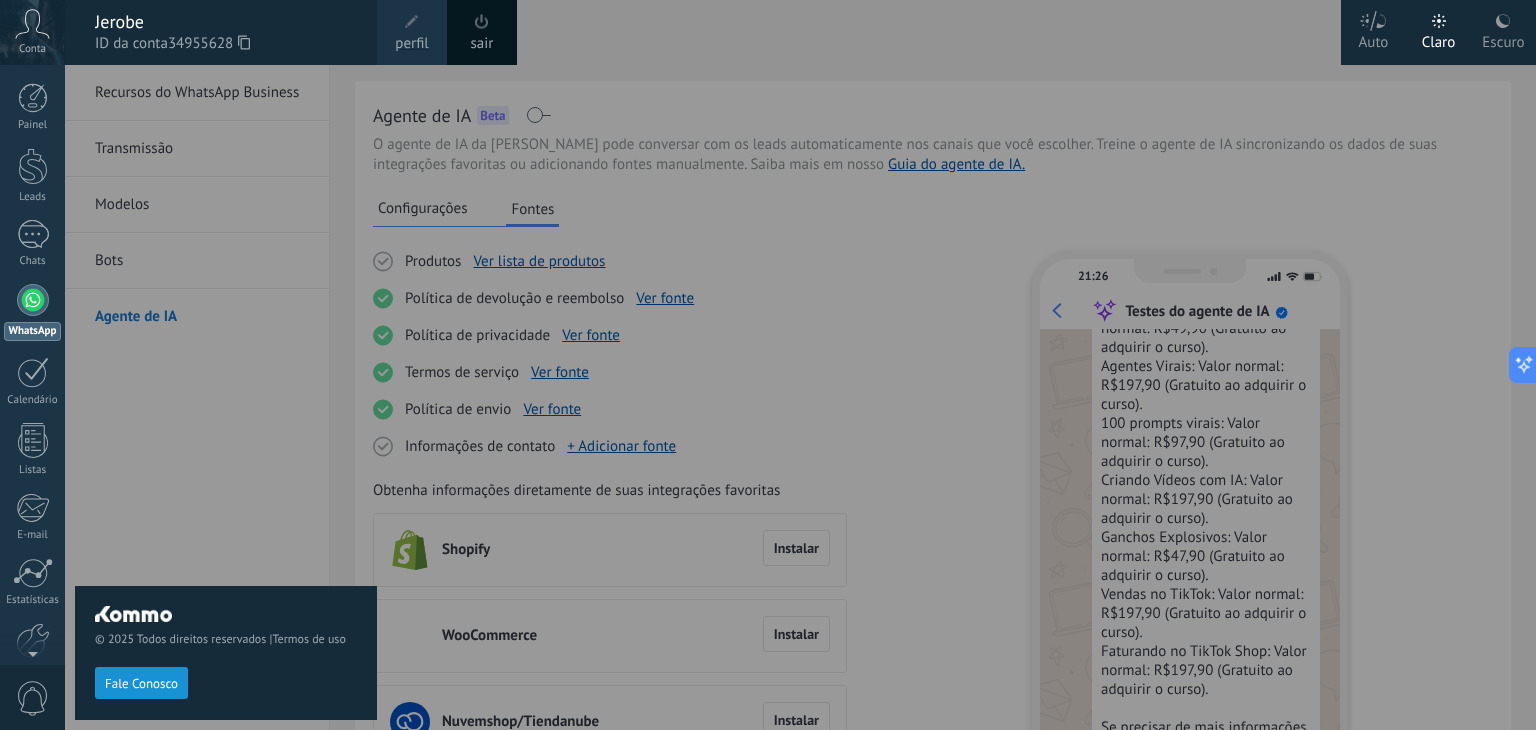 click on "Conta" at bounding box center (32, 49) 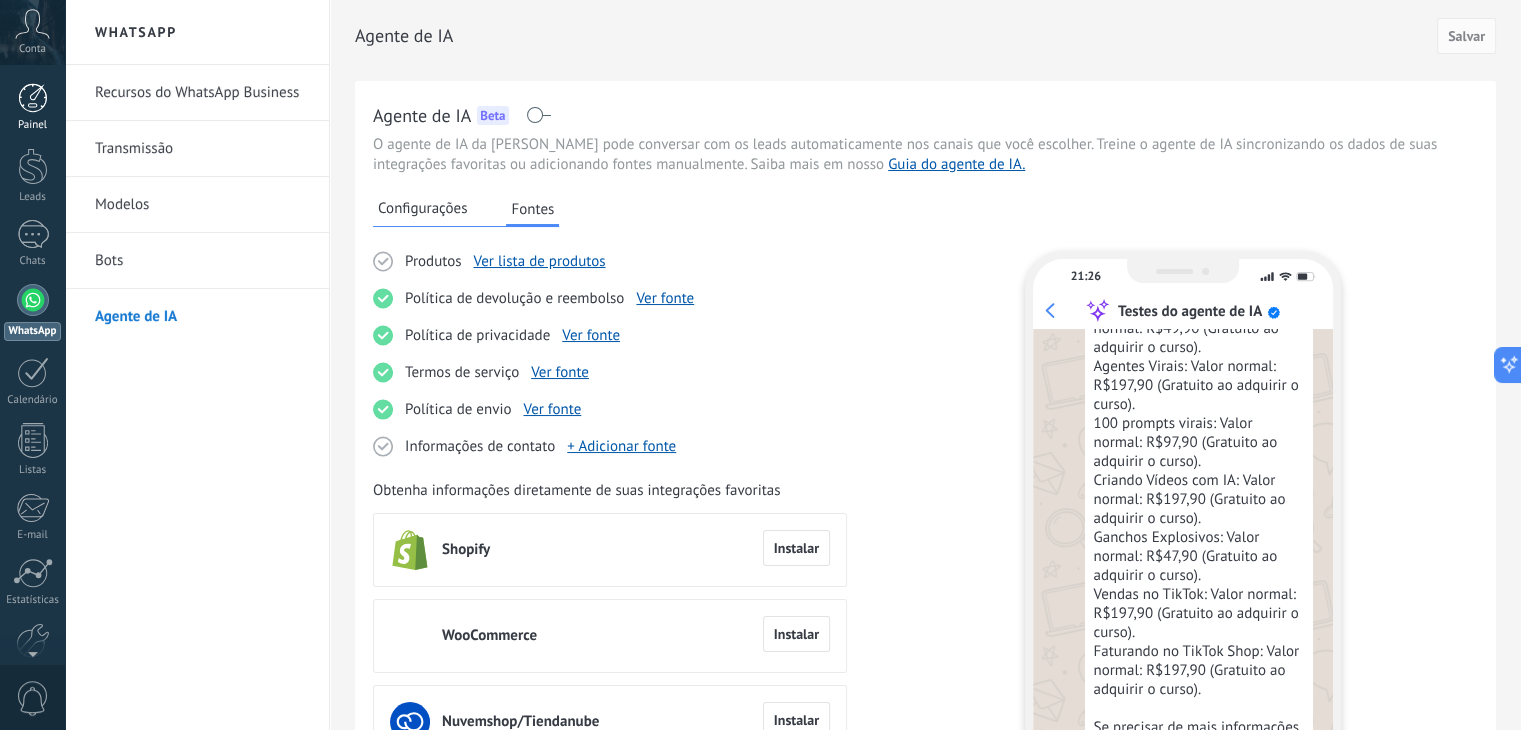 click at bounding box center (33, 98) 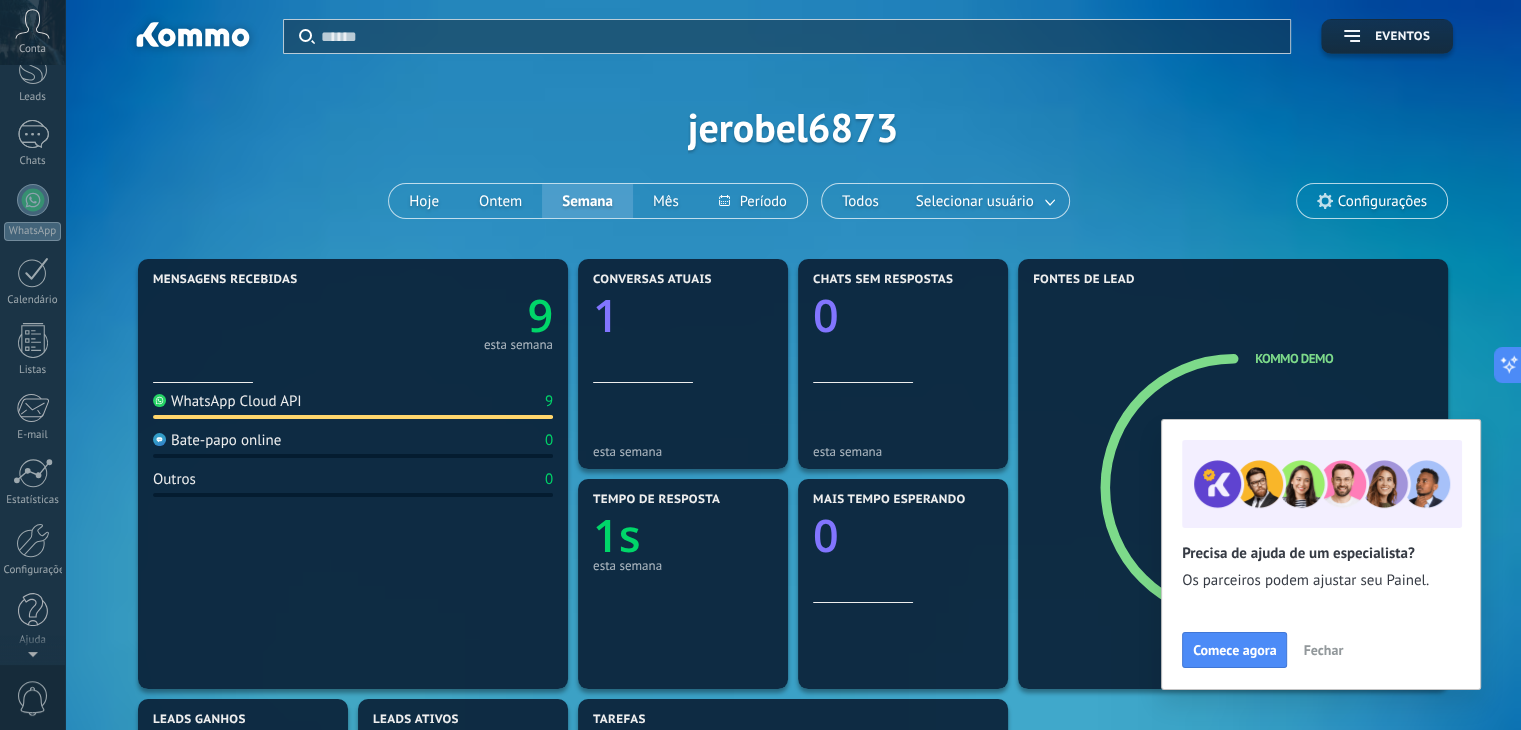 scroll, scrollTop: 0, scrollLeft: 0, axis: both 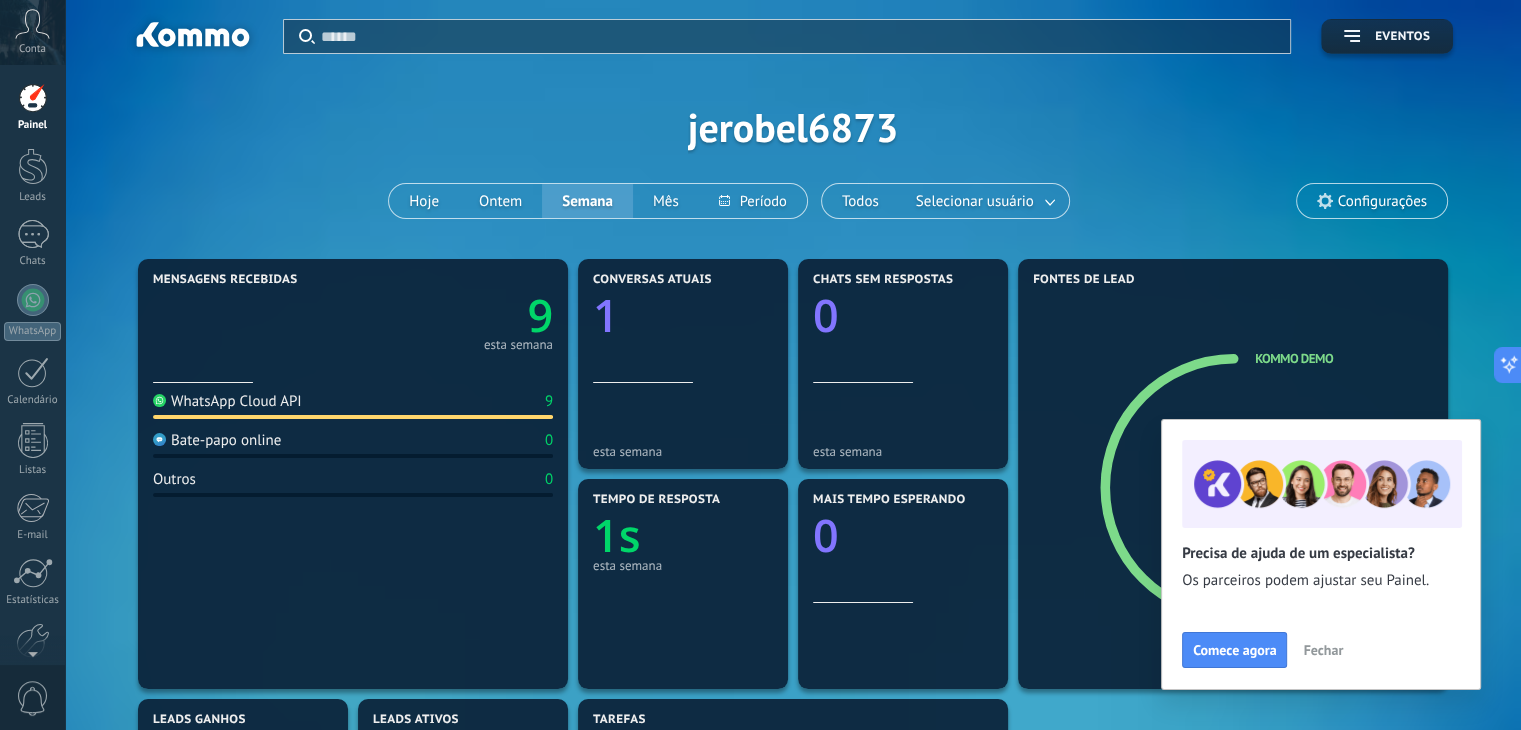 click on "Aplicar Eventos jerobel6873 Hoje Ontem Semana Mês Todos Selecionar usuário Configurações" at bounding box center (793, 127) 